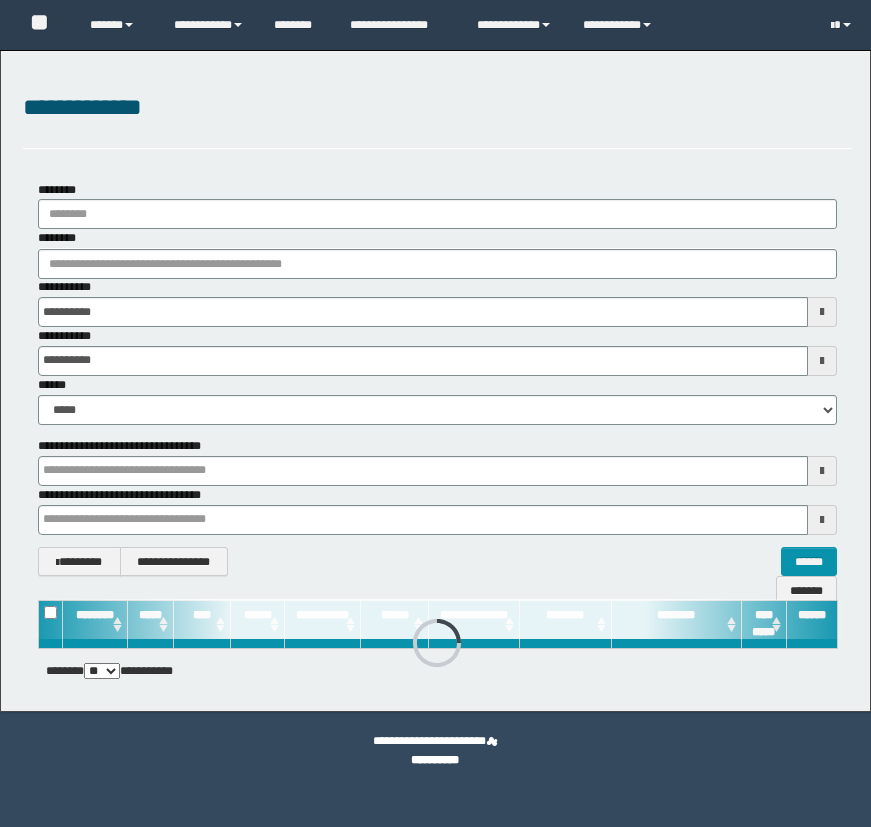 scroll, scrollTop: 0, scrollLeft: 0, axis: both 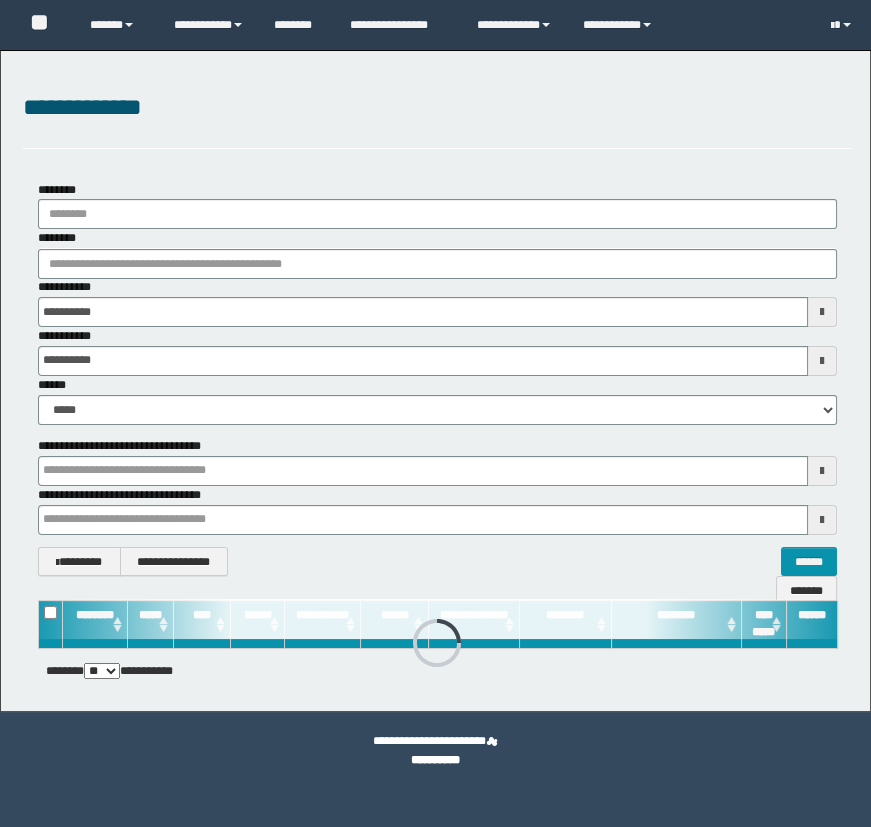 click on "********" at bounding box center [438, 264] 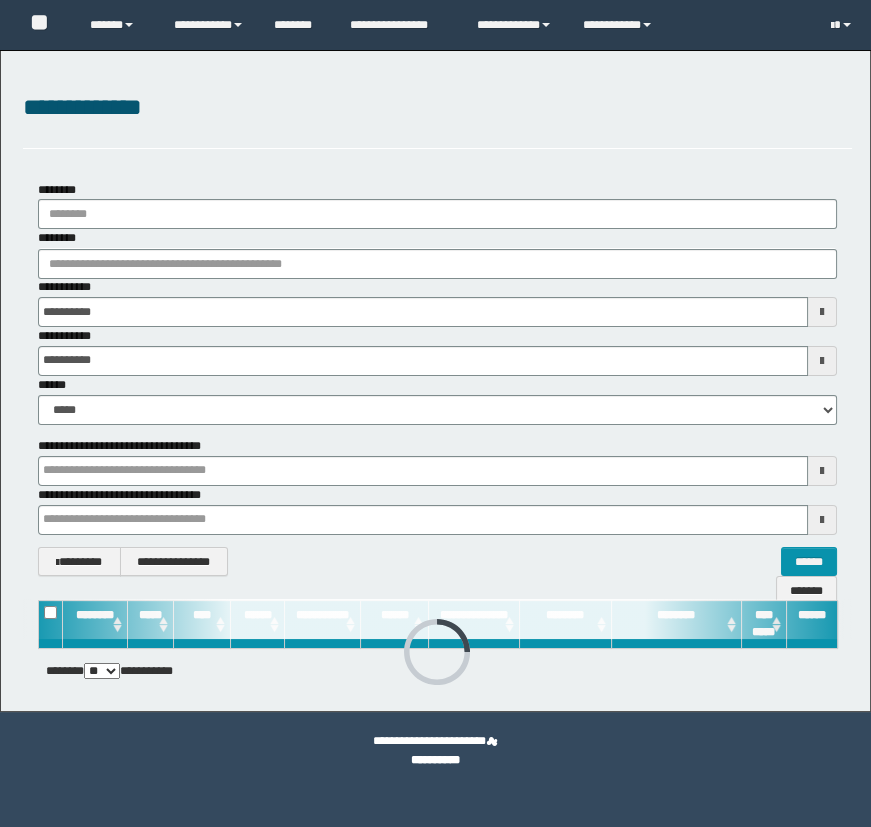 type on "*******" 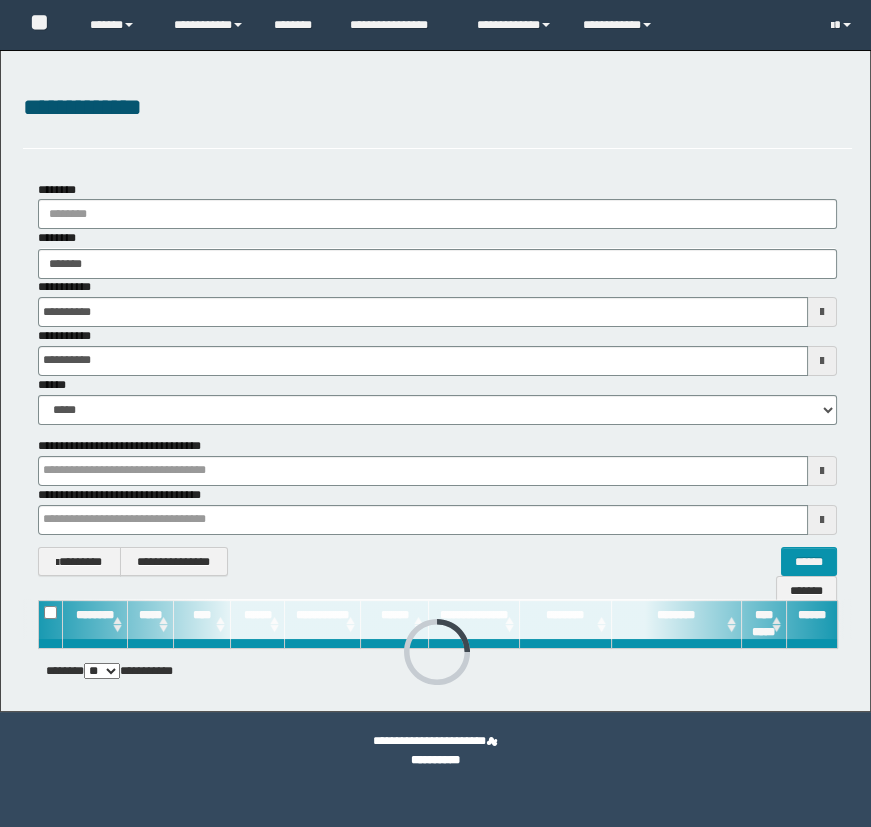 click on "*******" at bounding box center [438, 264] 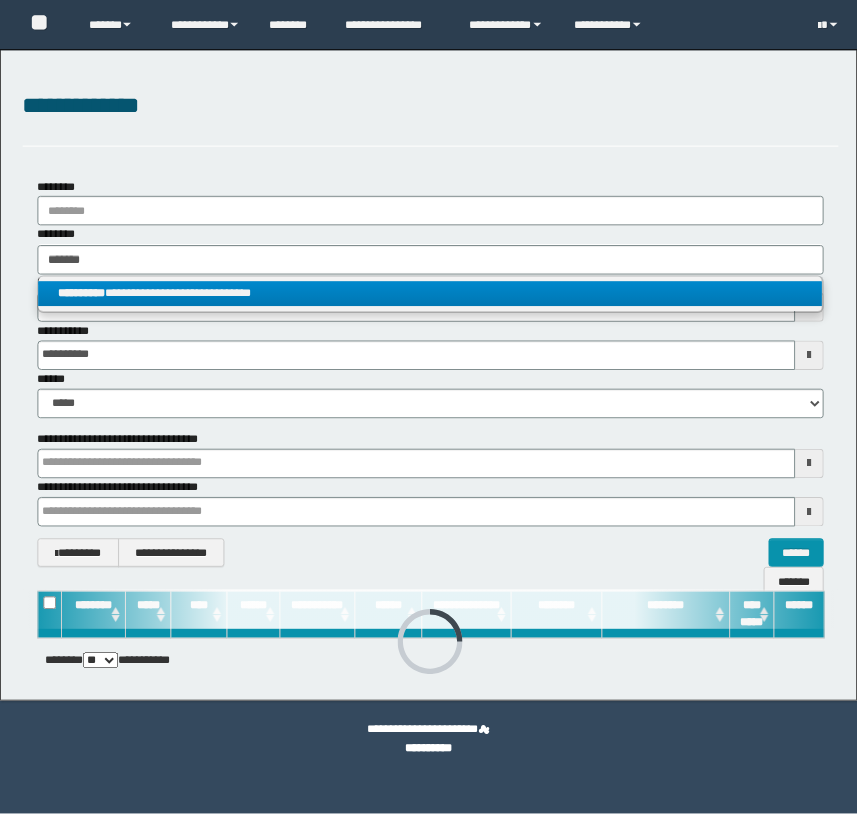 scroll, scrollTop: 0, scrollLeft: 0, axis: both 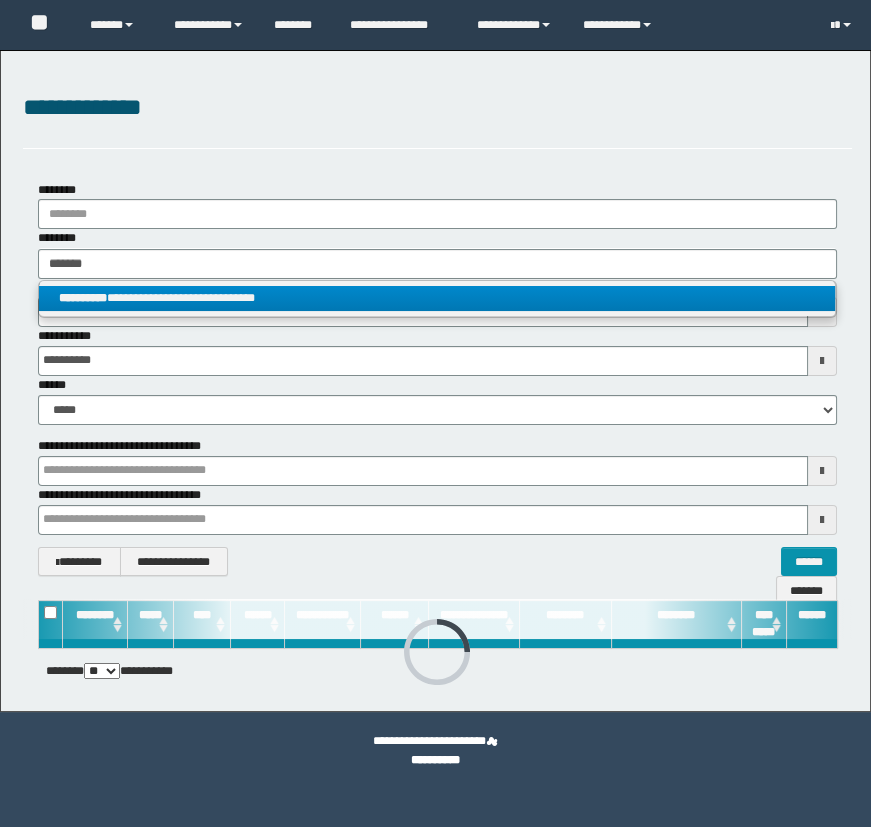 type on "*******" 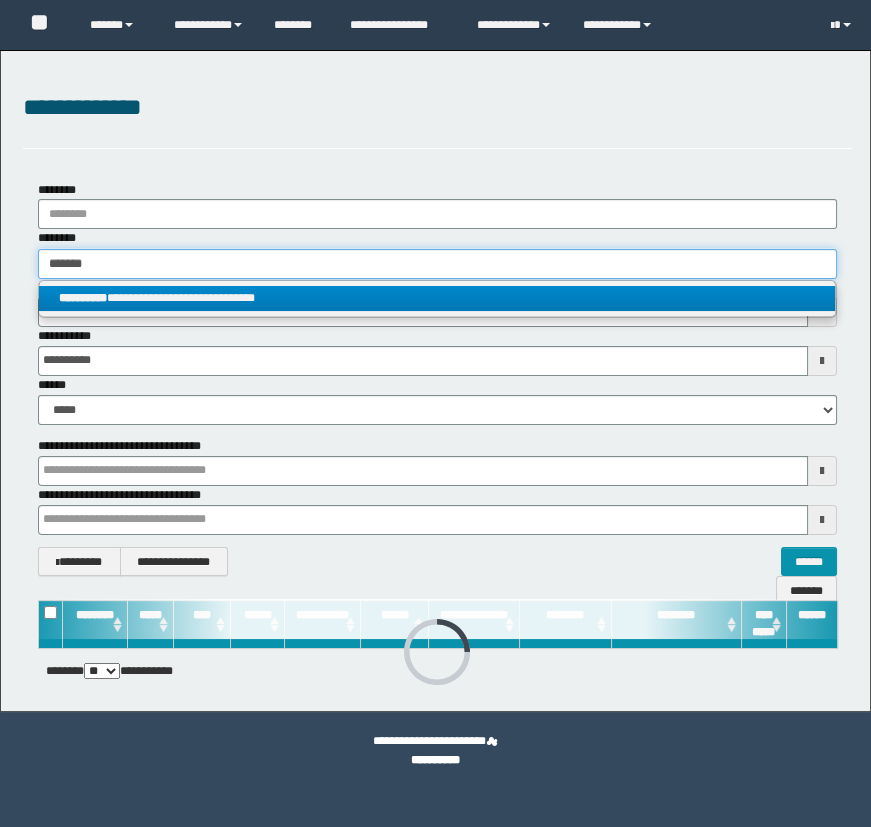 type 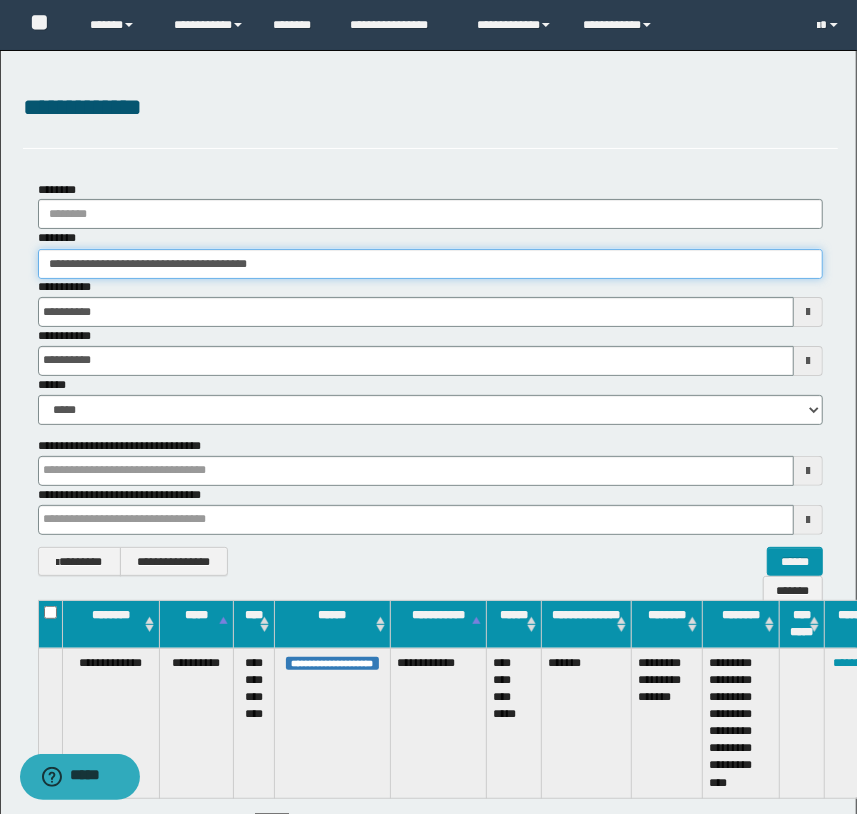 scroll, scrollTop: 0, scrollLeft: 23, axis: horizontal 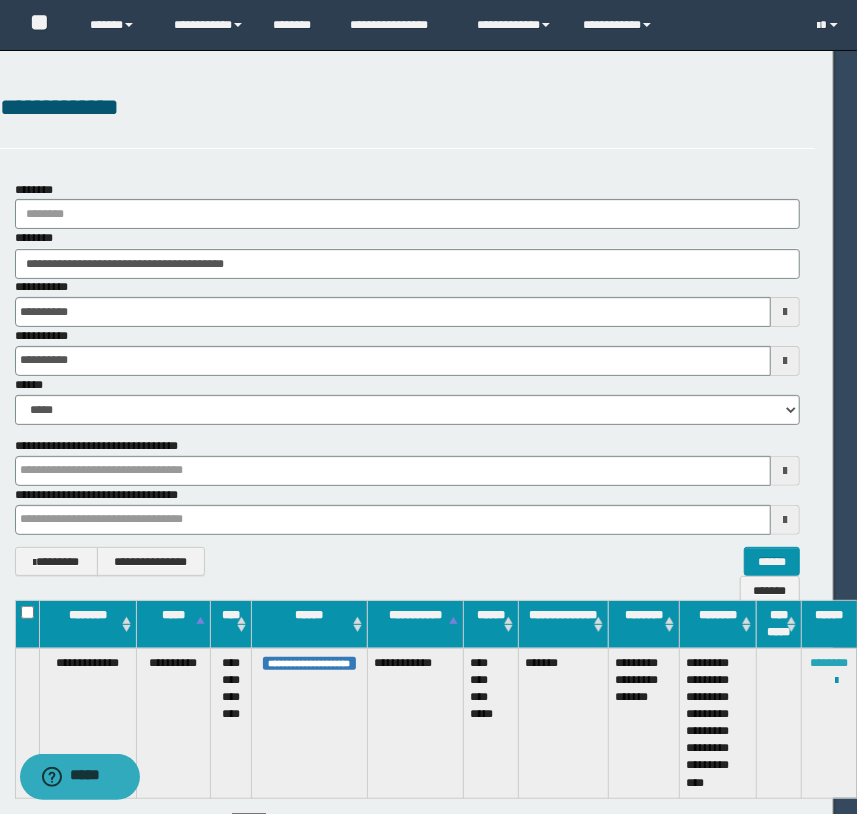 click on "********" at bounding box center [829, 663] 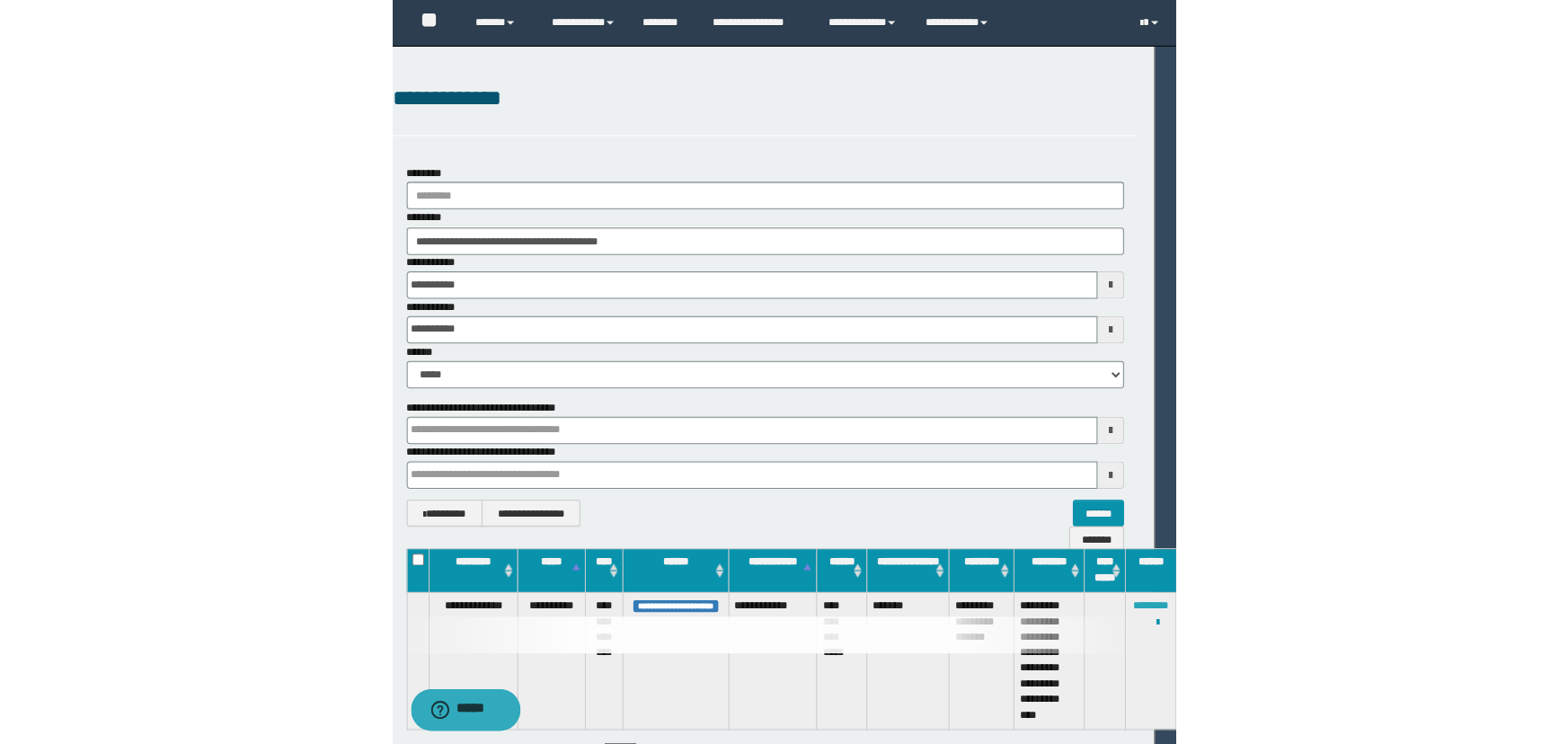 scroll, scrollTop: 0, scrollLeft: 0, axis: both 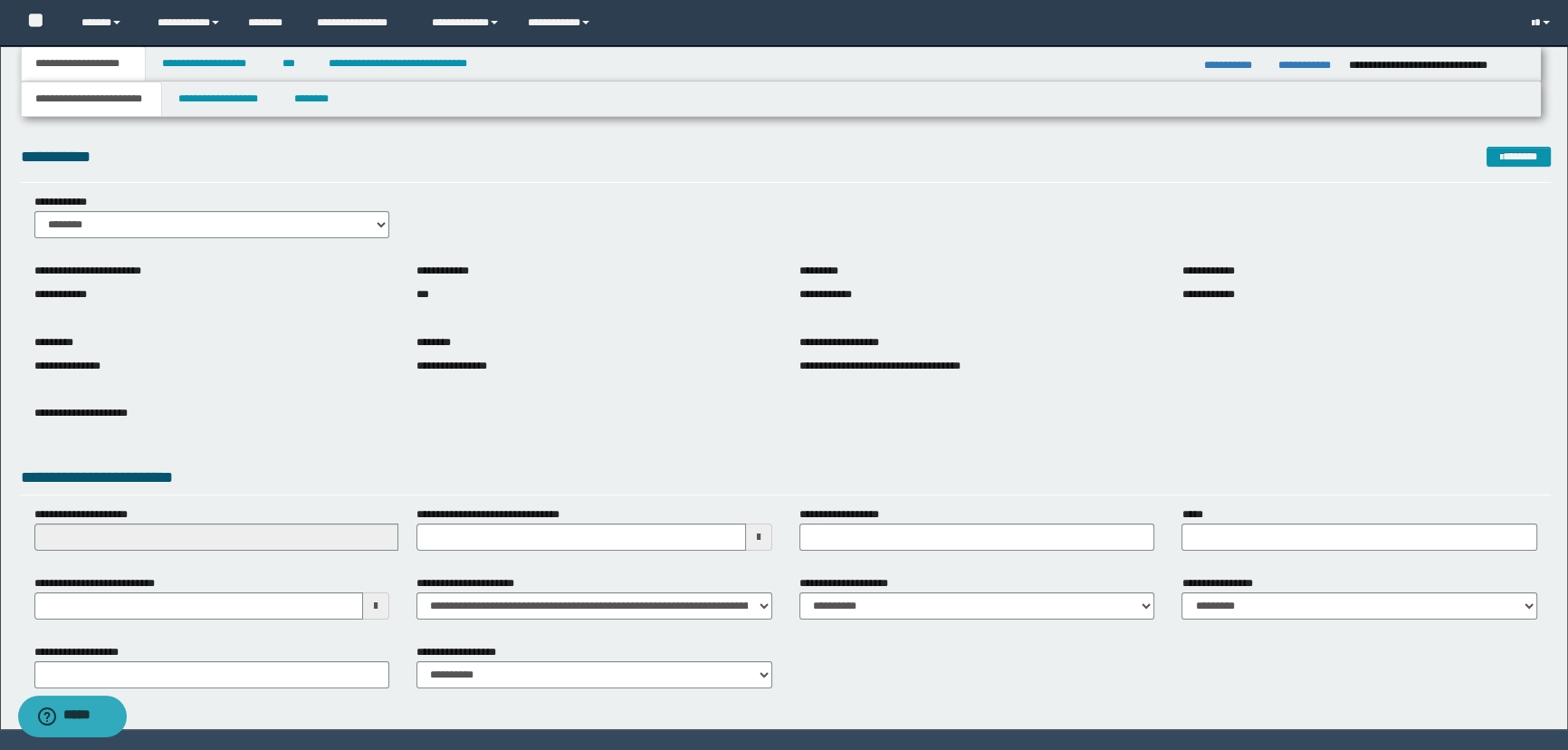 click on "**********" at bounding box center (784, 388) 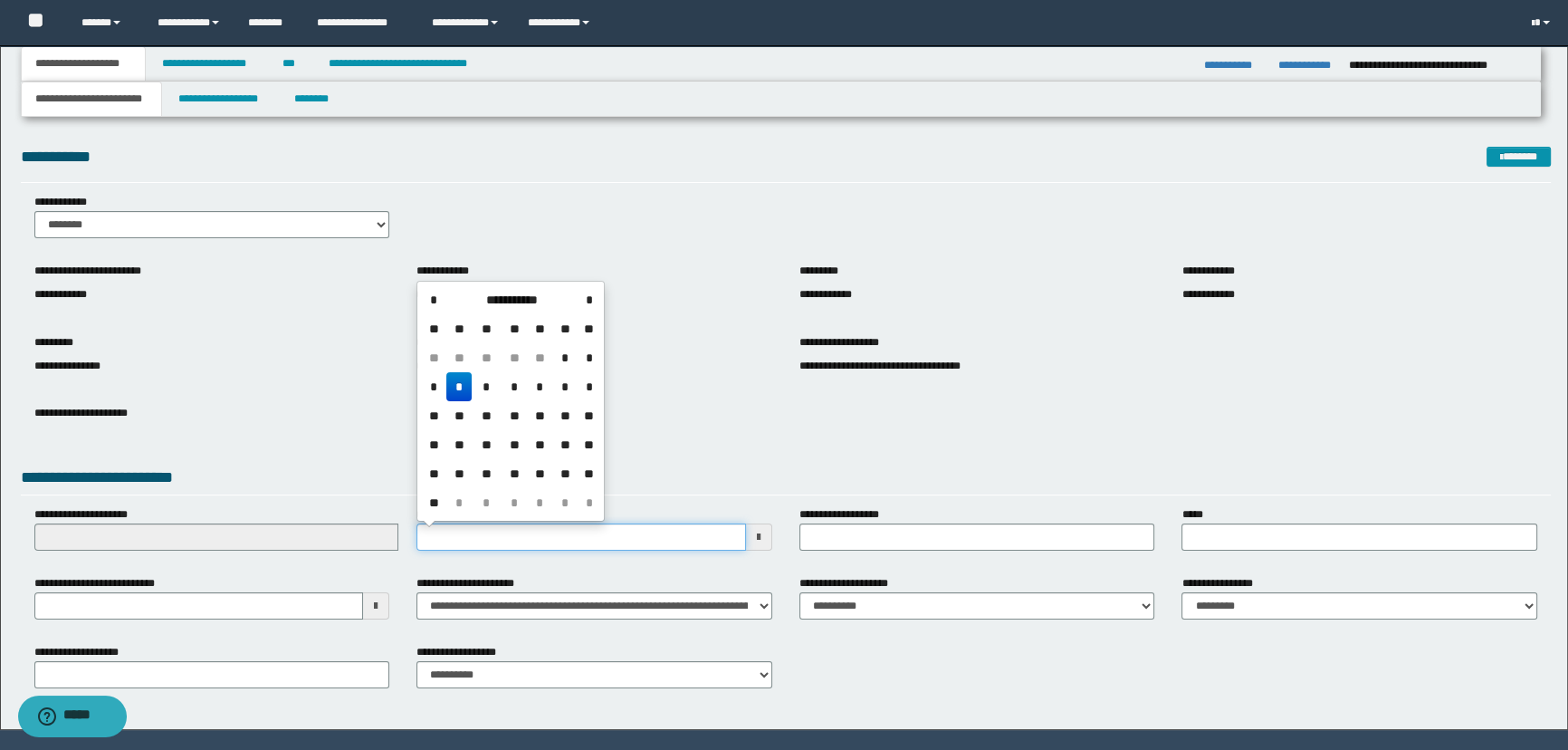 click on "**********" at bounding box center (581, 537) 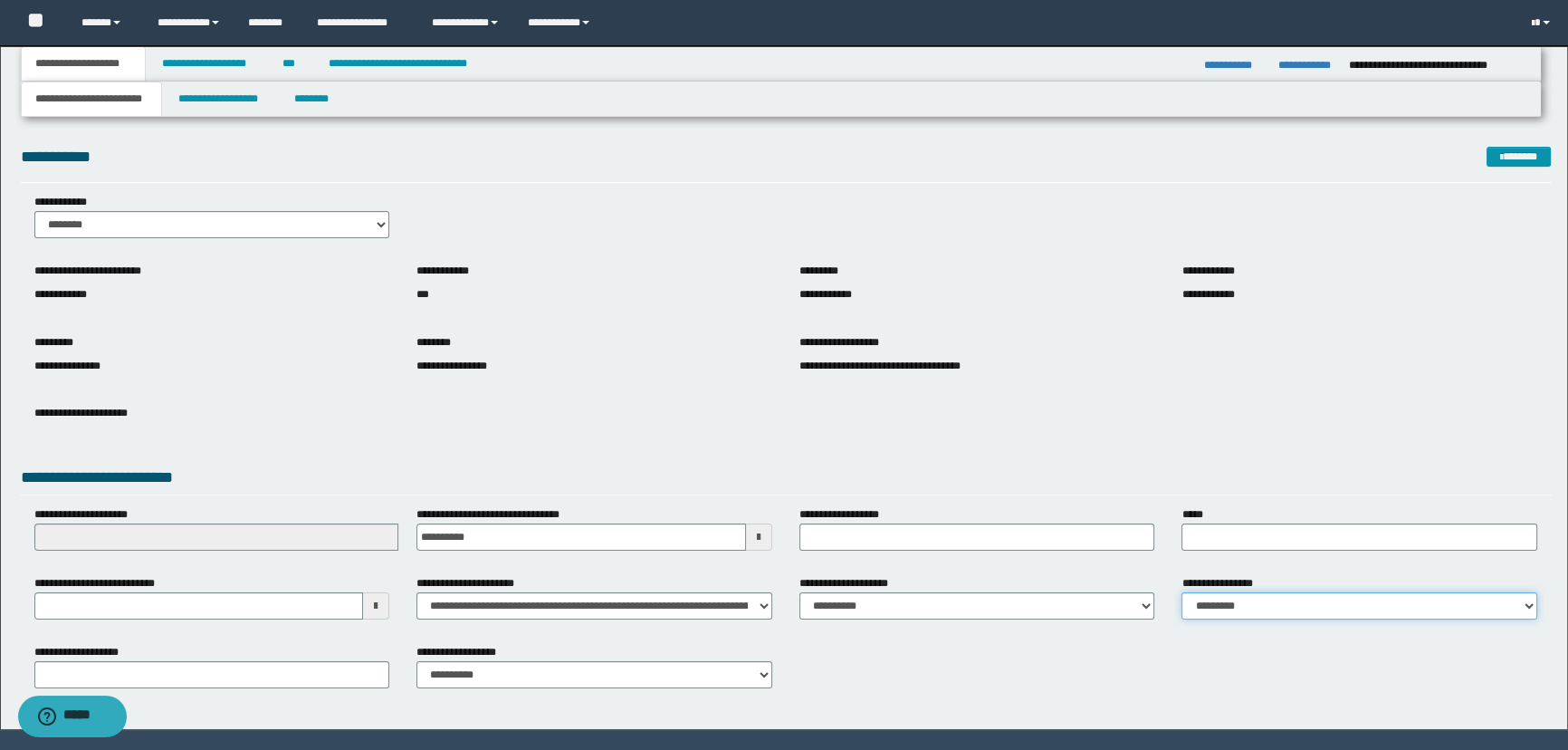 drag, startPoint x: 1275, startPoint y: 597, endPoint x: 1275, endPoint y: 611, distance: 14 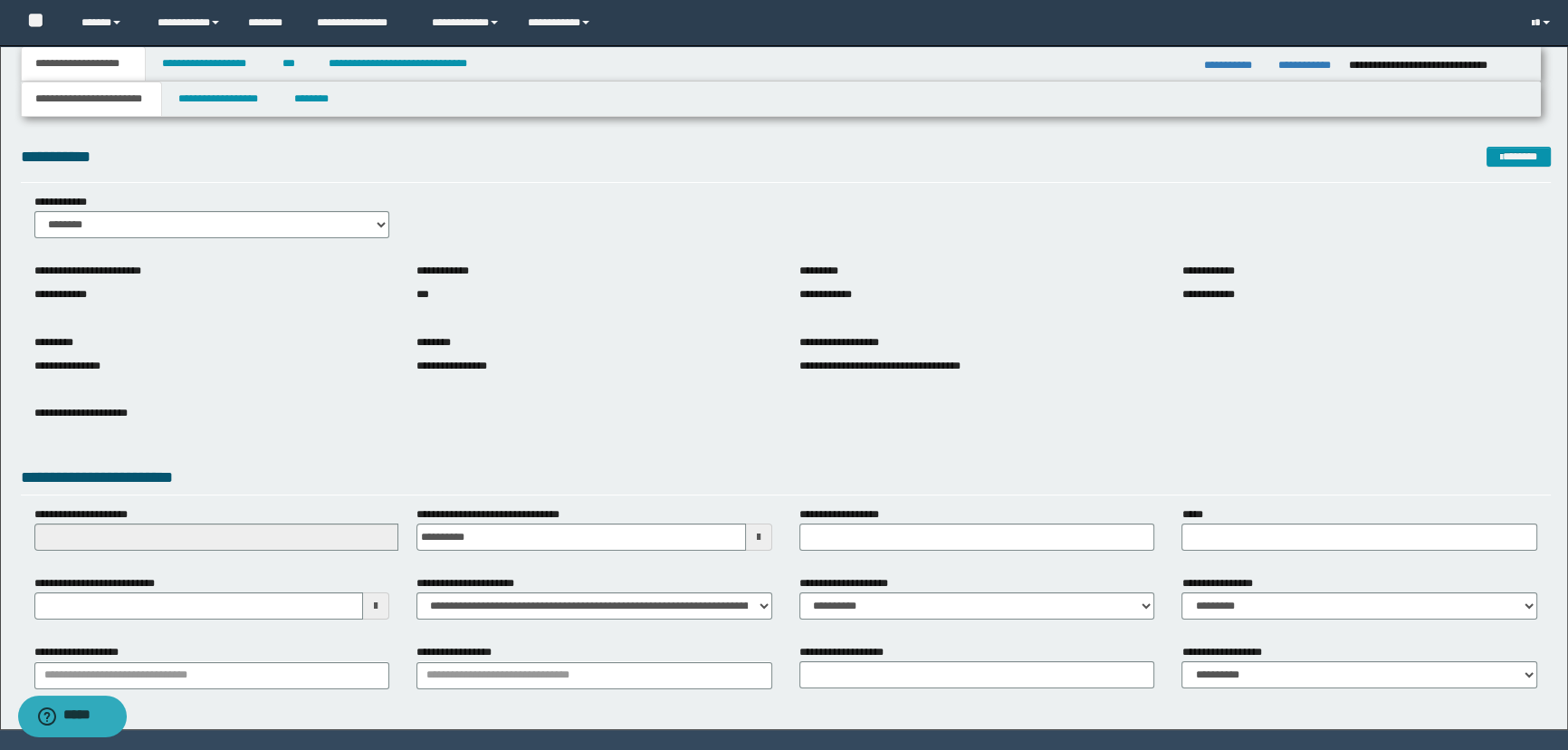 click on "**********" at bounding box center (786, 423) 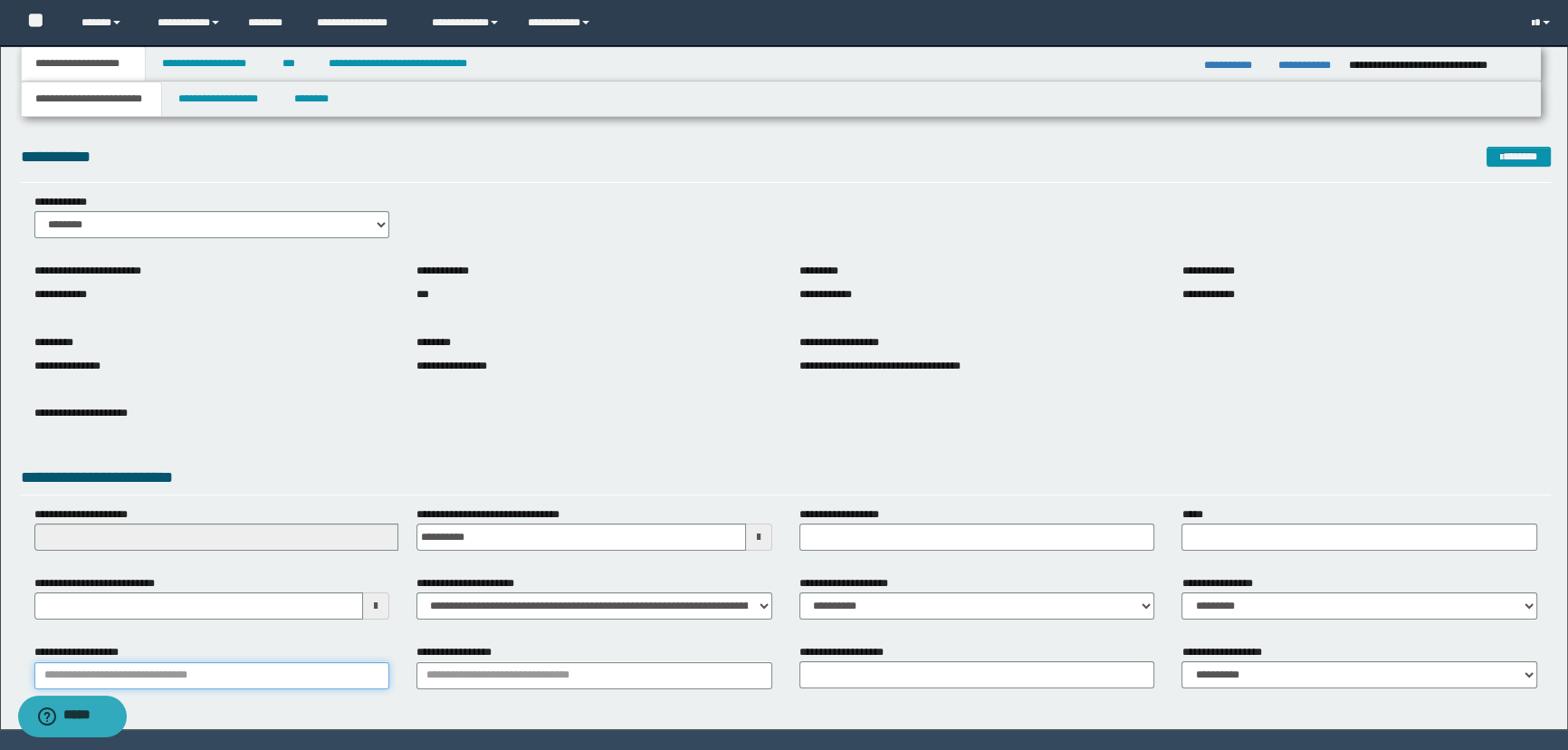 click on "**********" at bounding box center [212, 676] 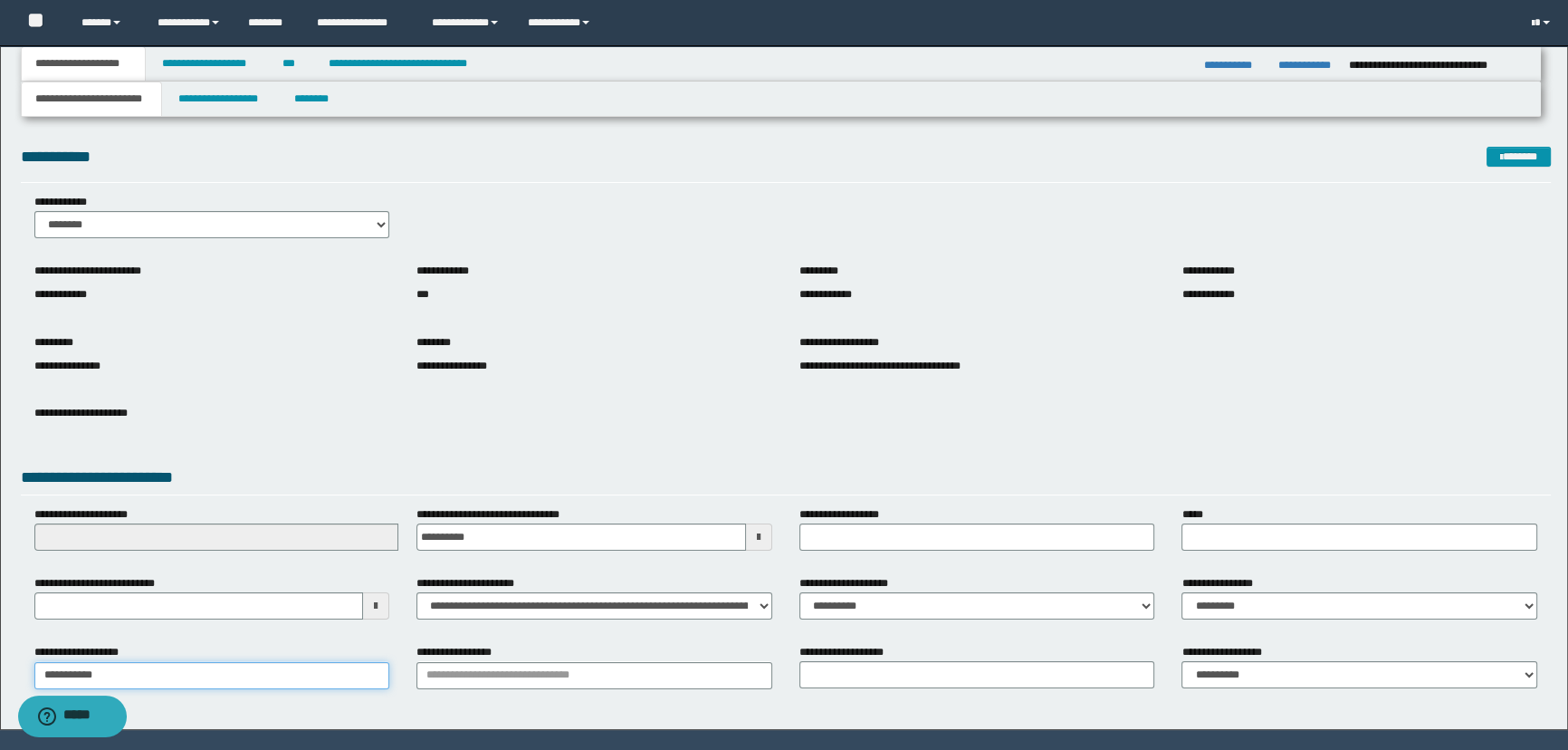 type on "**********" 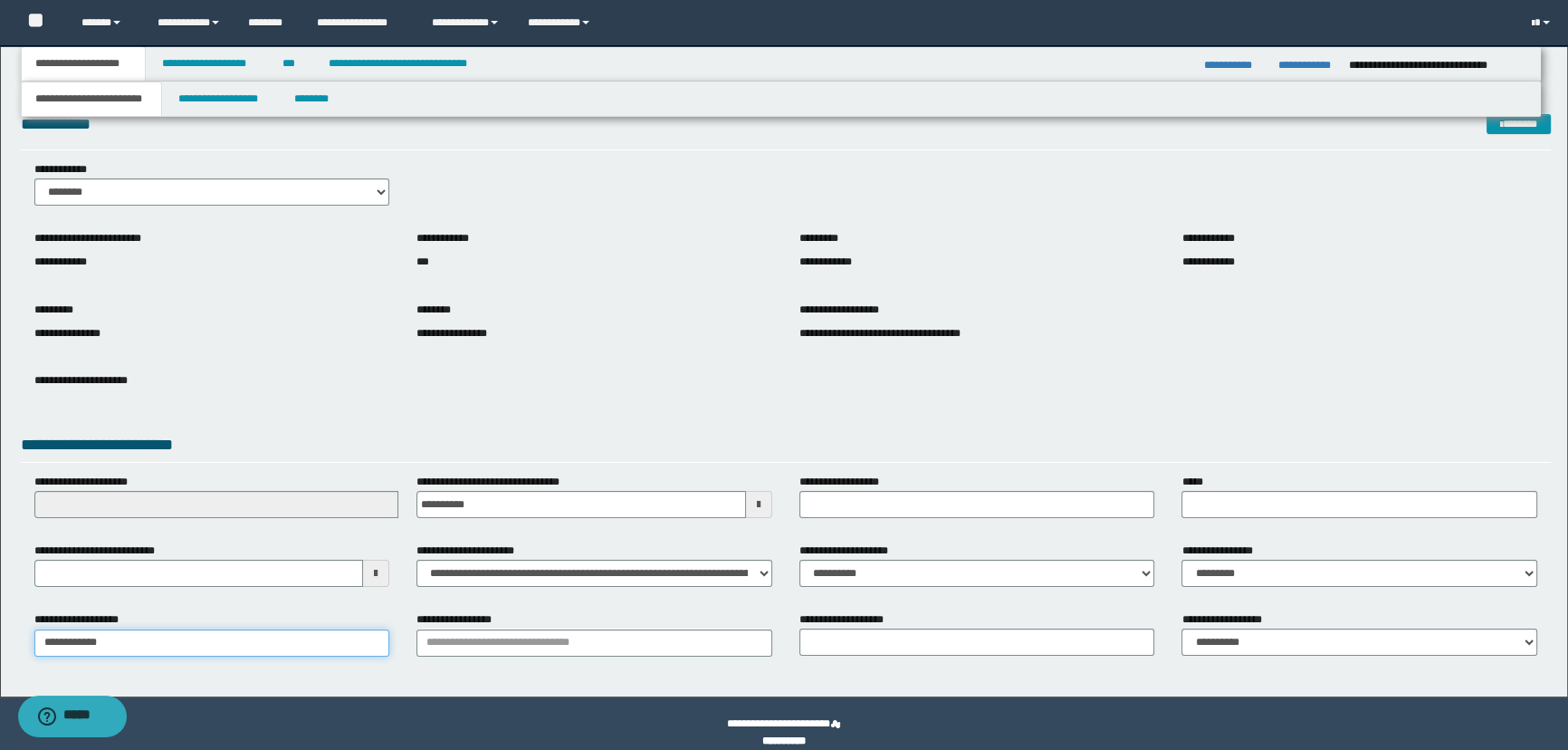 scroll, scrollTop: 50, scrollLeft: 0, axis: vertical 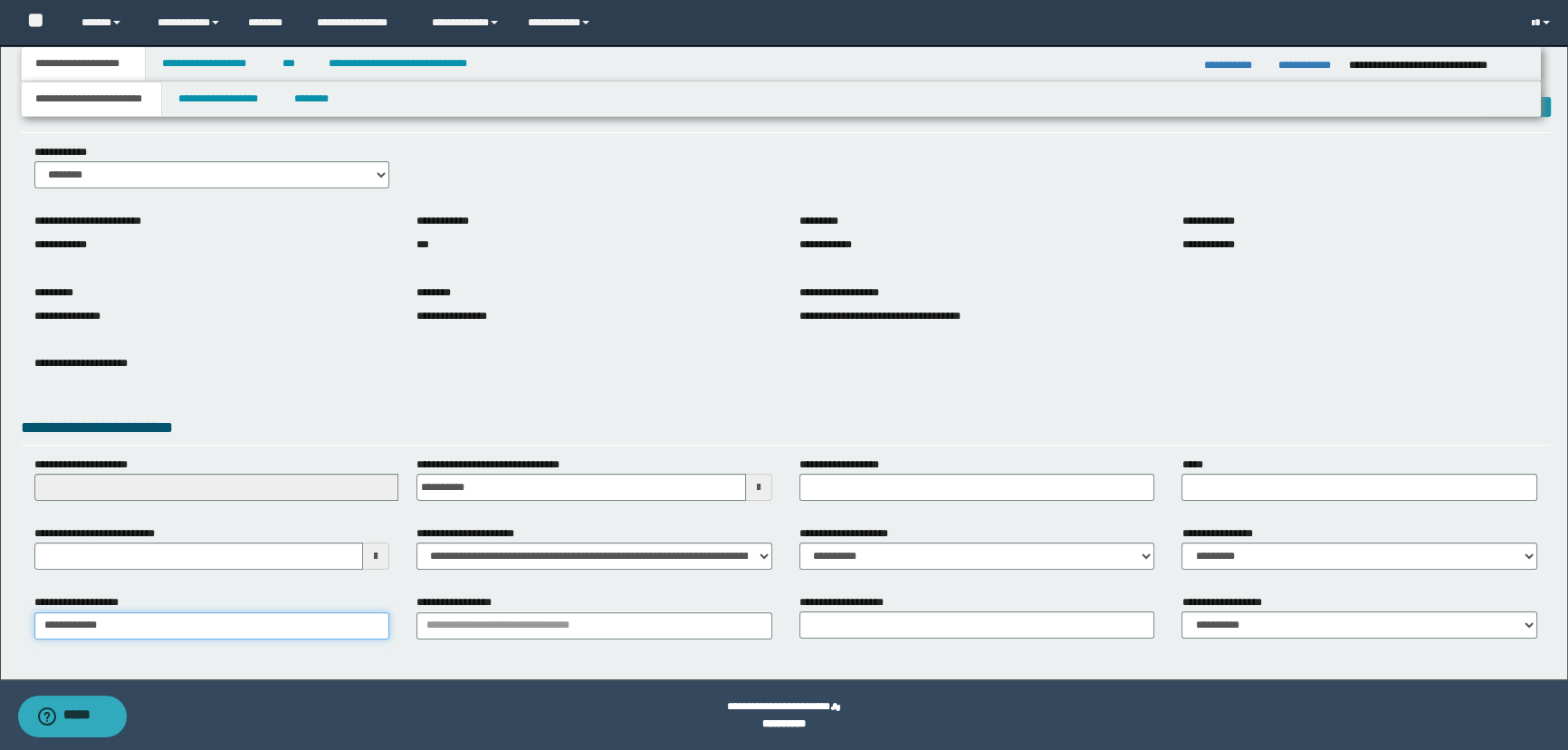 type on "**********" 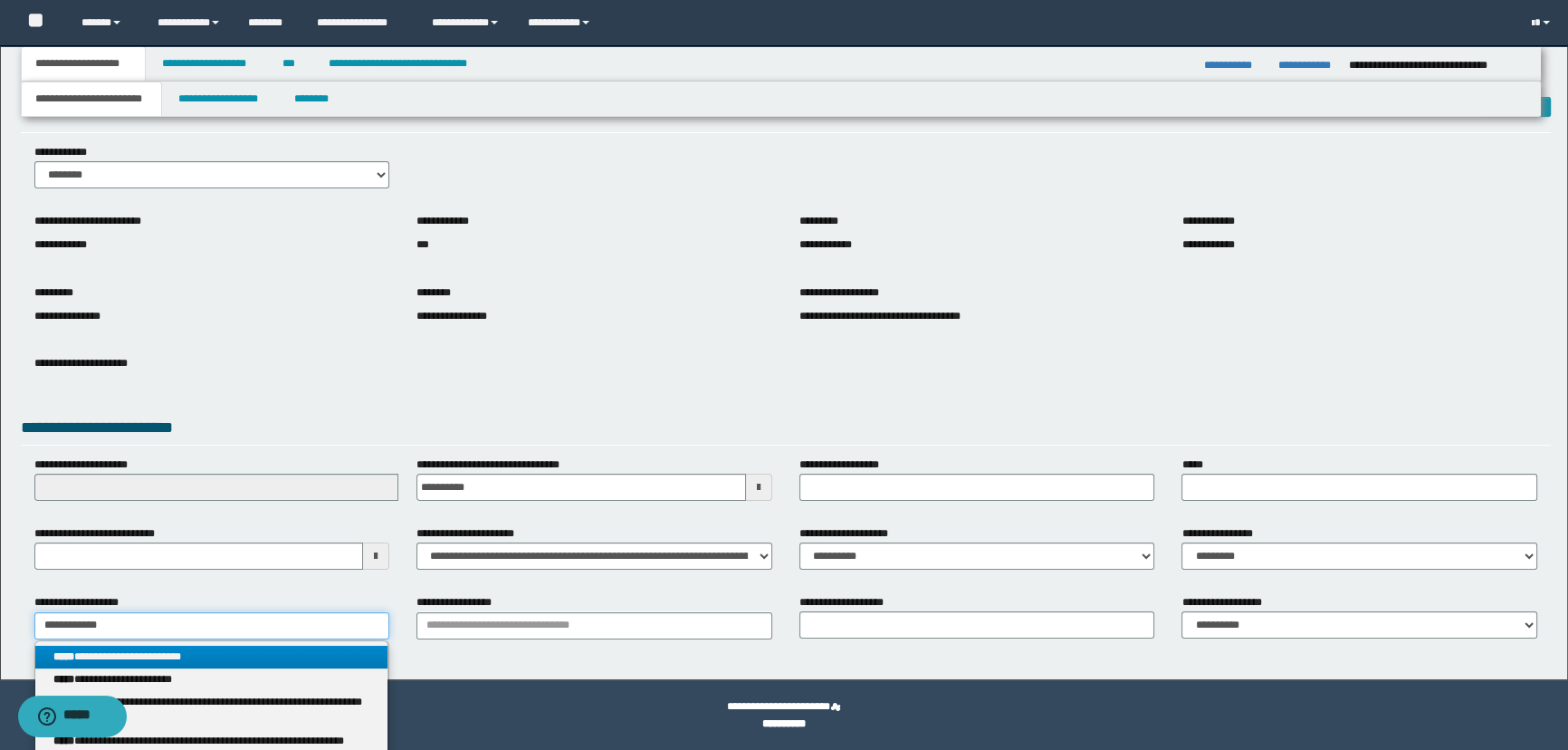 type on "**********" 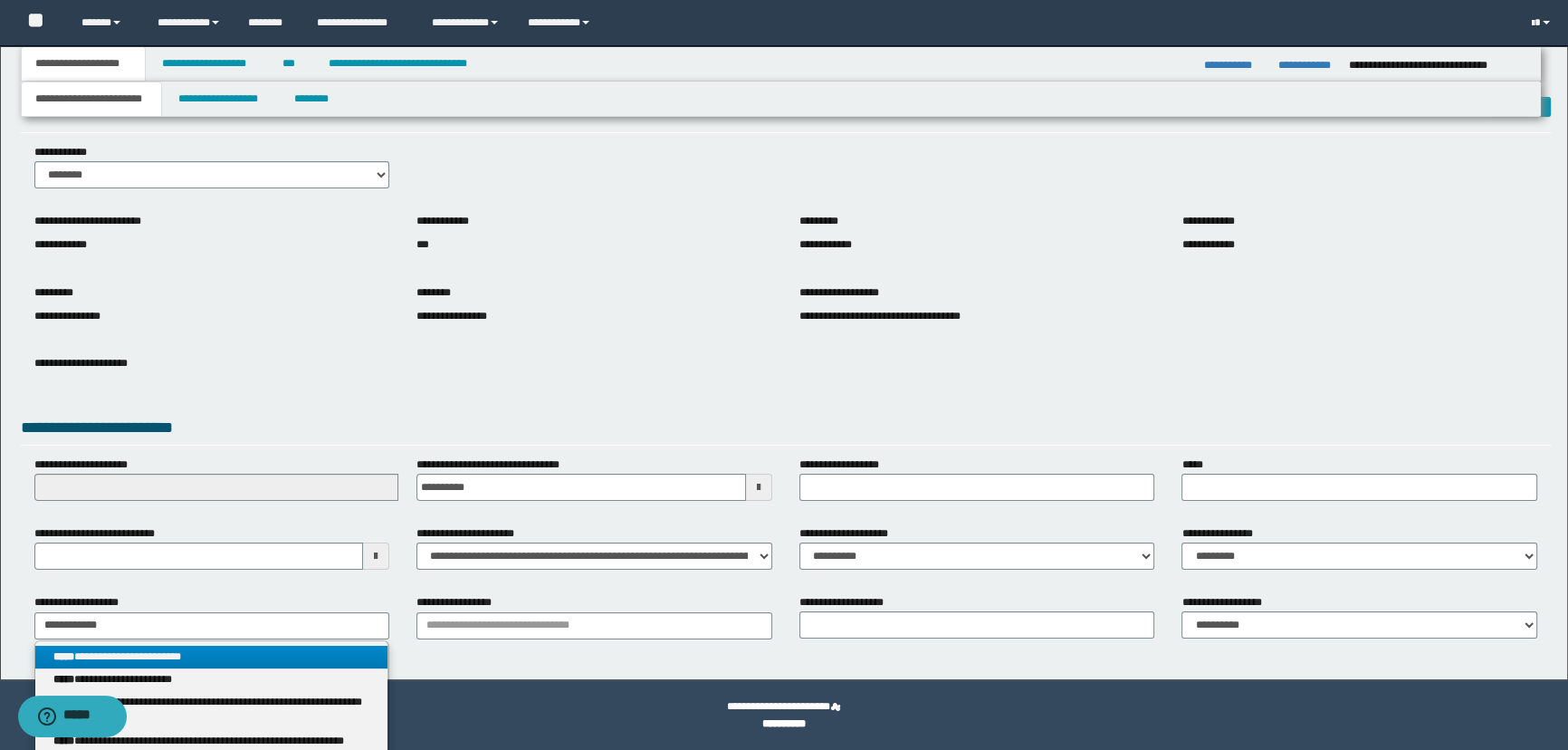 click on "**********" at bounding box center [212, 657] 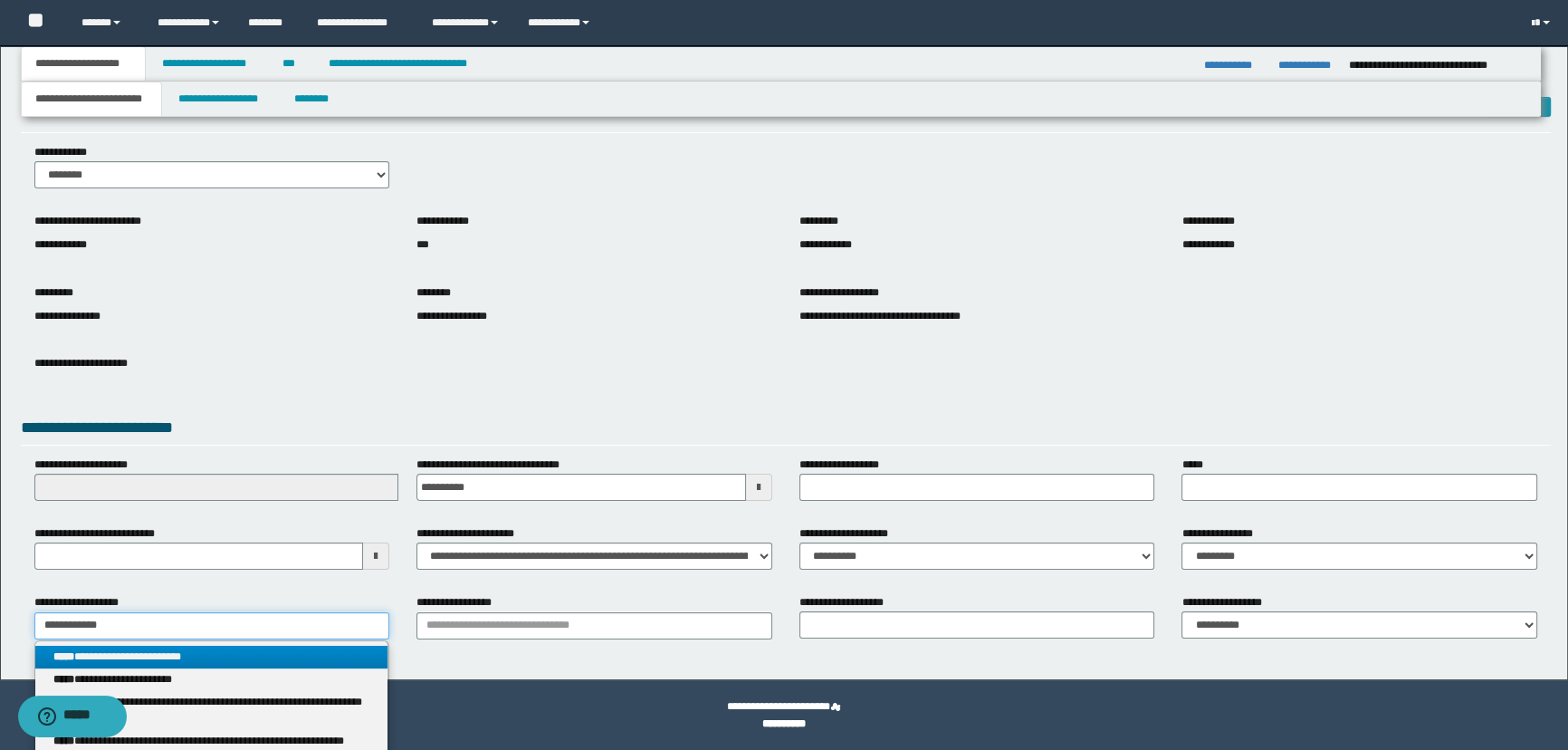 type 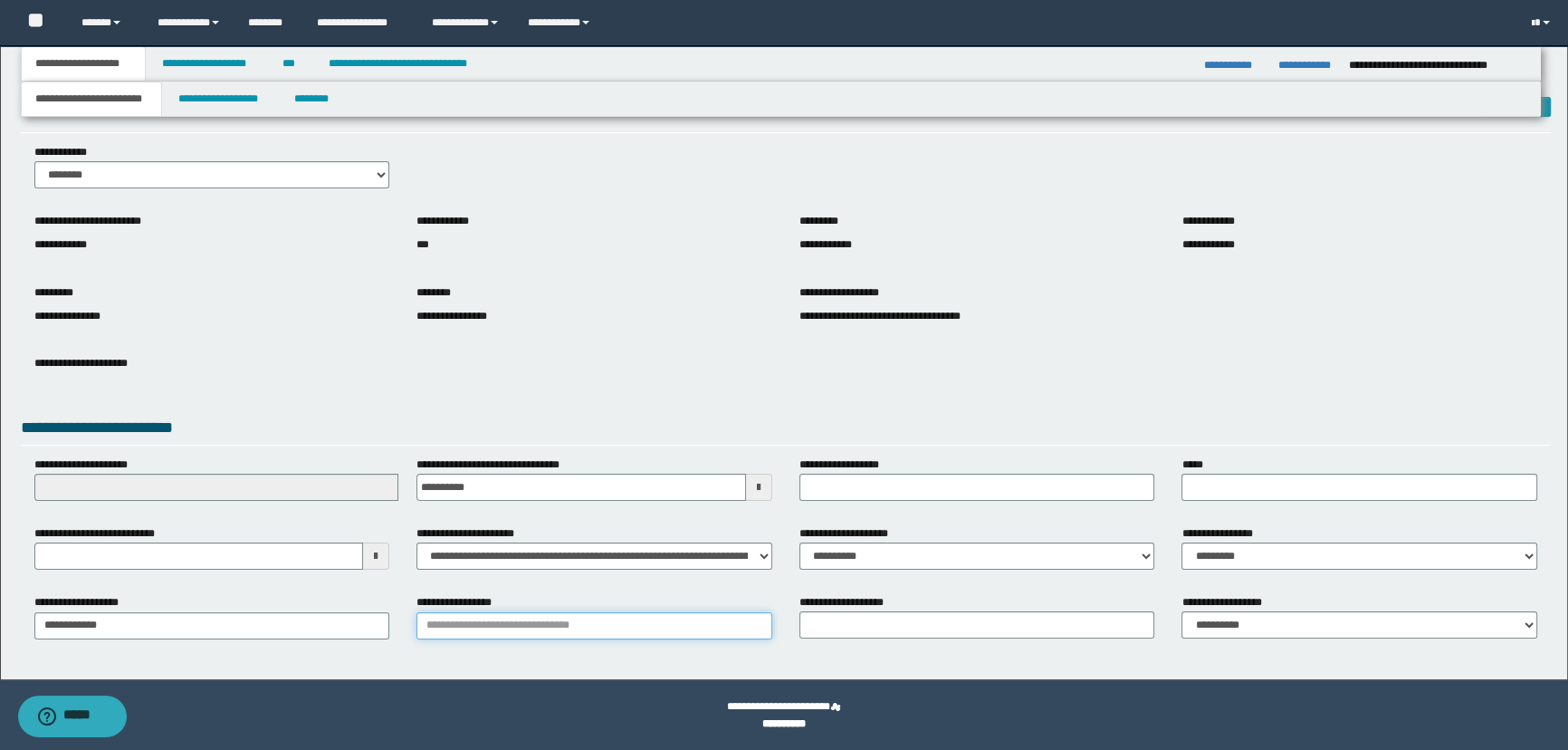 click on "**********" at bounding box center [594, 626] 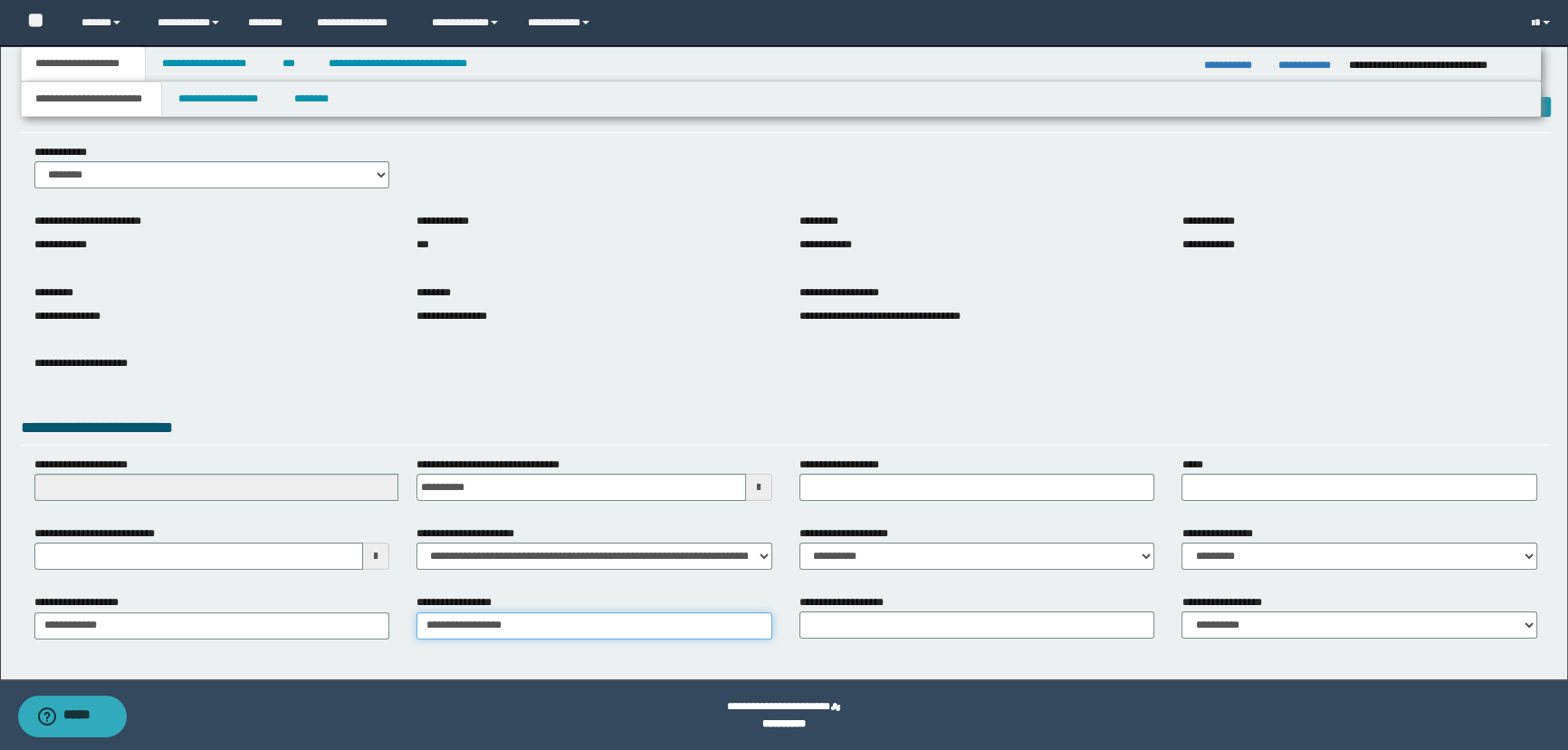 type on "**********" 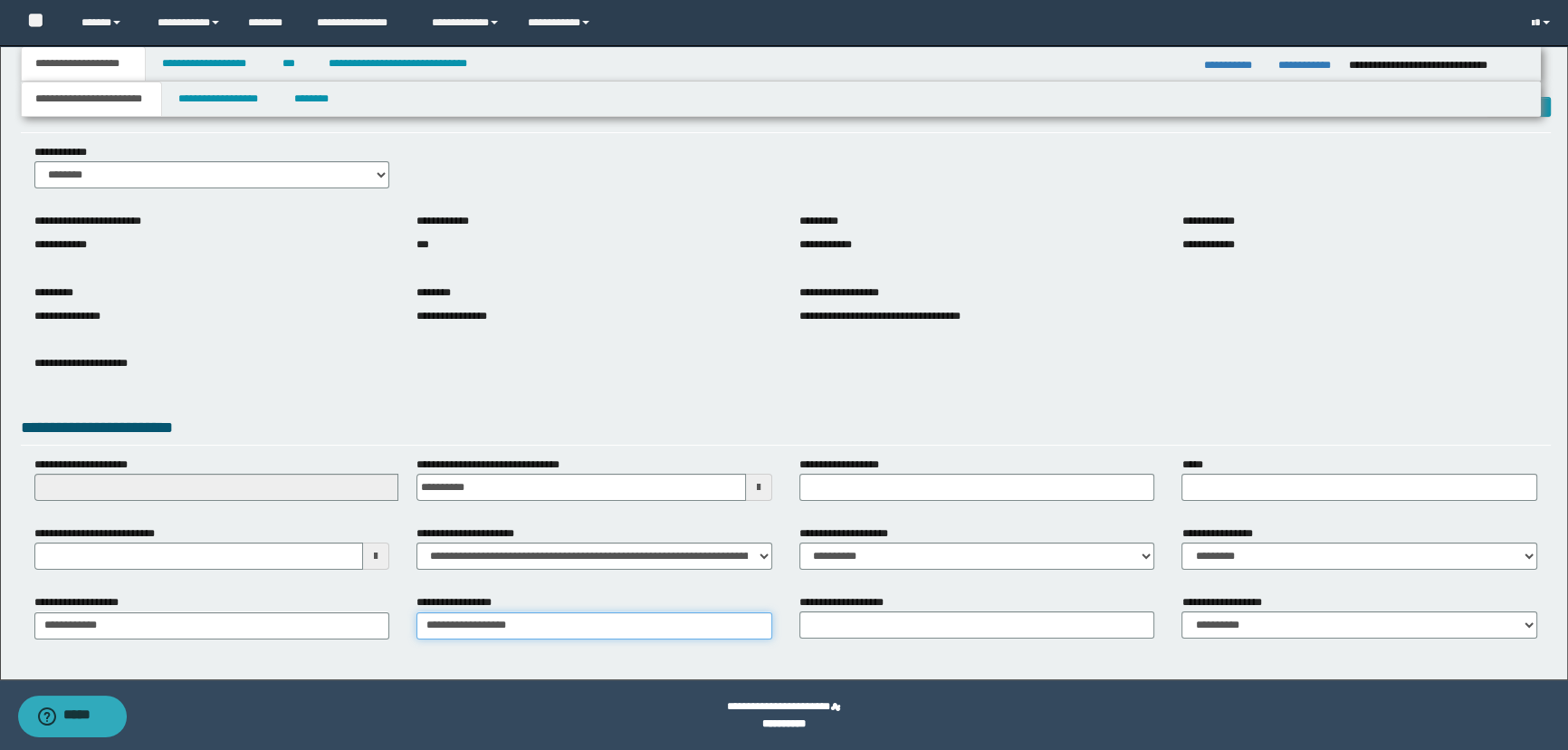 type on "**********" 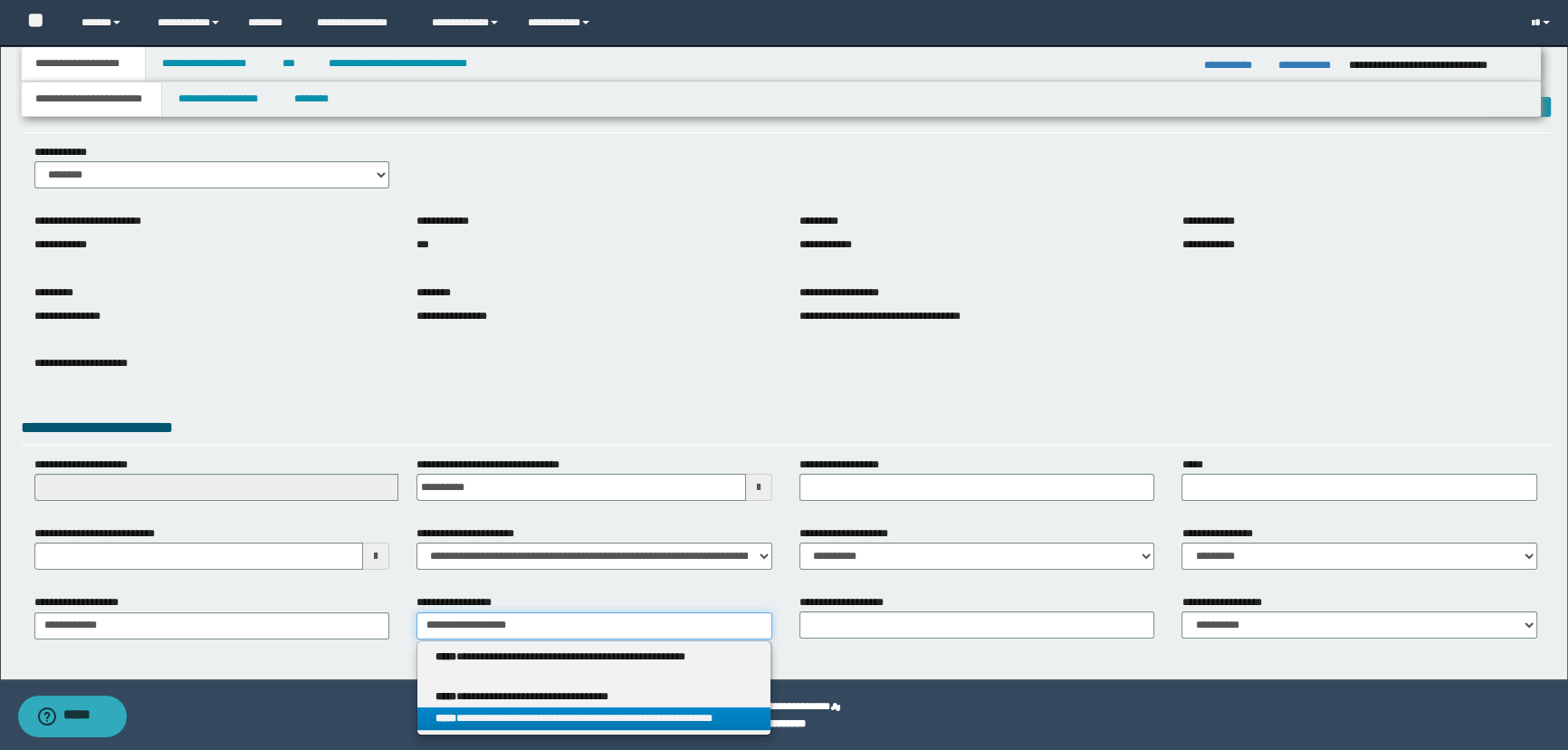 type on "**********" 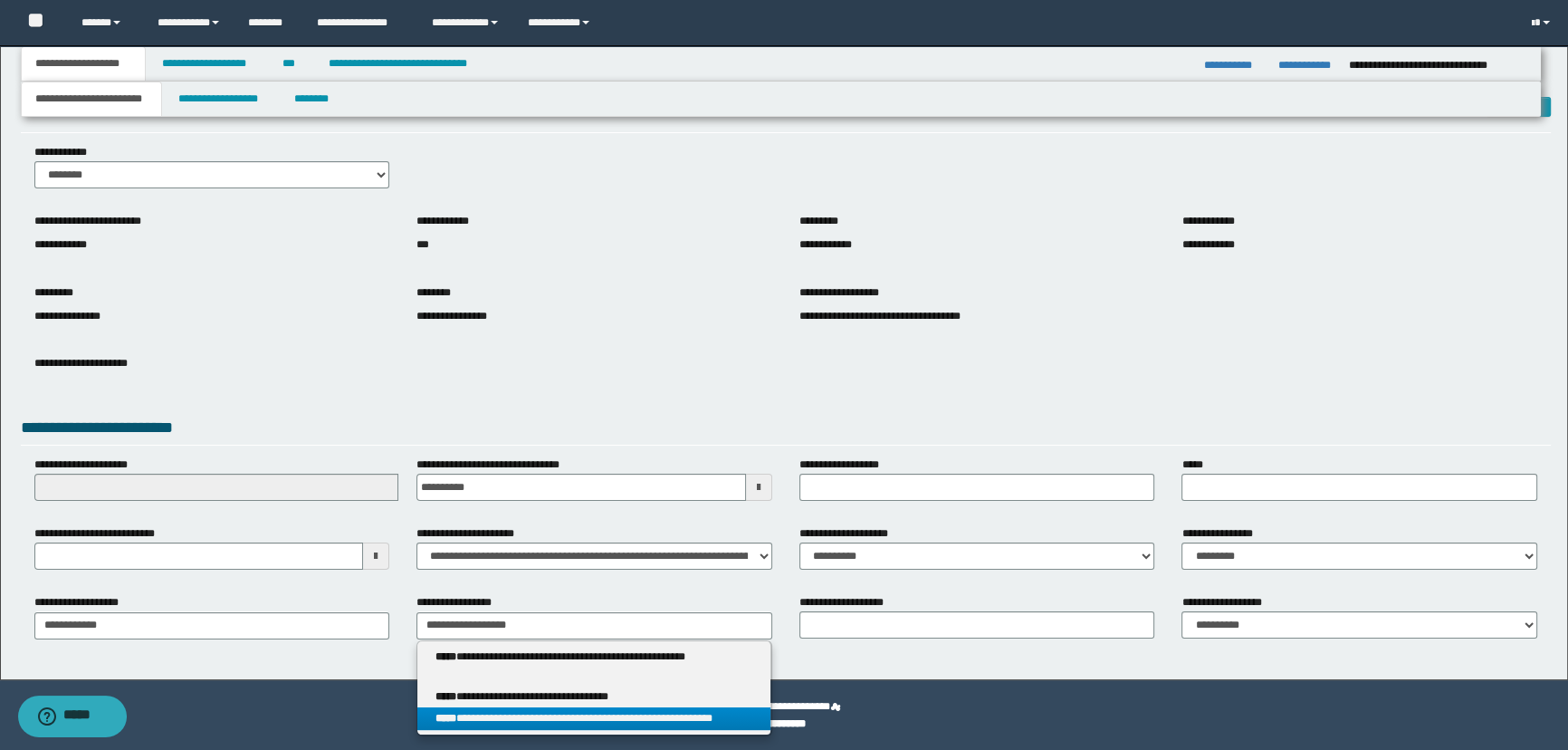 click on "**********" at bounding box center [594, 718] 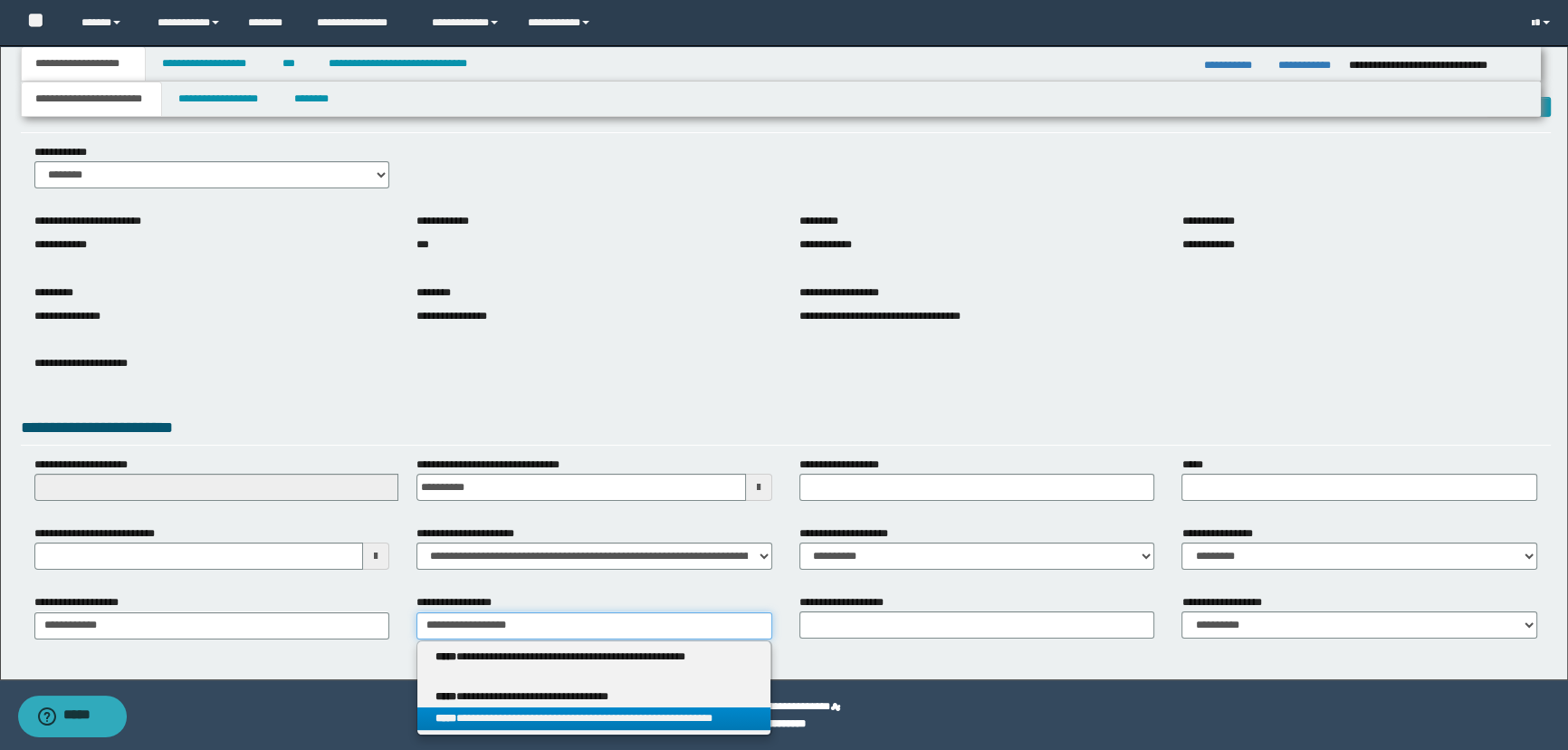 type 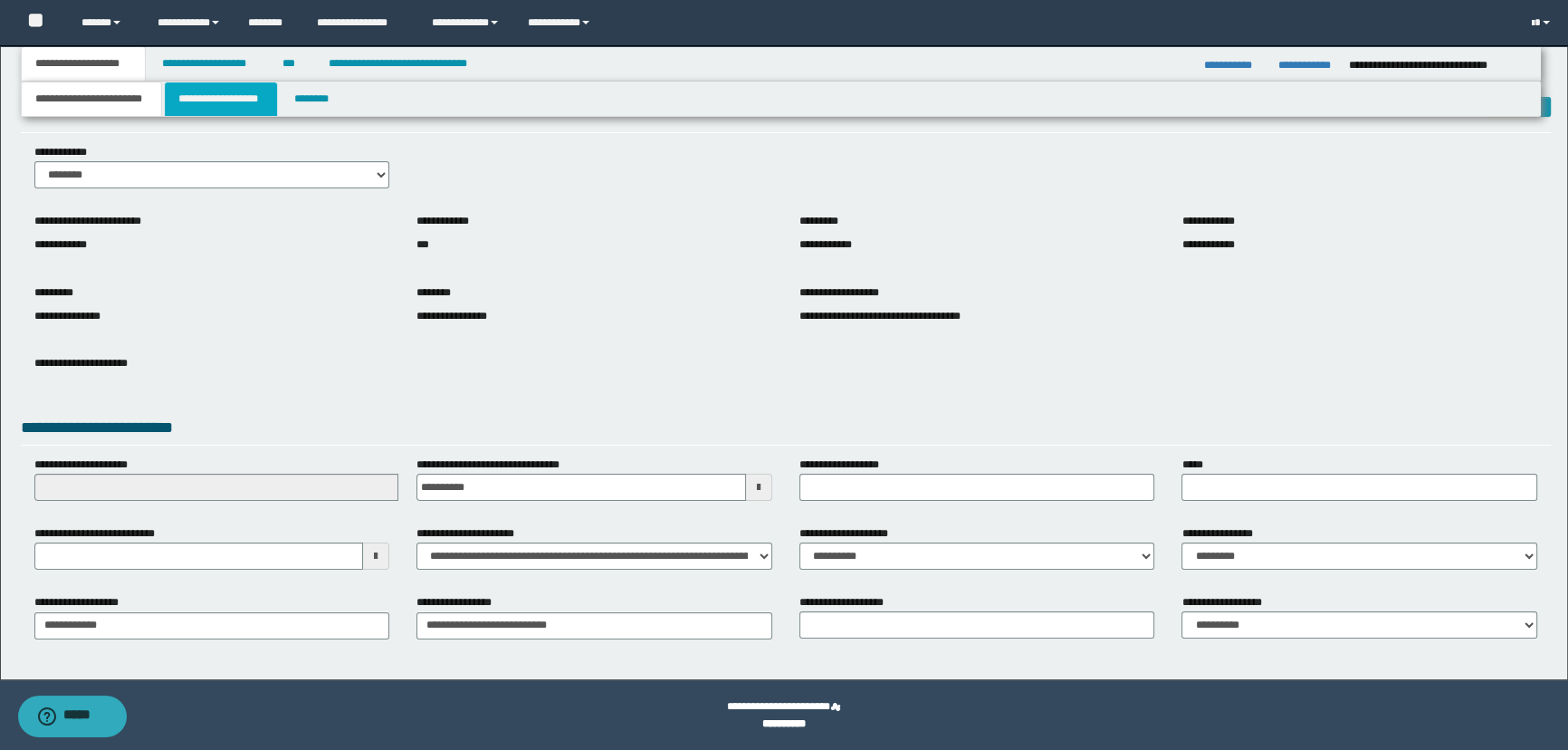 click on "**********" at bounding box center [221, 99] 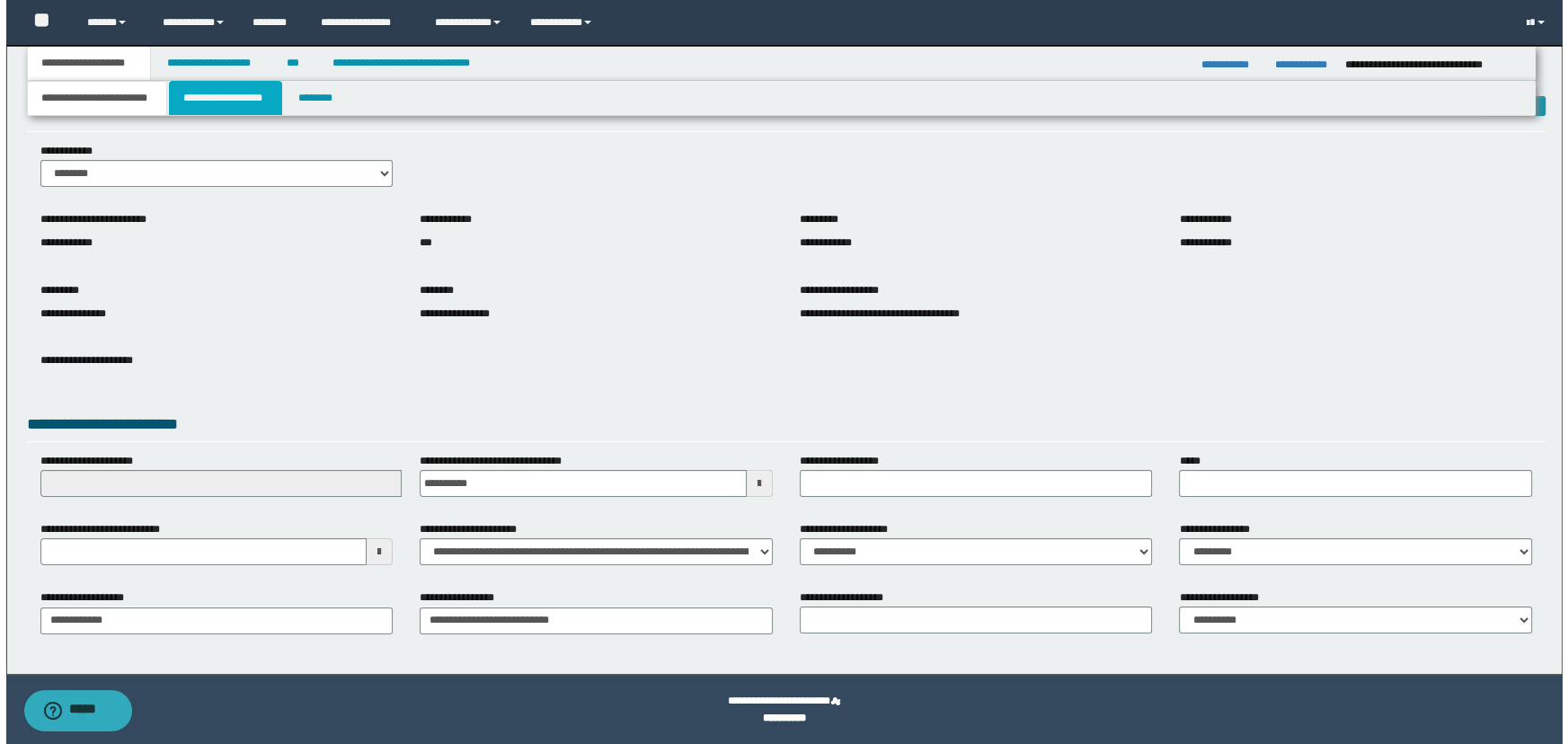 scroll, scrollTop: 0, scrollLeft: 0, axis: both 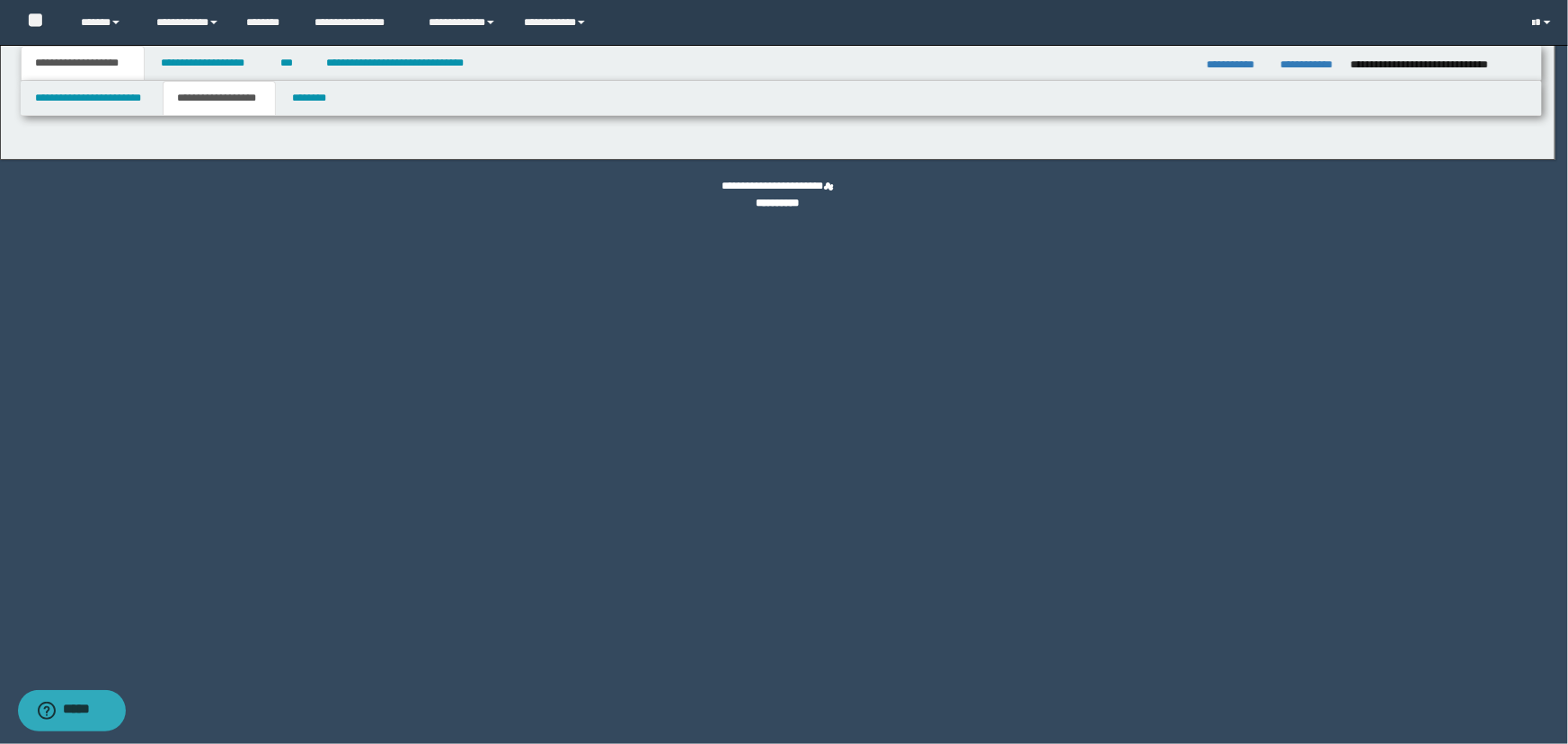 type on "*******" 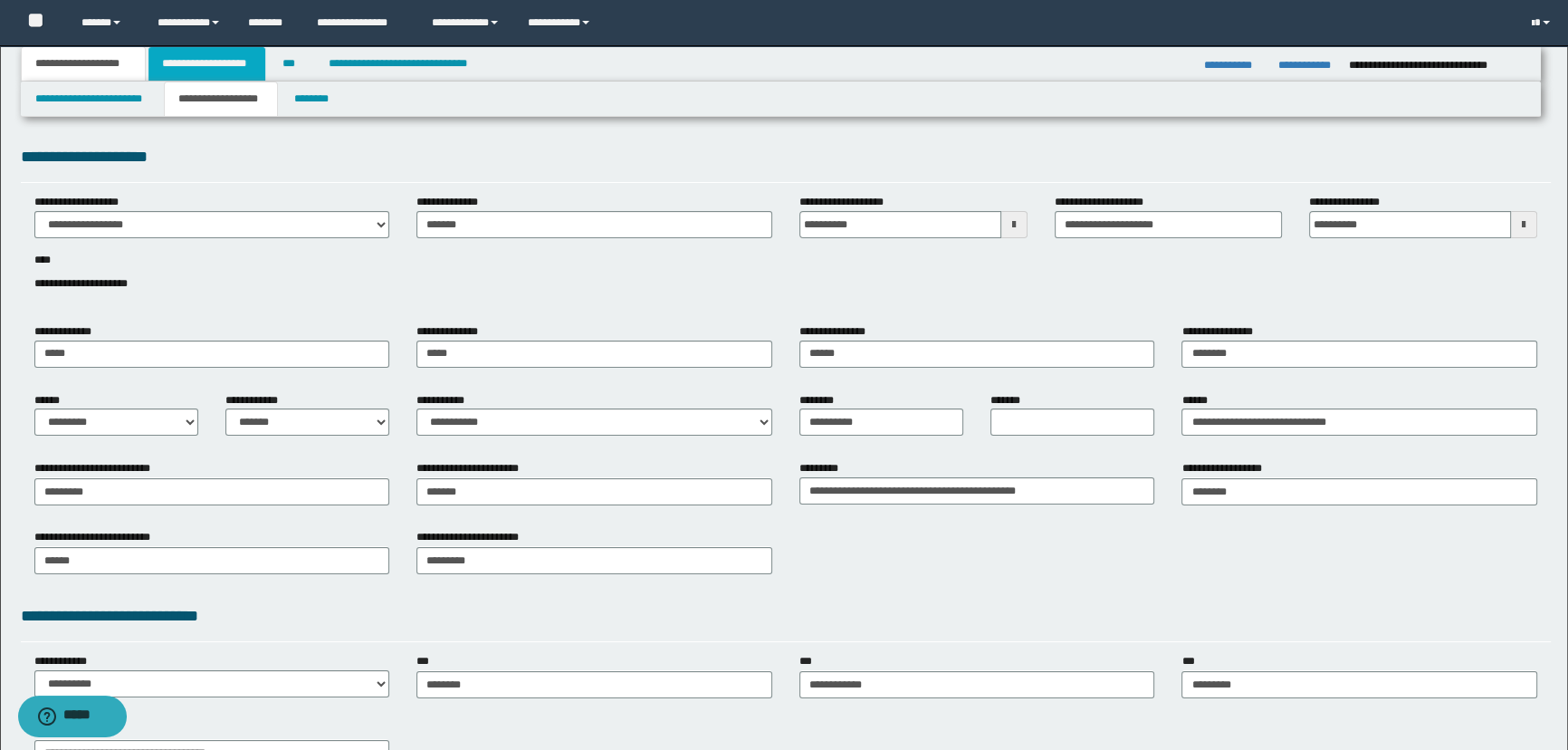 click on "**********" at bounding box center (206, 63) 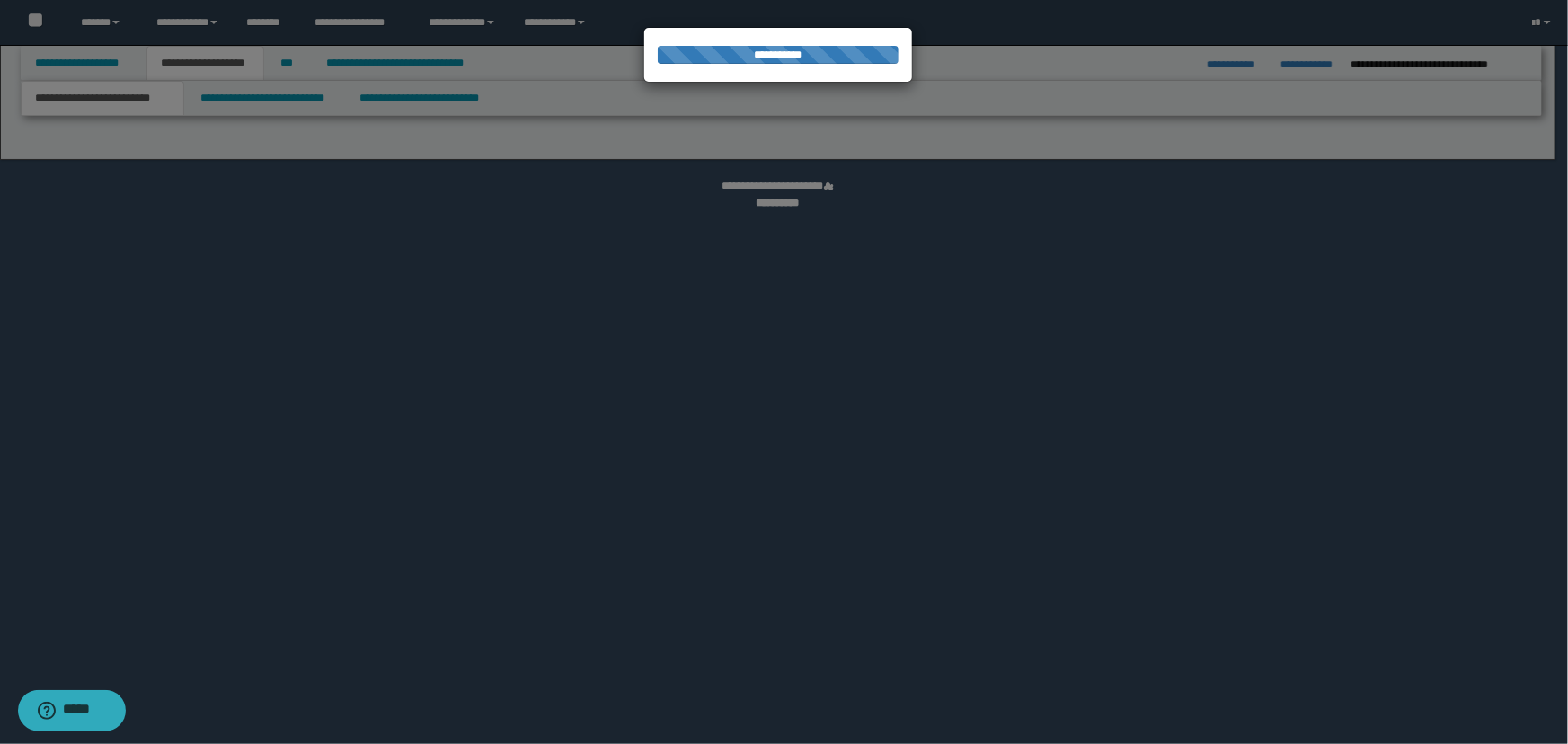 select on "*" 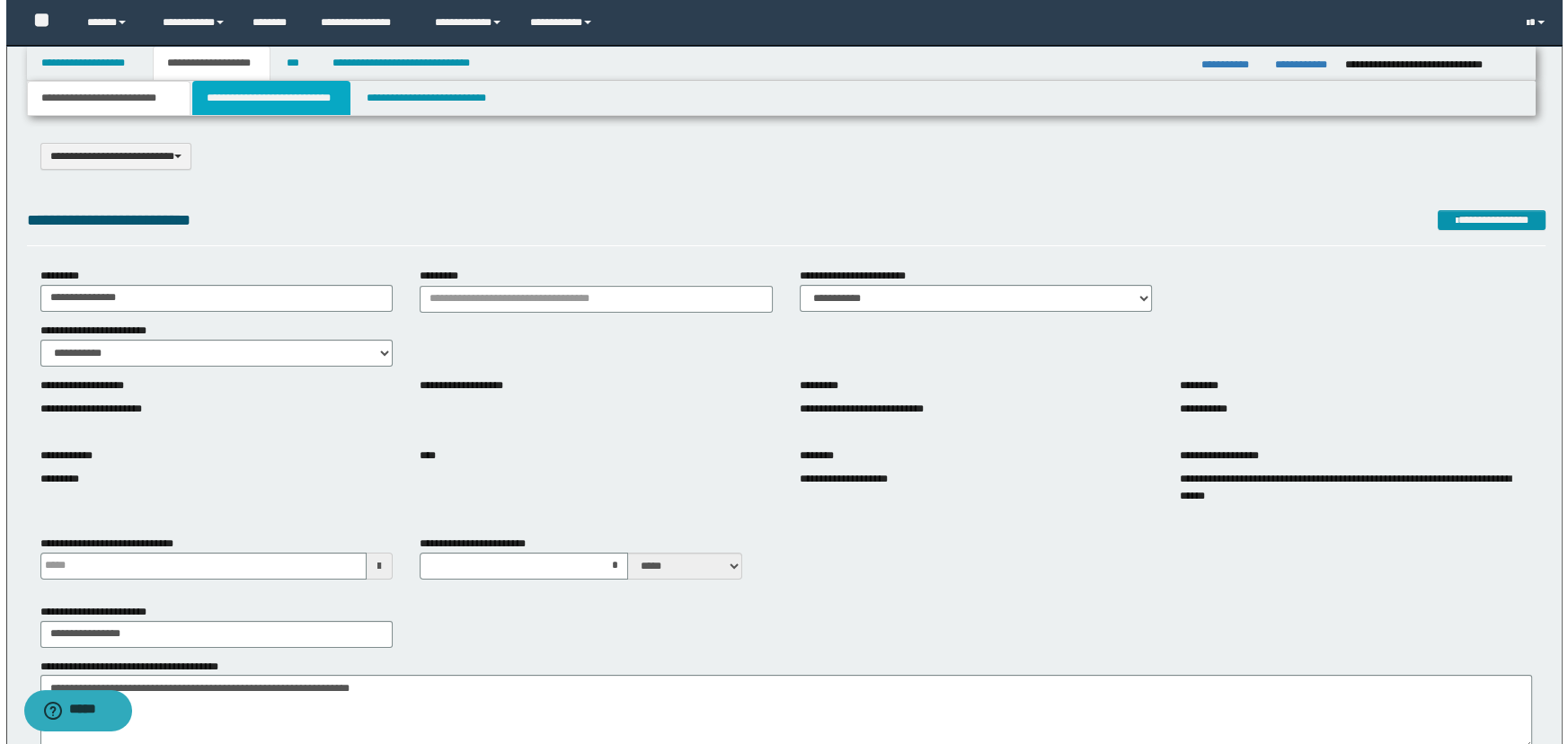 scroll, scrollTop: 0, scrollLeft: 0, axis: both 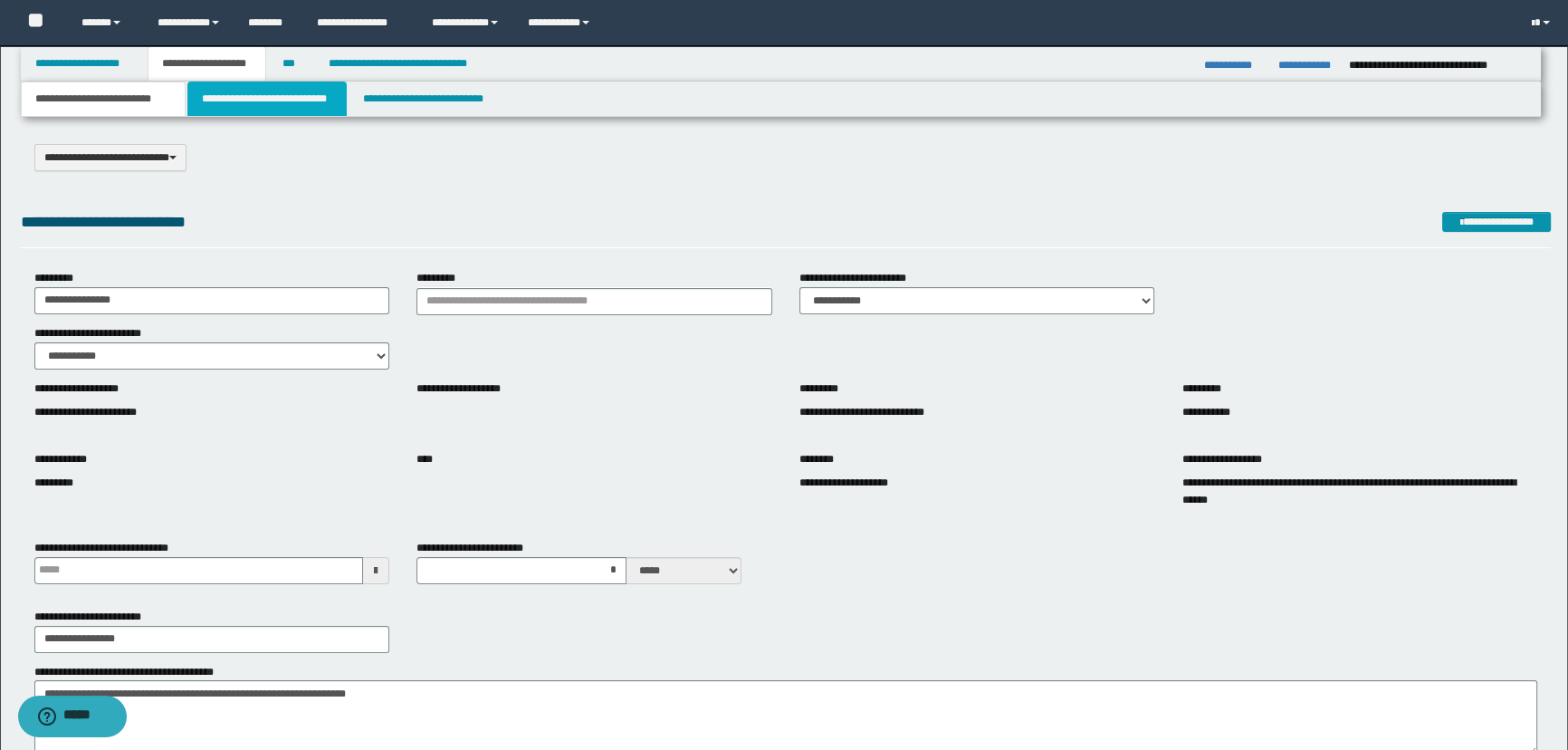 click on "**********" at bounding box center (266, 99) 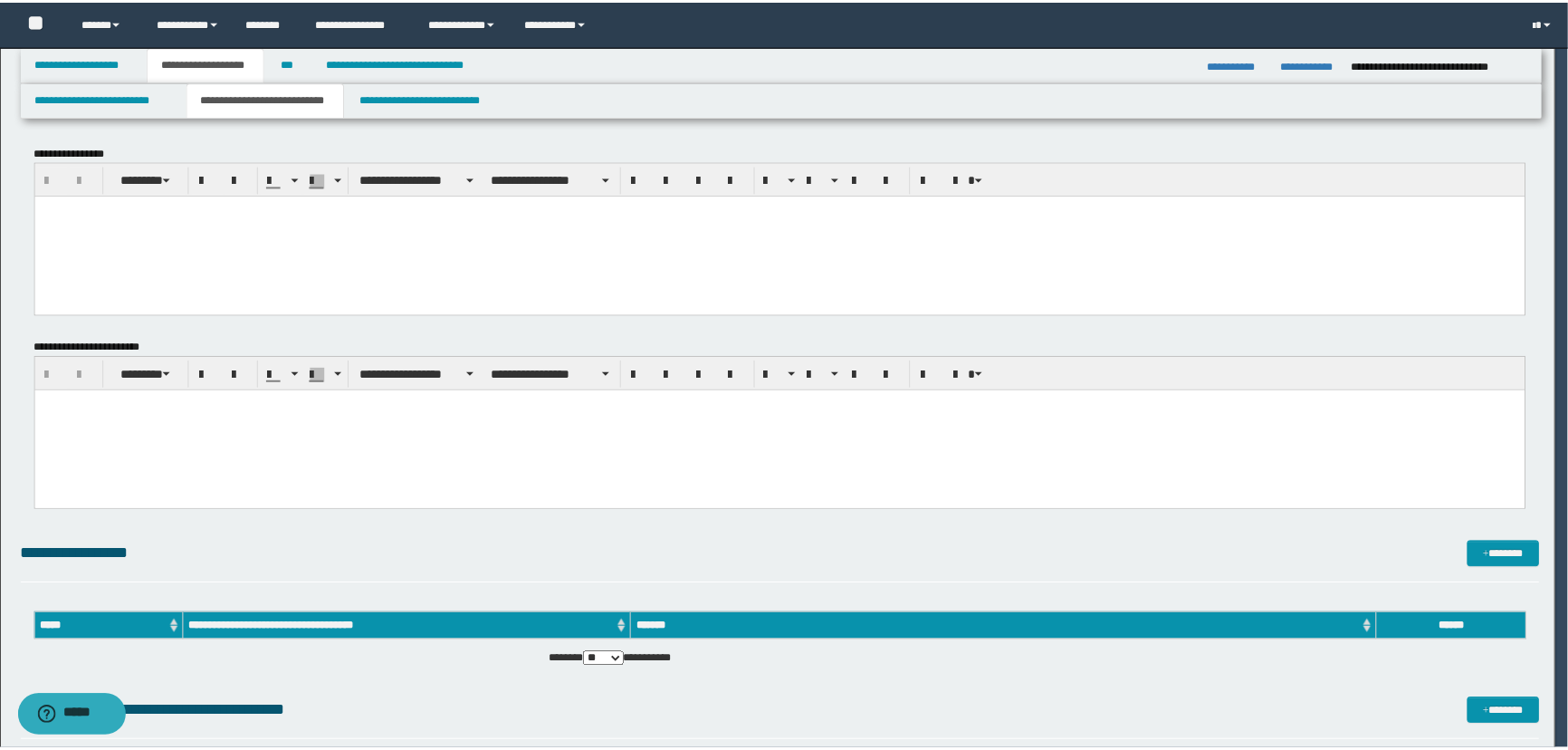 scroll, scrollTop: 0, scrollLeft: 0, axis: both 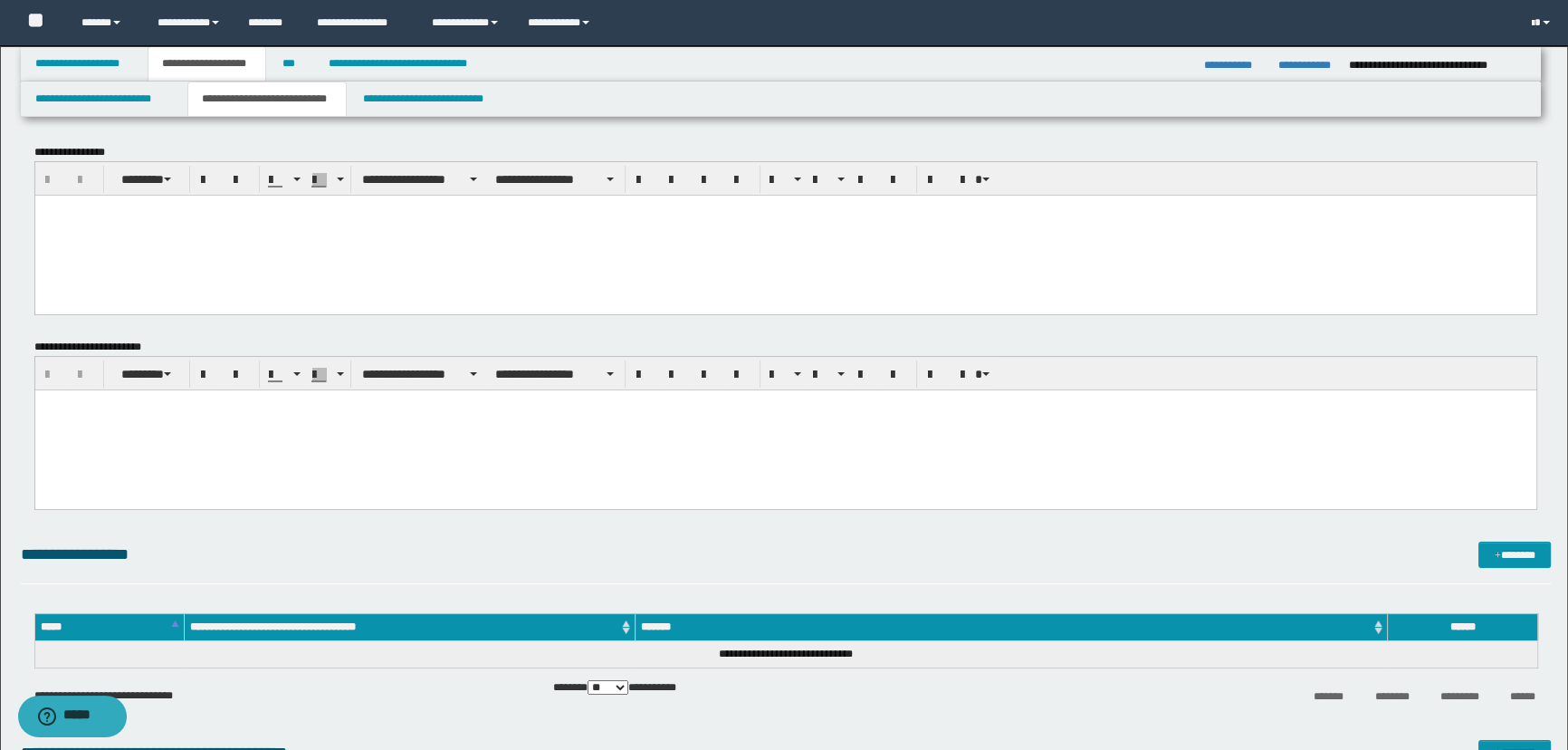 click at bounding box center (785, 231) 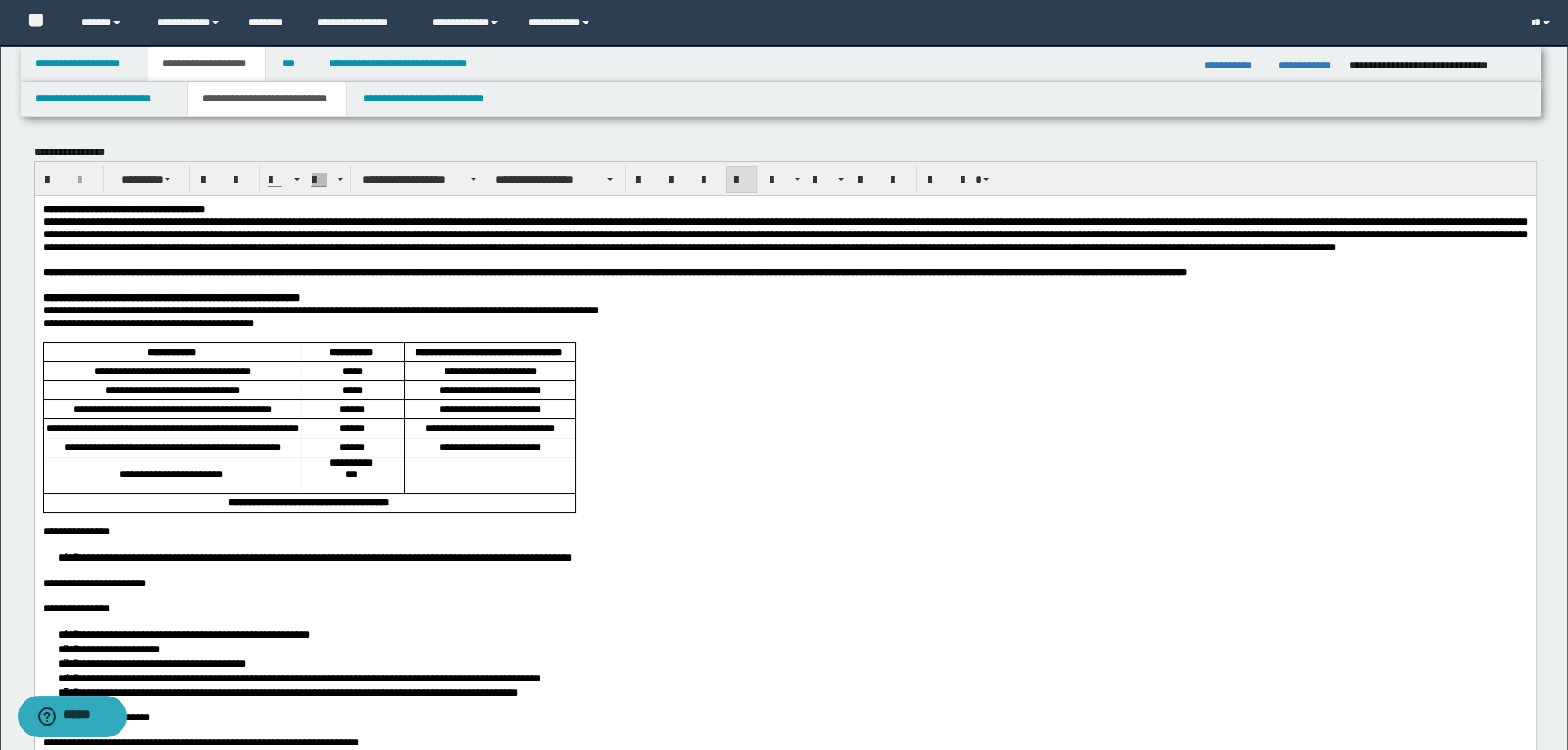 click on "**********" at bounding box center (785, 1101) 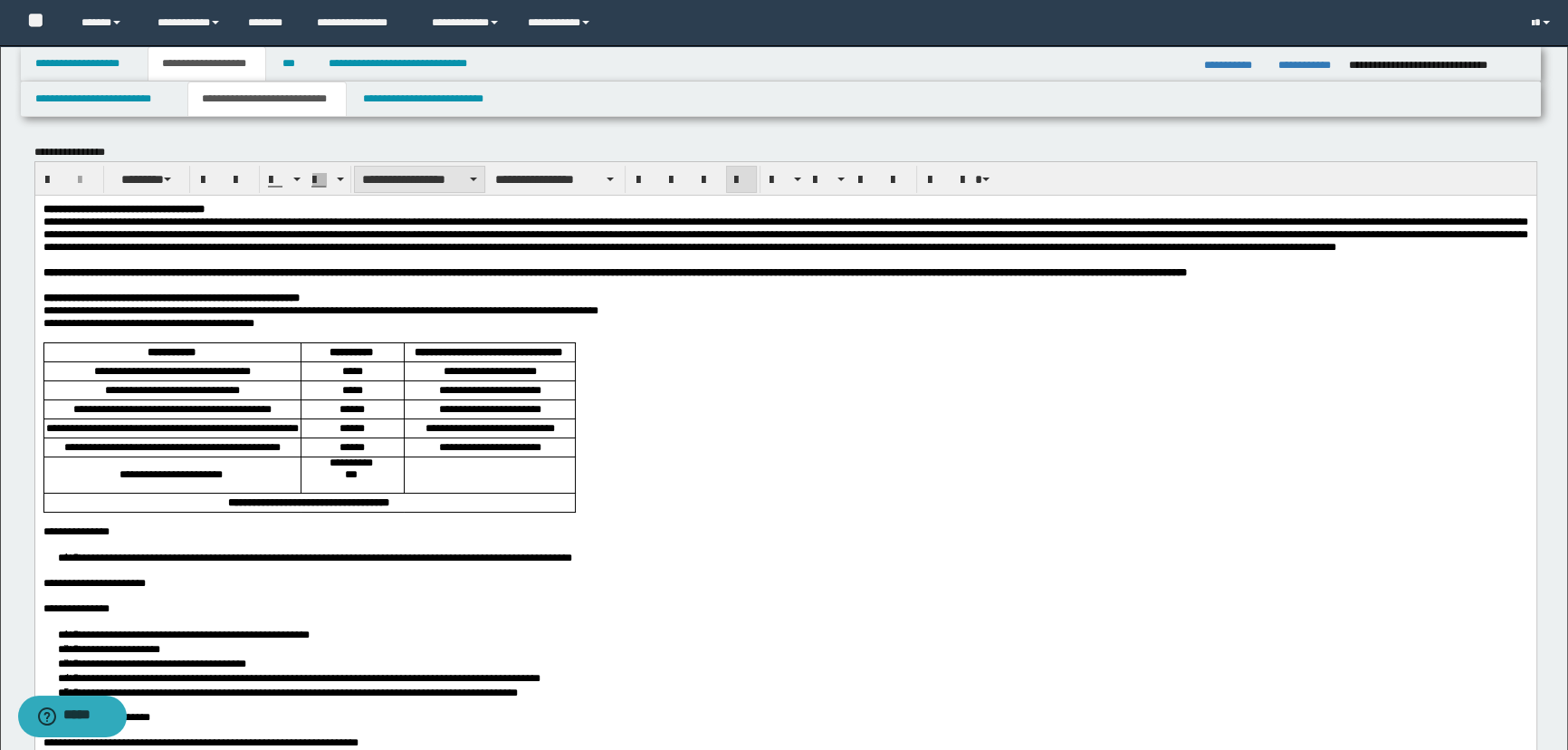 click on "**********" at bounding box center [419, 179] 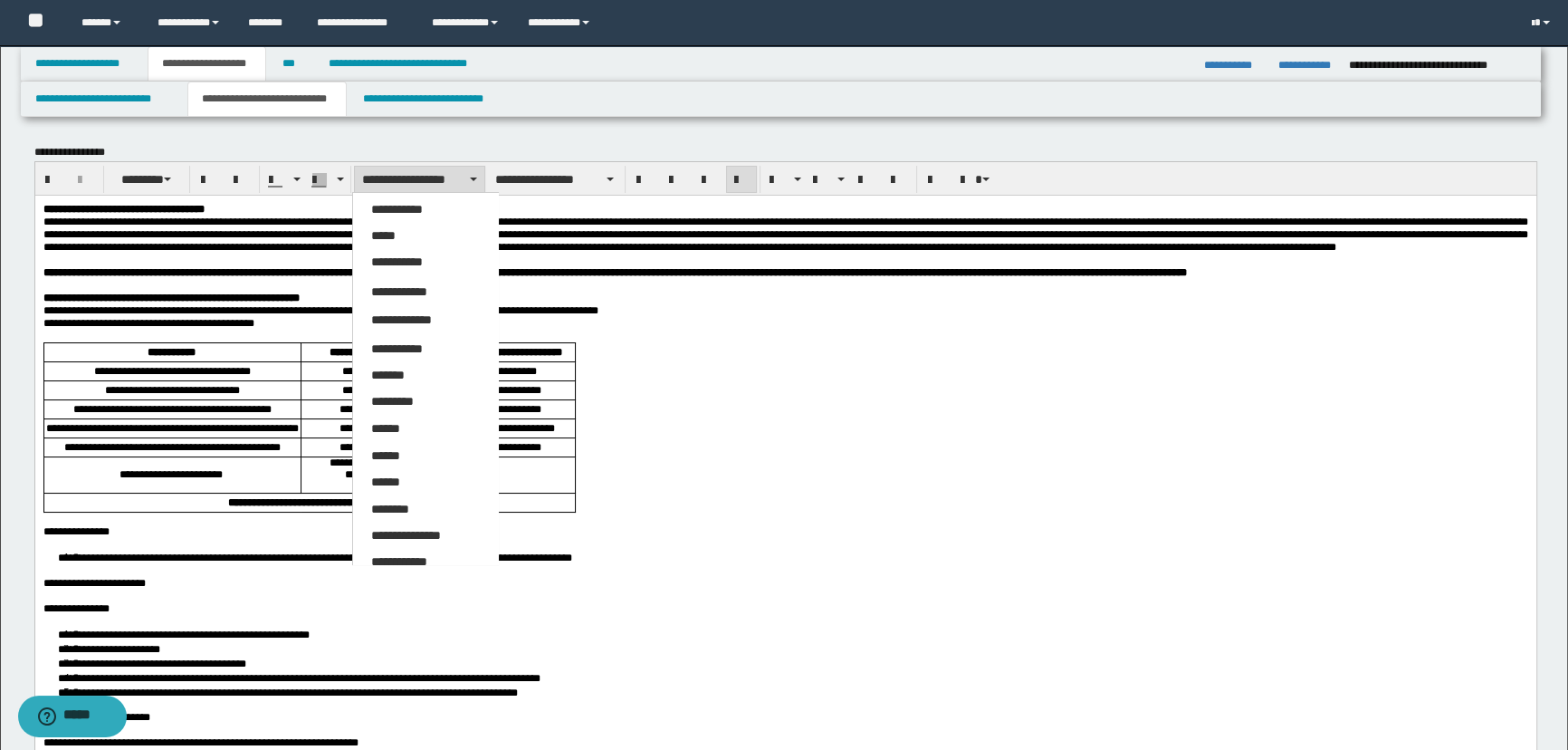 click at bounding box center (785, 259) 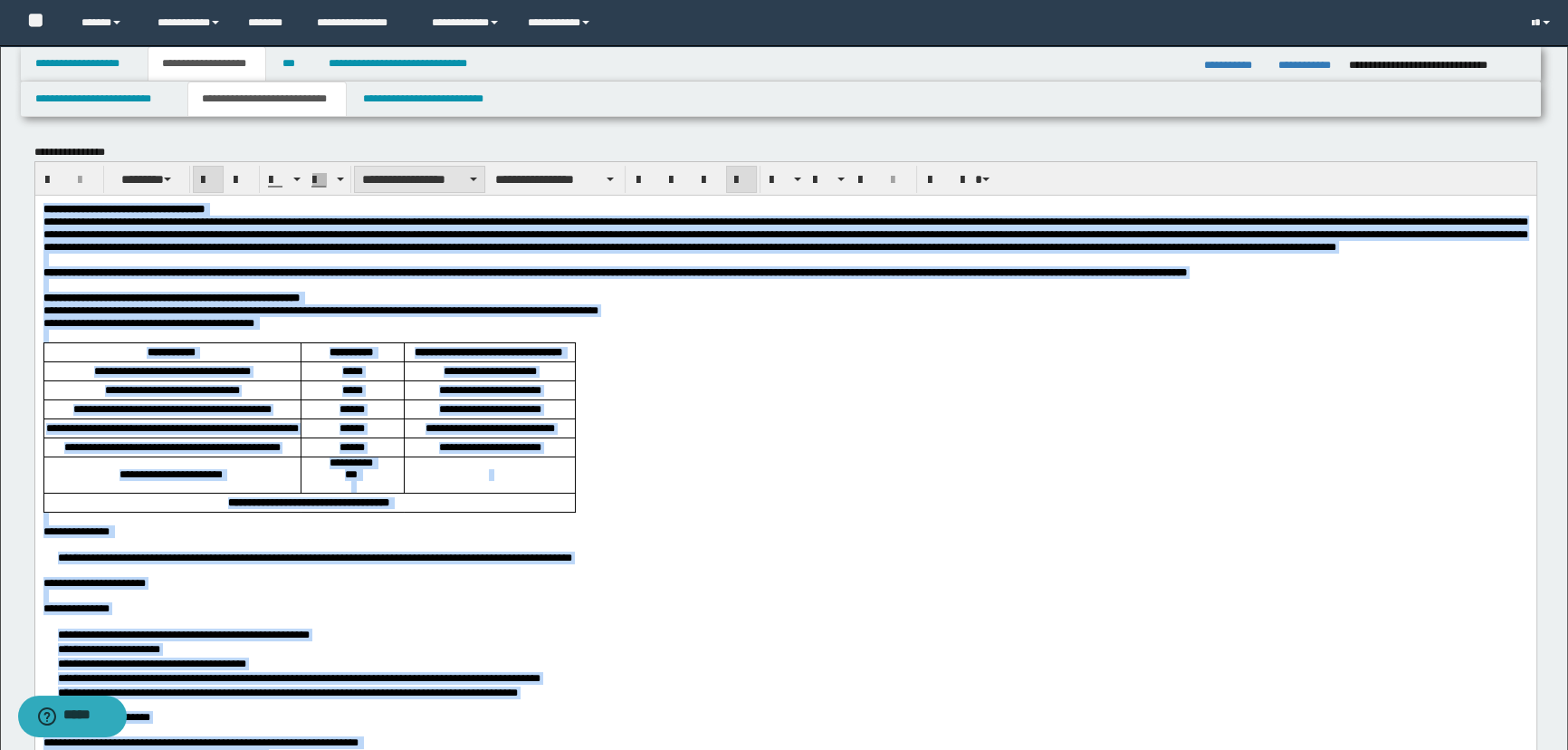 click on "**********" at bounding box center [419, 179] 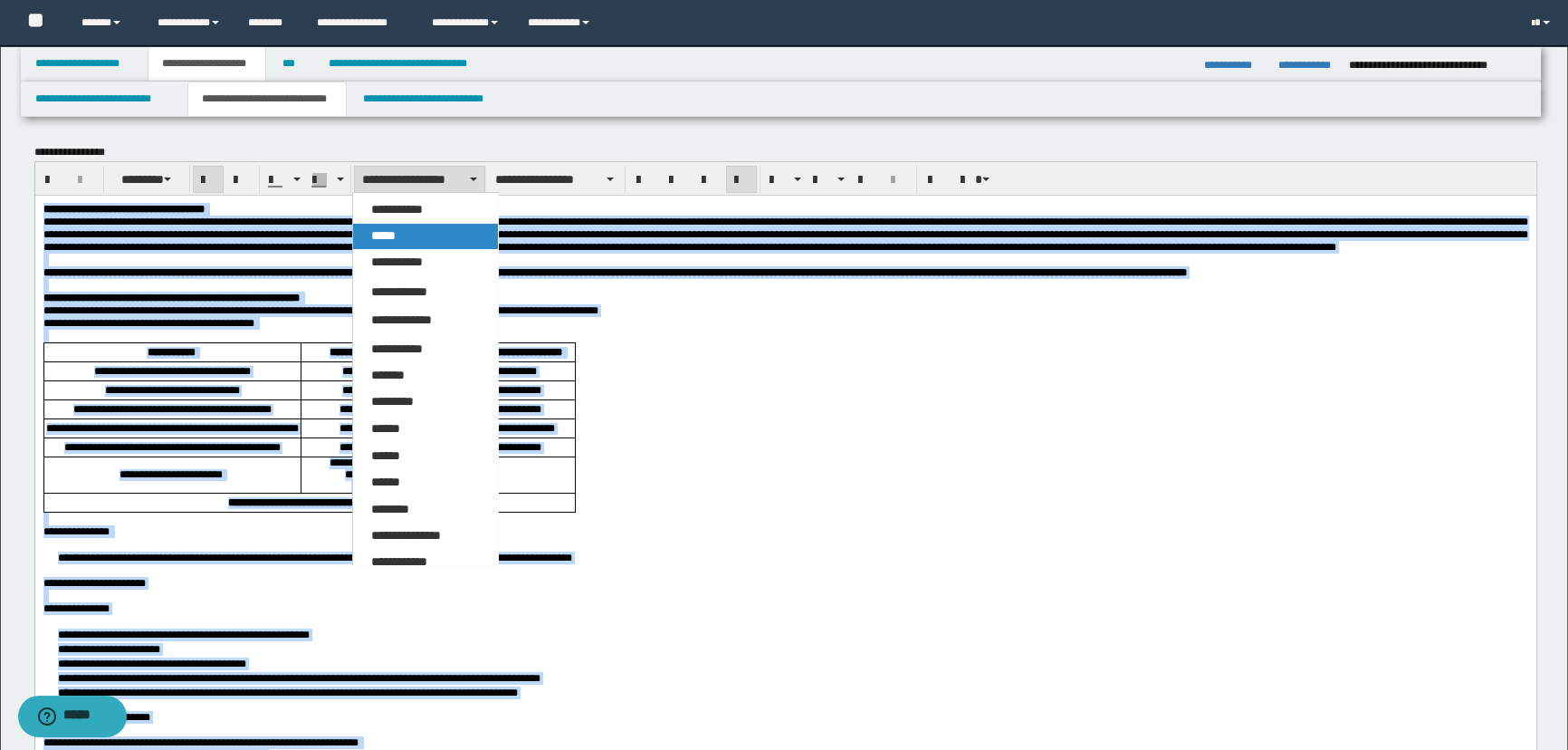 click on "*****" at bounding box center (425, 236) 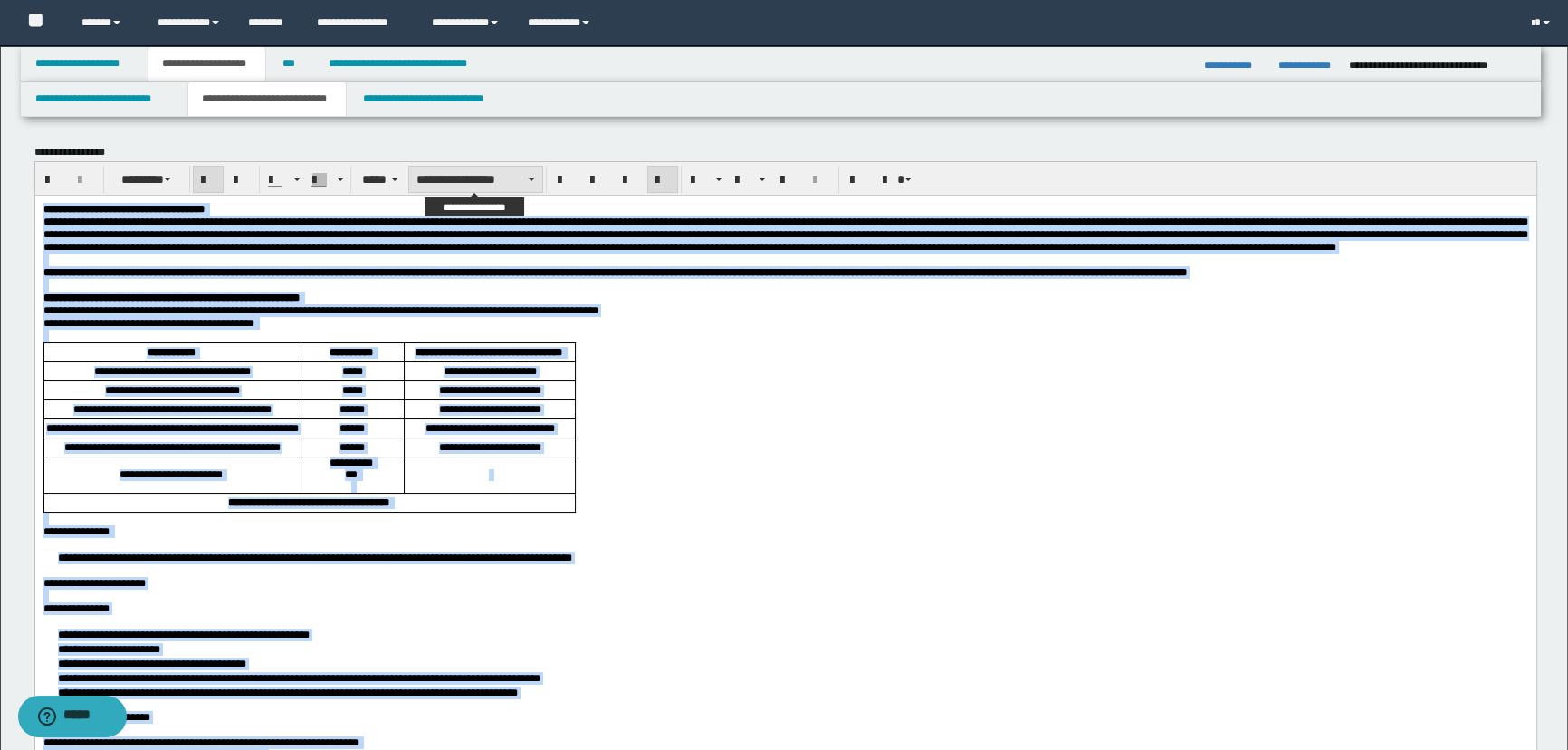 click on "**********" at bounding box center (475, 179) 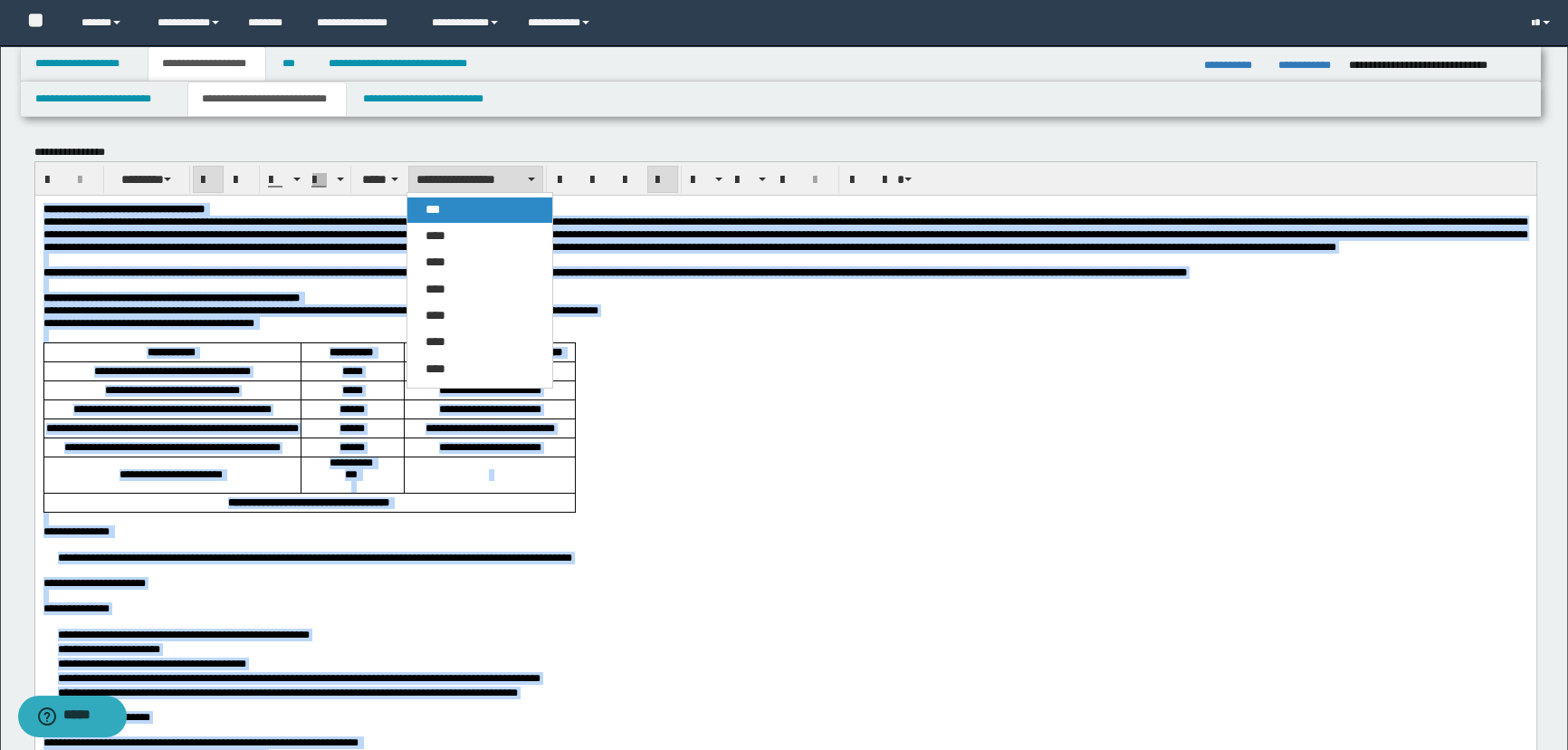 click on "***" at bounding box center [480, 210] 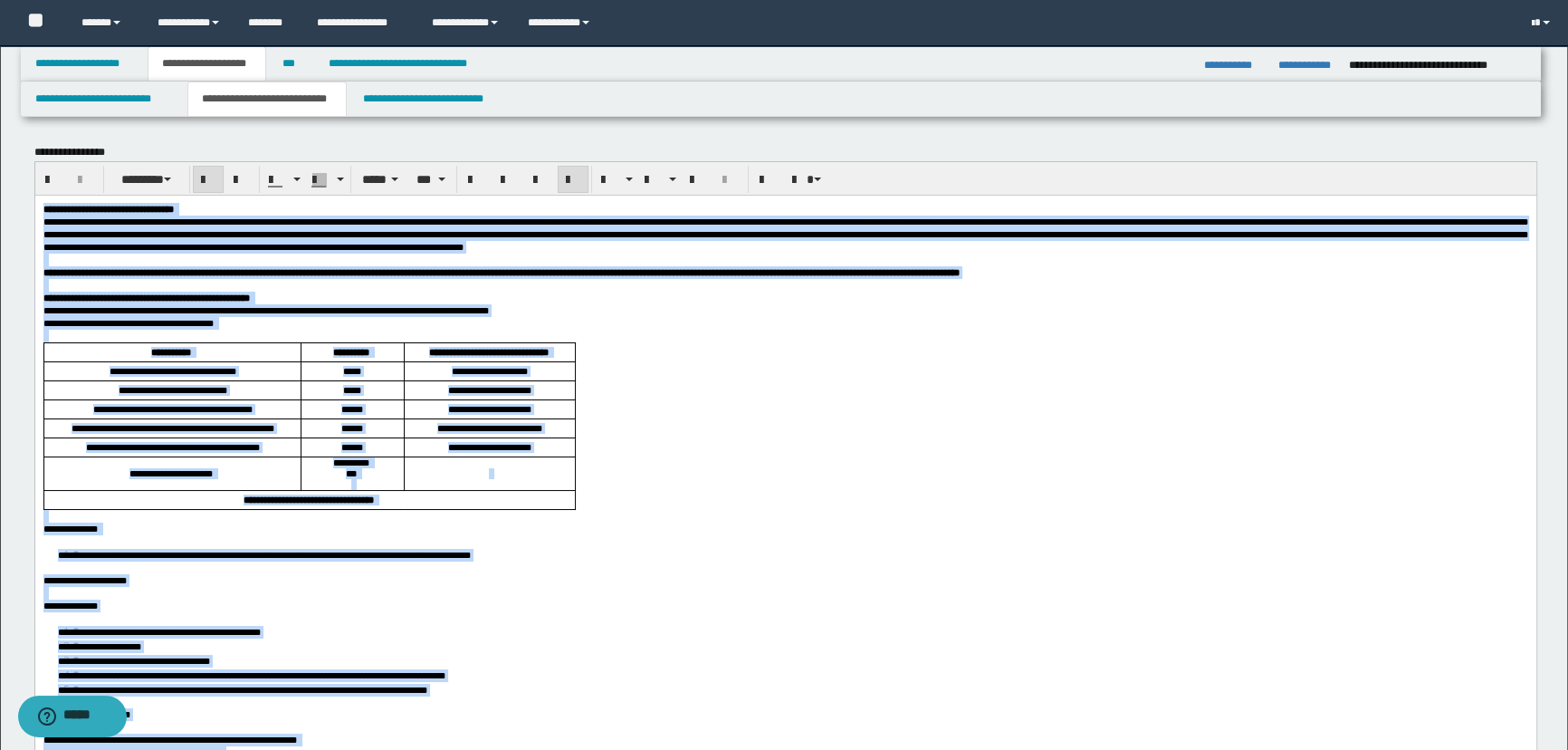 click at bounding box center (573, 180) 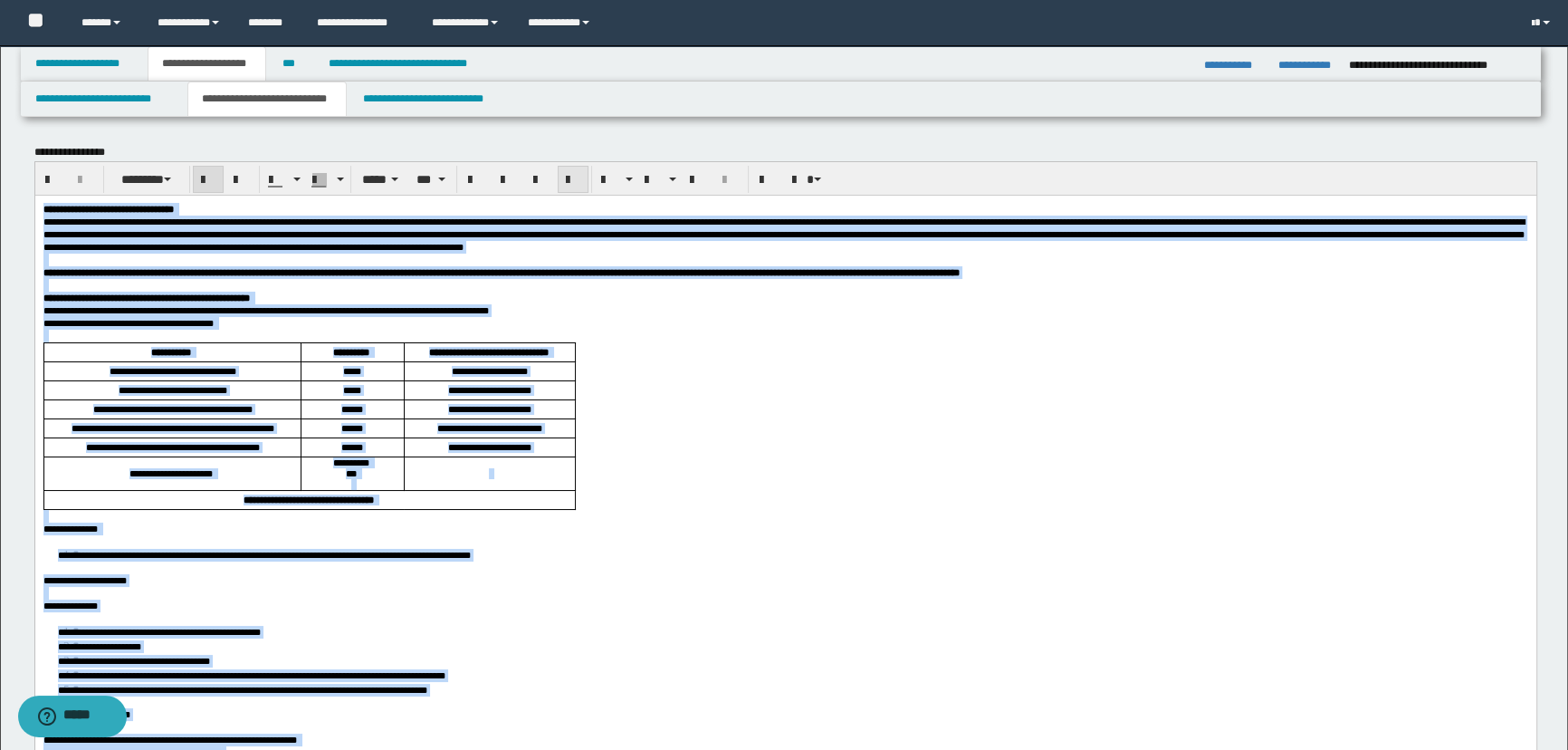 click at bounding box center (573, 180) 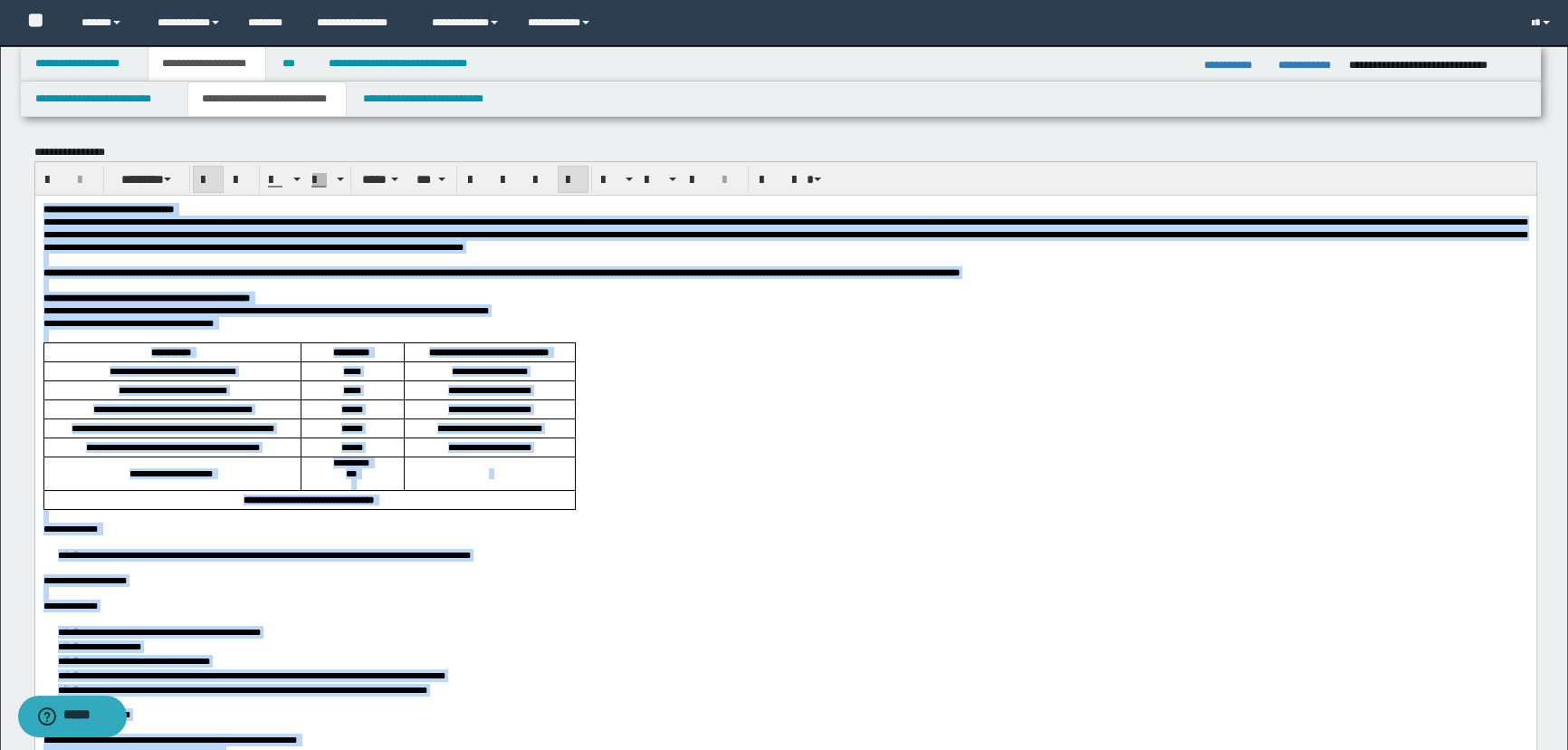 click on "**********" at bounding box center [785, 1062] 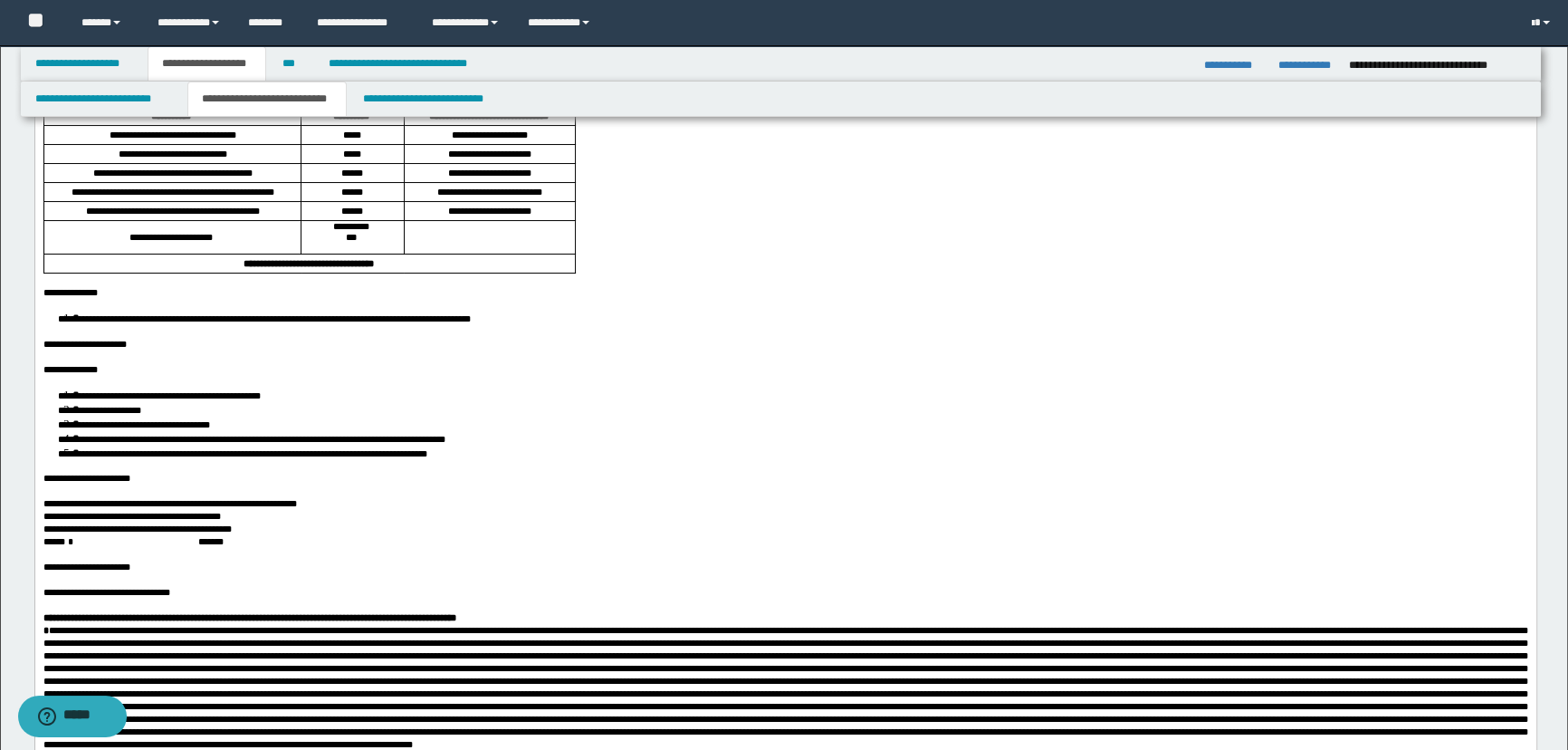 scroll, scrollTop: 246, scrollLeft: 0, axis: vertical 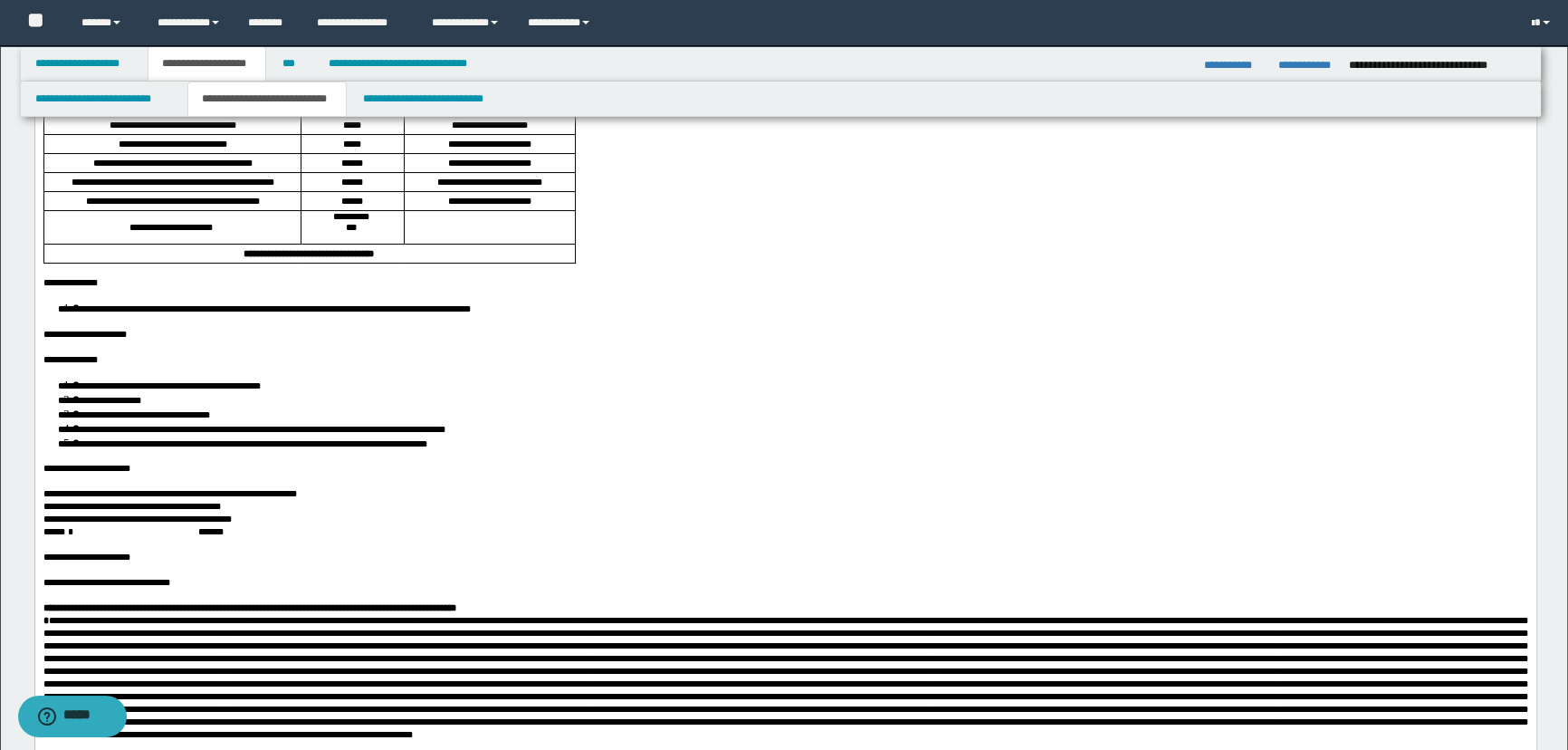 click on "**********" at bounding box center (263, 309) 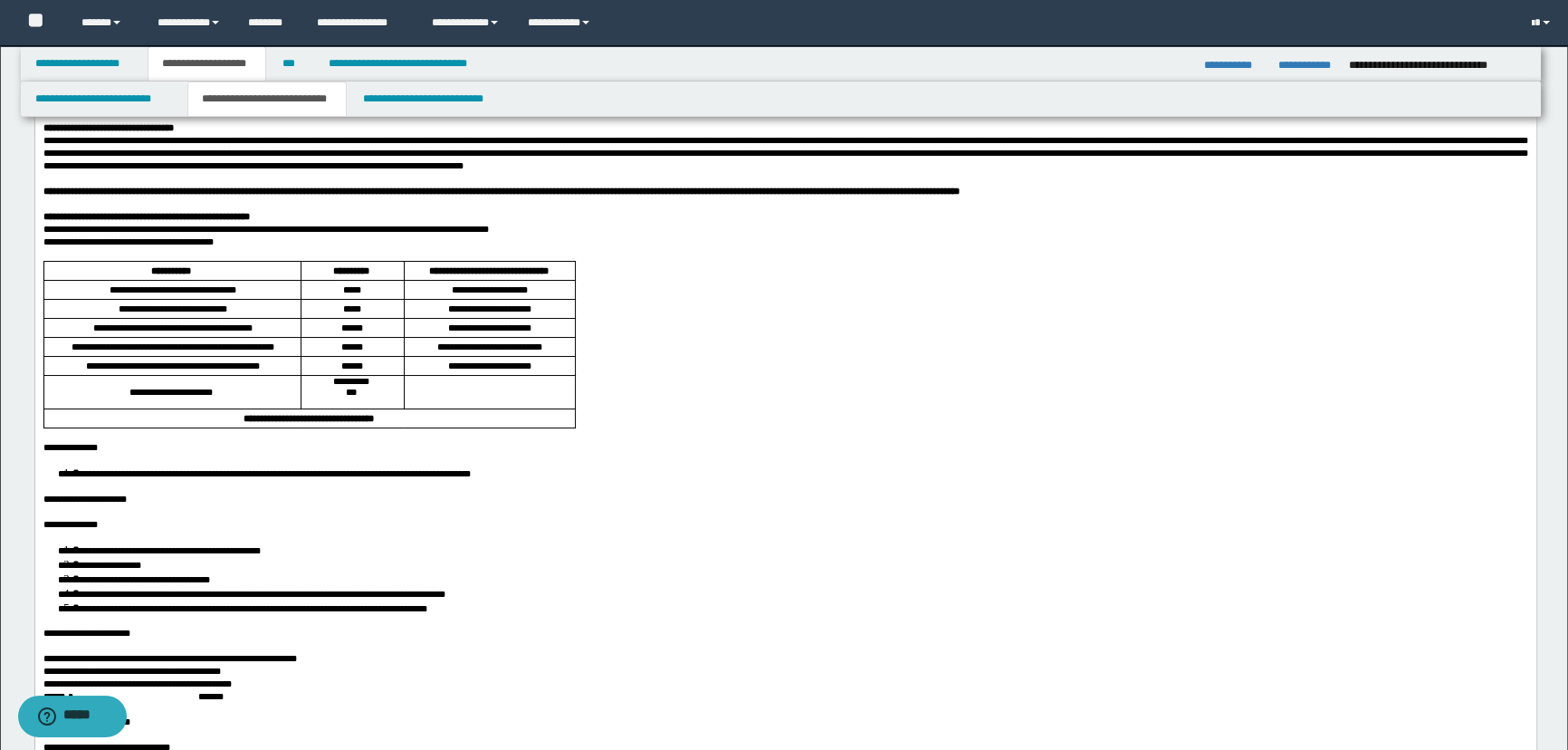 scroll, scrollTop: 0, scrollLeft: 0, axis: both 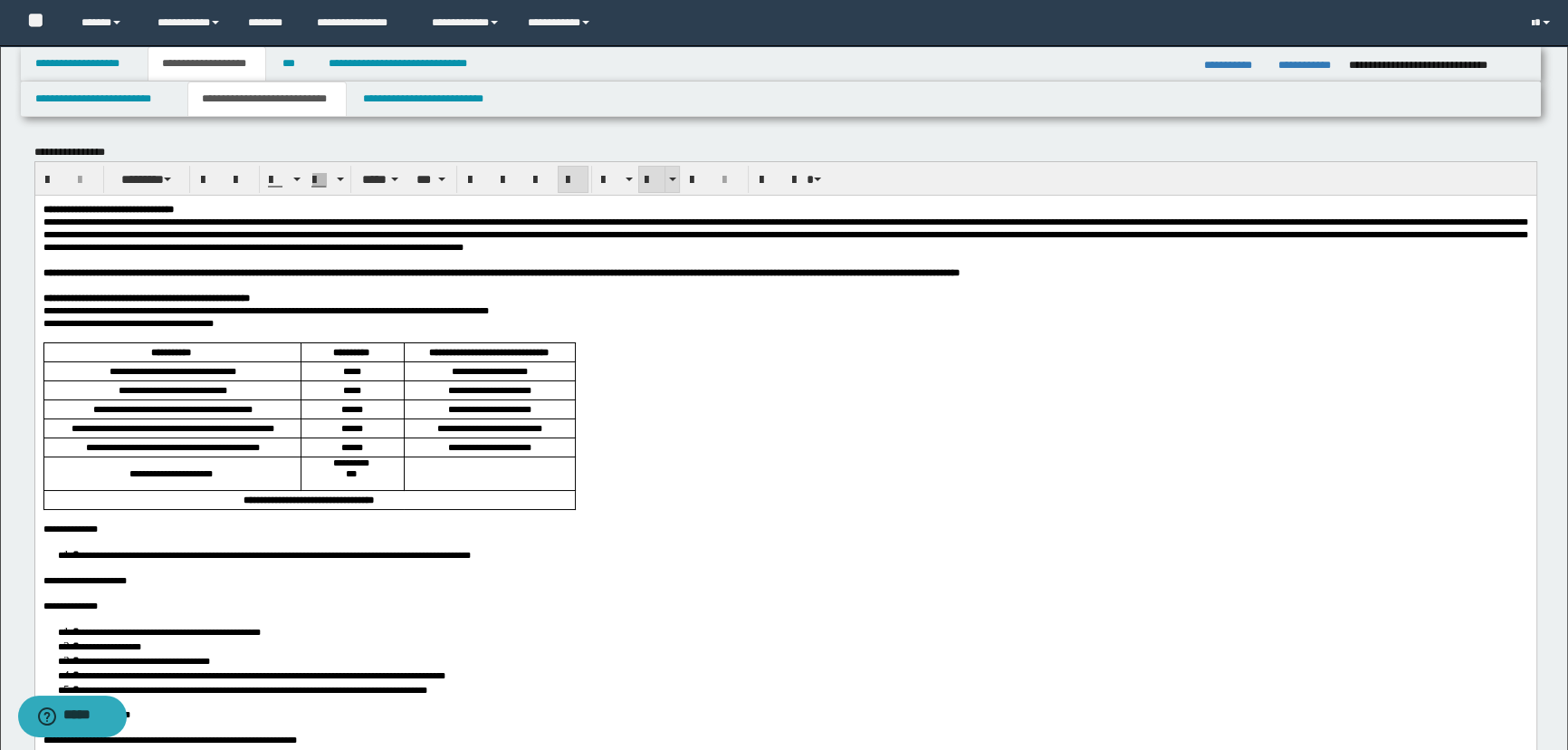 click at bounding box center [652, 180] 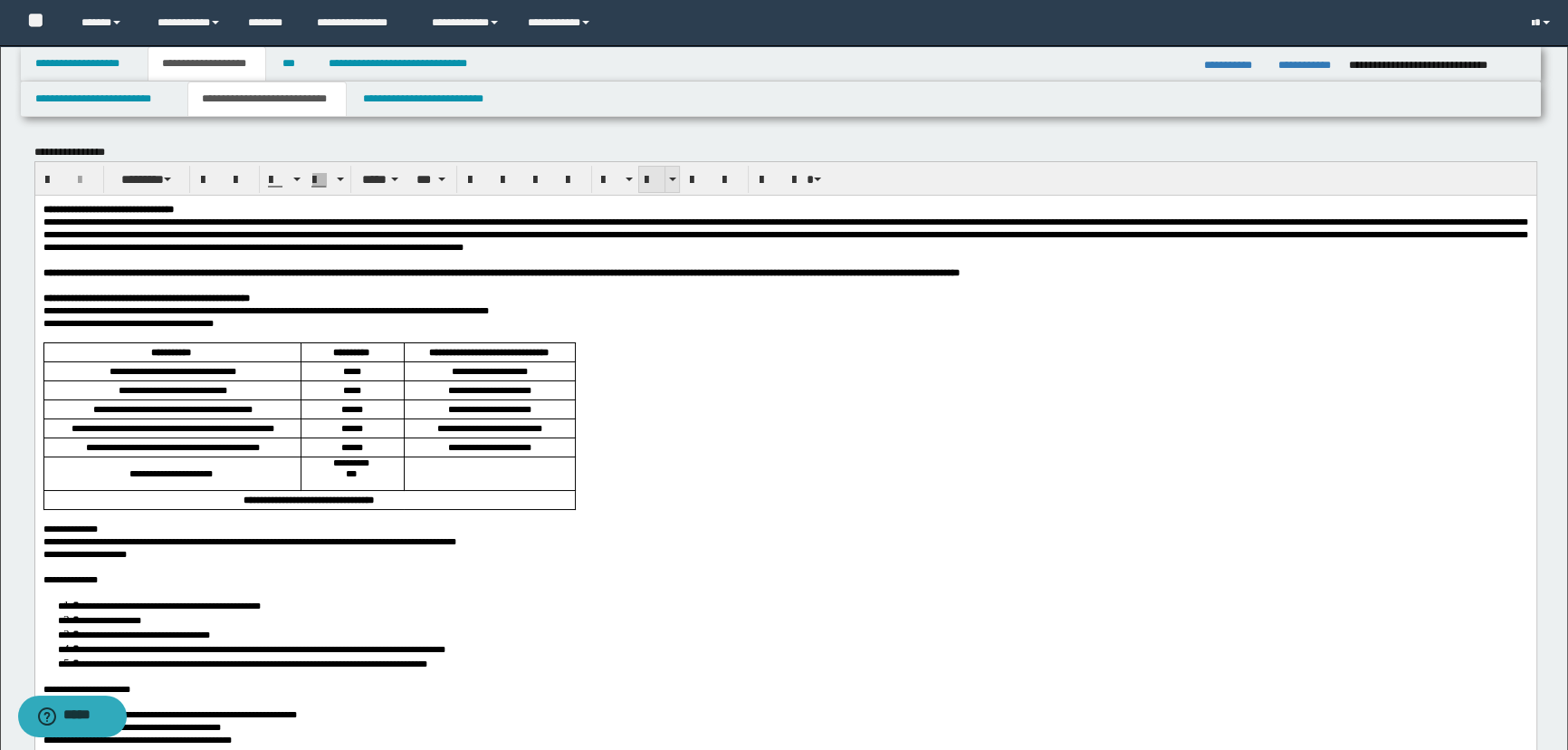 click at bounding box center [652, 180] 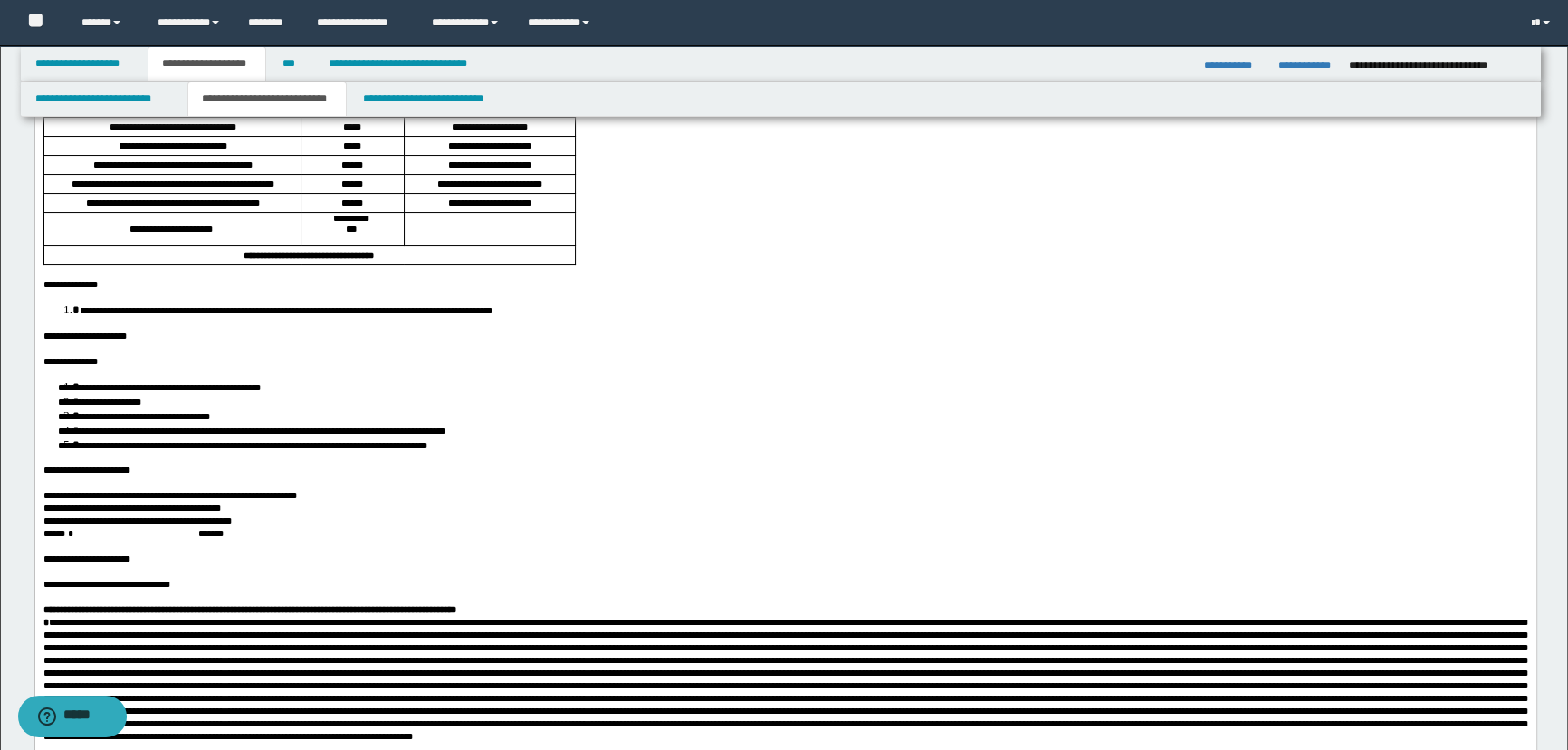 scroll, scrollTop: 246, scrollLeft: 0, axis: vertical 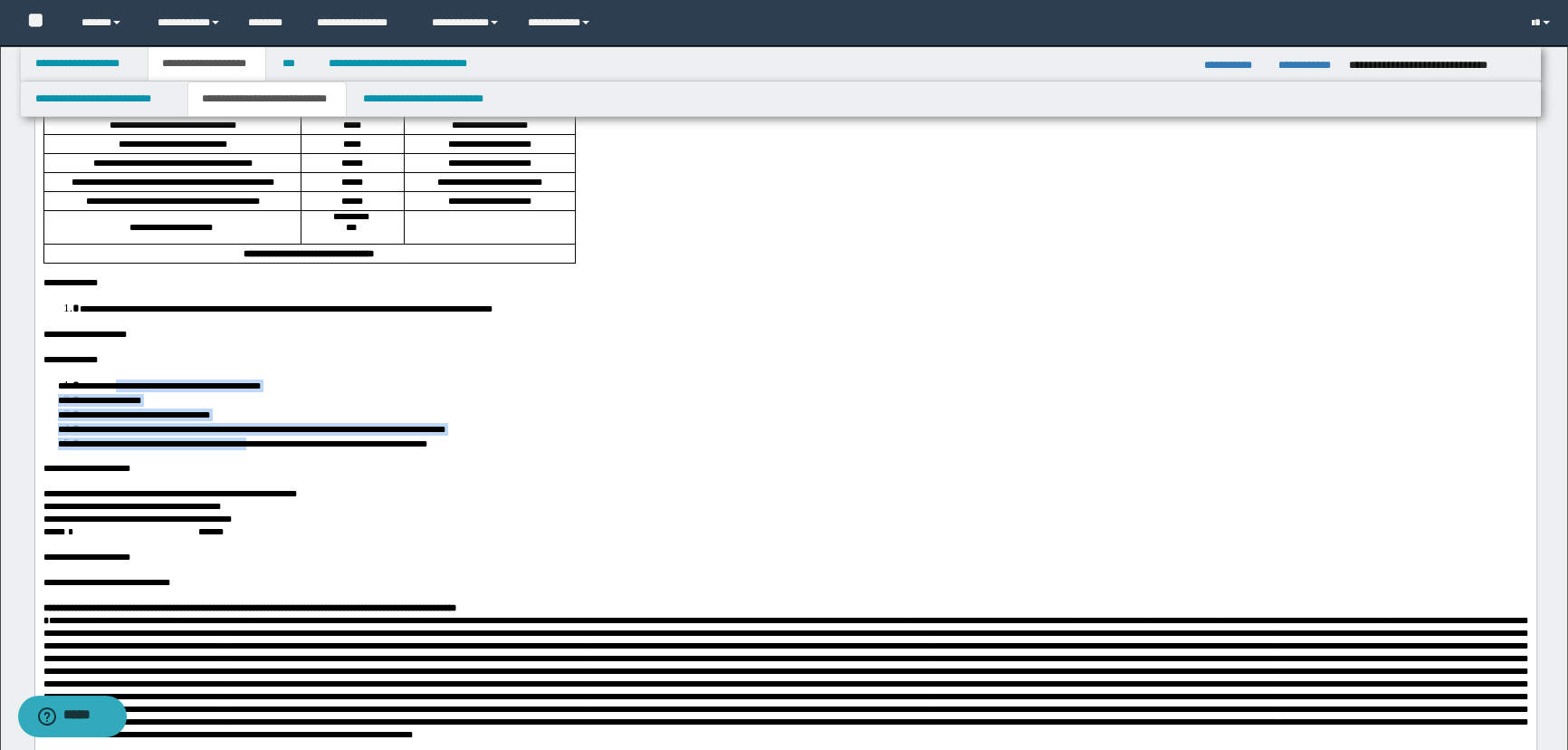 drag, startPoint x: 294, startPoint y: 466, endPoint x: 140, endPoint y: 416, distance: 161.91356 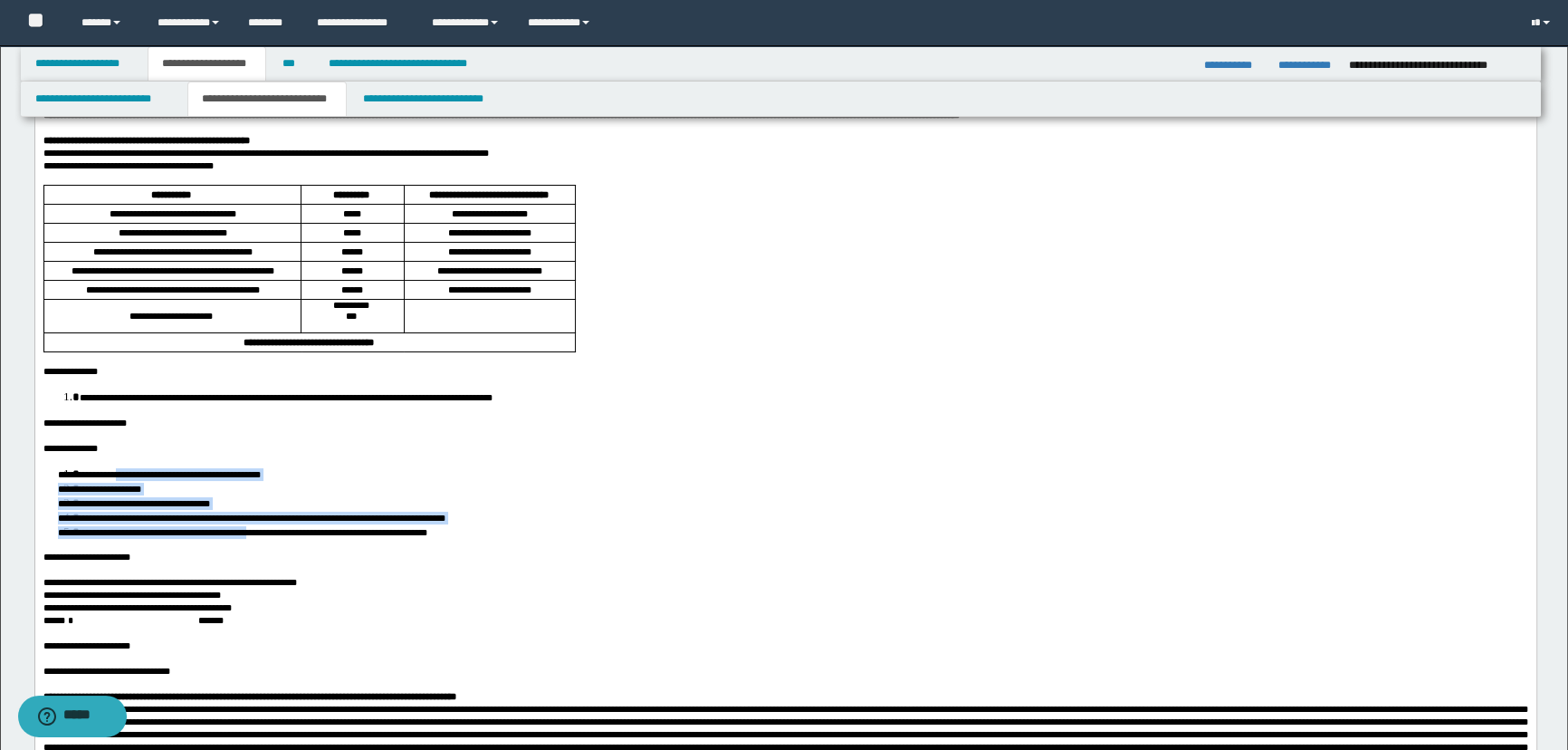 scroll, scrollTop: 0, scrollLeft: 0, axis: both 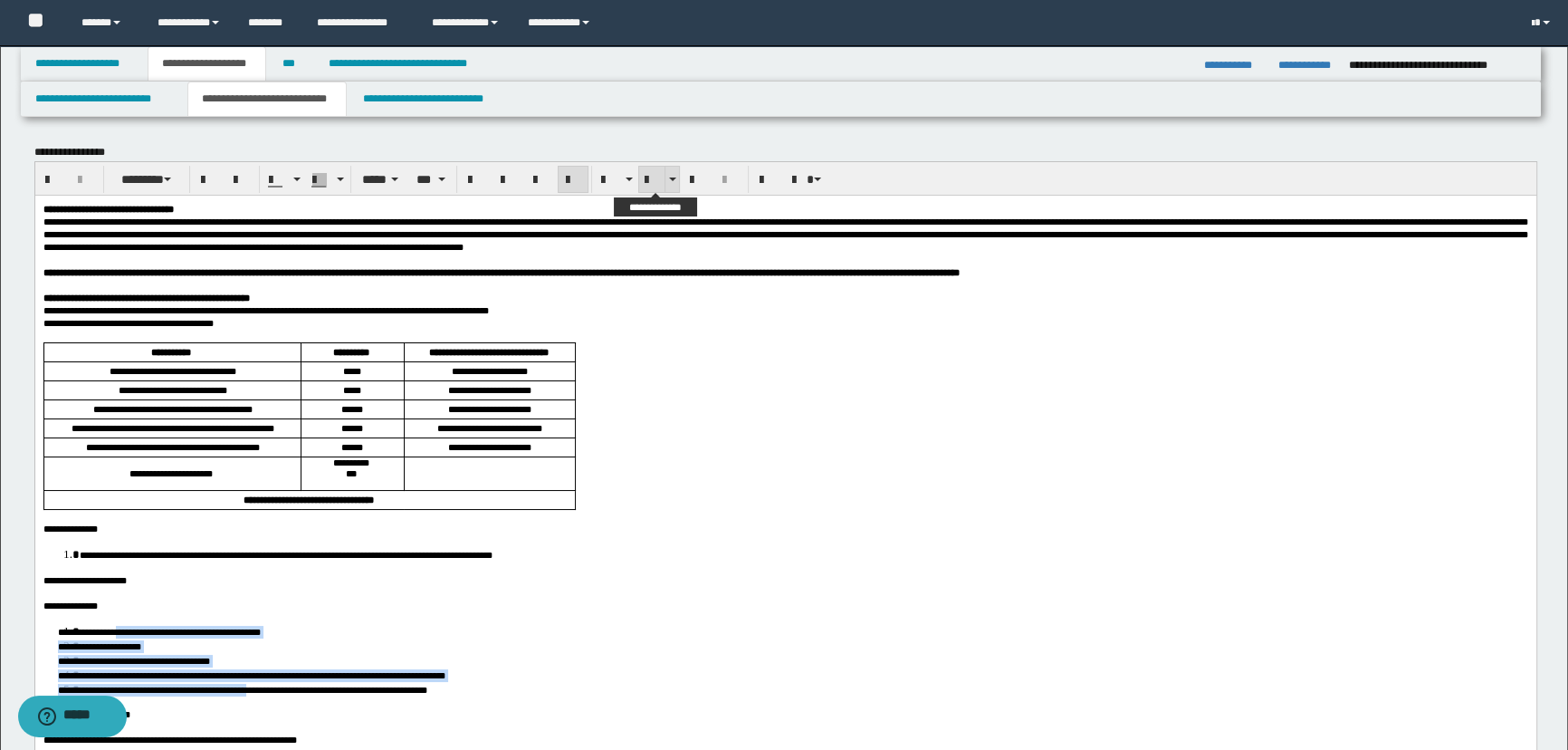 click at bounding box center [652, 180] 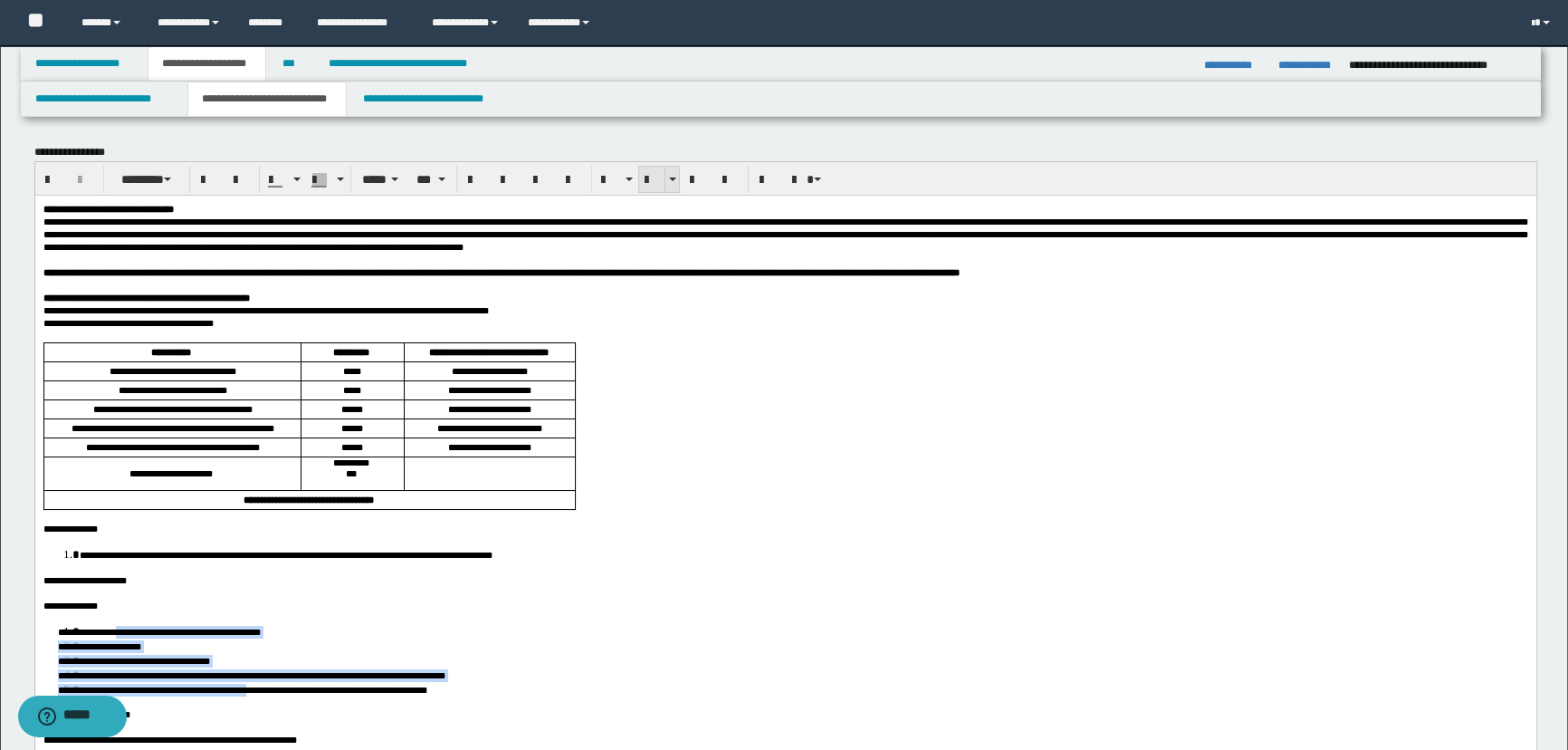 click at bounding box center (652, 180) 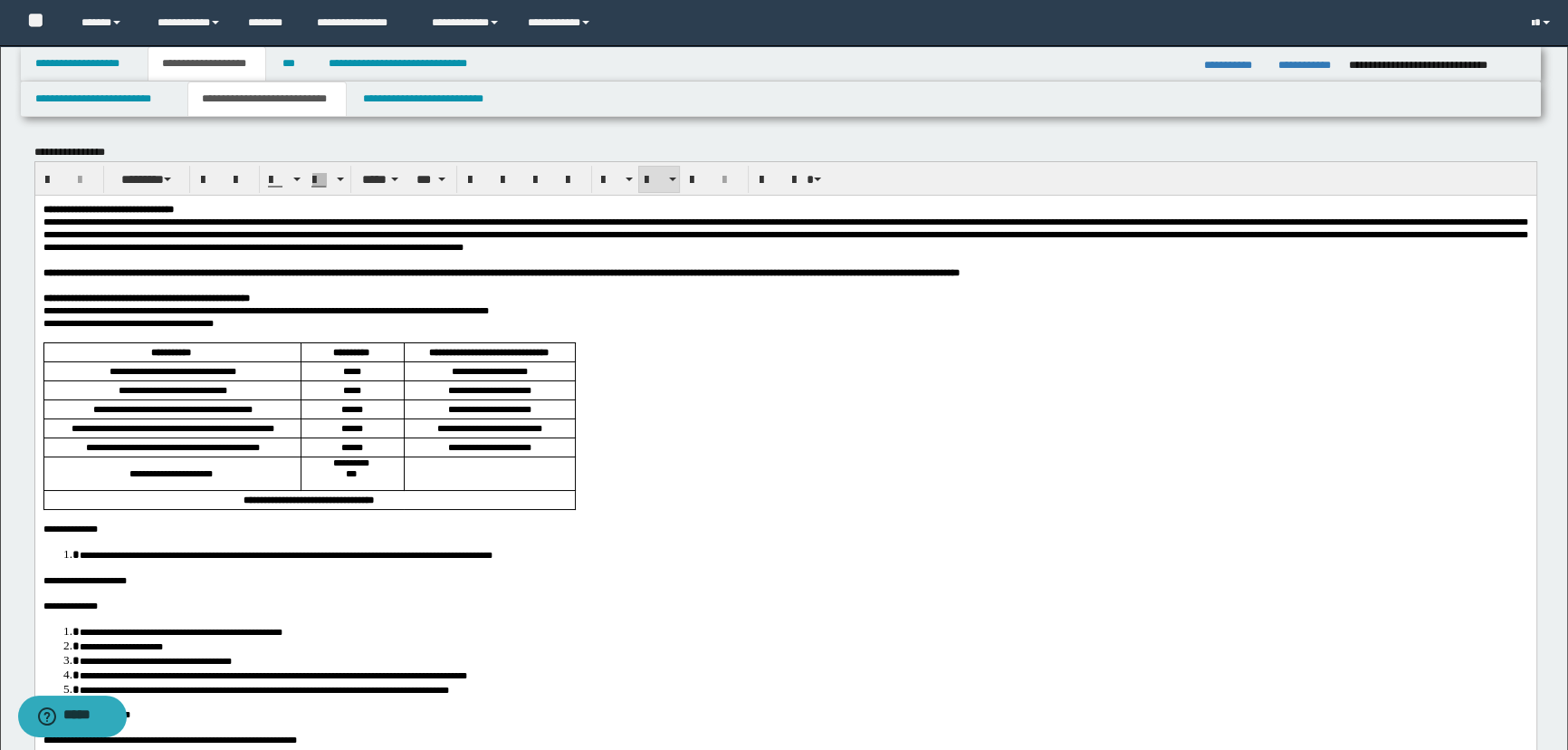 click on "**********" at bounding box center (785, 1062) 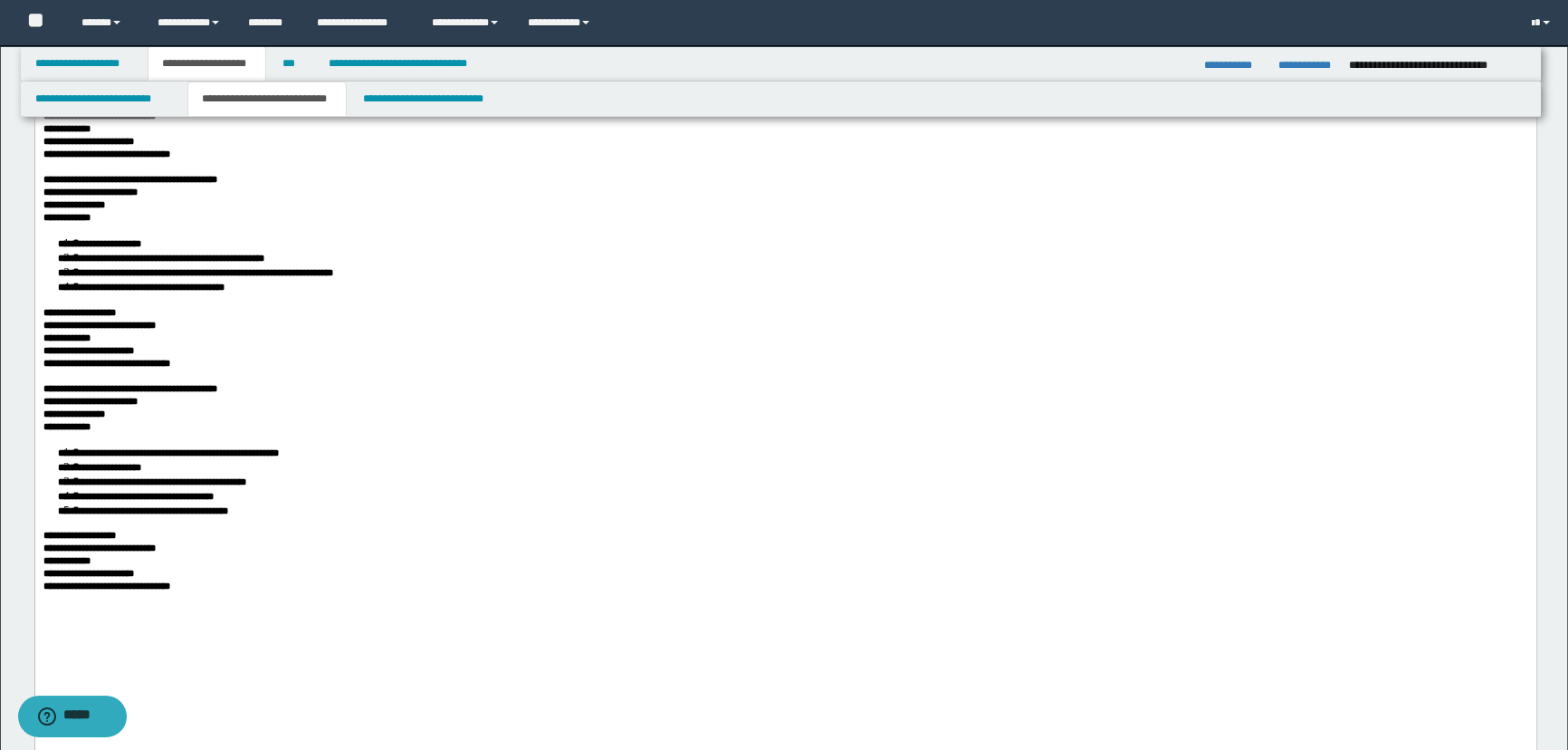 scroll, scrollTop: 1070, scrollLeft: 0, axis: vertical 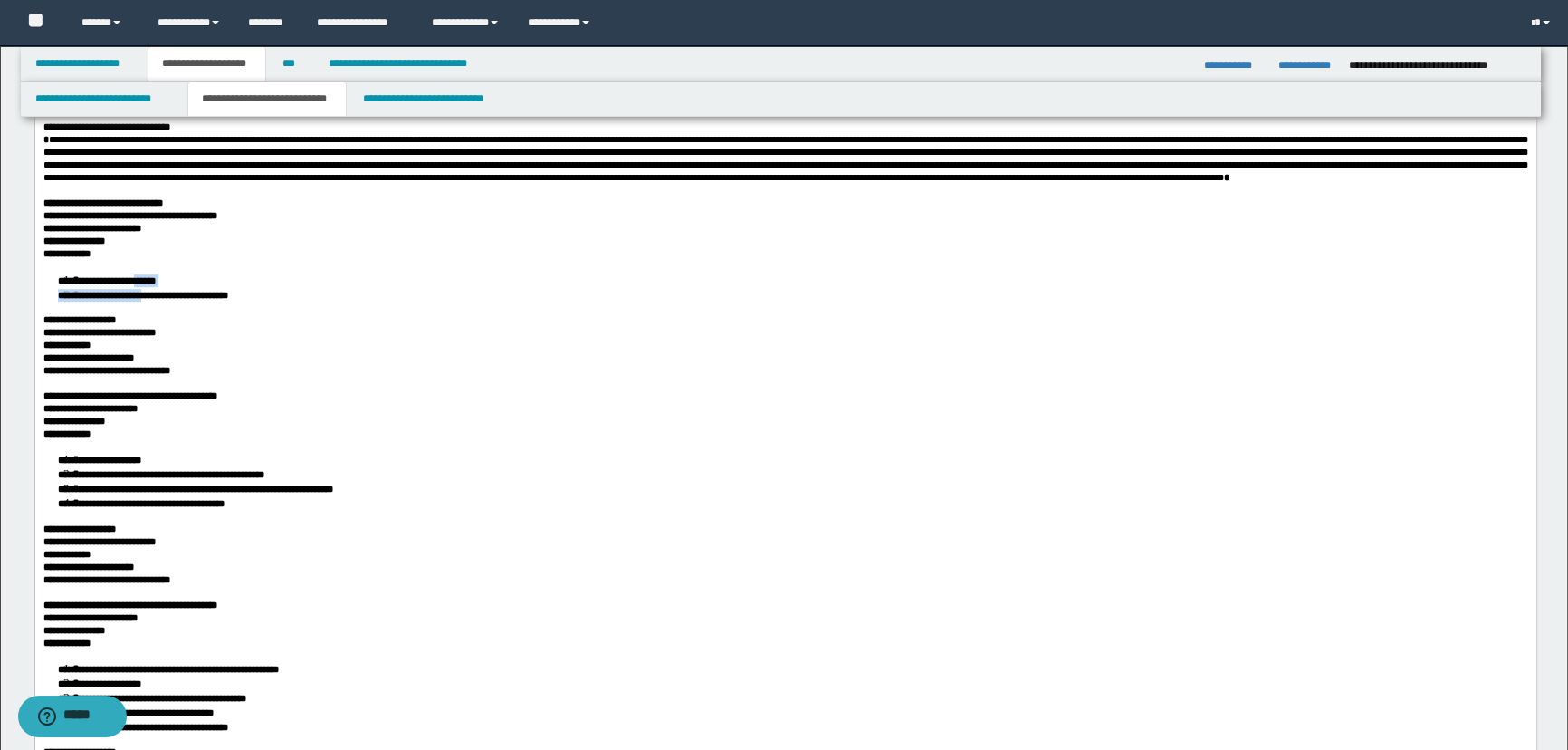 drag, startPoint x: 167, startPoint y: 458, endPoint x: 152, endPoint y: 445, distance: 19.849433 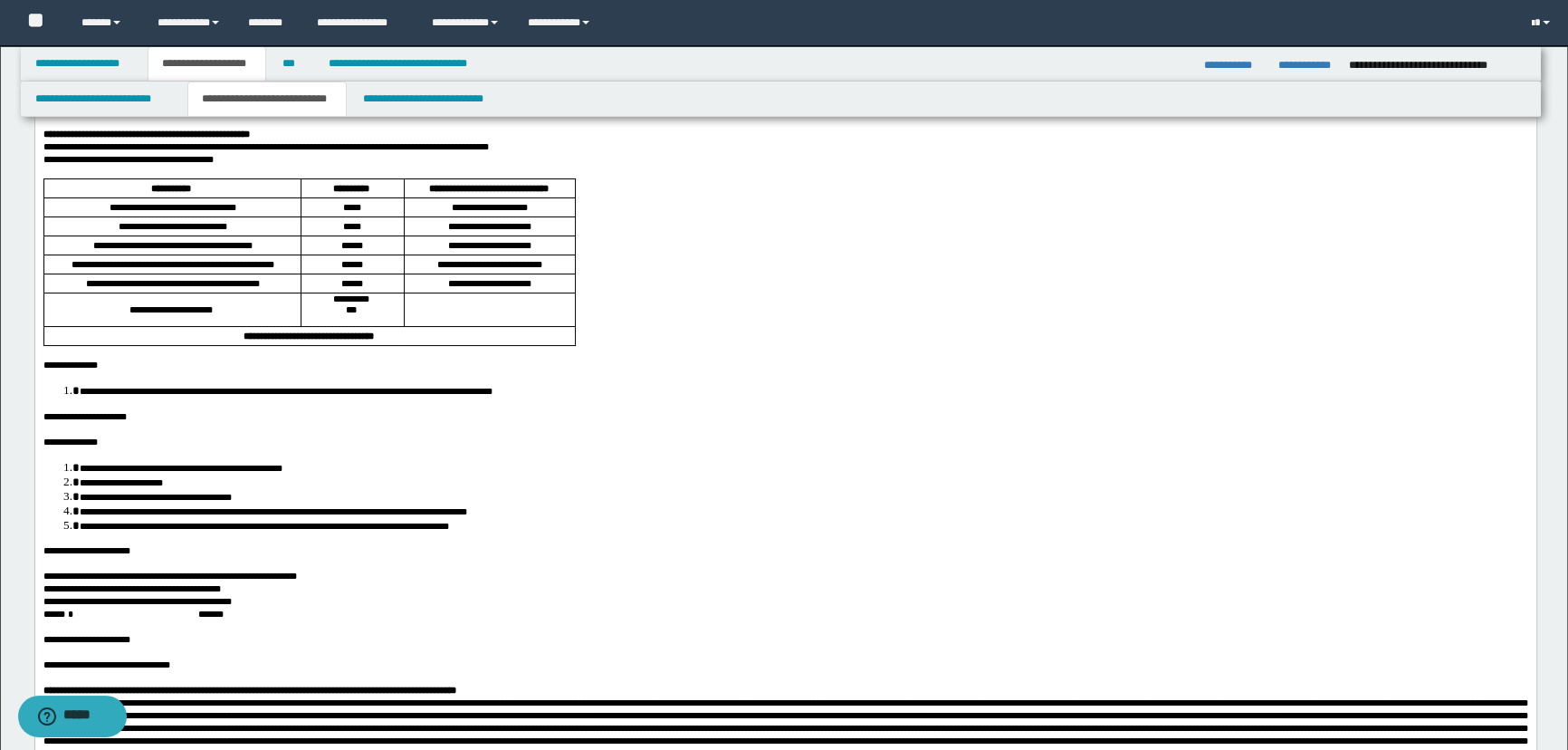 scroll, scrollTop: 0, scrollLeft: 0, axis: both 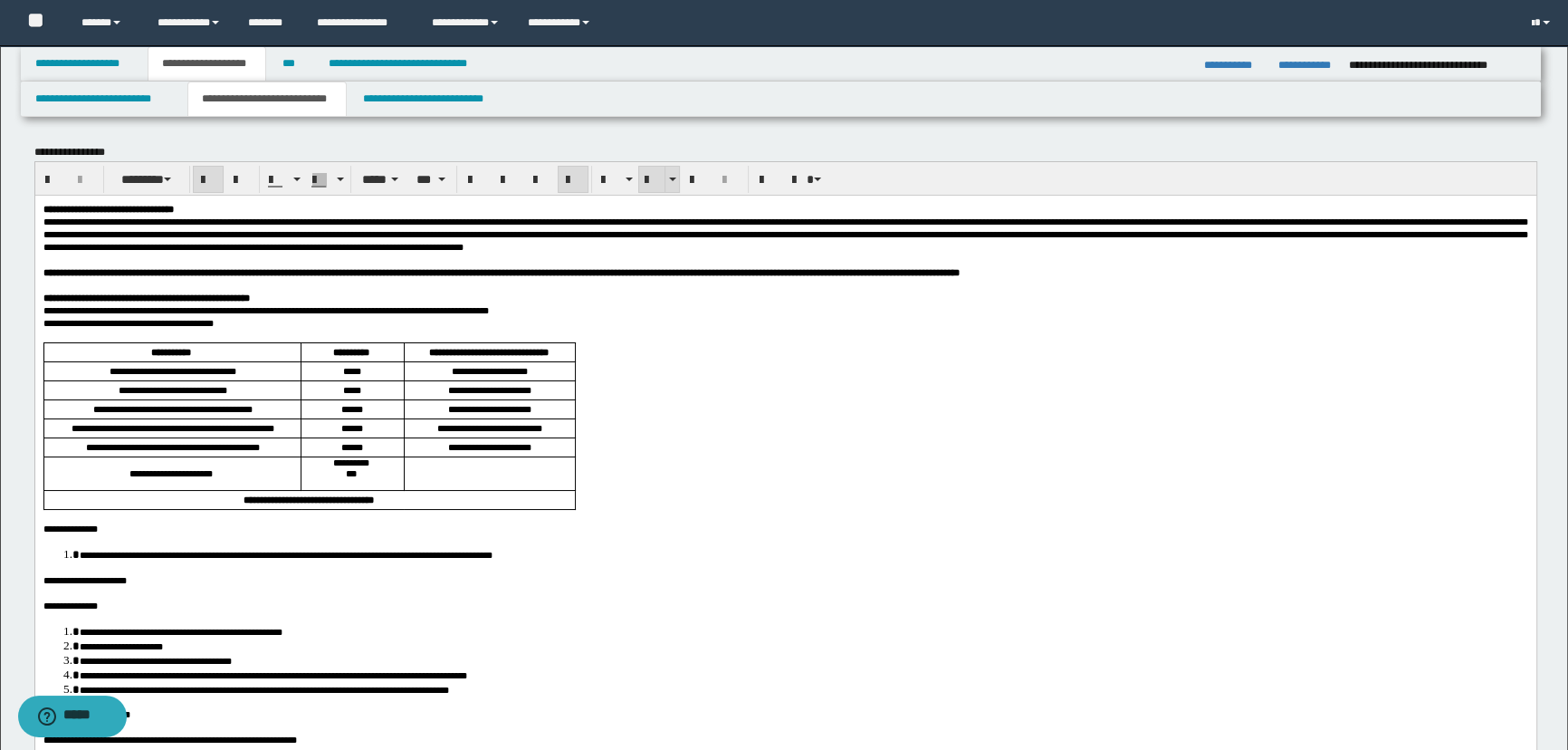 click at bounding box center [652, 180] 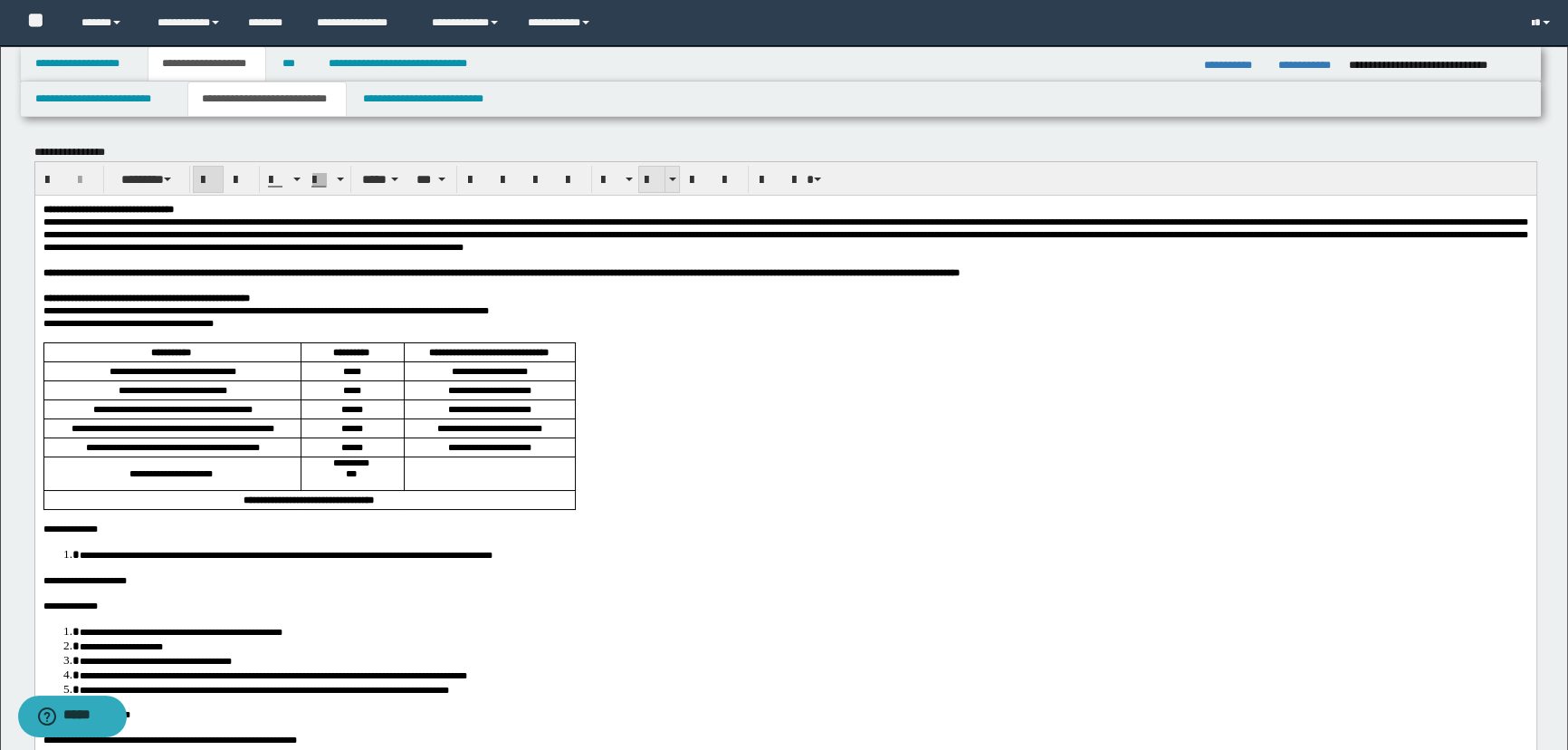 click at bounding box center [652, 180] 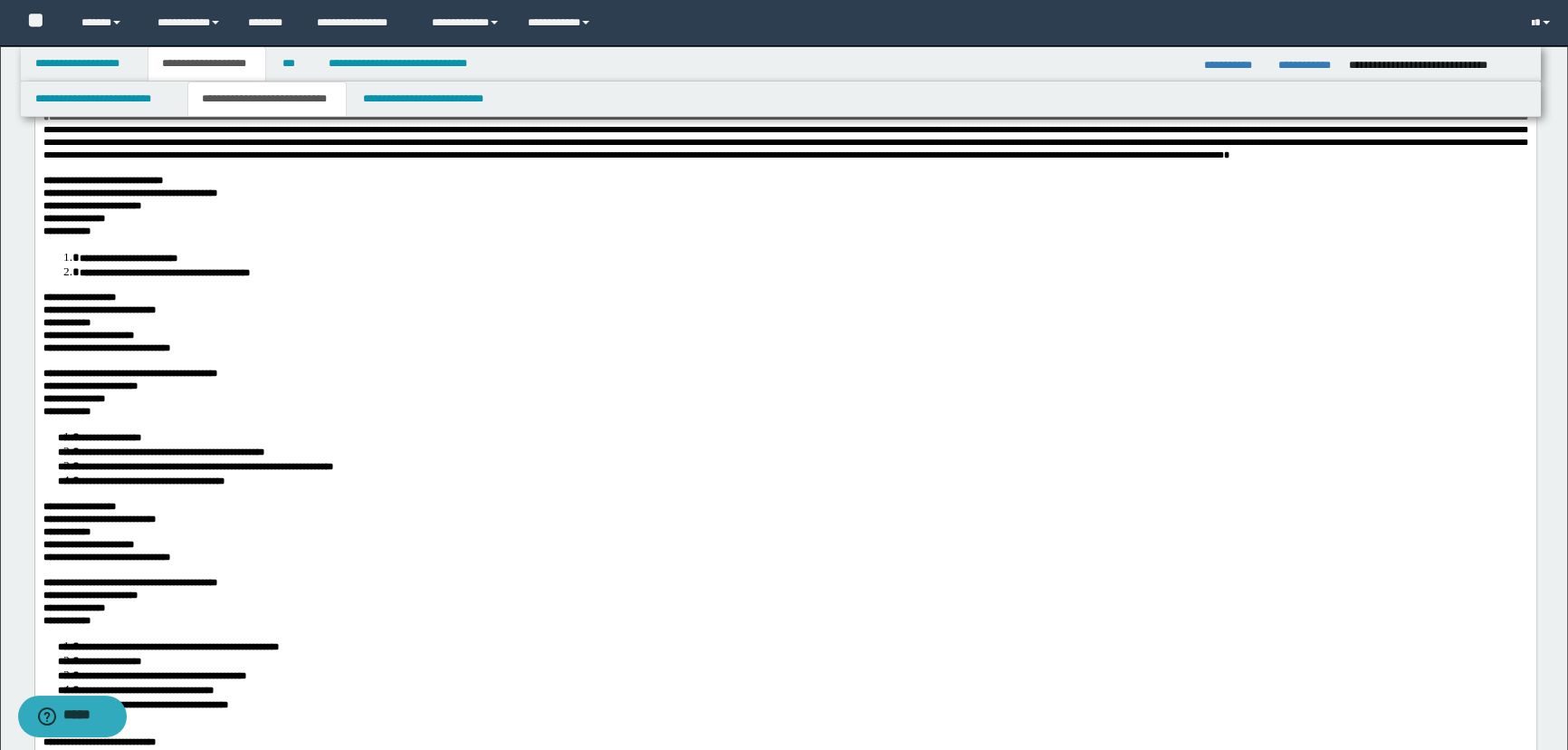 scroll, scrollTop: 1152, scrollLeft: 0, axis: vertical 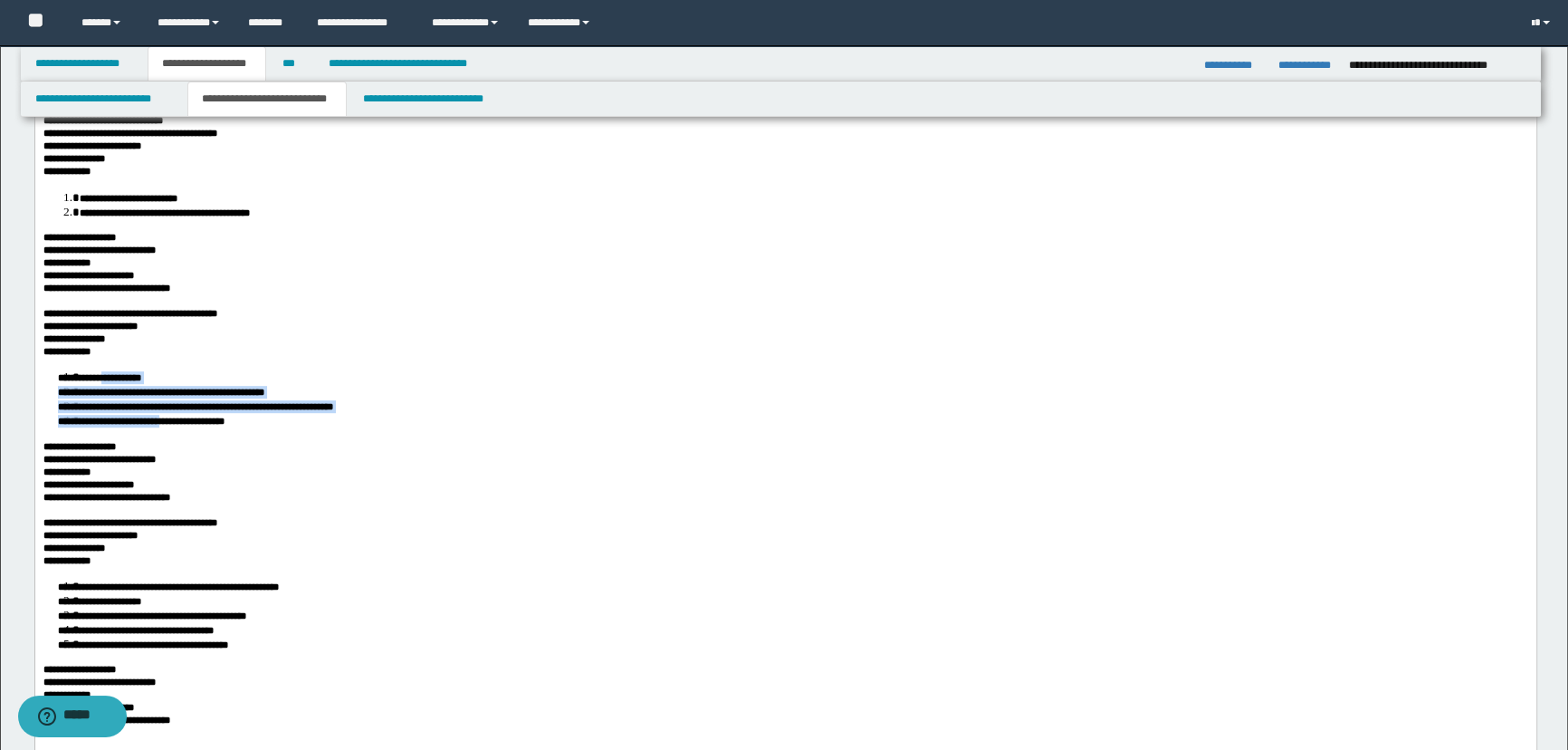 drag, startPoint x: 188, startPoint y: 593, endPoint x: 123, endPoint y: 542, distance: 82.61961 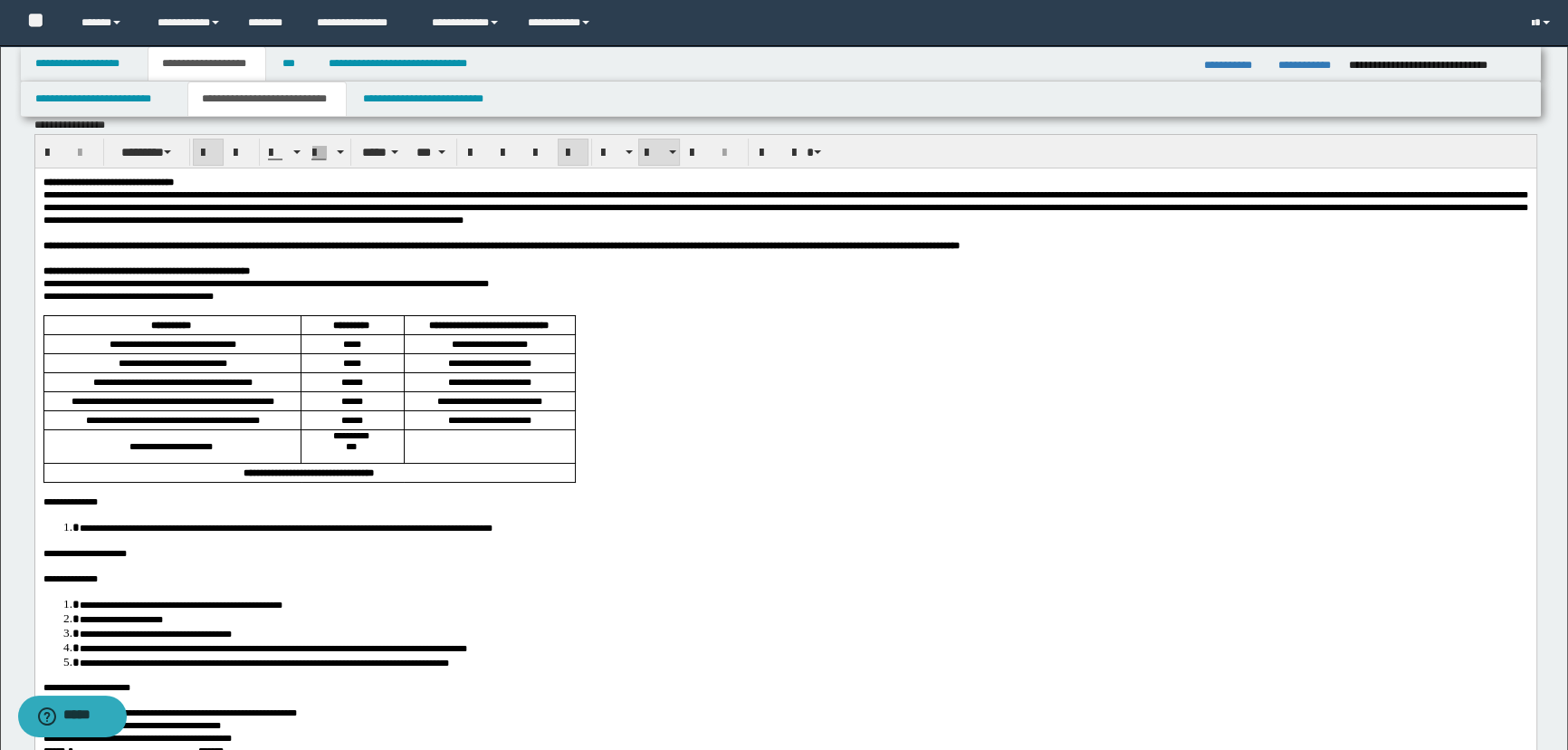 scroll, scrollTop: 0, scrollLeft: 0, axis: both 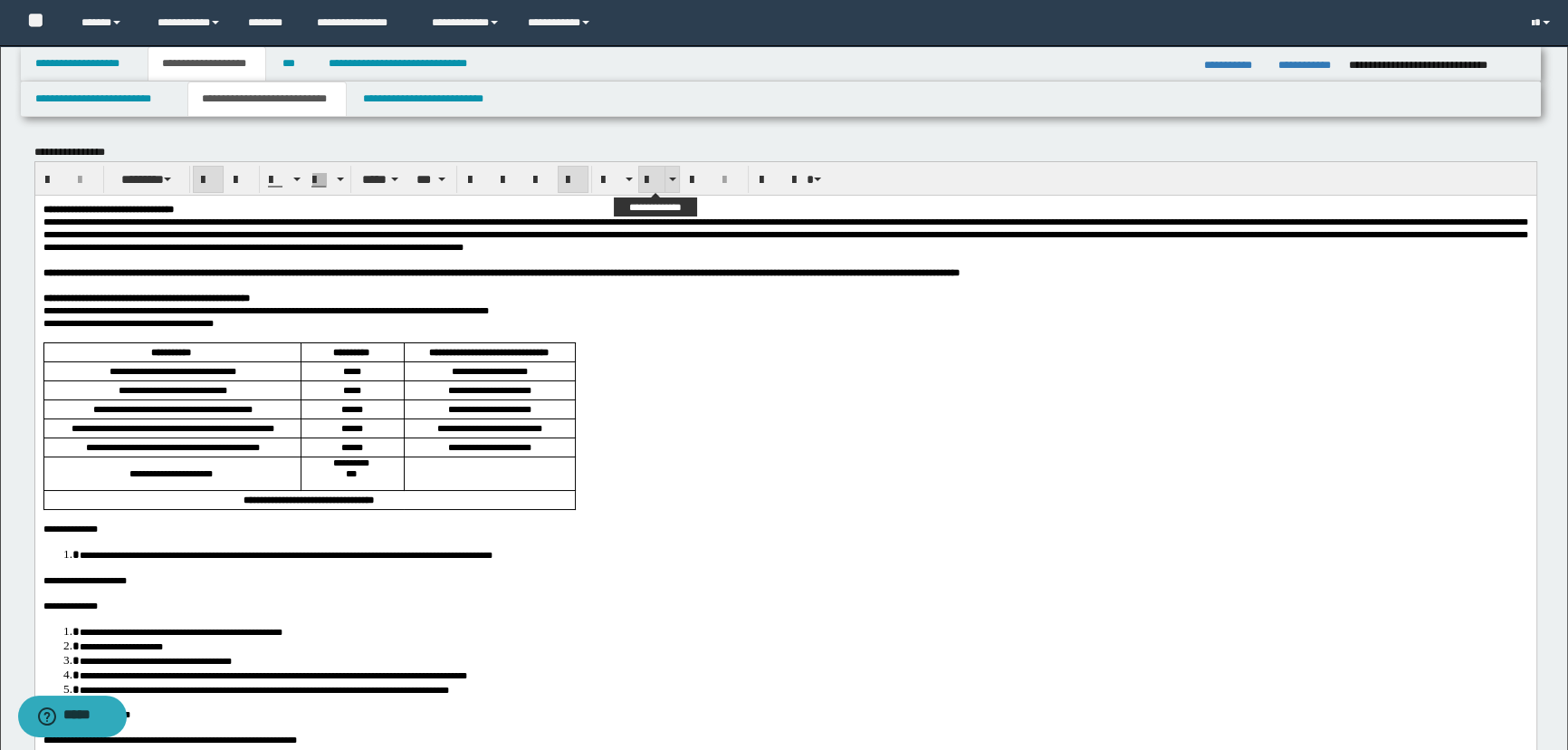 click at bounding box center (652, 180) 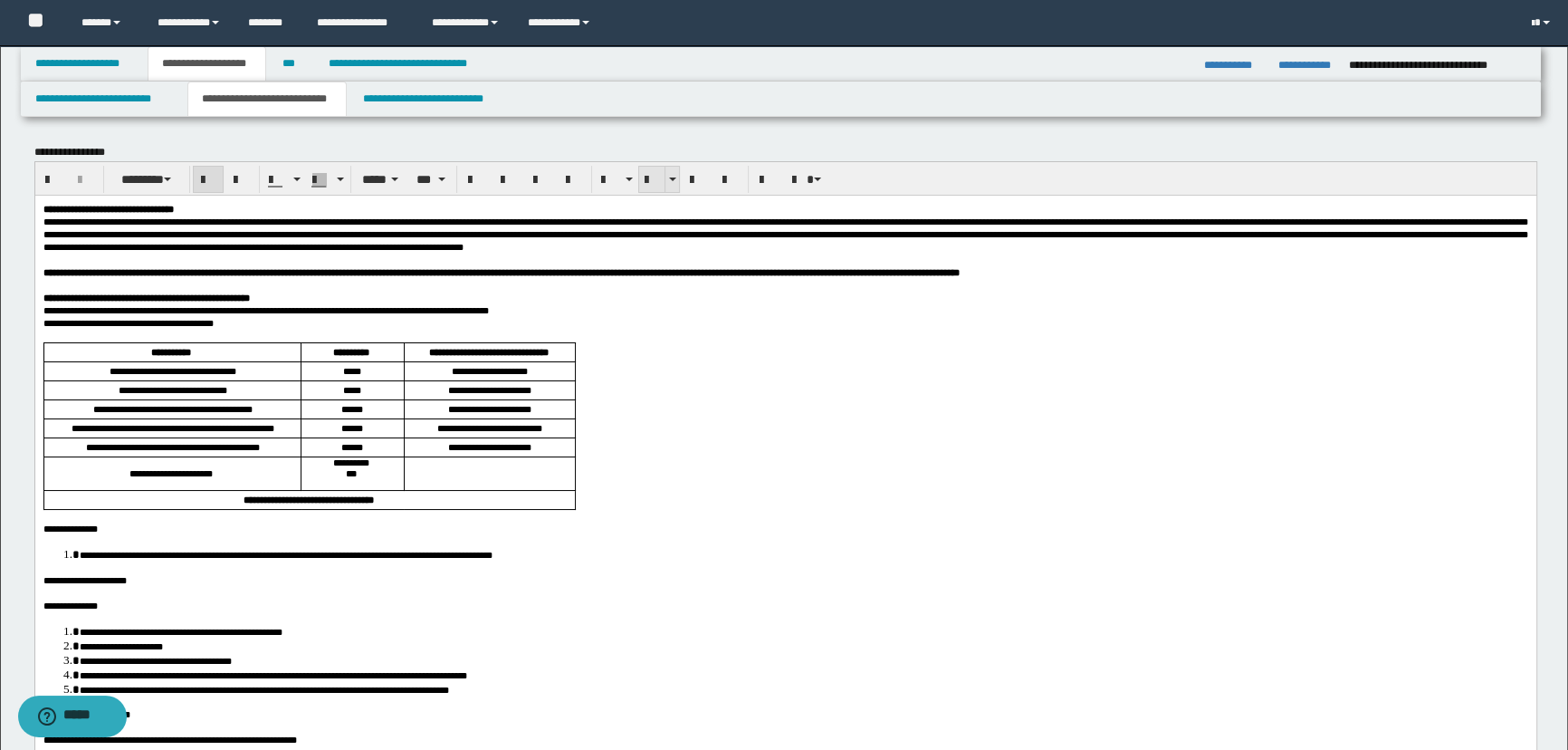 click at bounding box center (652, 180) 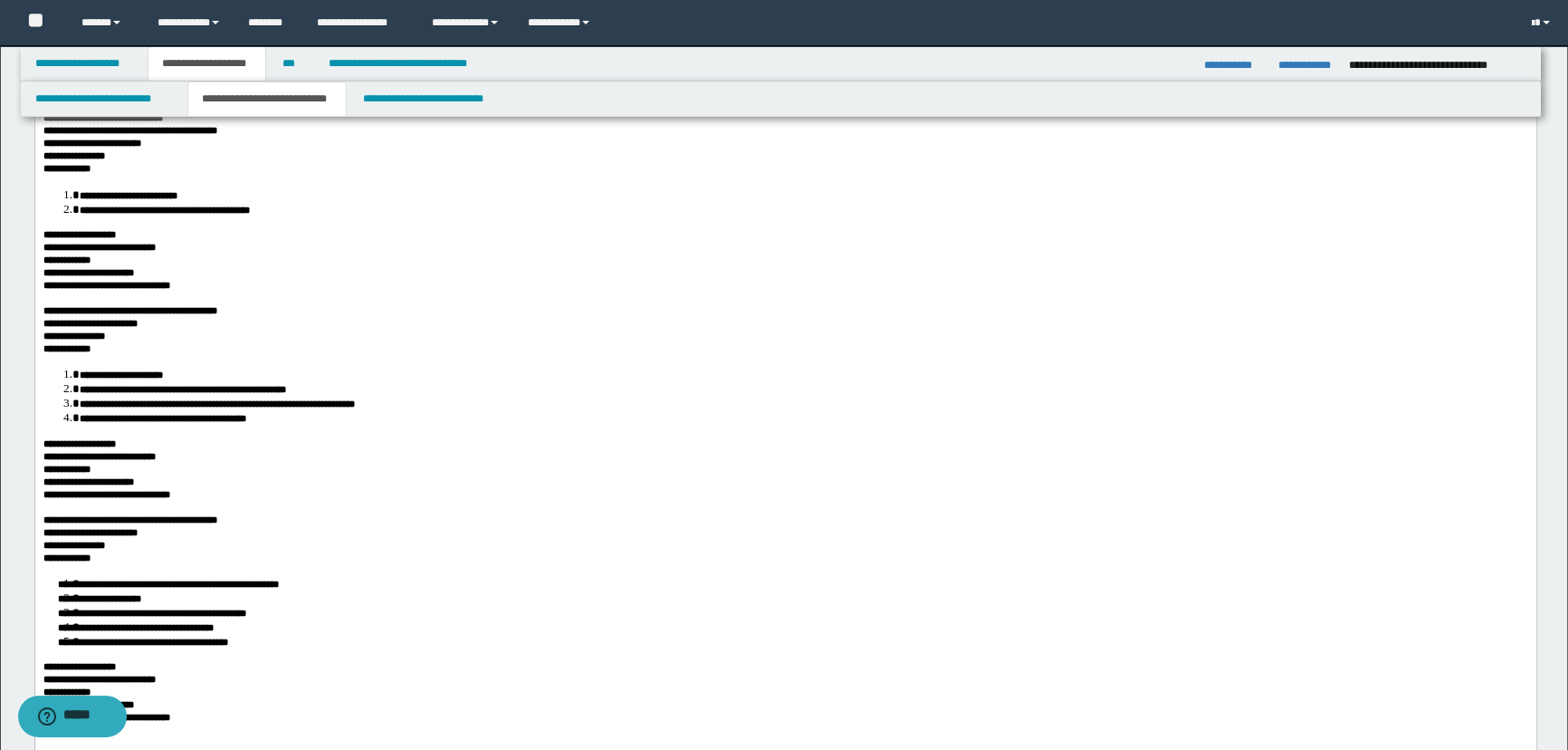scroll, scrollTop: 1399, scrollLeft: 0, axis: vertical 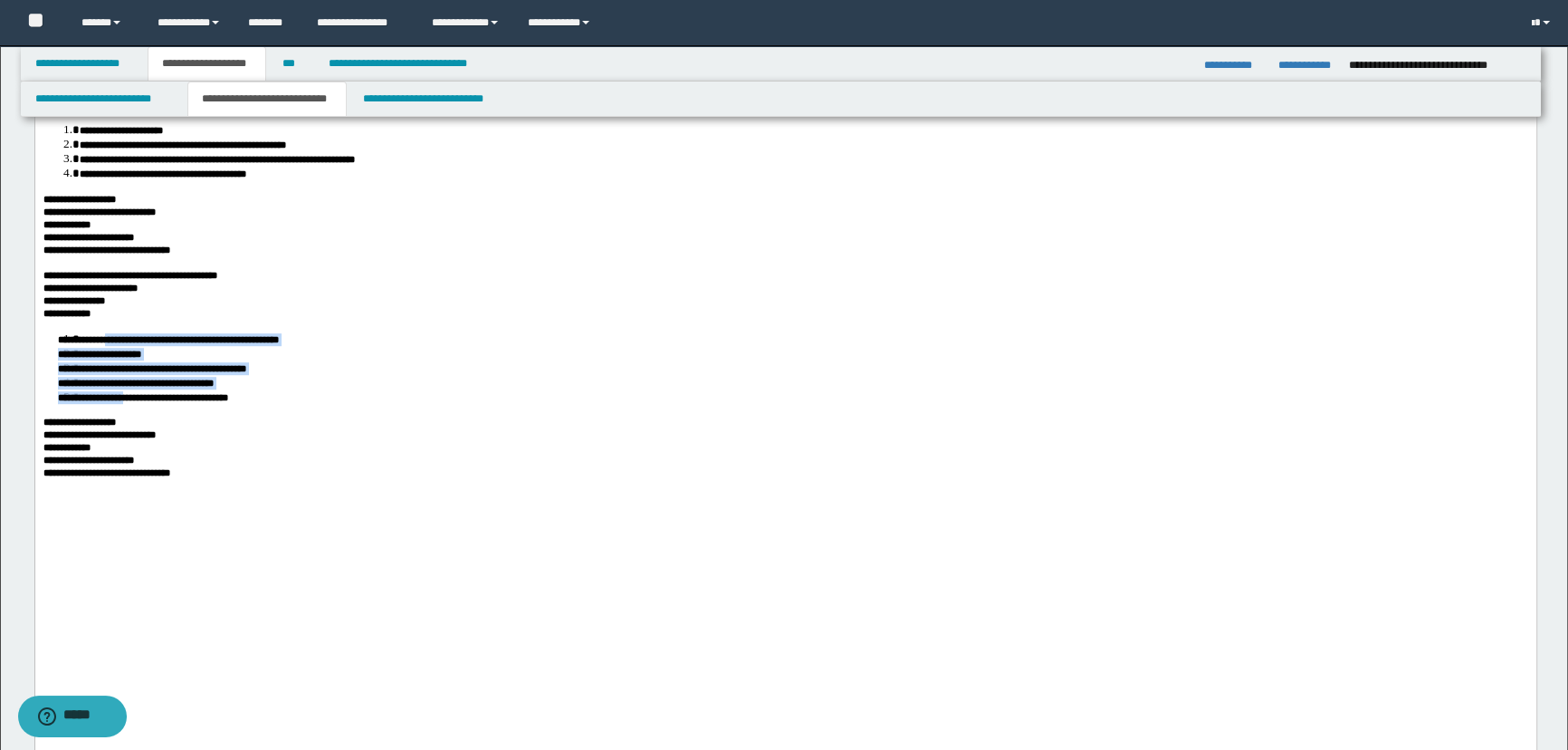 drag, startPoint x: 145, startPoint y: 582, endPoint x: 121, endPoint y: 527, distance: 60.00833 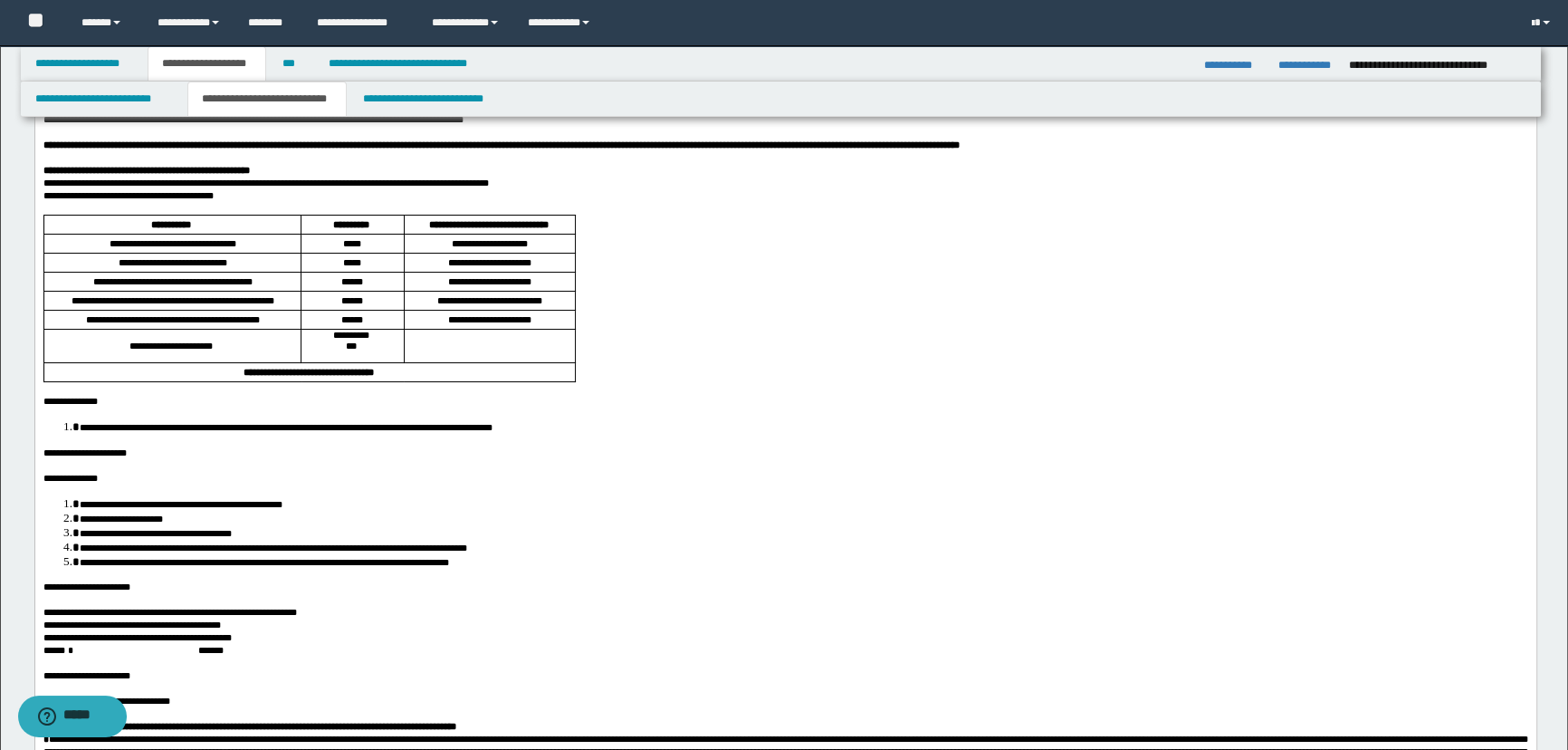 scroll, scrollTop: 0, scrollLeft: 0, axis: both 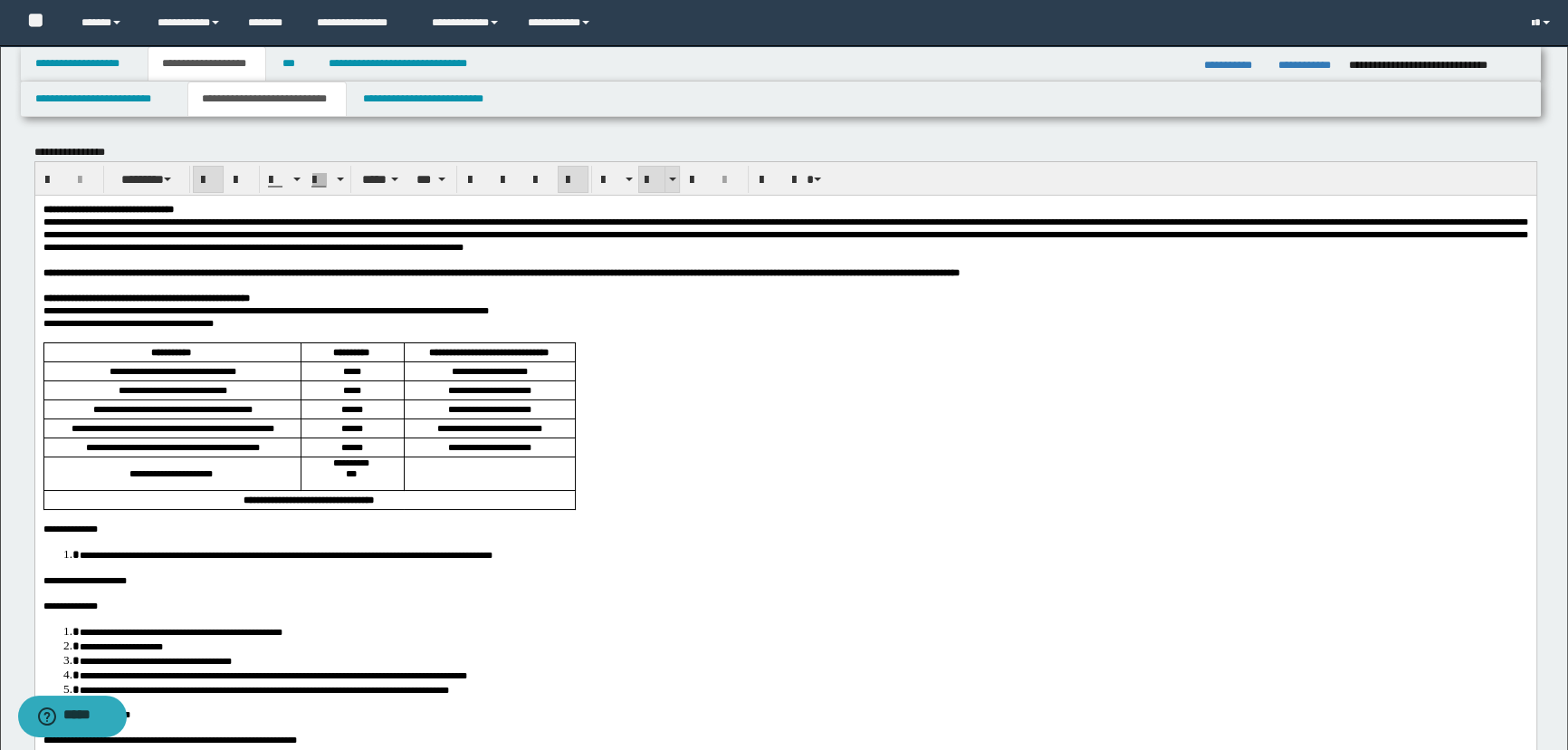 click at bounding box center (652, 180) 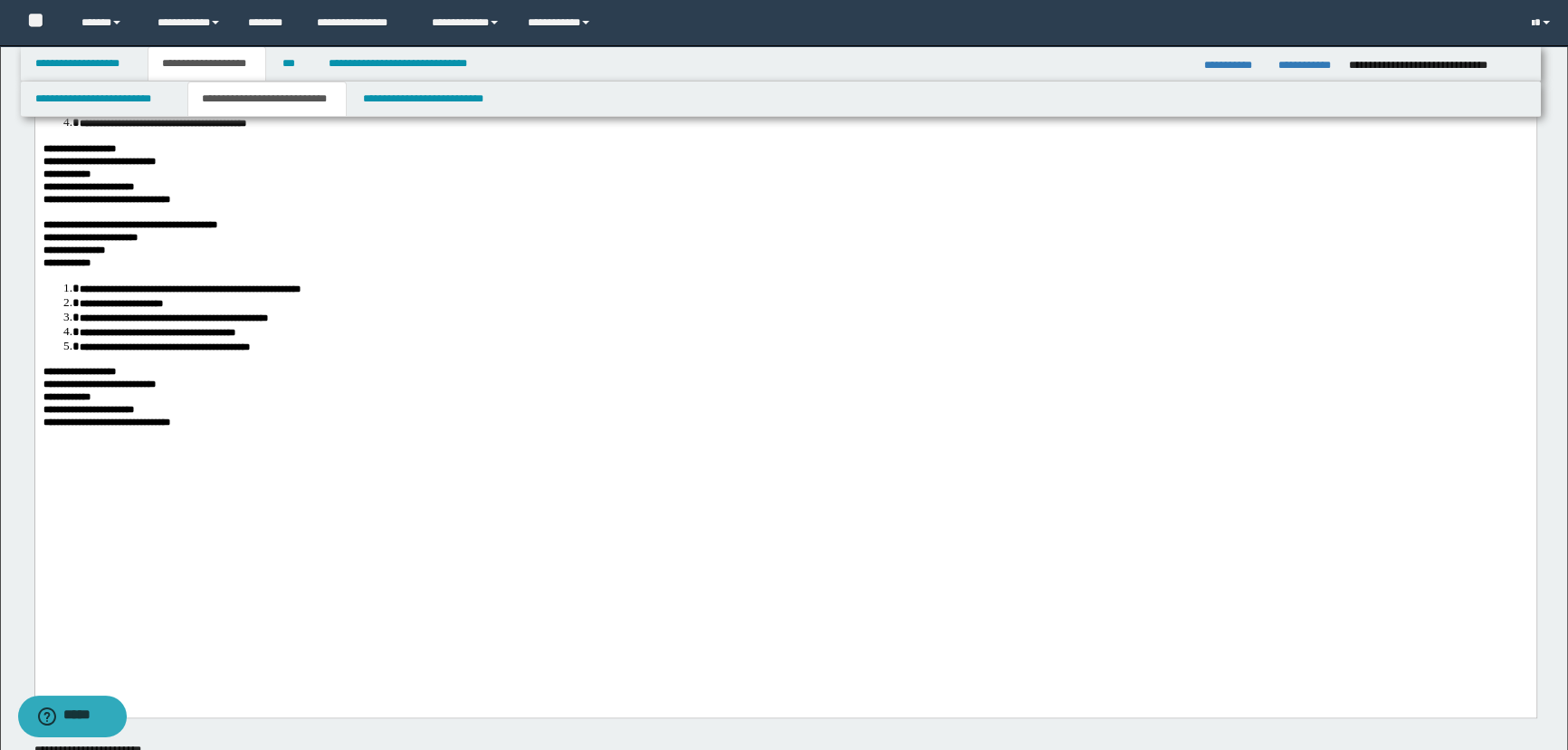 scroll, scrollTop: 1564, scrollLeft: 0, axis: vertical 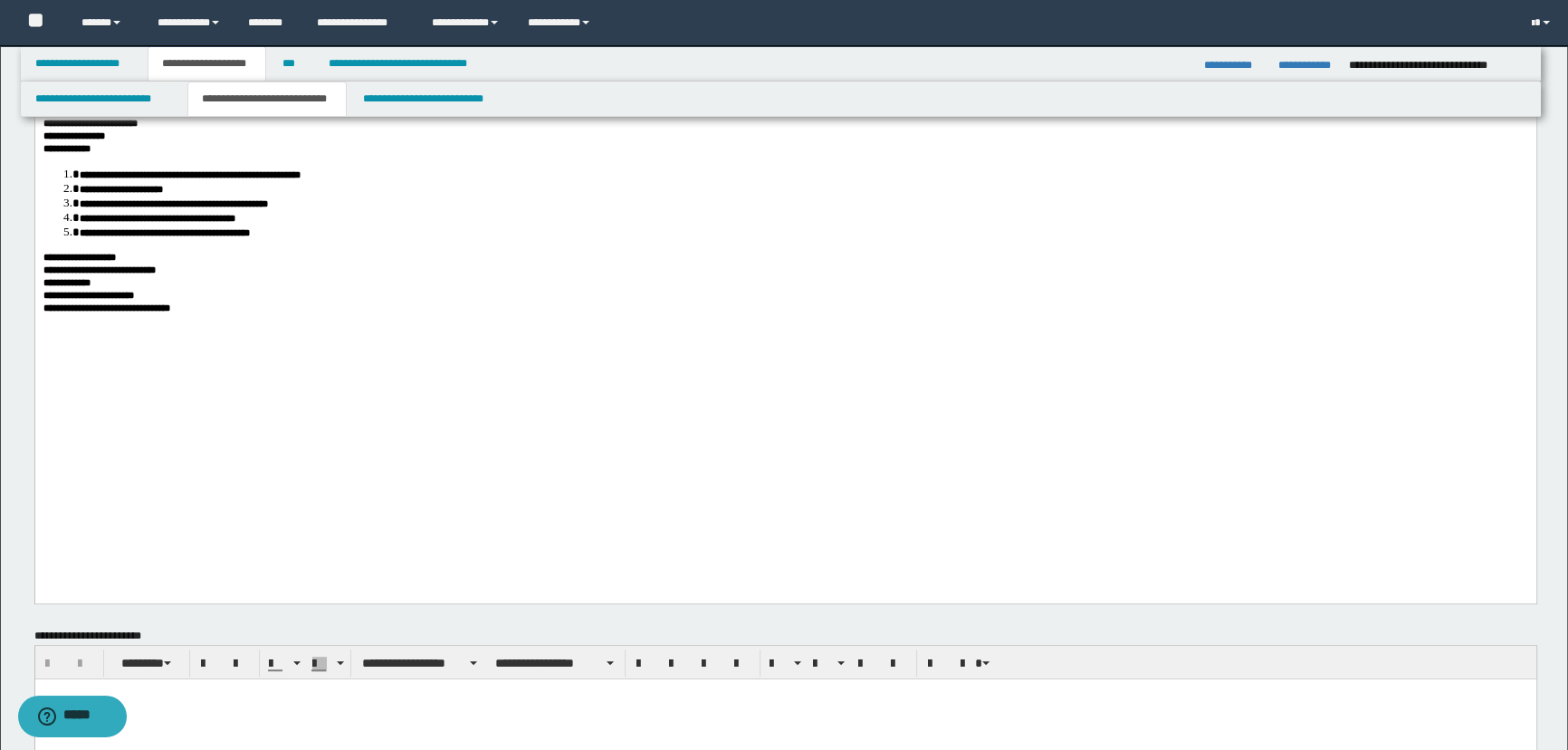 click on "**********" at bounding box center [785, 308] 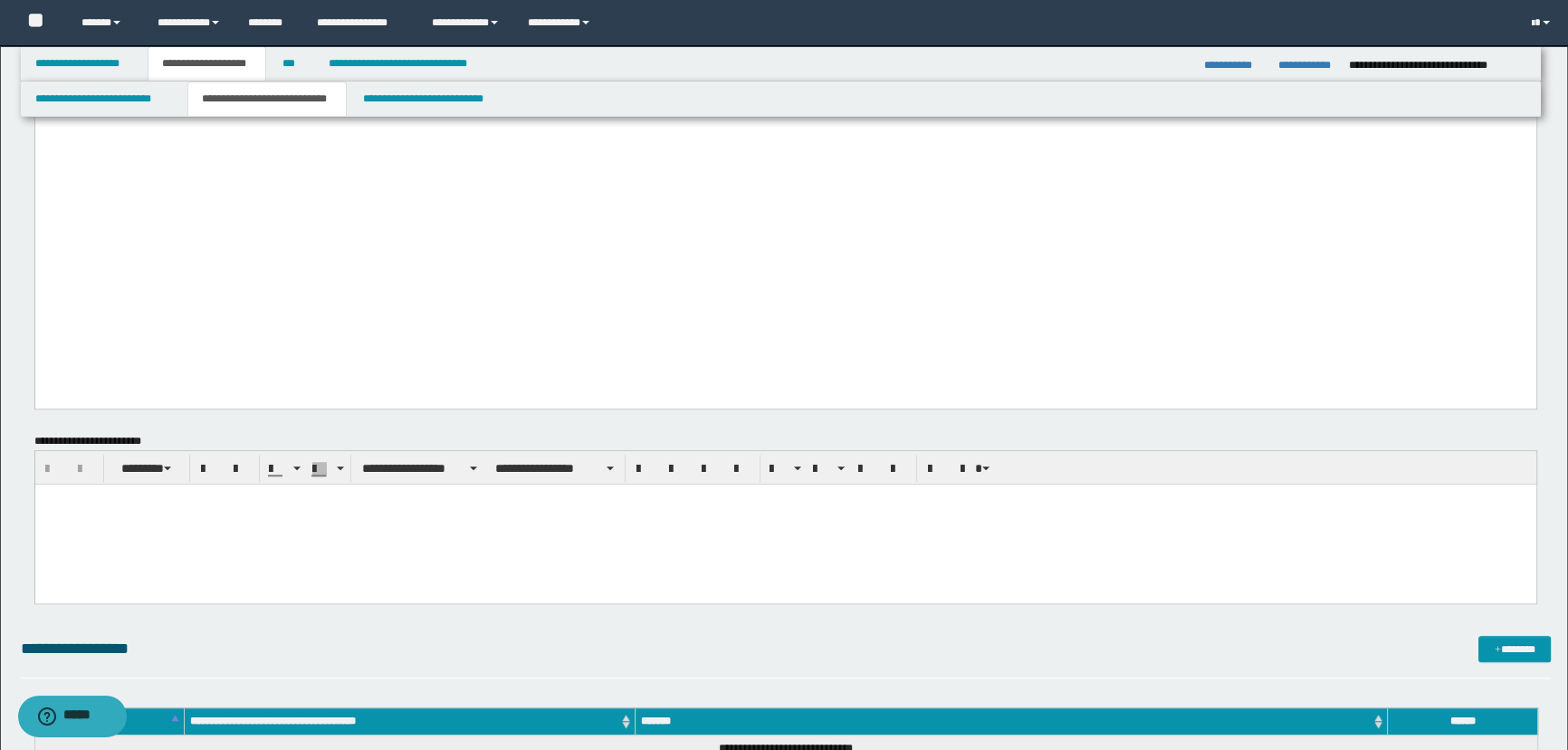 scroll, scrollTop: 1812, scrollLeft: 0, axis: vertical 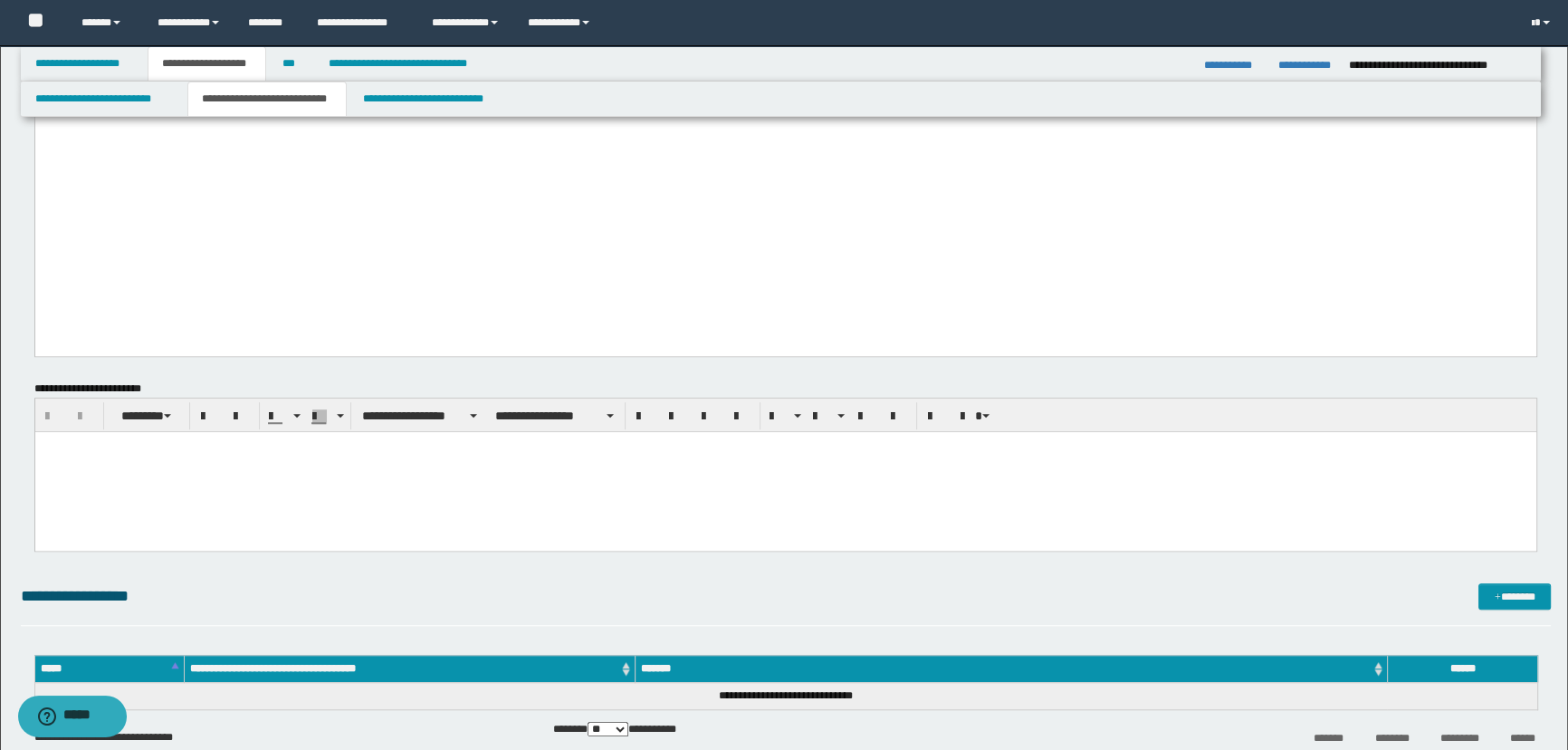 click at bounding box center [785, 468] 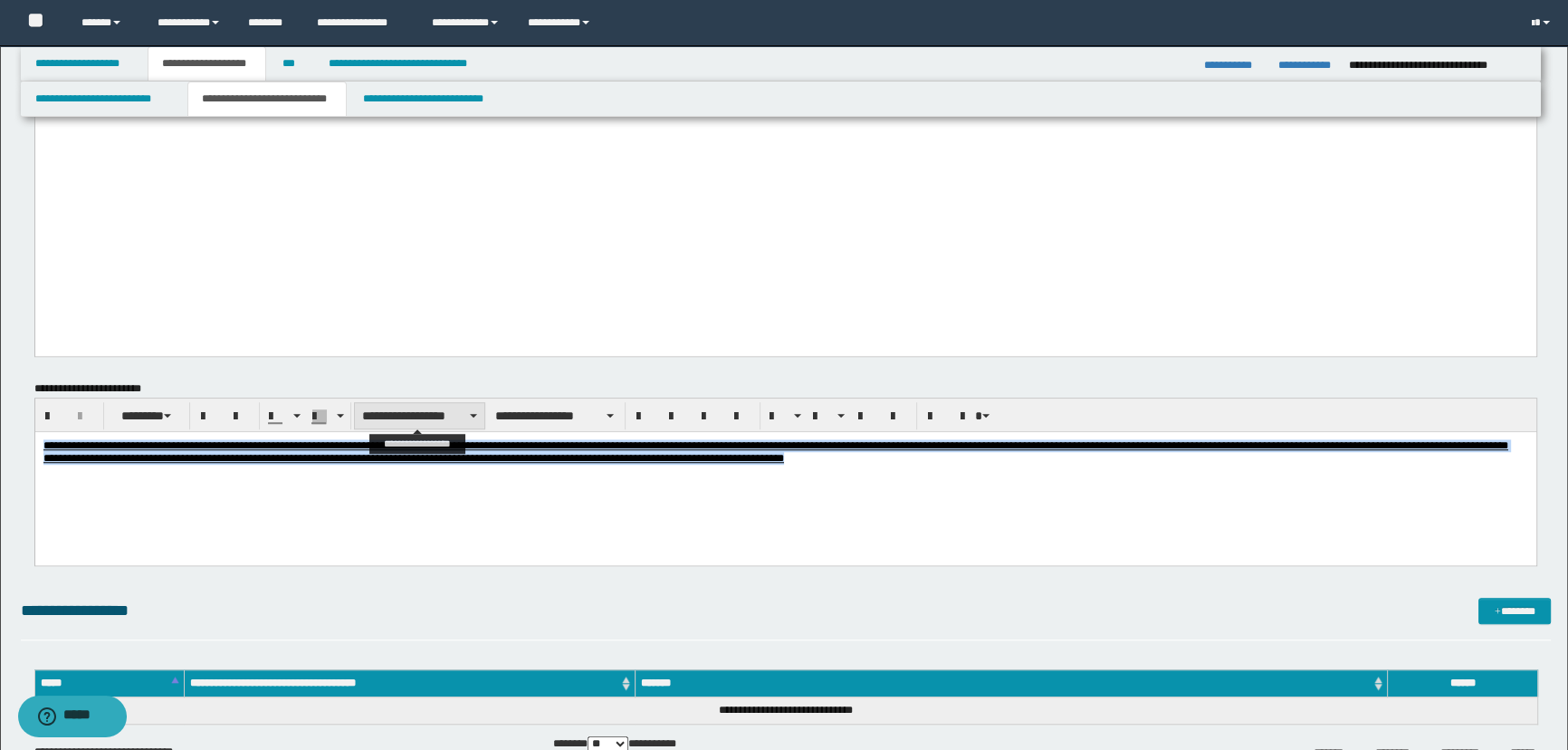 click on "**********" at bounding box center (419, 416) 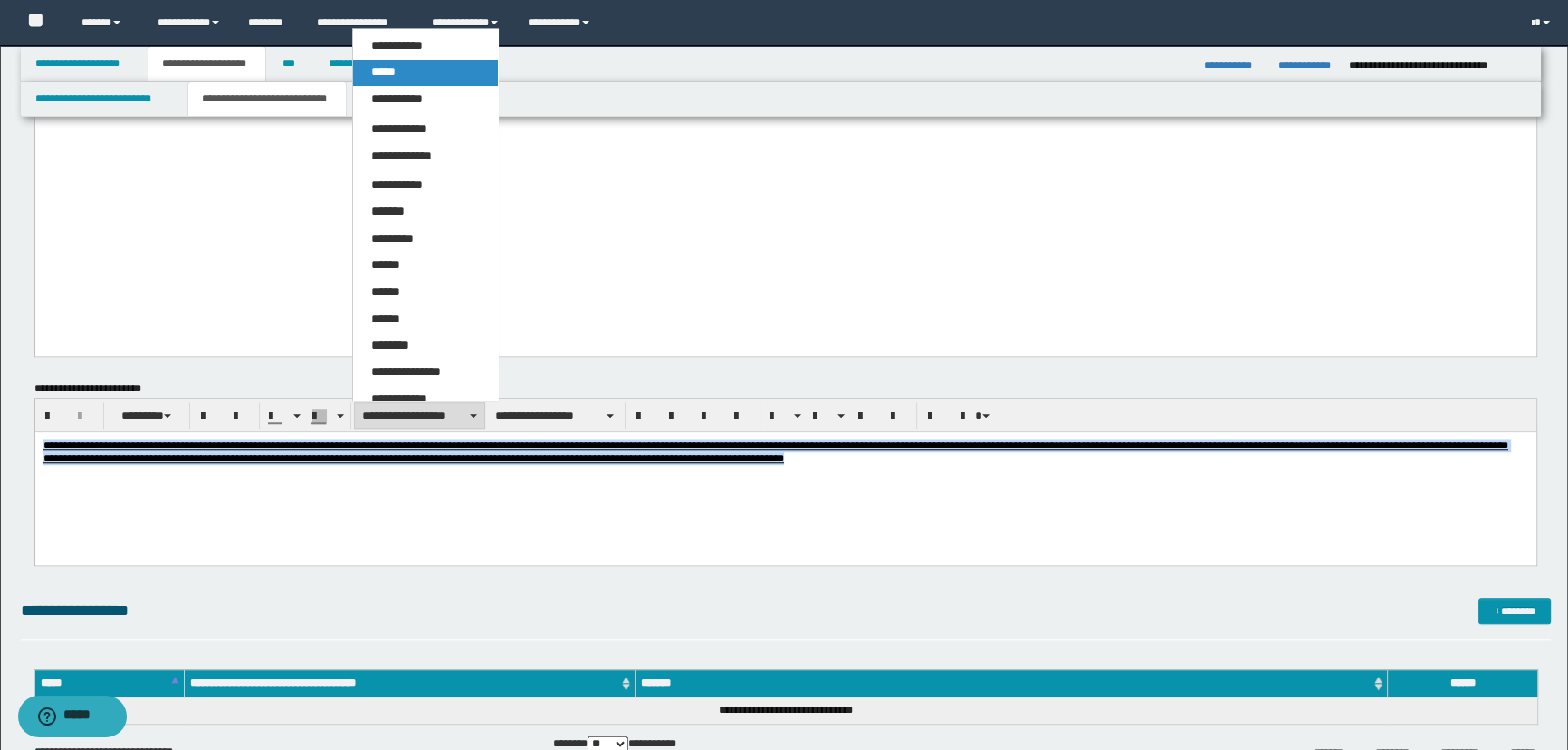 click on "*****" at bounding box center (425, 72) 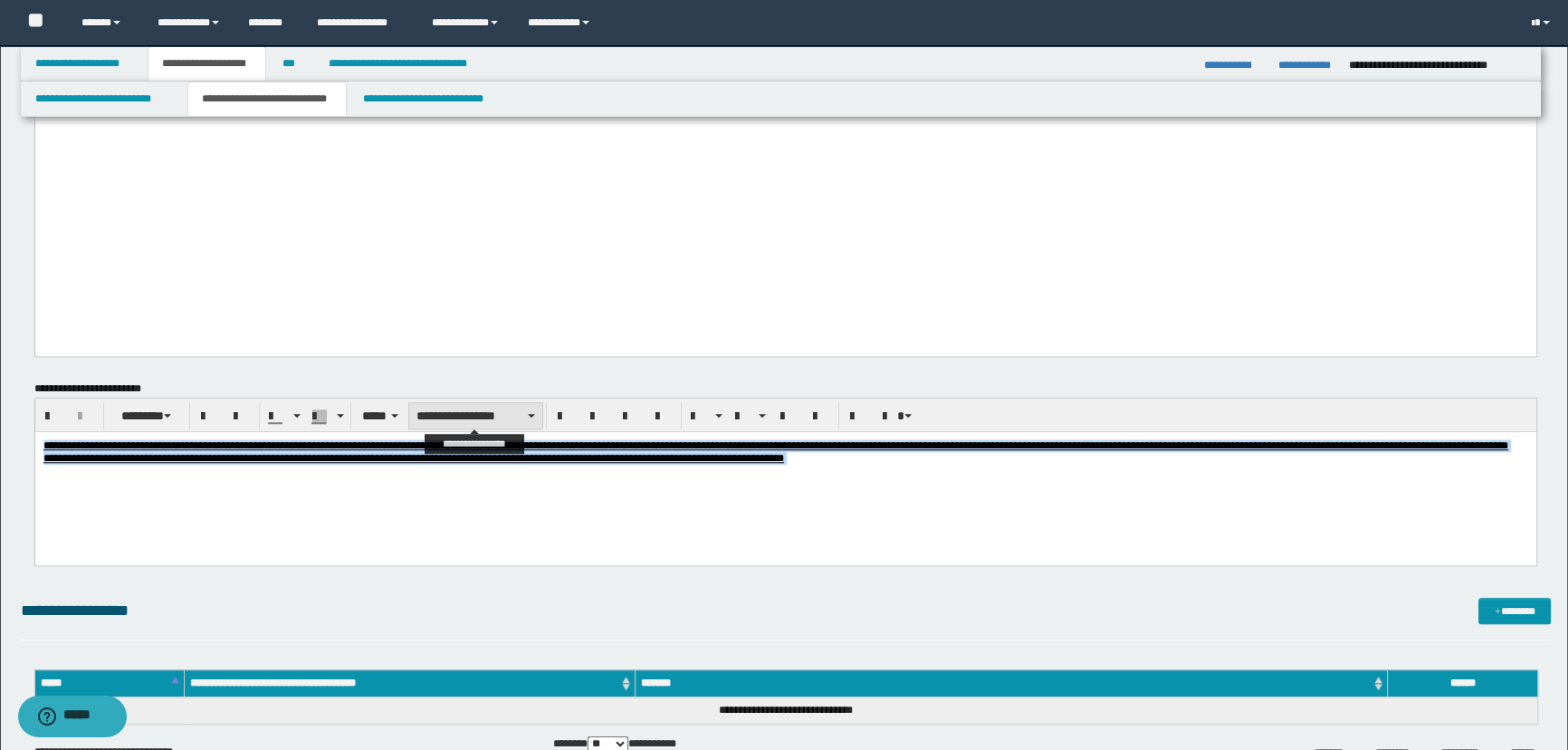 click on "**********" at bounding box center (475, 416) 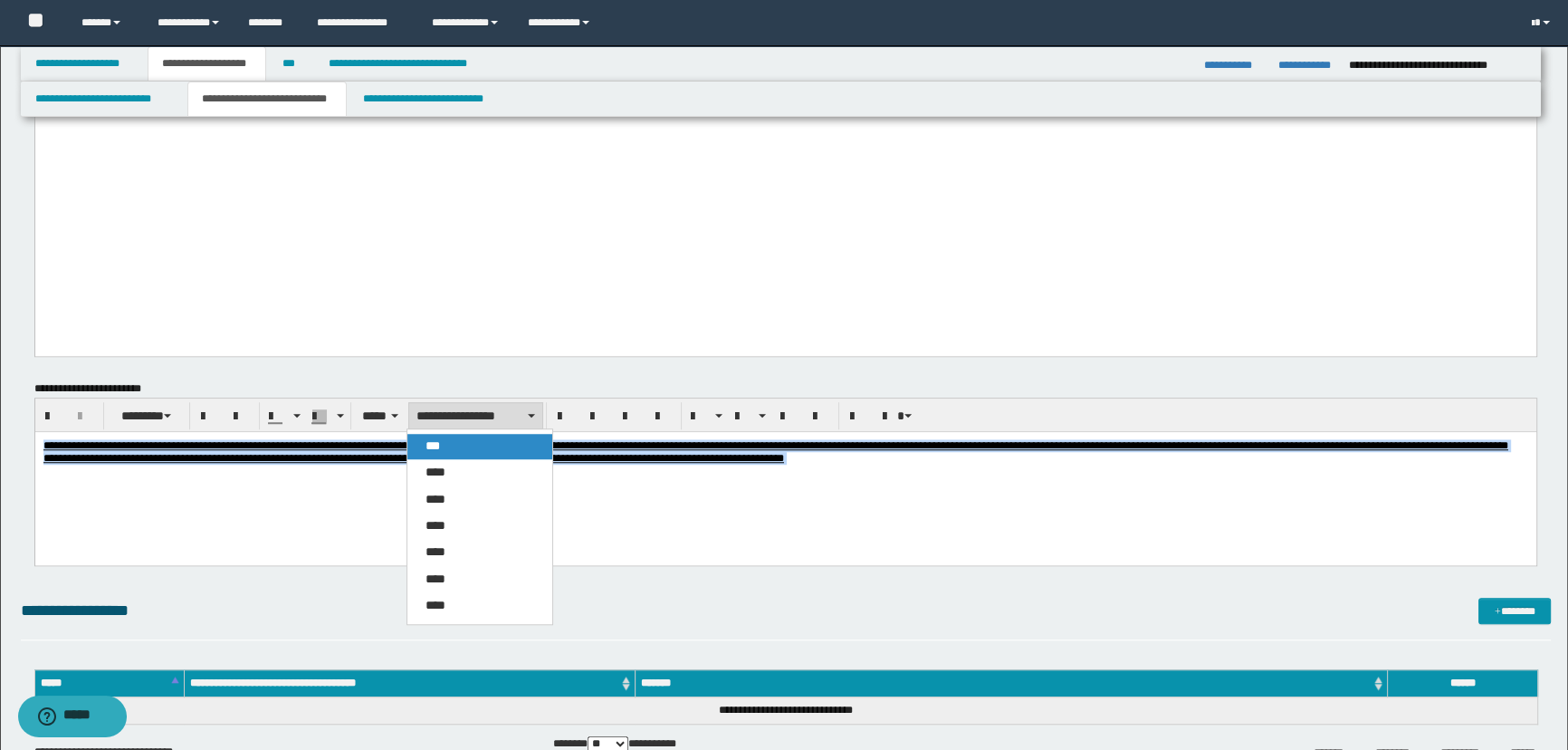 click on "***" at bounding box center (433, 446) 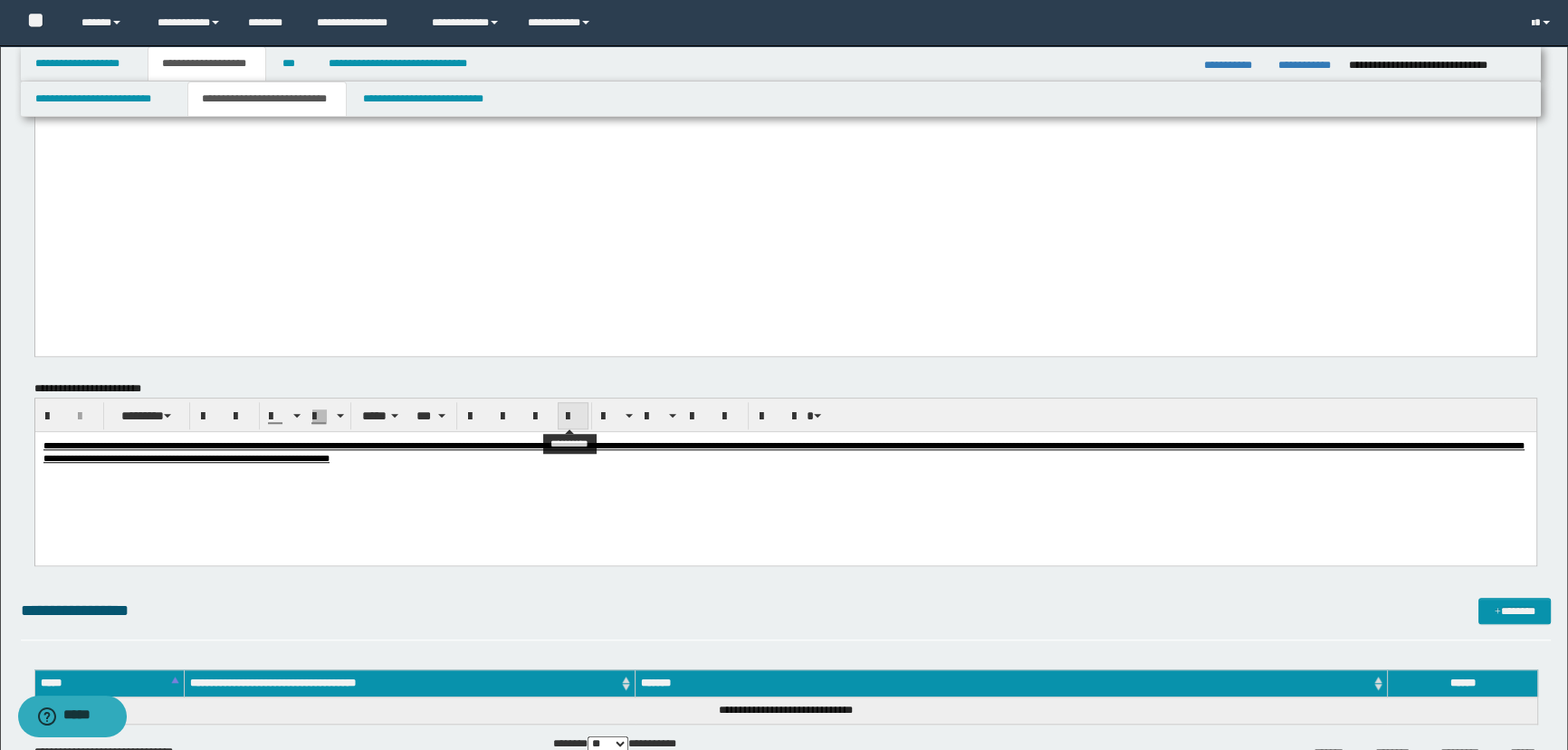 click at bounding box center (573, 417) 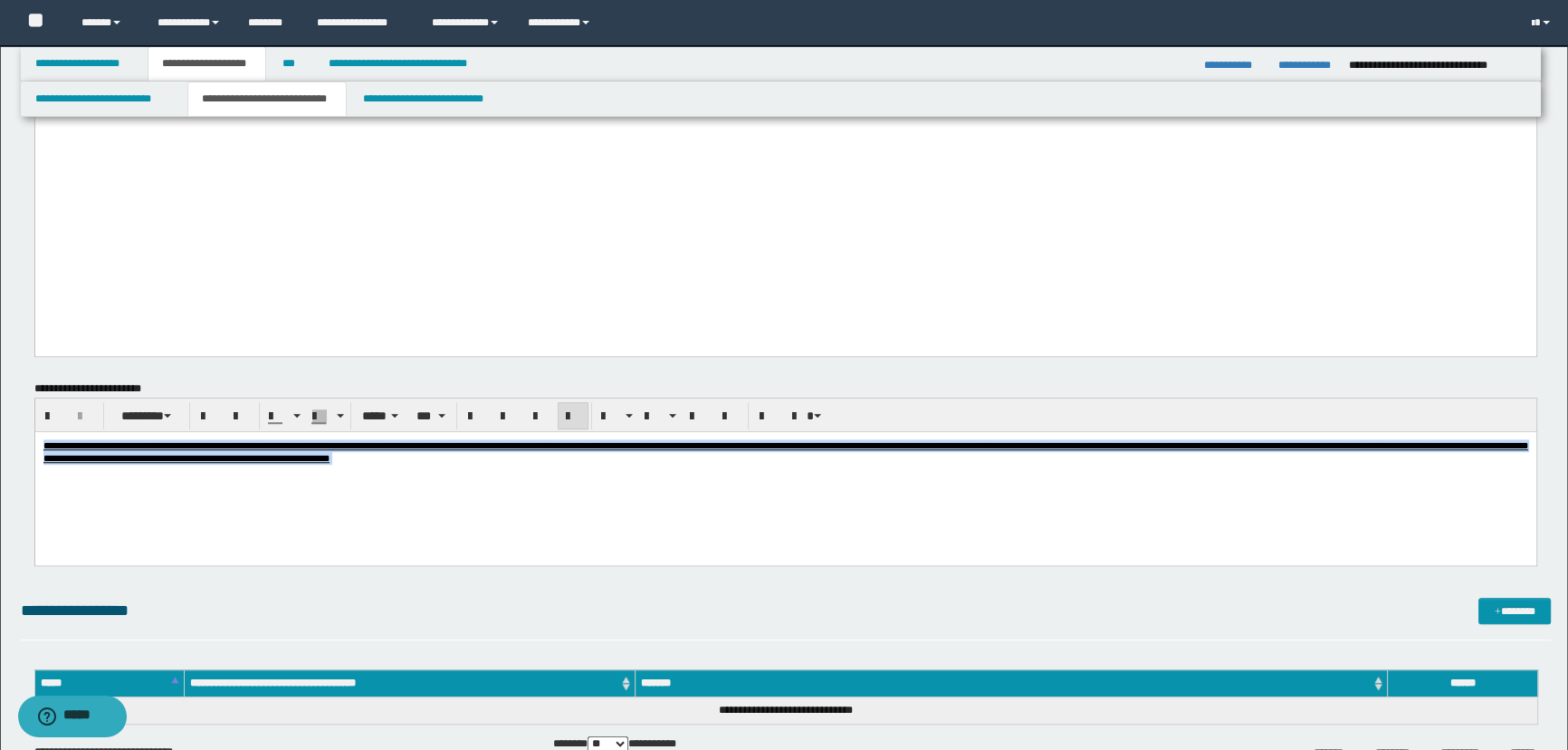 click on "**********" at bounding box center [785, 475] 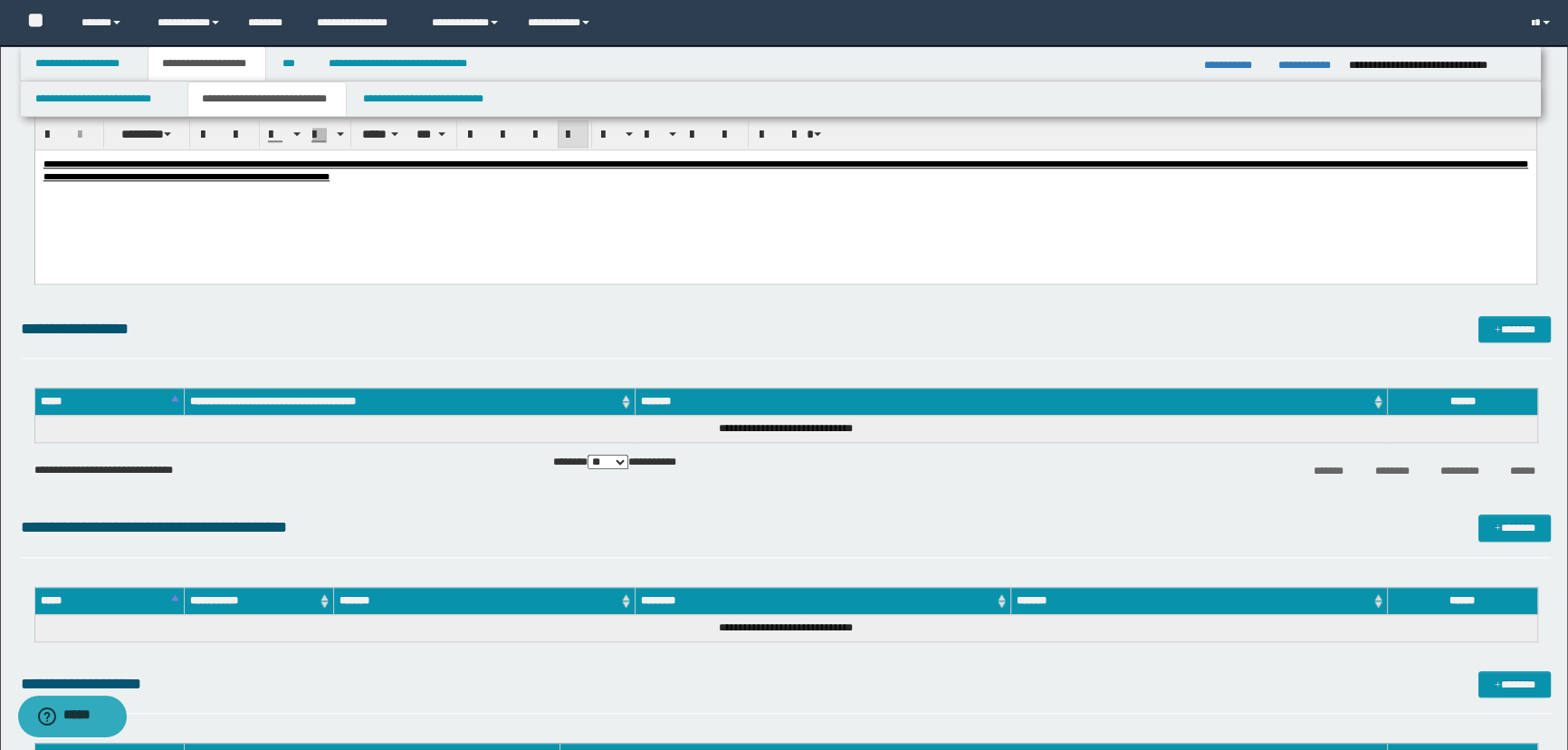 scroll, scrollTop: 2140, scrollLeft: 0, axis: vertical 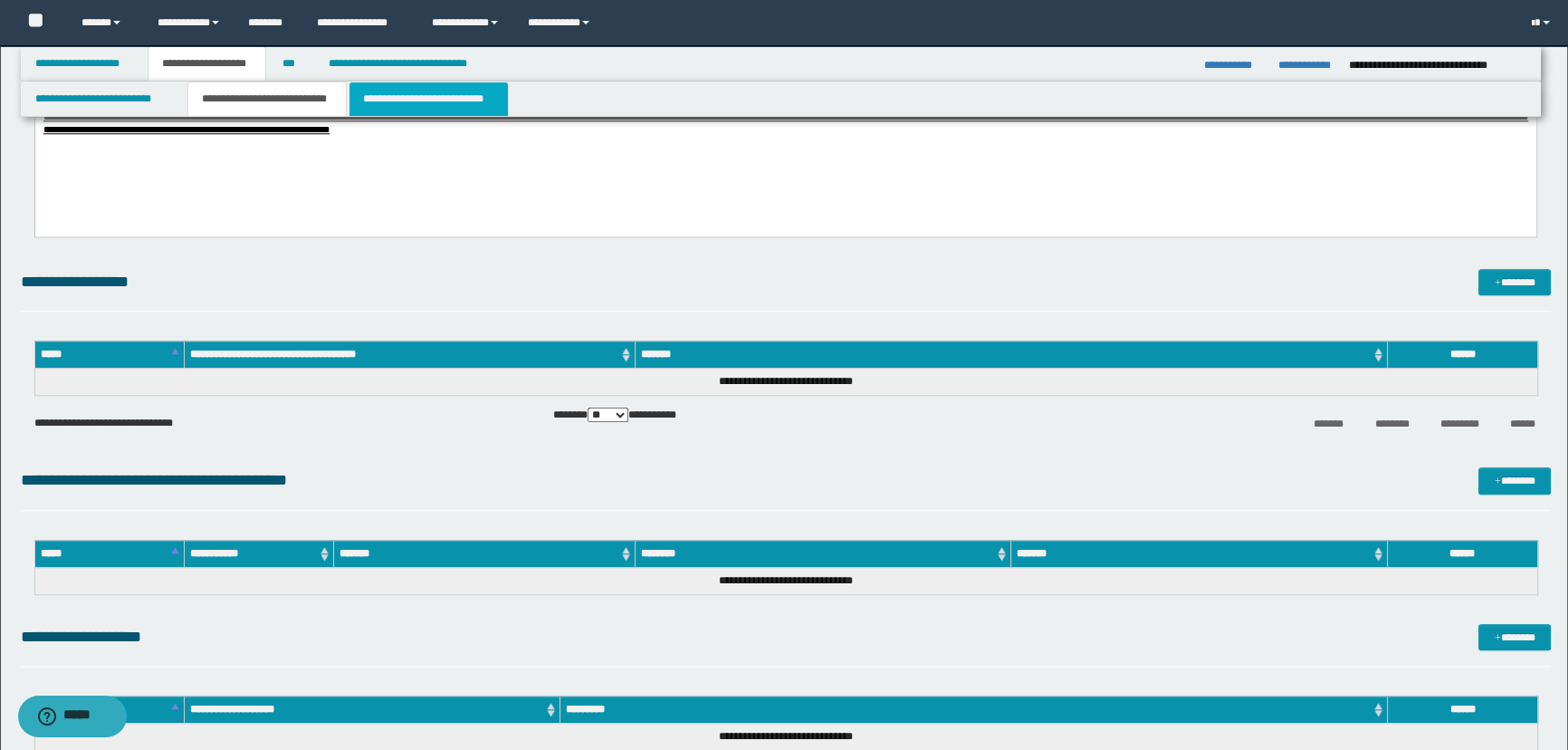 click on "**********" at bounding box center (428, 99) 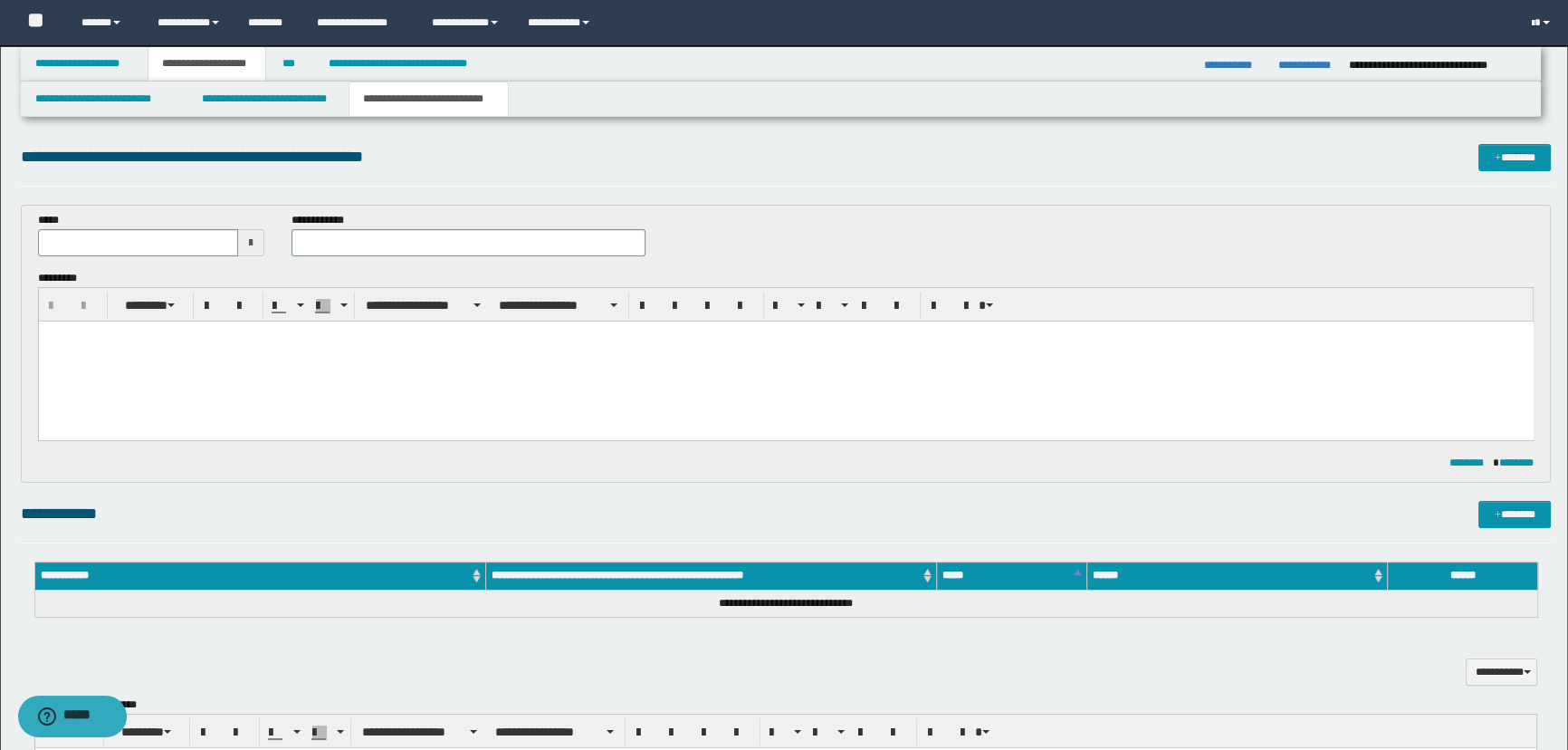 scroll, scrollTop: 0, scrollLeft: 0, axis: both 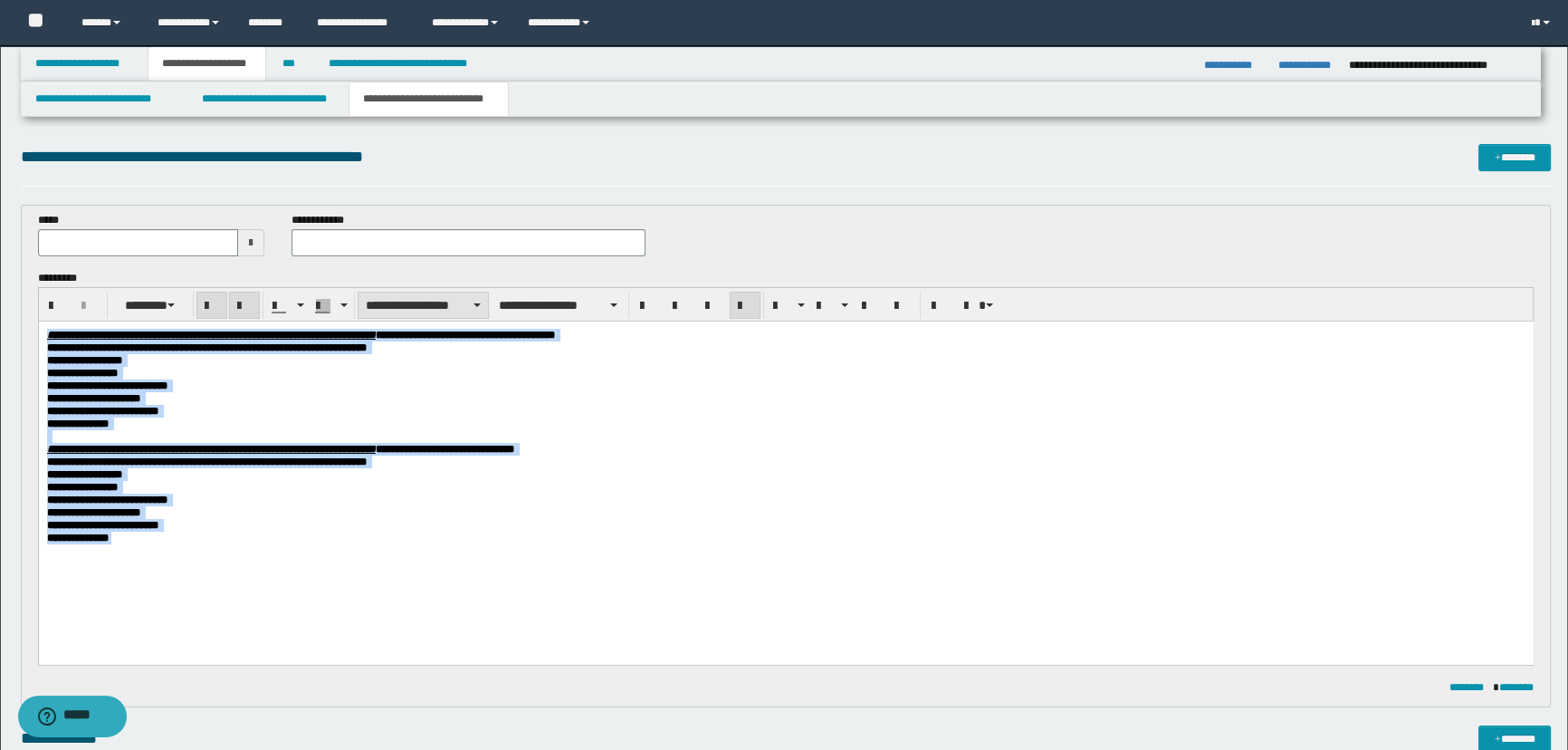 click on "**********" at bounding box center [423, 305] 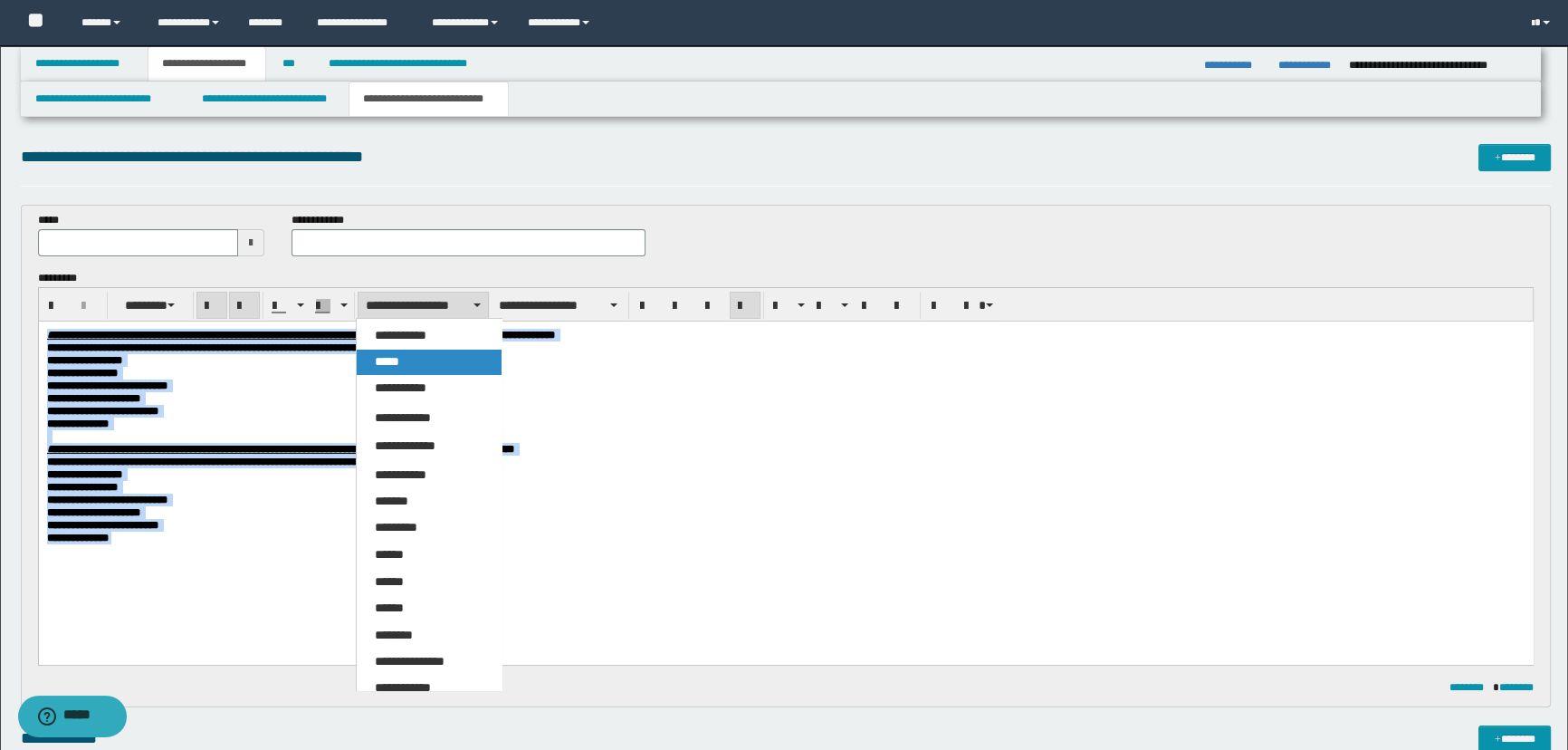 click on "*****" at bounding box center (429, 362) 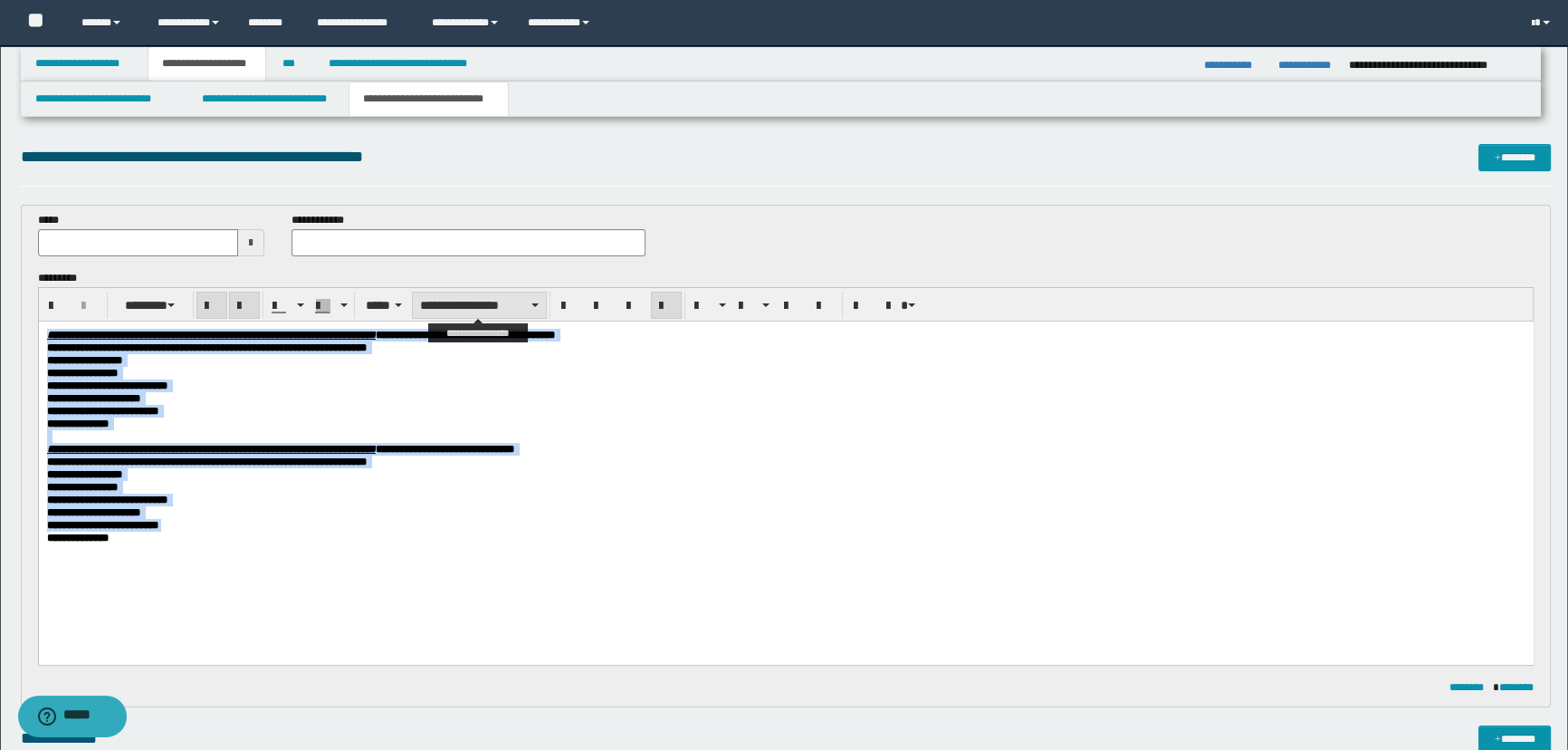 click on "**********" at bounding box center [479, 305] 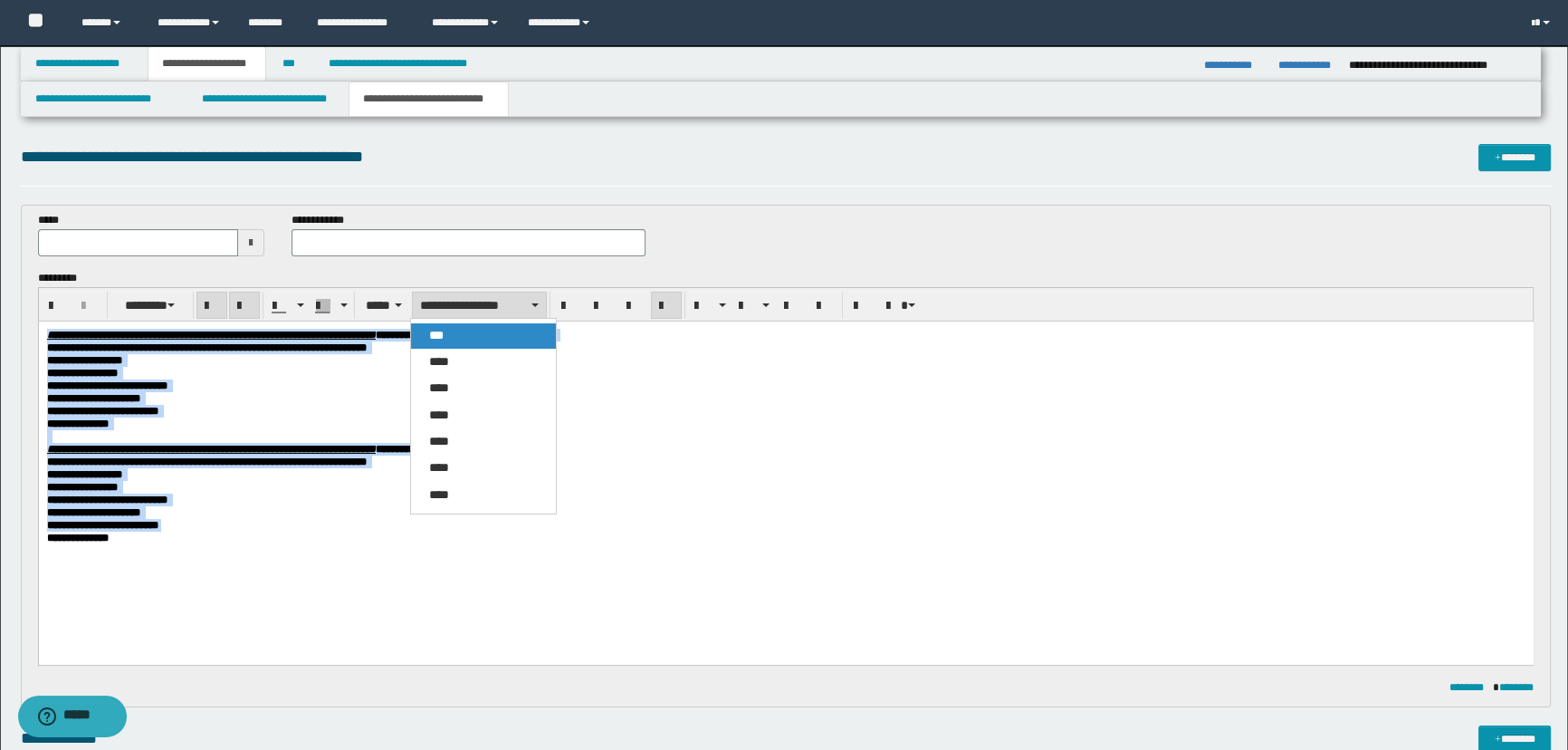 click on "***" at bounding box center [436, 335] 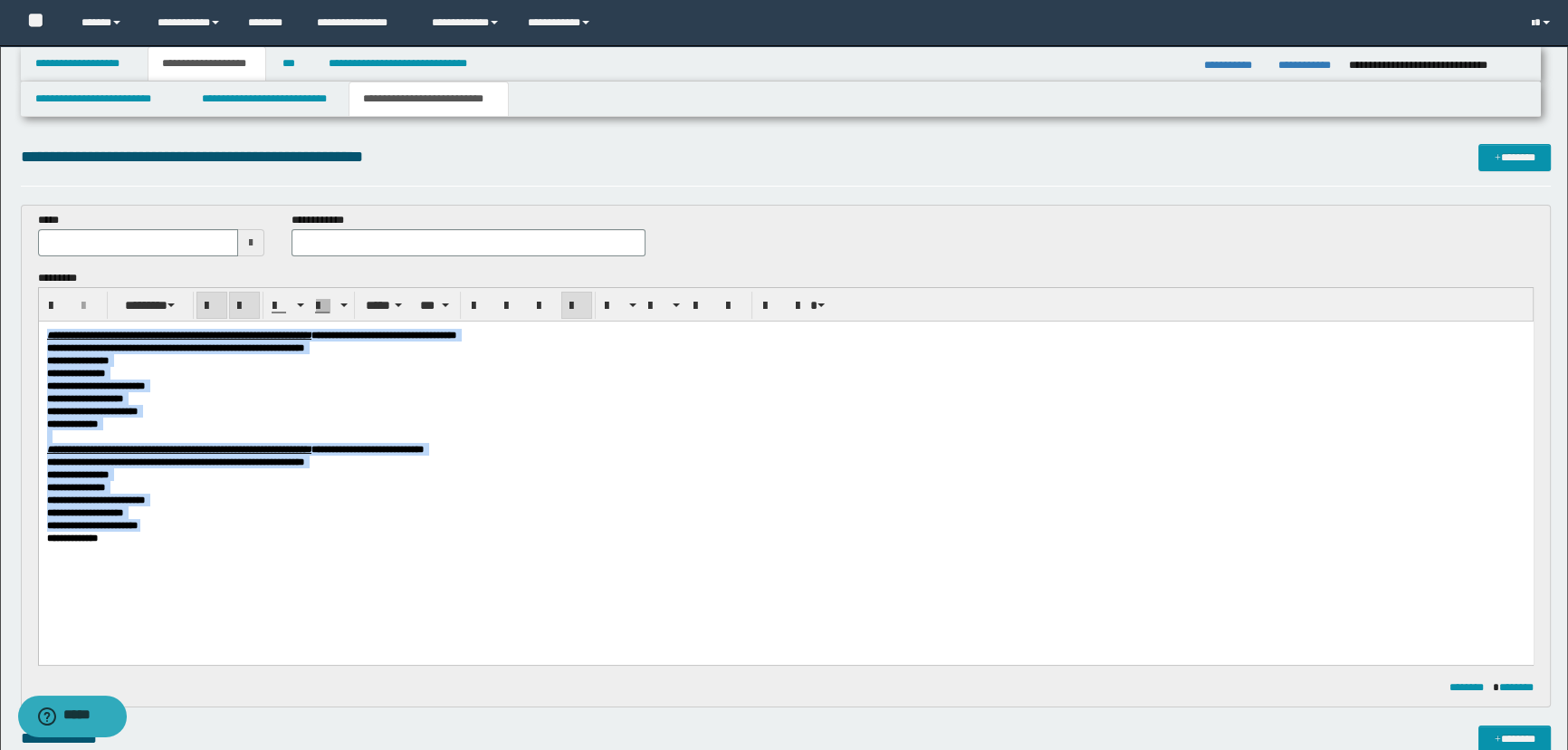 click on "**********" at bounding box center (785, 361) 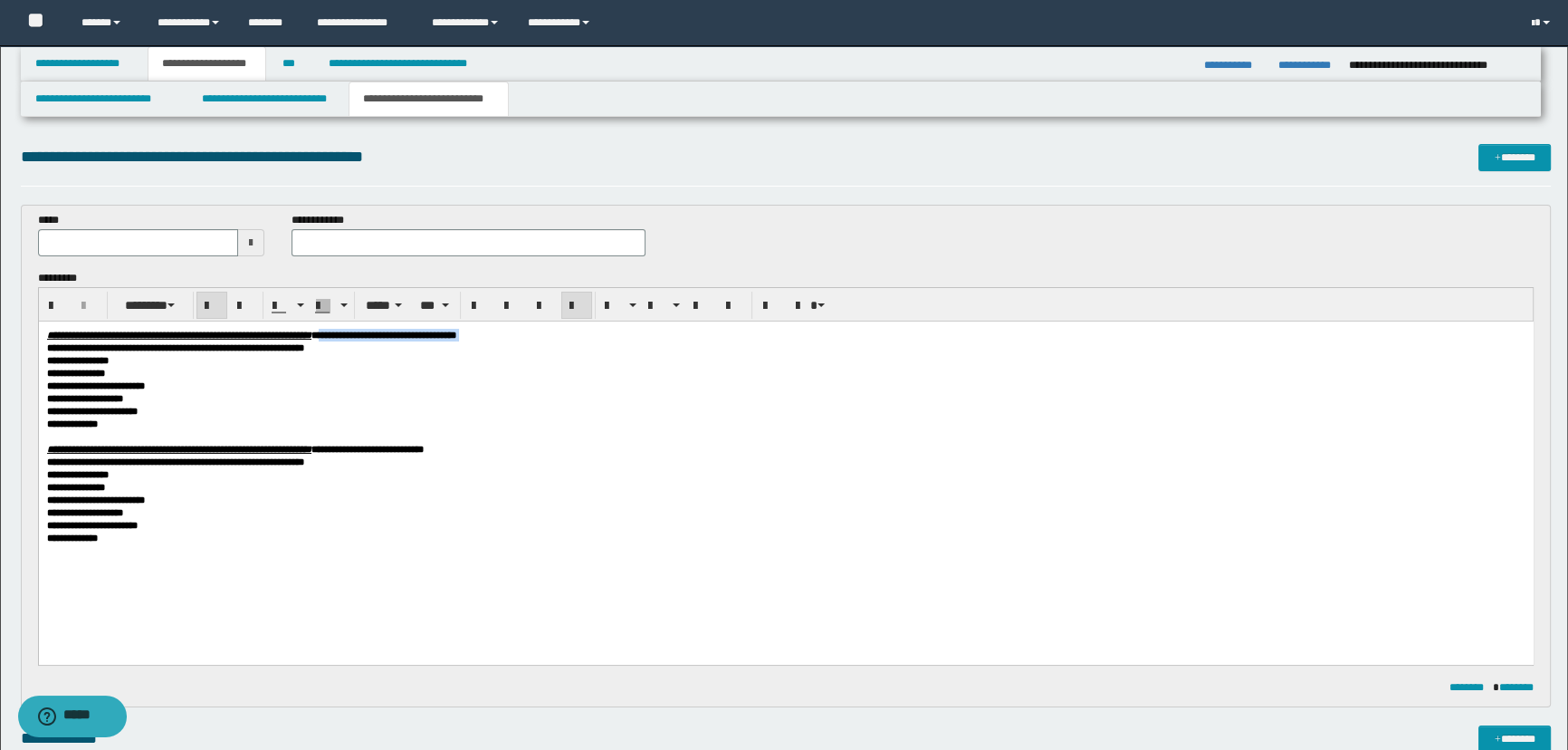 drag, startPoint x: 465, startPoint y: 339, endPoint x: 645, endPoint y: 332, distance: 180.1361 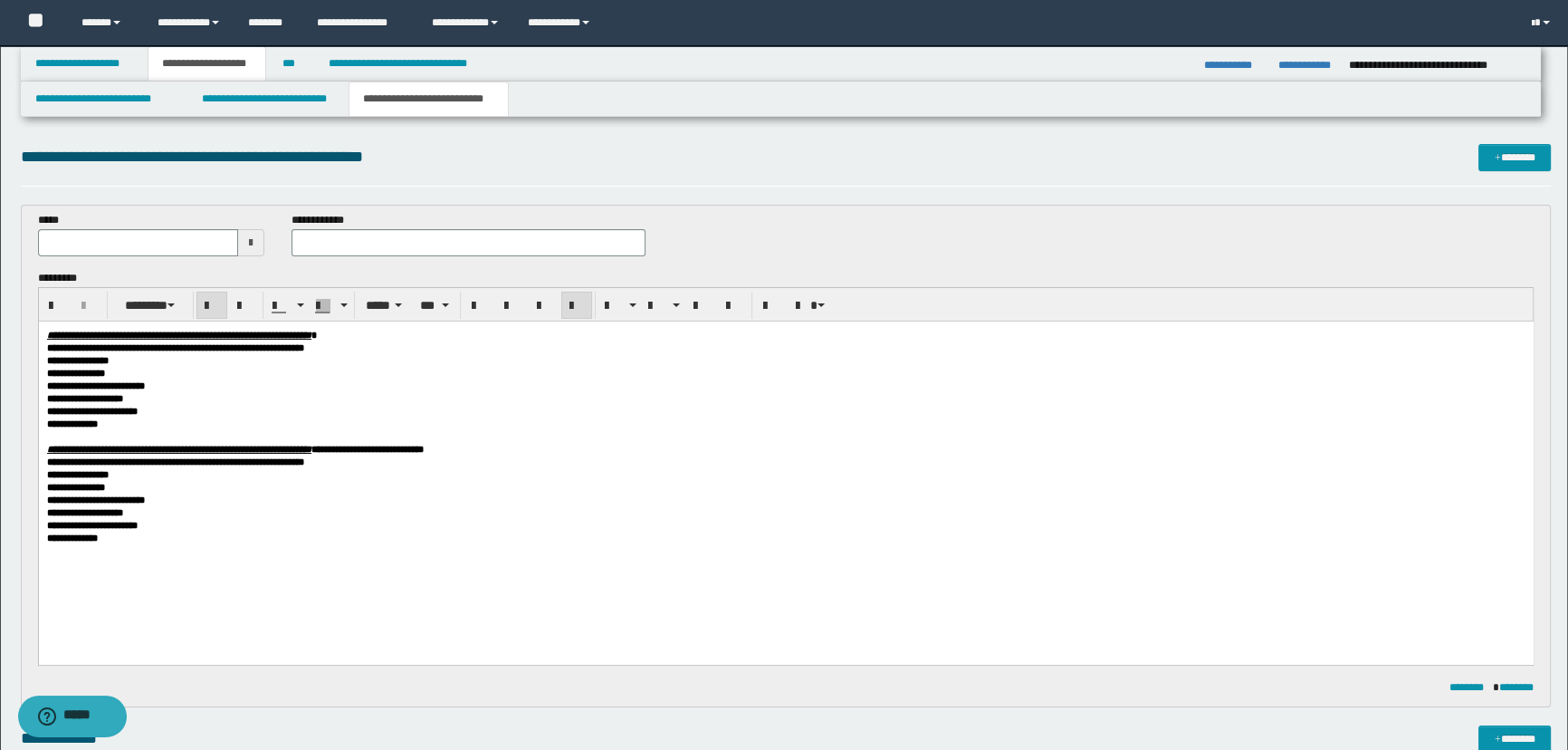 click on "**********" at bounding box center (320, 220) 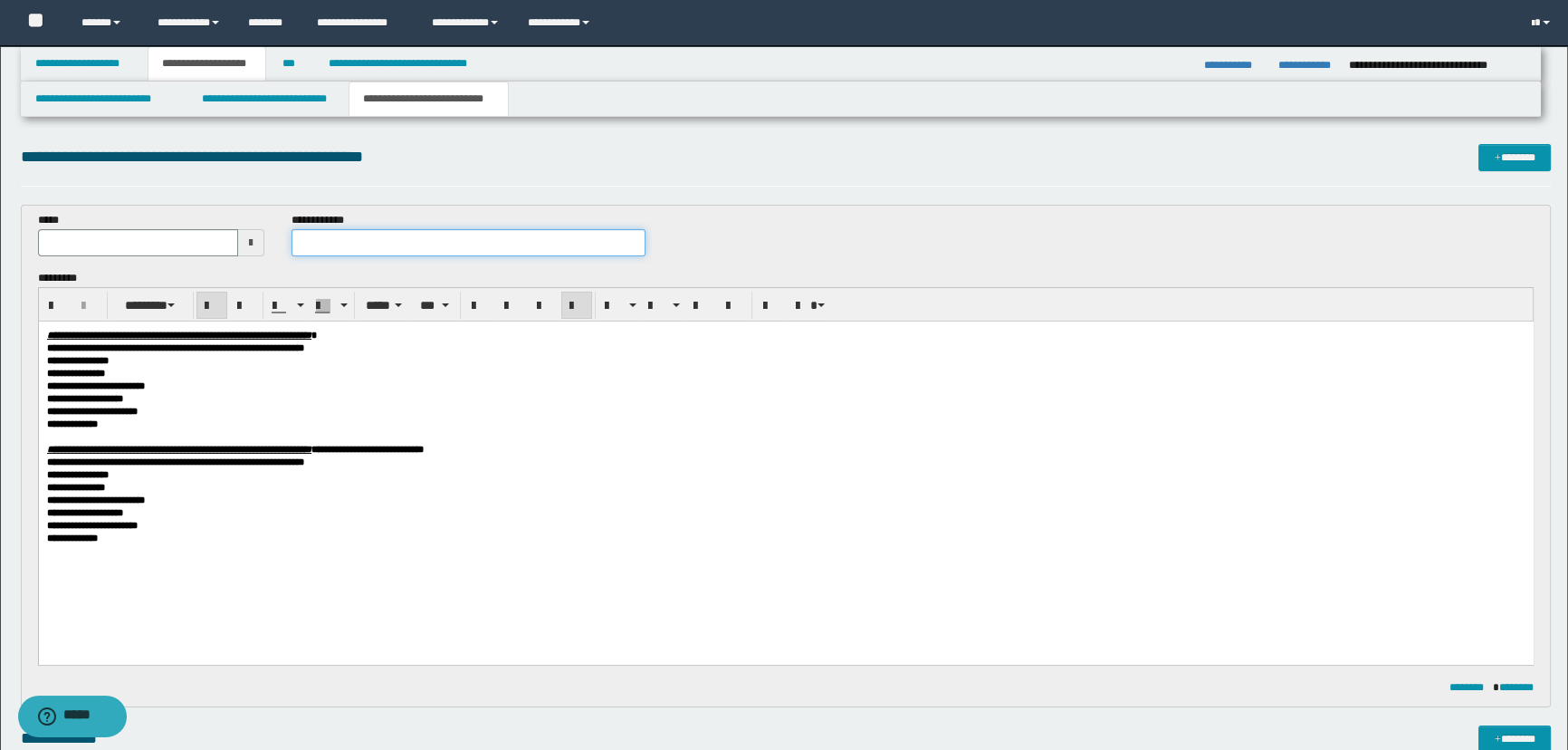 click at bounding box center [468, 243] 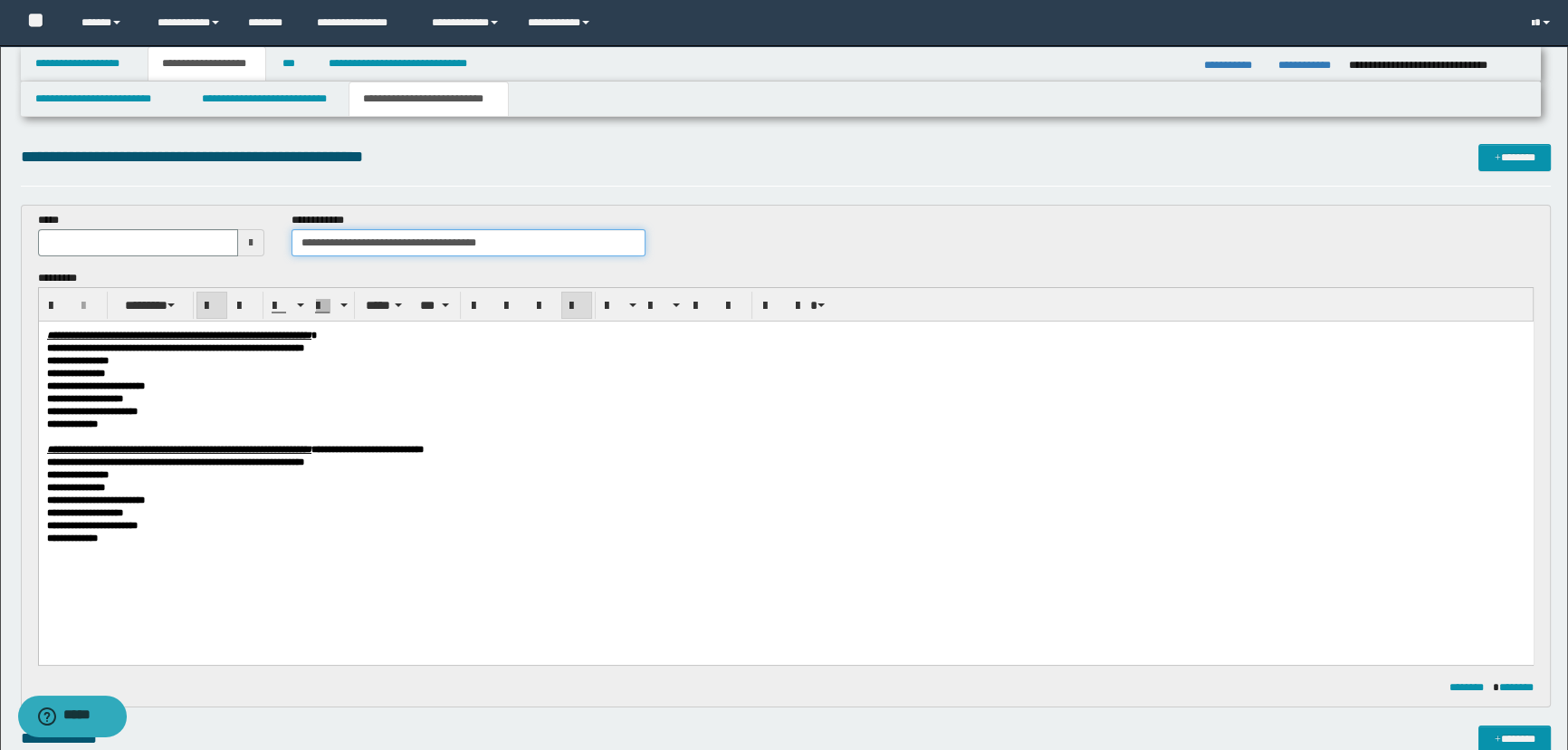 type 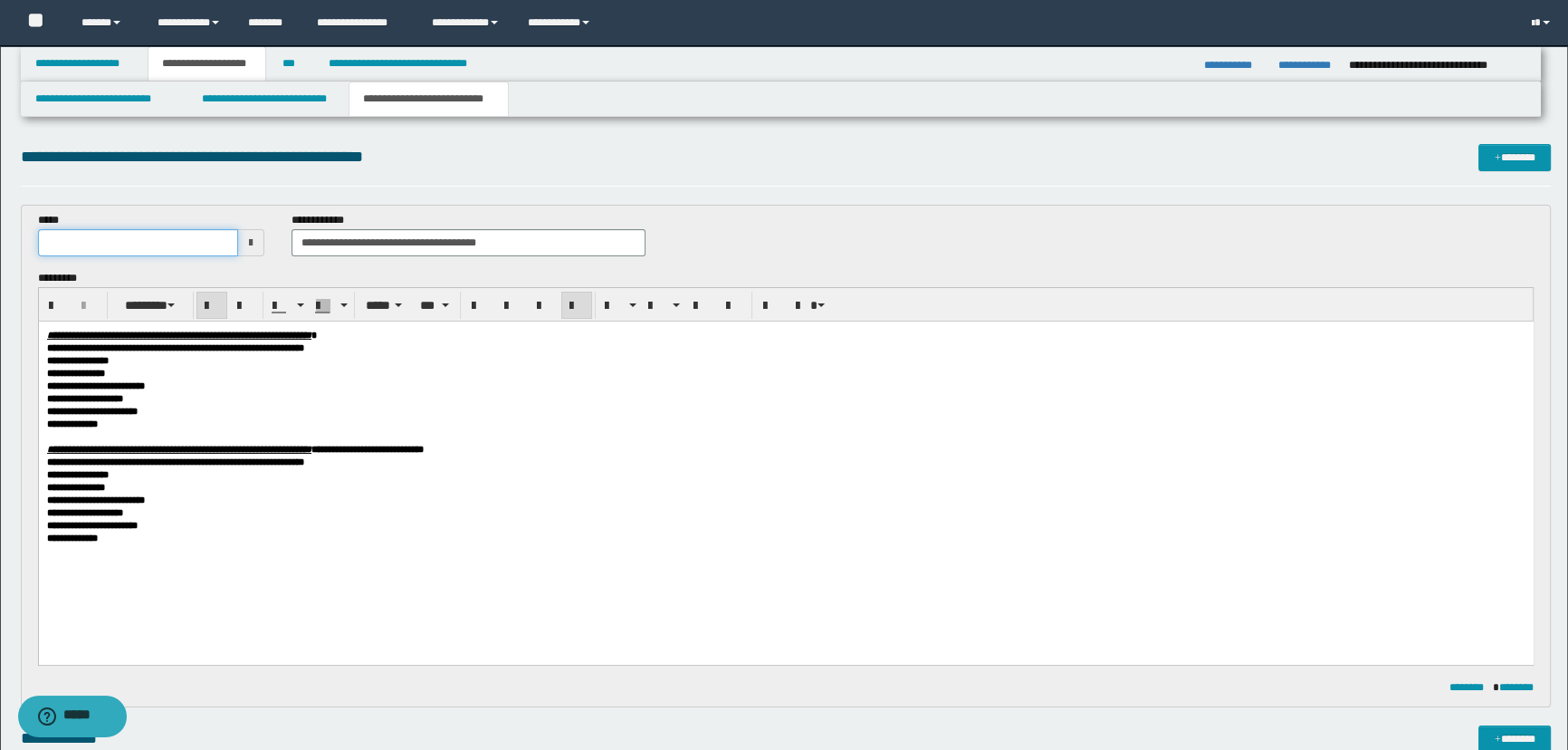 click at bounding box center [138, 243] 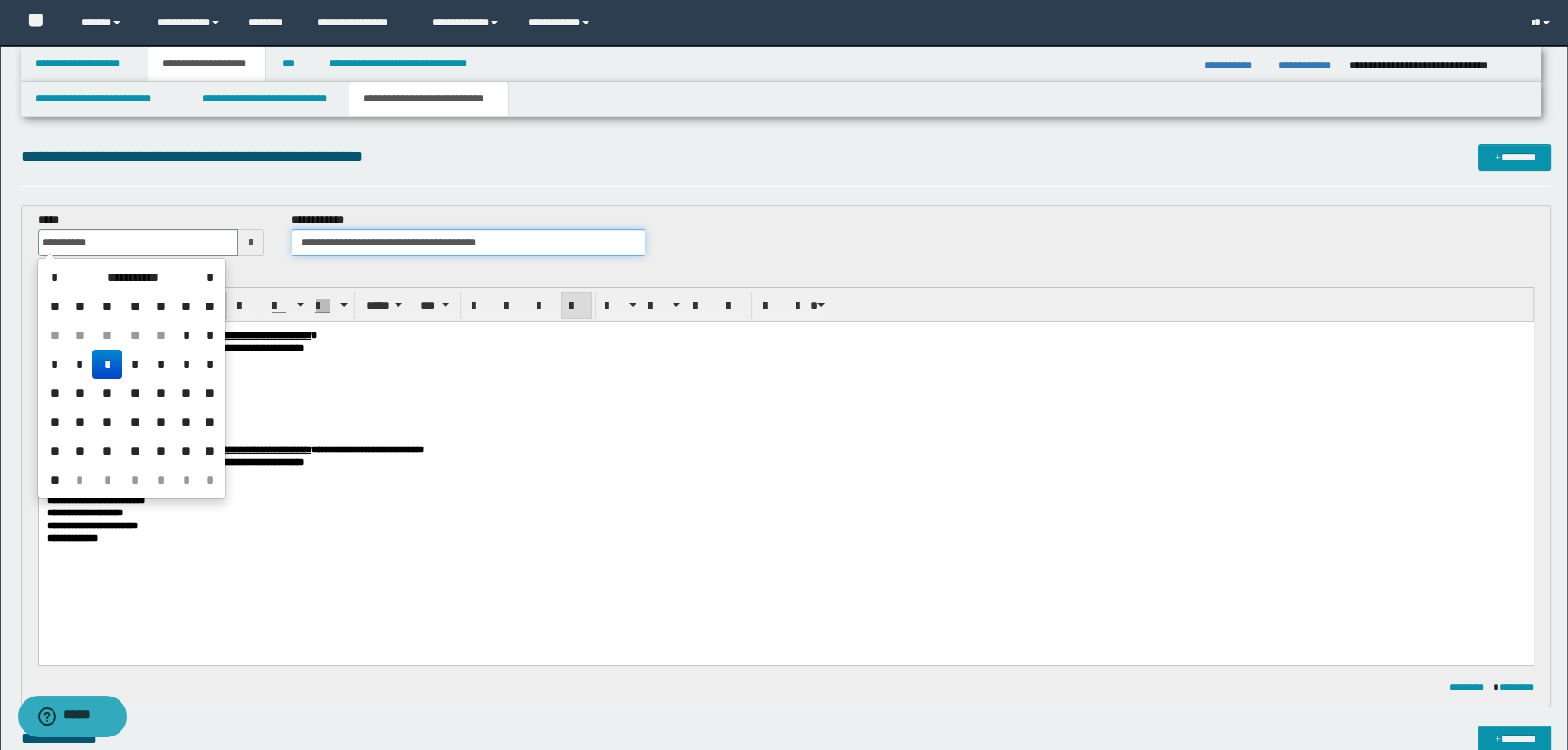 type on "**********" 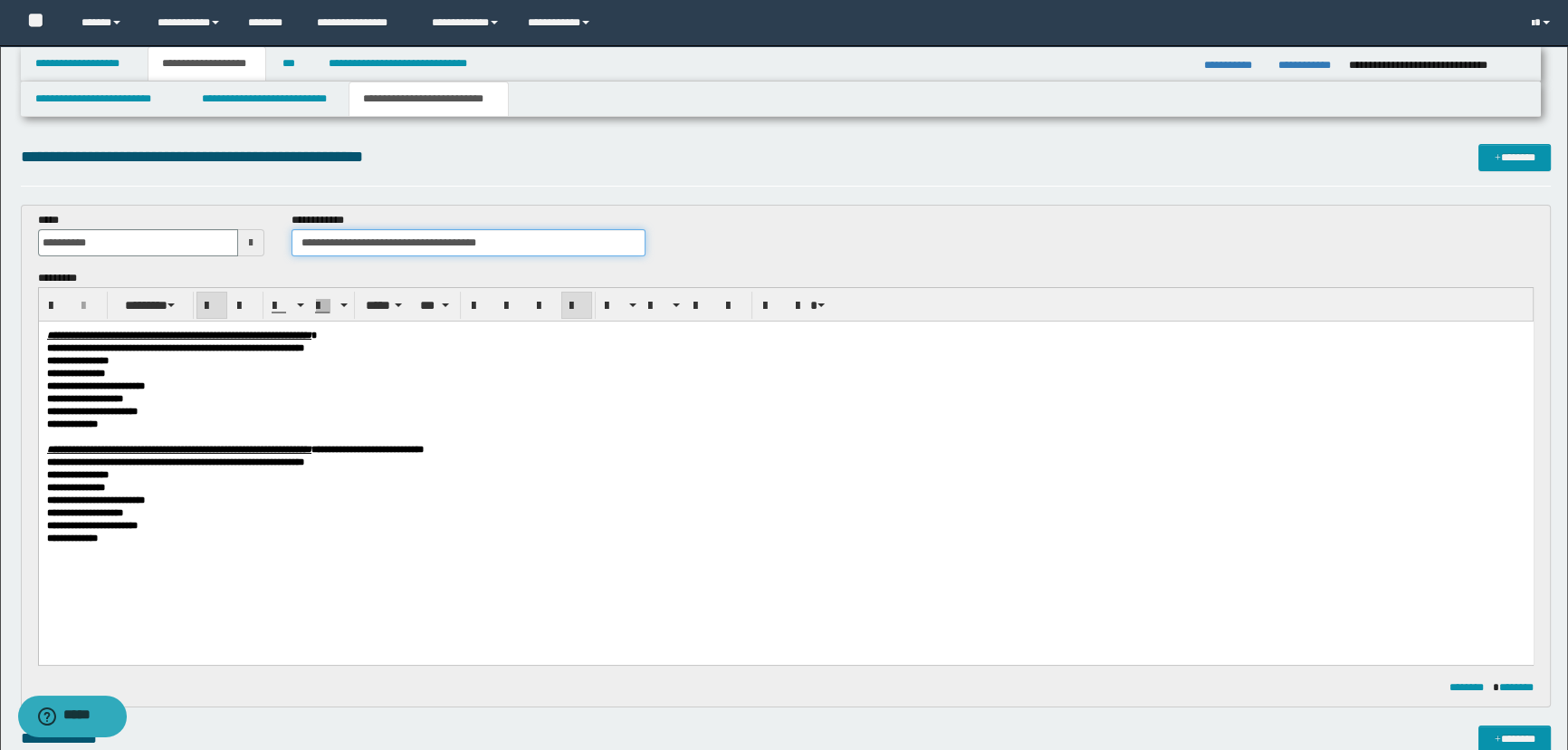 drag, startPoint x: 425, startPoint y: 240, endPoint x: 718, endPoint y: 262, distance: 293.8248 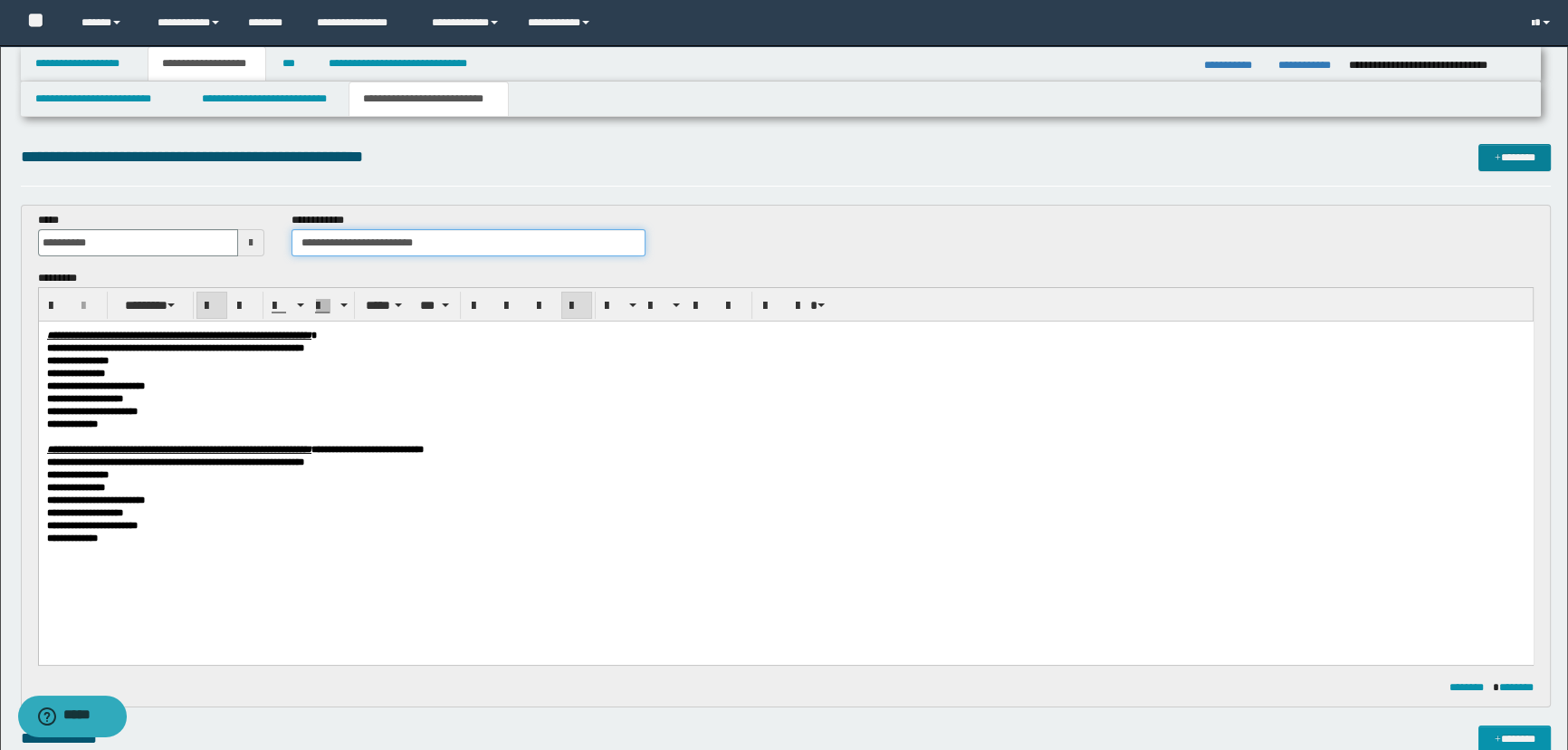 type on "**********" 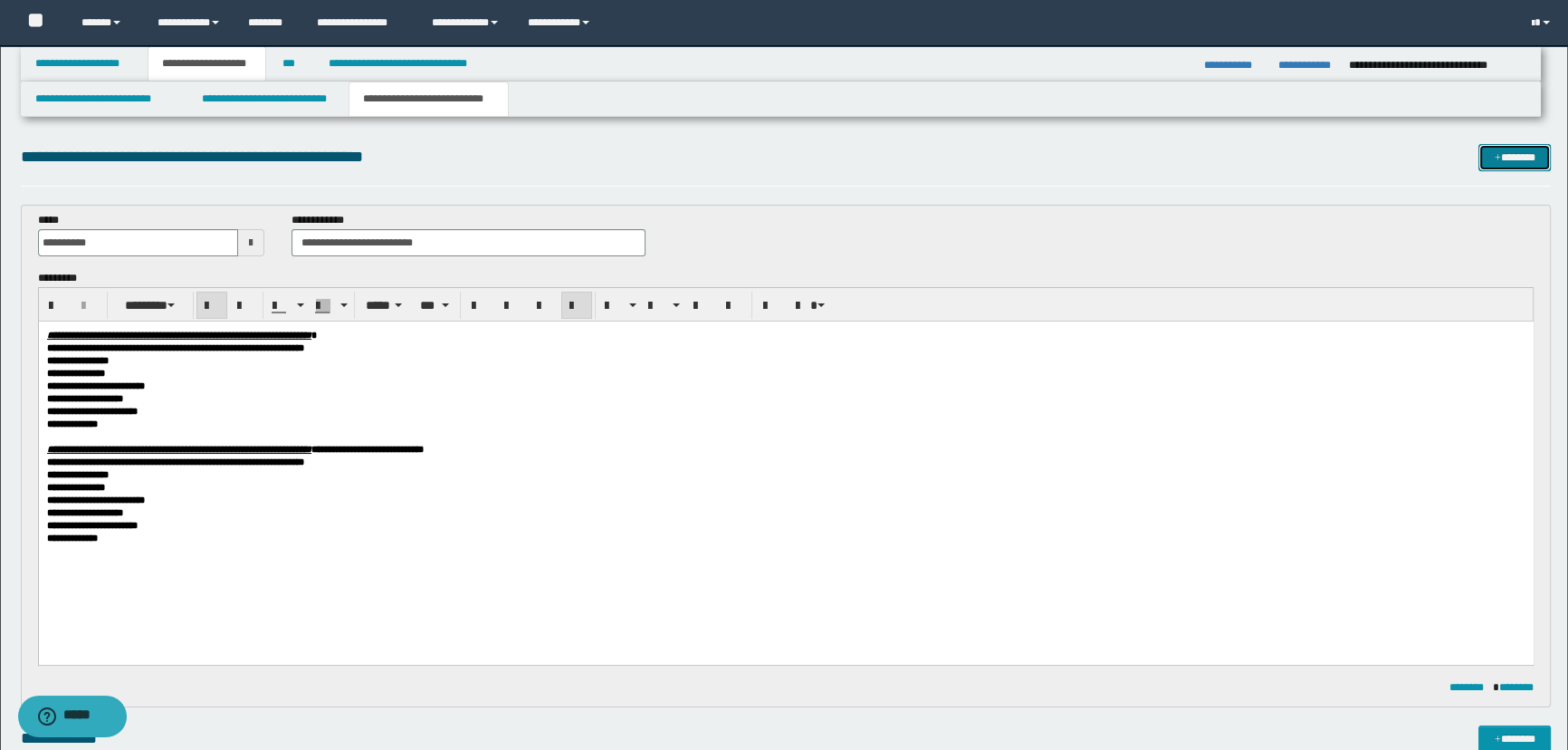 click on "*******" at bounding box center (1515, 158) 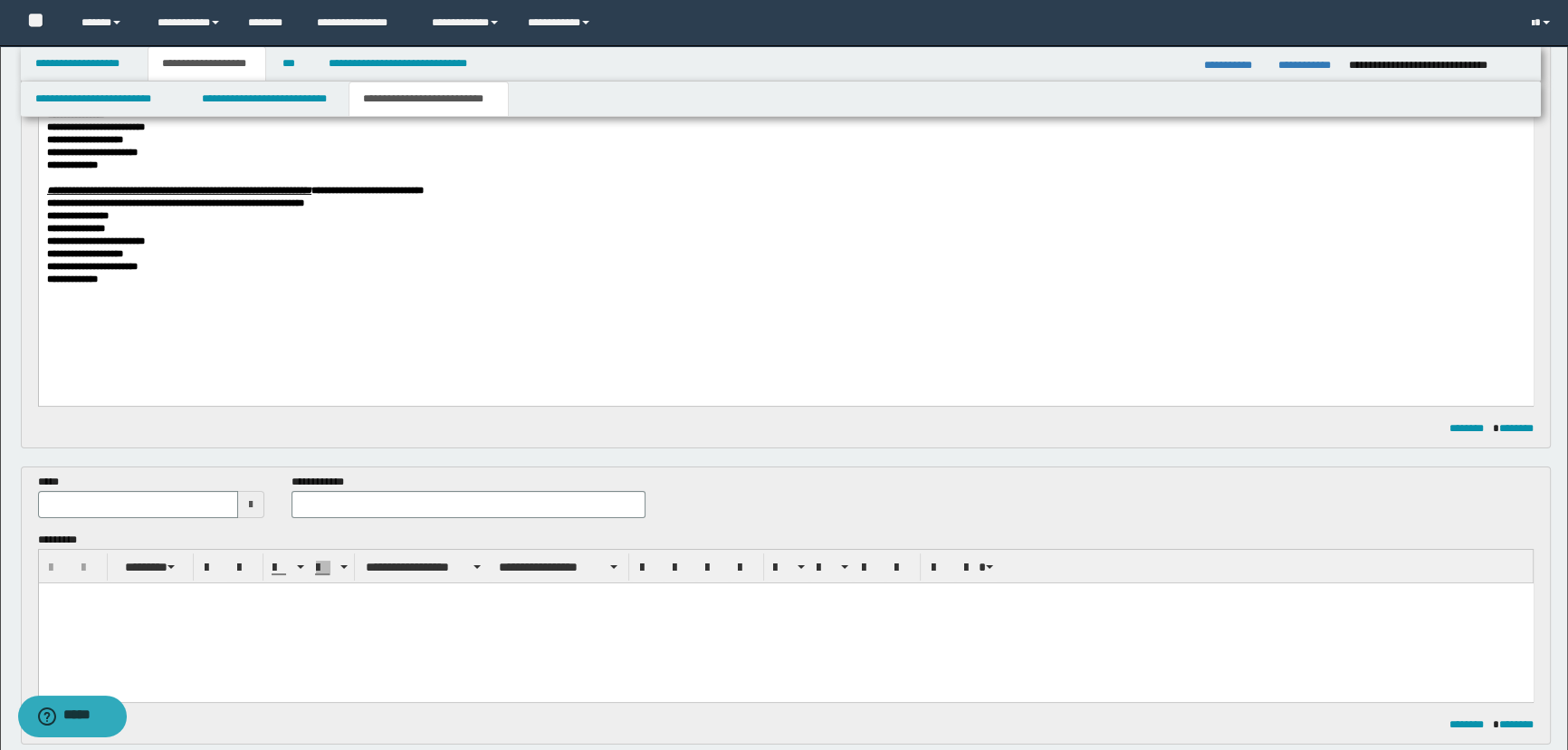scroll, scrollTop: 247, scrollLeft: 0, axis: vertical 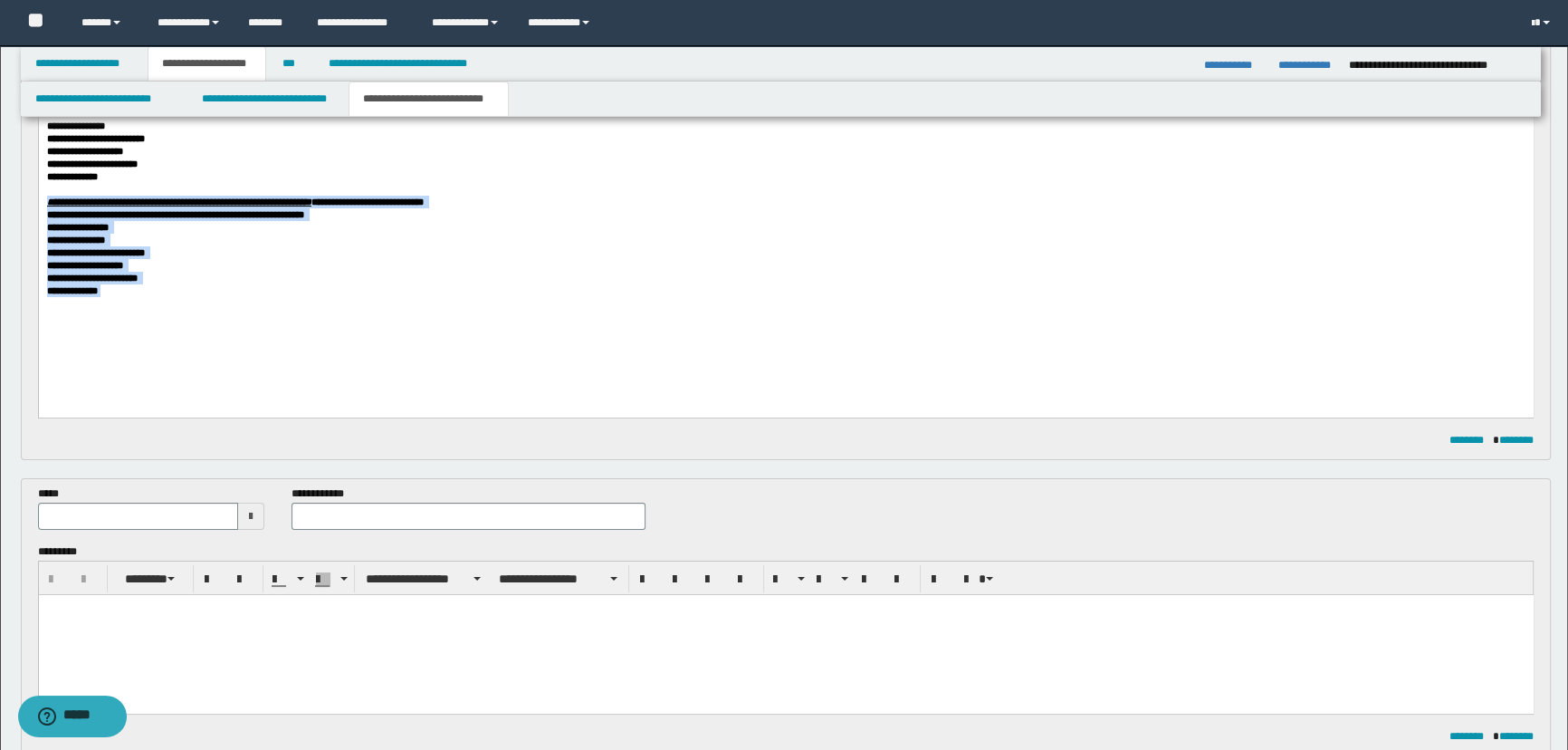 drag, startPoint x: 186, startPoint y: 336, endPoint x: 1, endPoint y: 209, distance: 224.39697 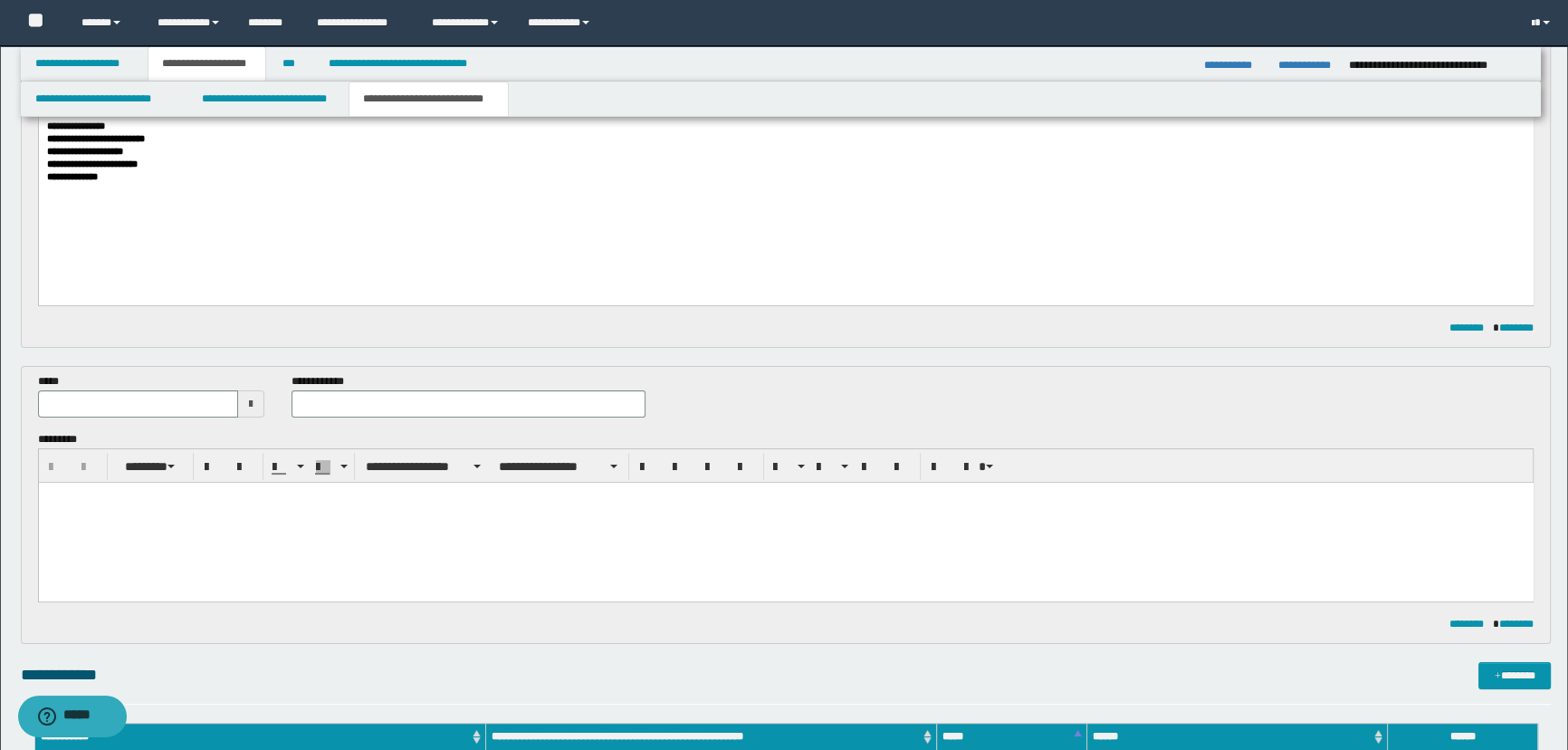 scroll, scrollTop: 330, scrollLeft: 0, axis: vertical 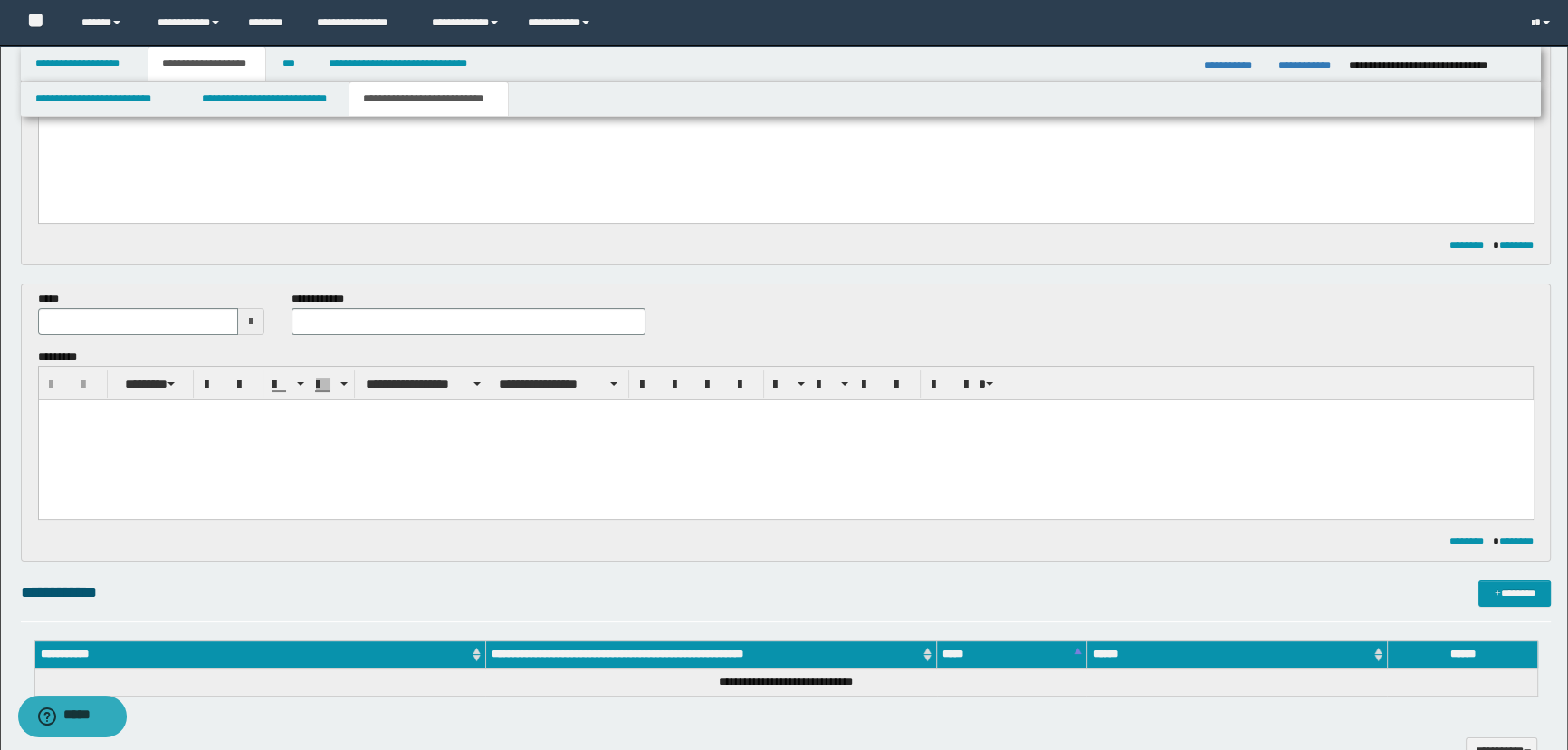 click at bounding box center [785, 437] 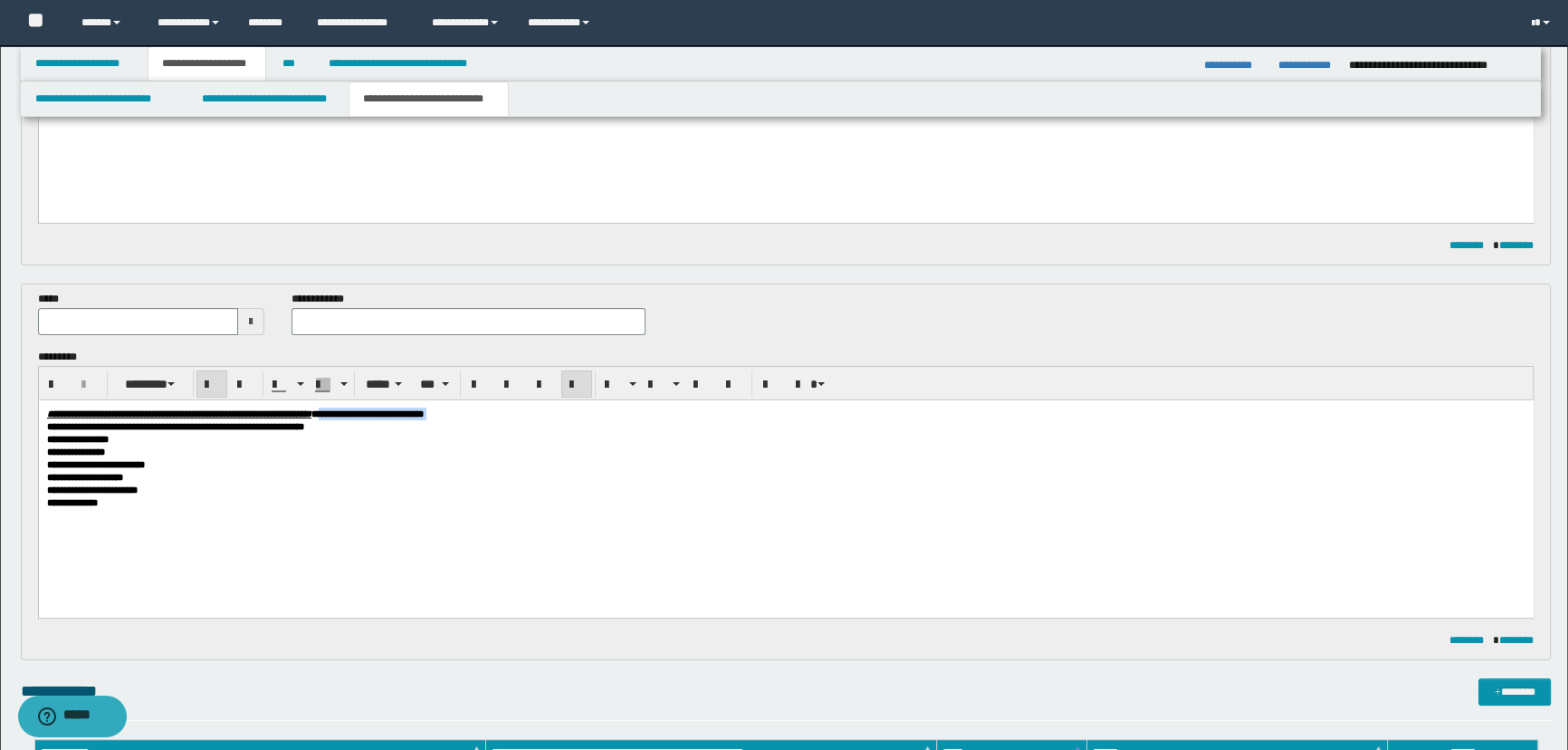 drag, startPoint x: 465, startPoint y: 410, endPoint x: 618, endPoint y: 410, distance: 153 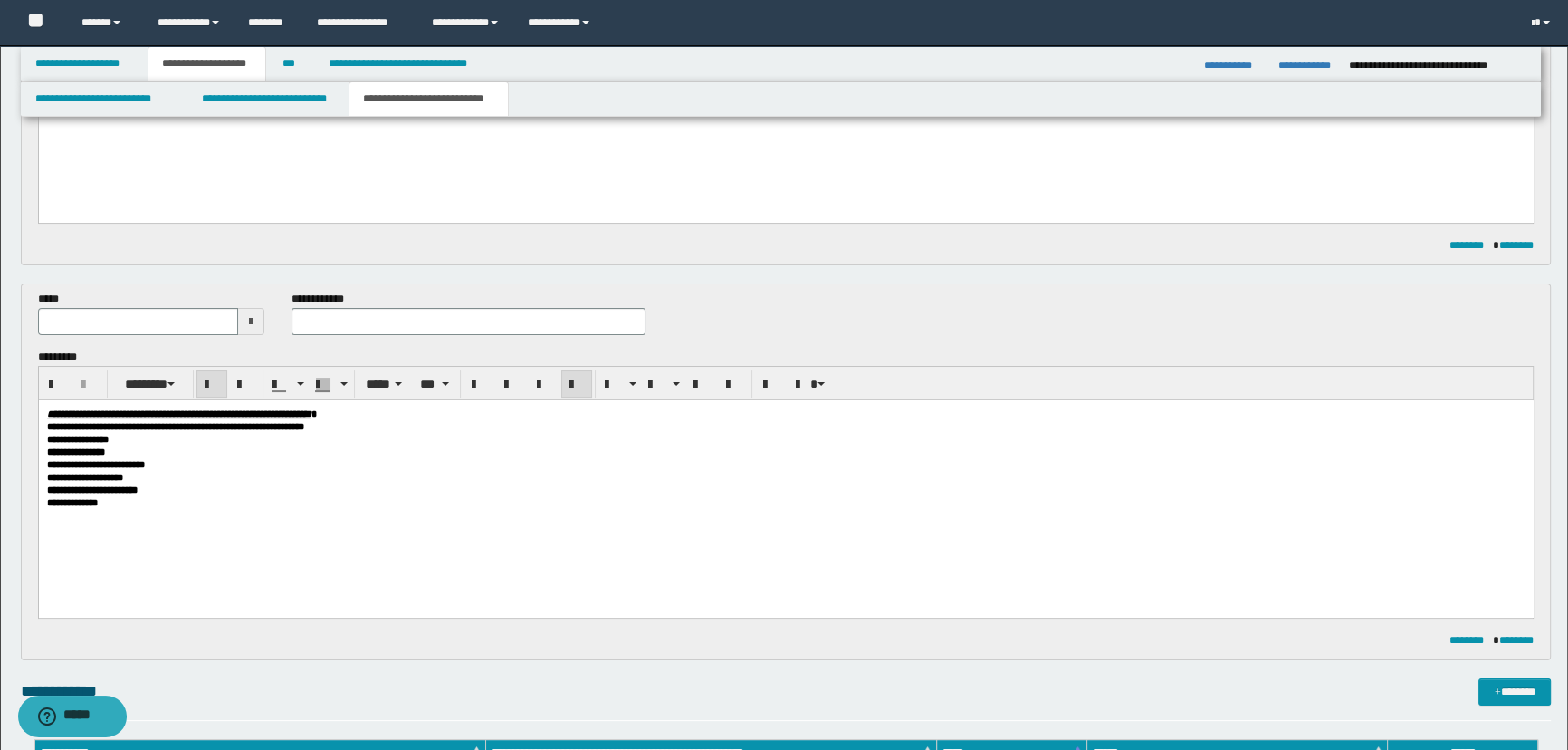 click at bounding box center (468, 322) 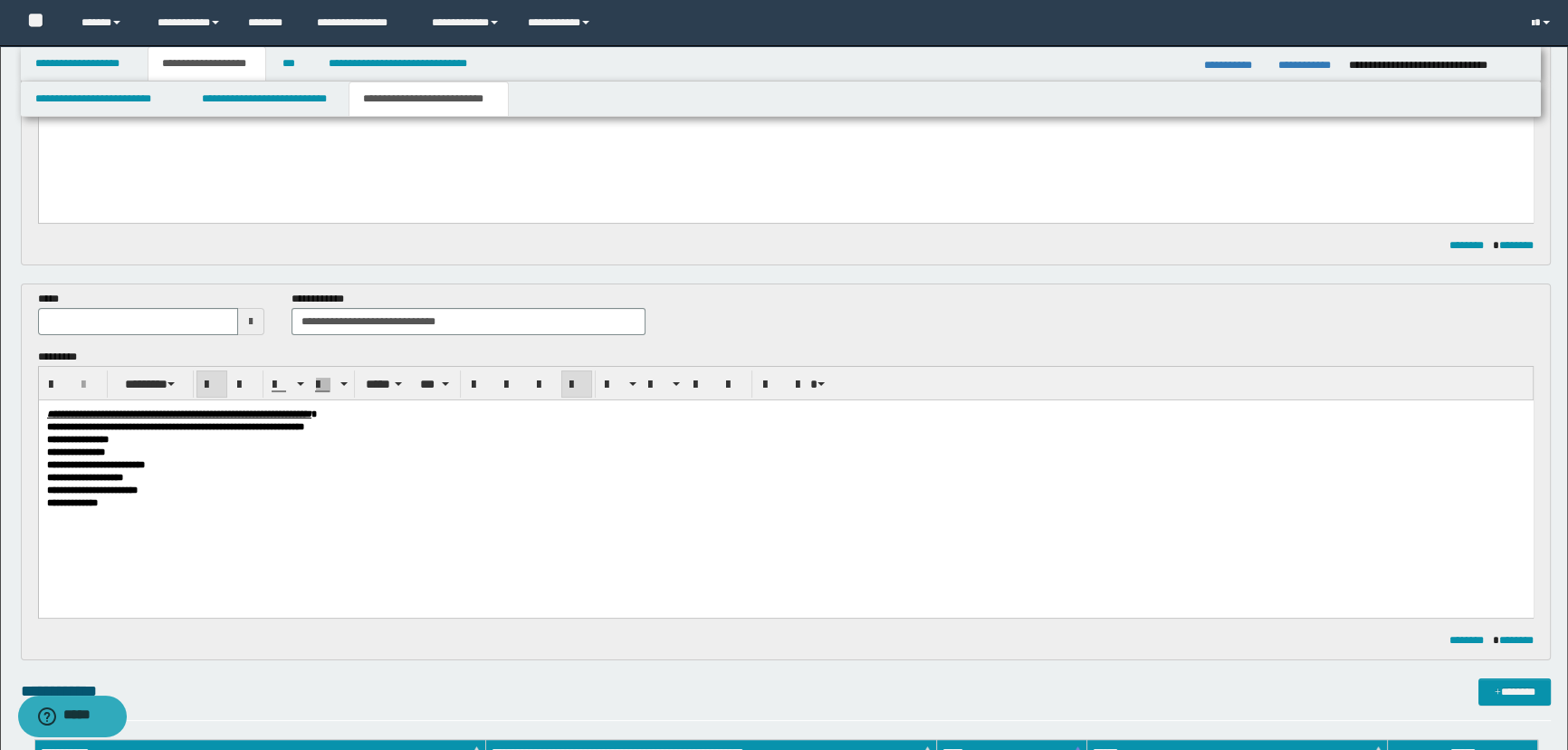 type on "**********" 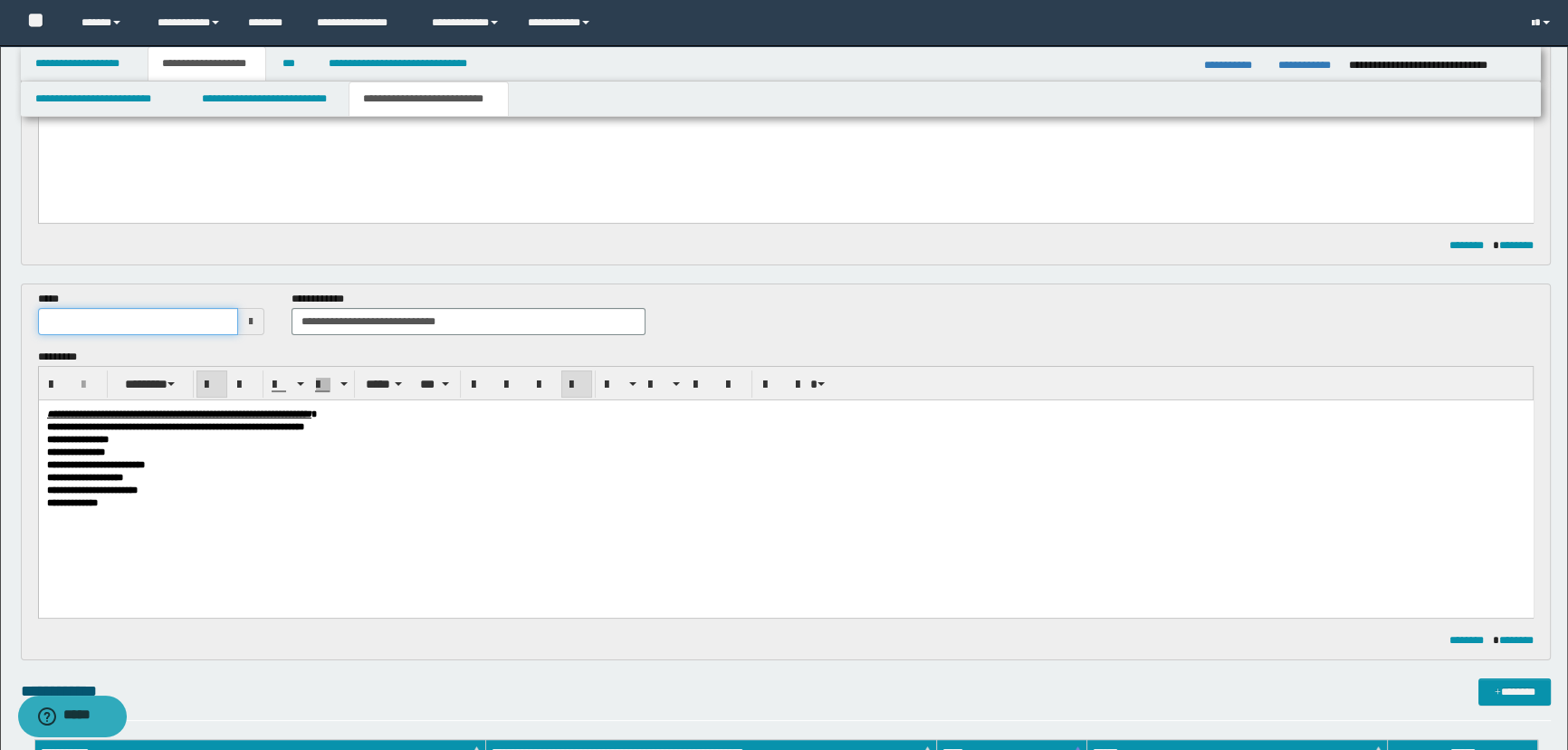 click at bounding box center [138, 322] 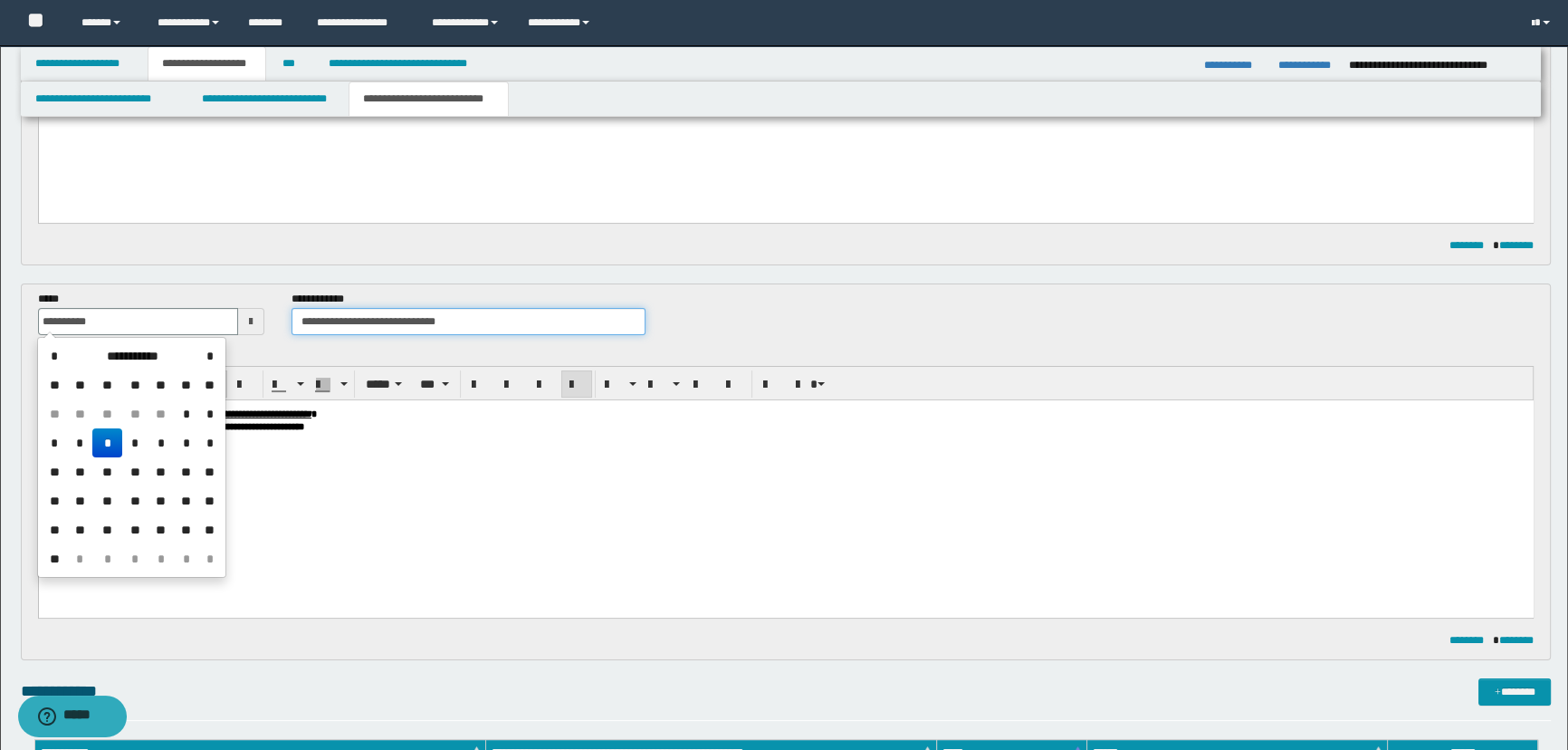 type on "**********" 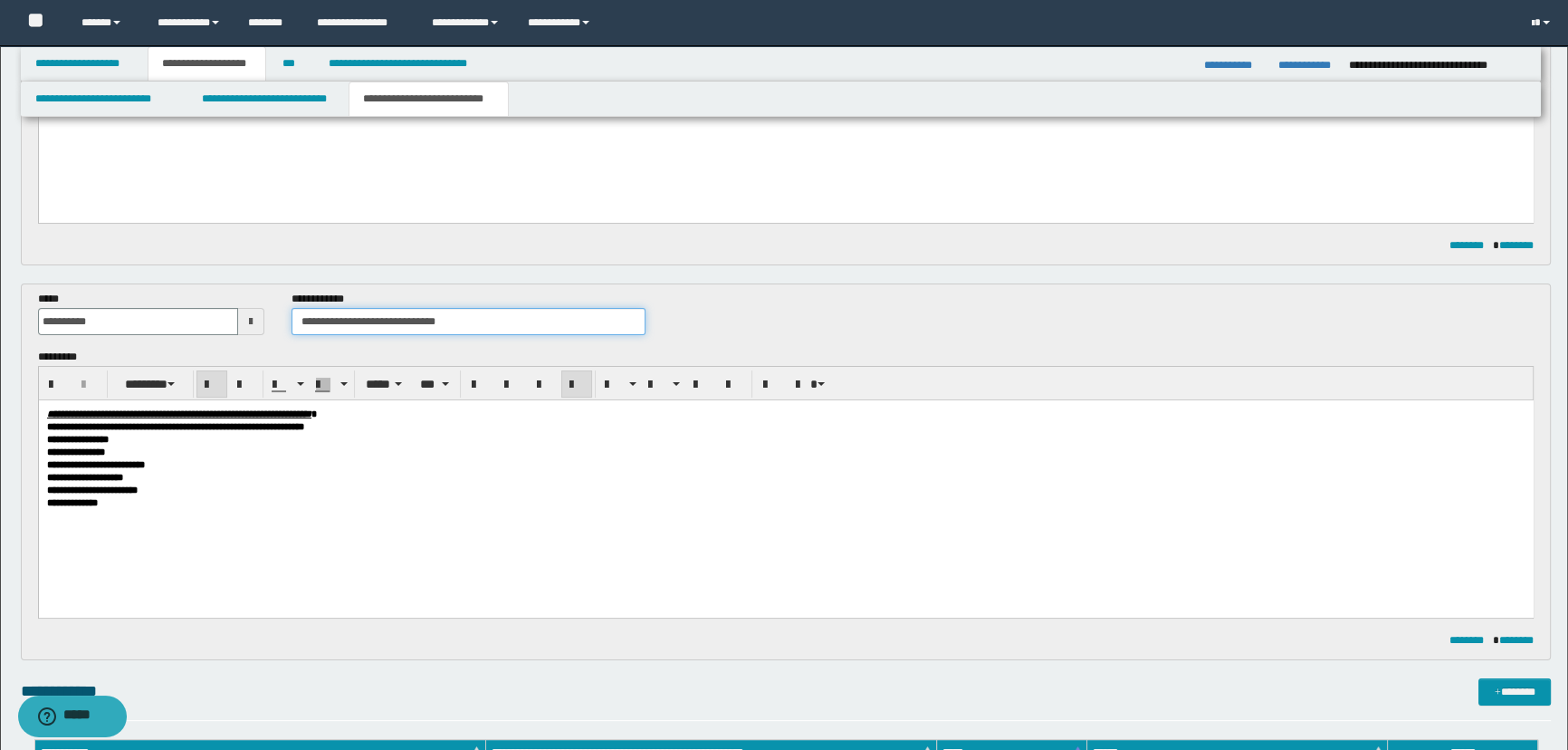 drag, startPoint x: 406, startPoint y: 314, endPoint x: 540, endPoint y: 321, distance: 134.18271 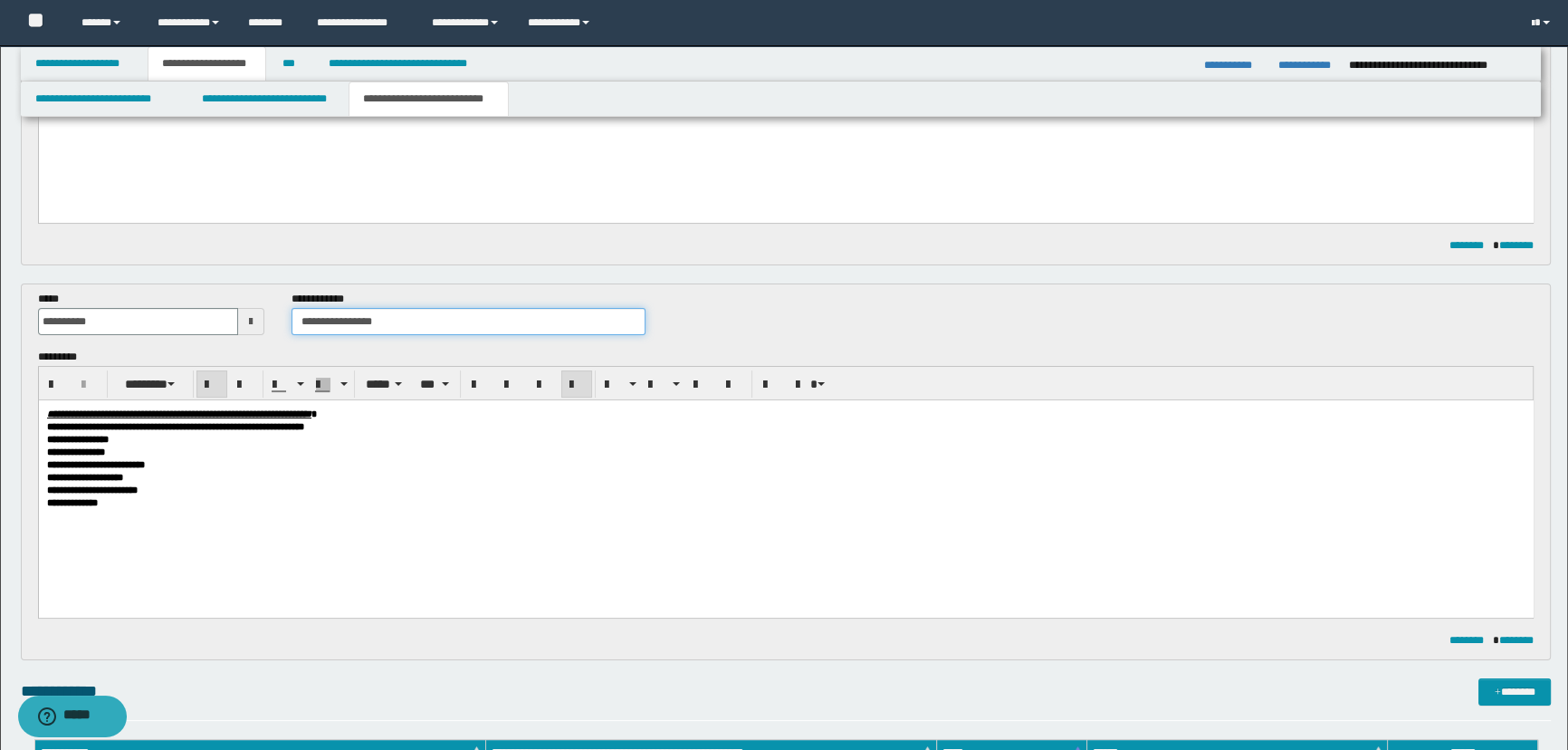 type on "**********" 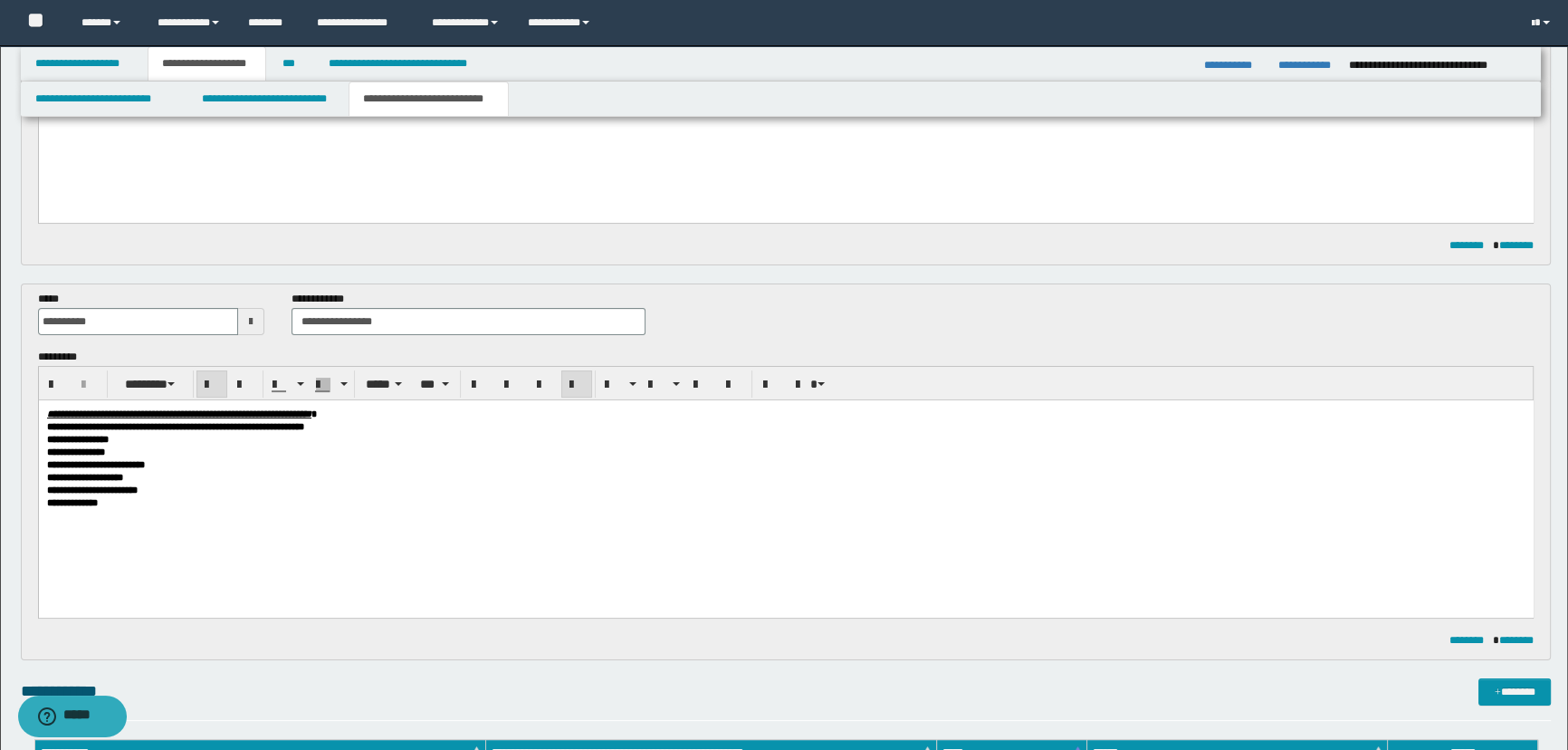 click on "**********" at bounding box center (786, 320) 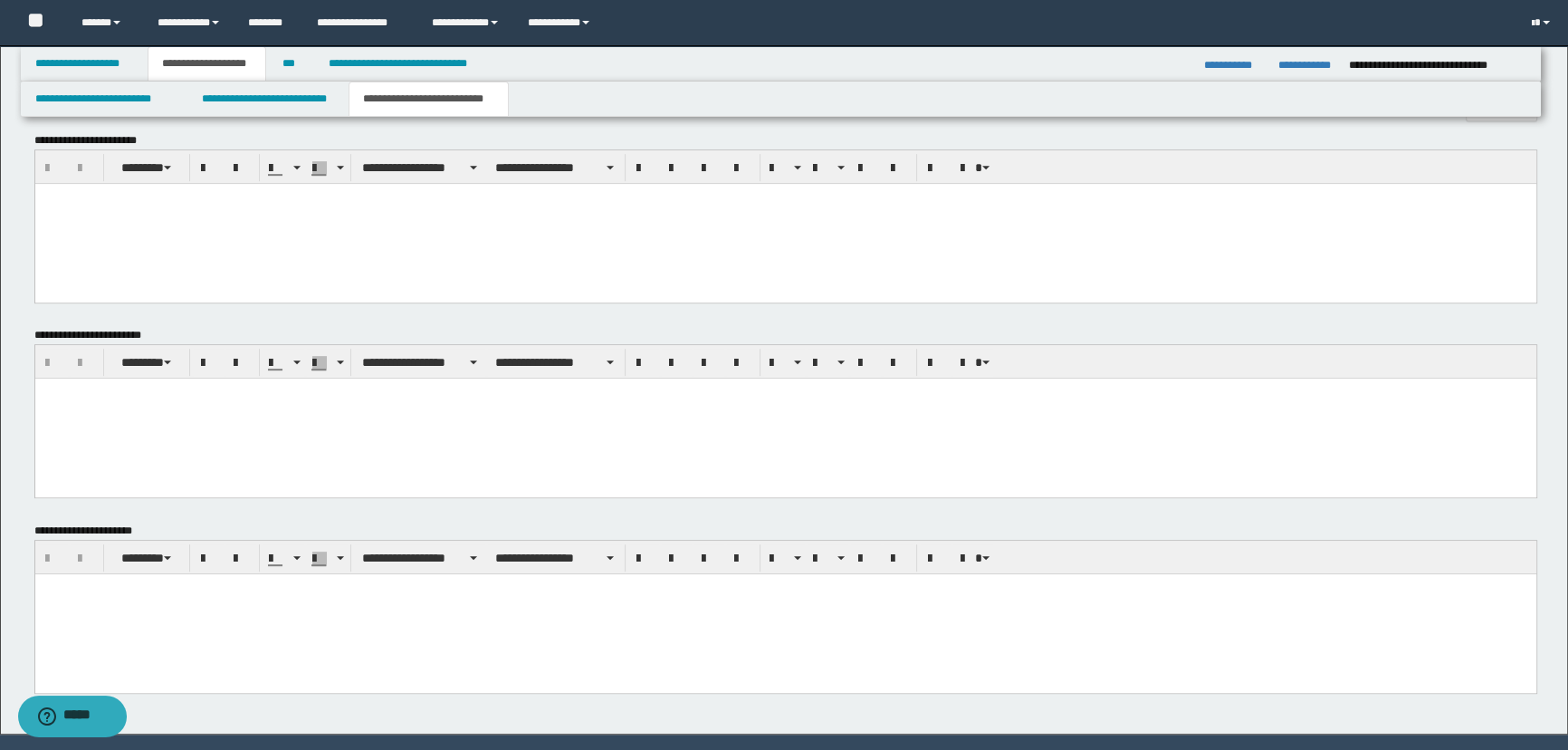 scroll, scrollTop: 1125, scrollLeft: 0, axis: vertical 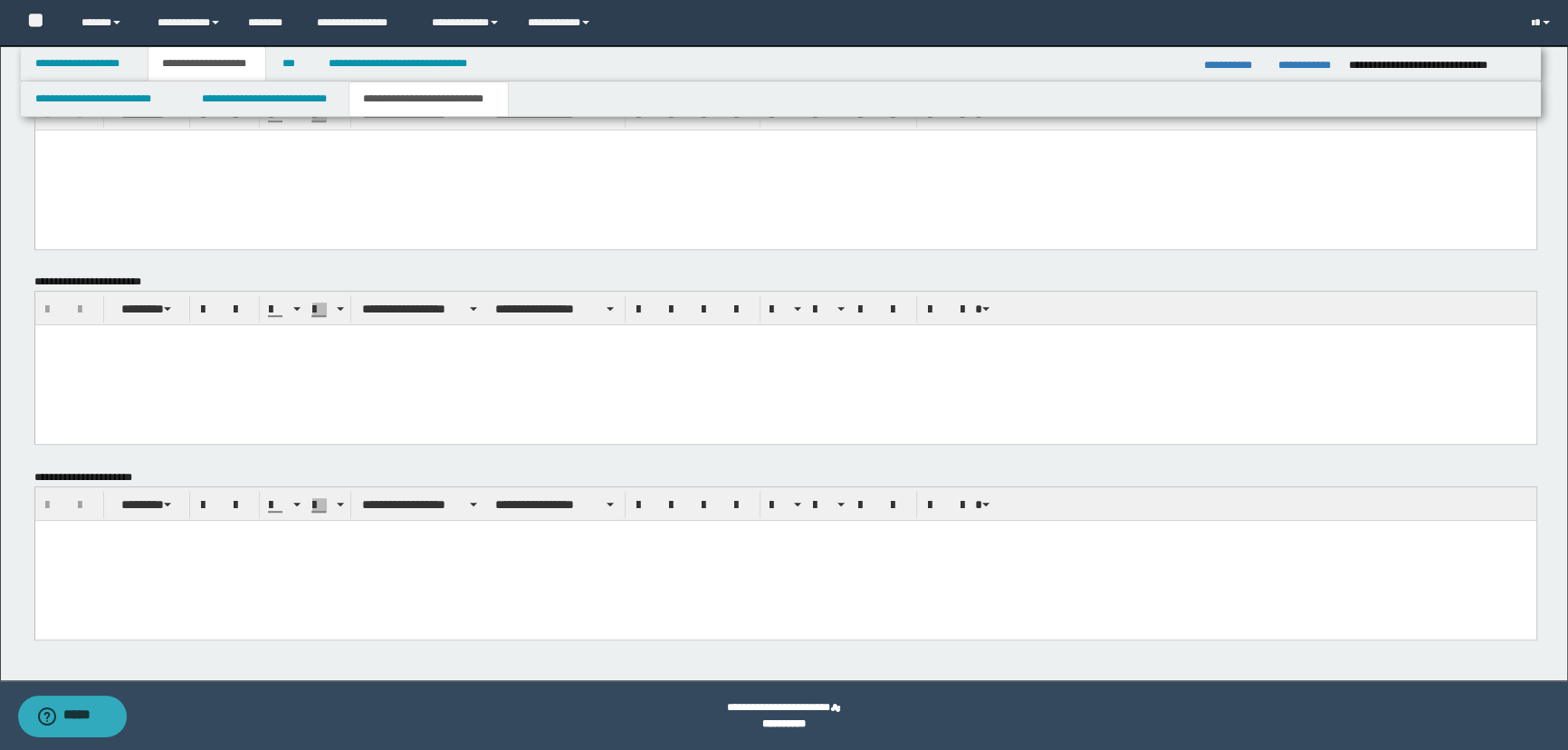 click at bounding box center [785, 556] 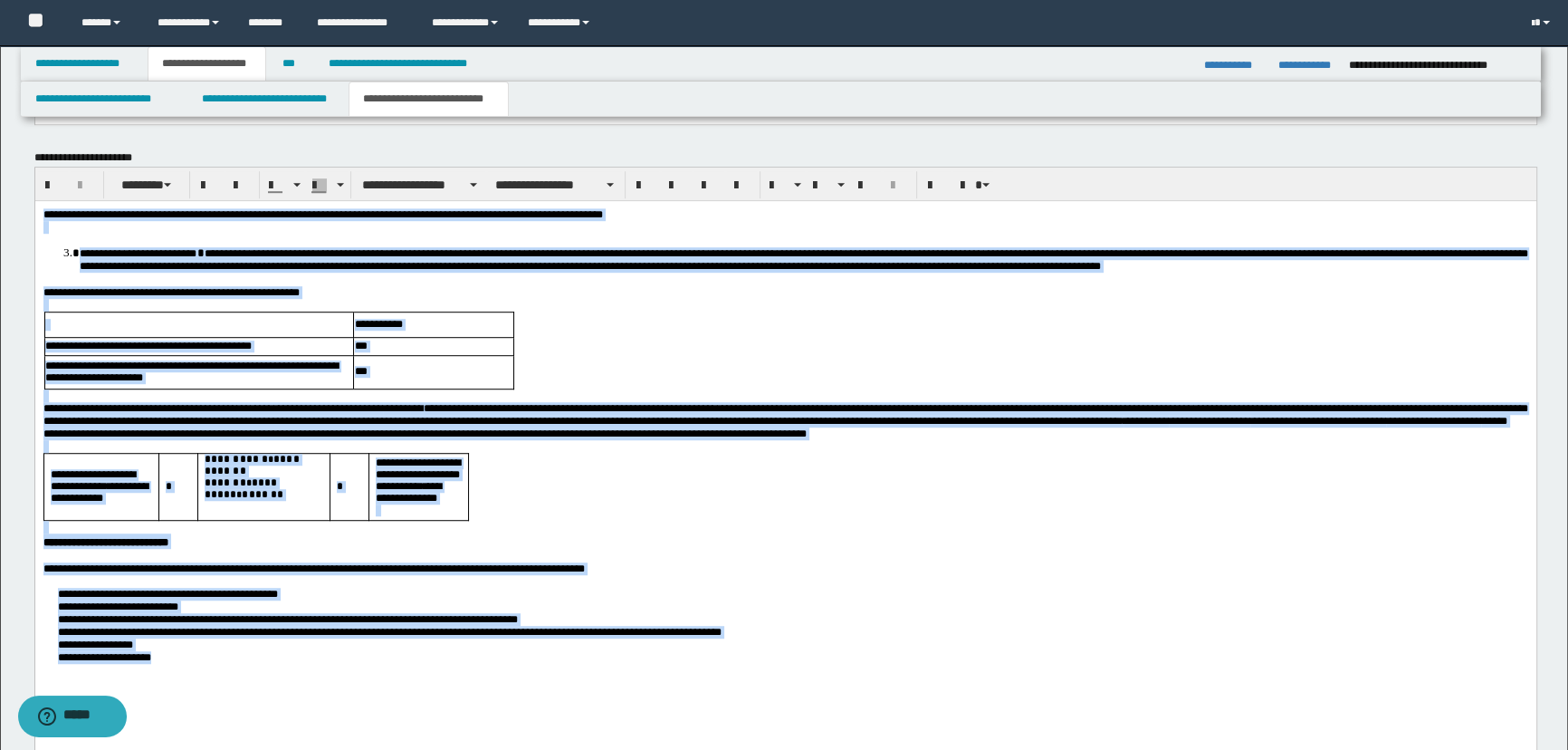 scroll, scrollTop: 1455, scrollLeft: 0, axis: vertical 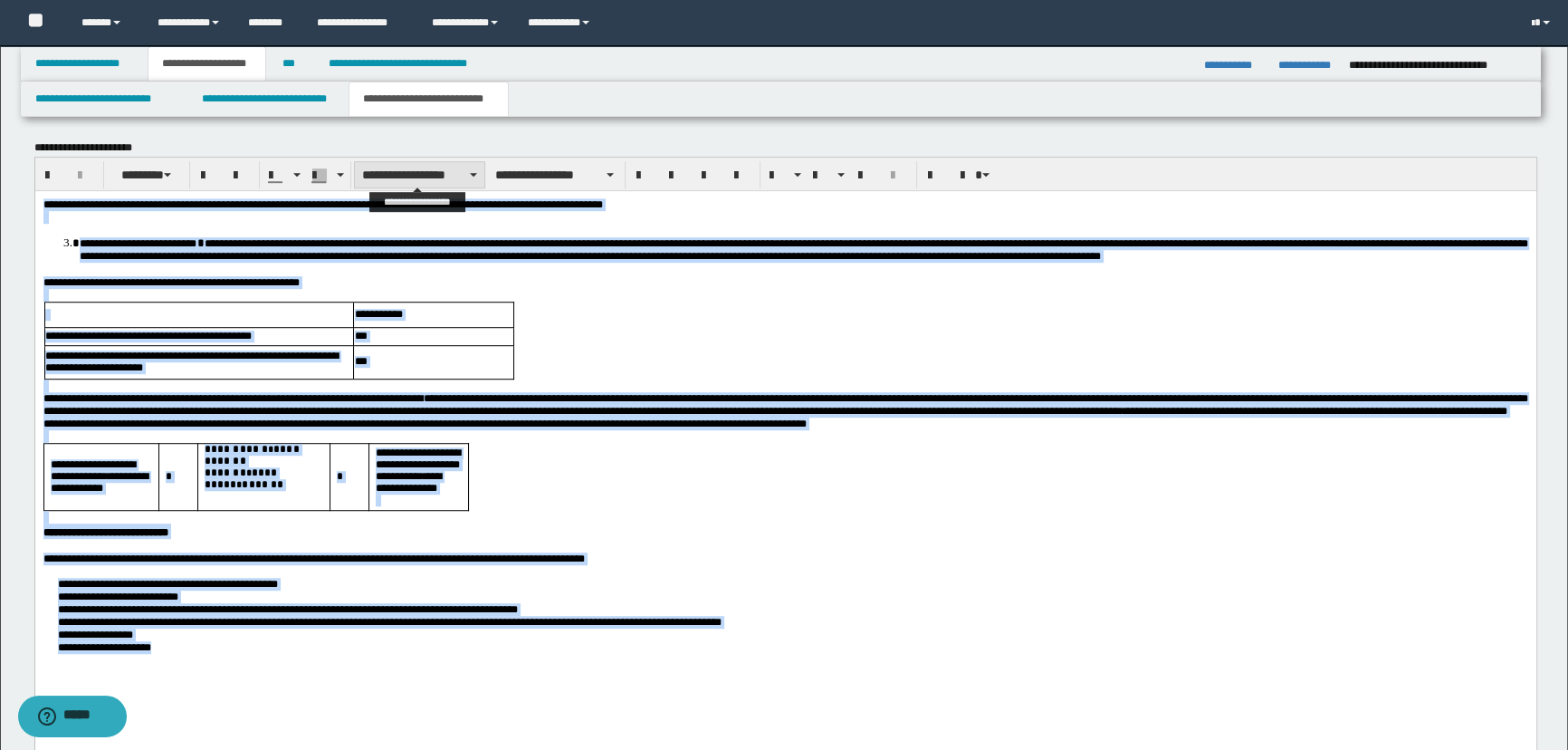click on "**********" at bounding box center (419, 175) 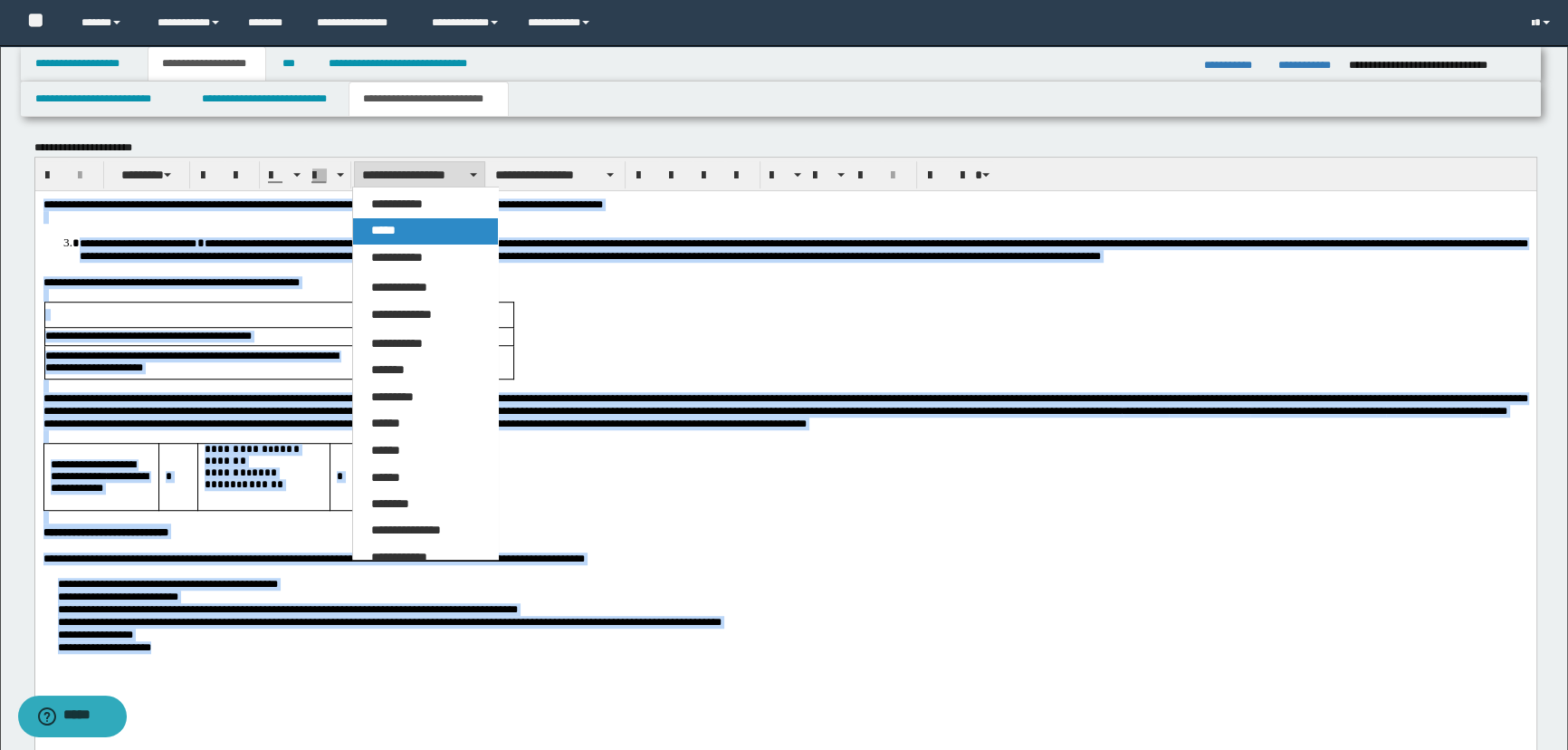 click on "*****" at bounding box center [425, 231] 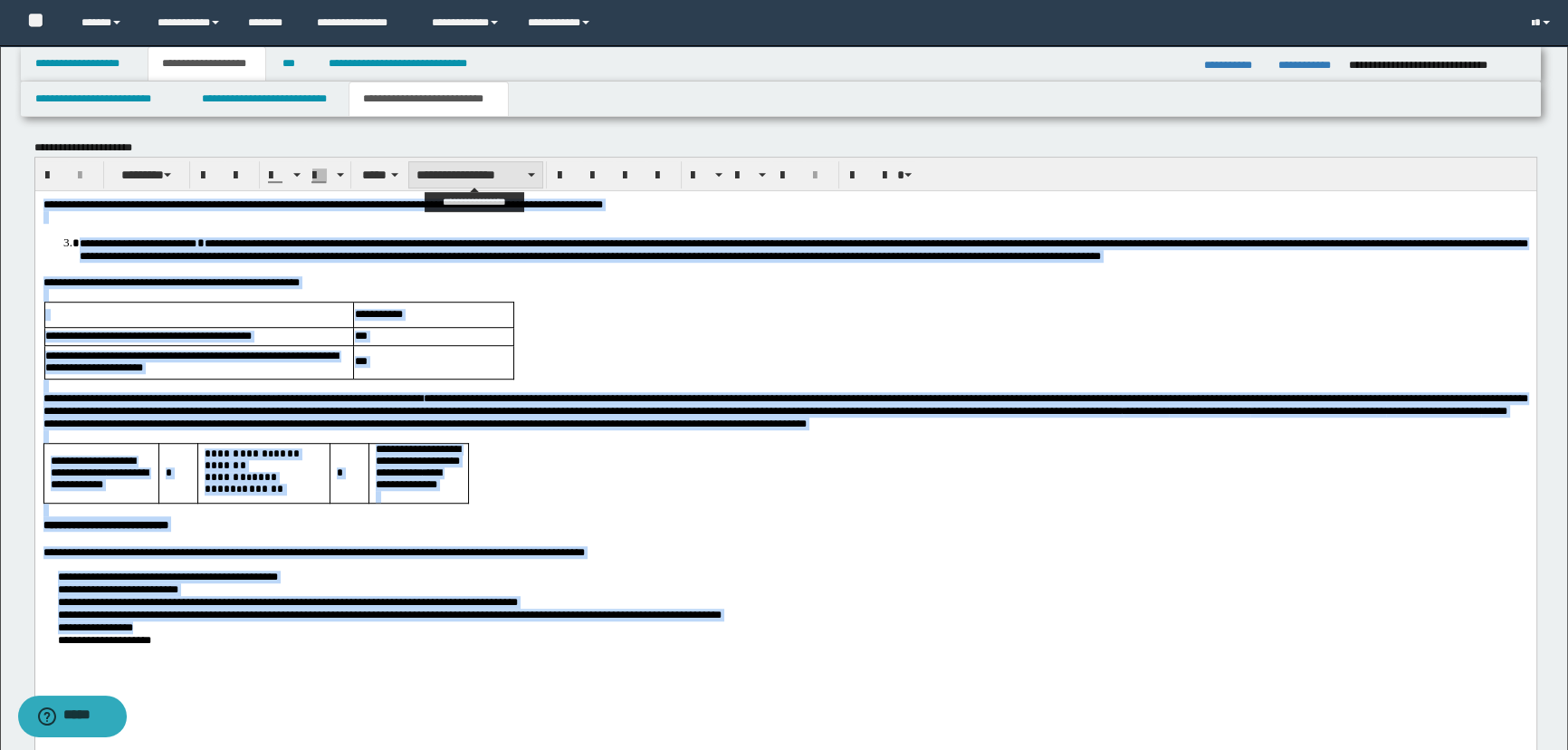 click on "**********" at bounding box center (475, 175) 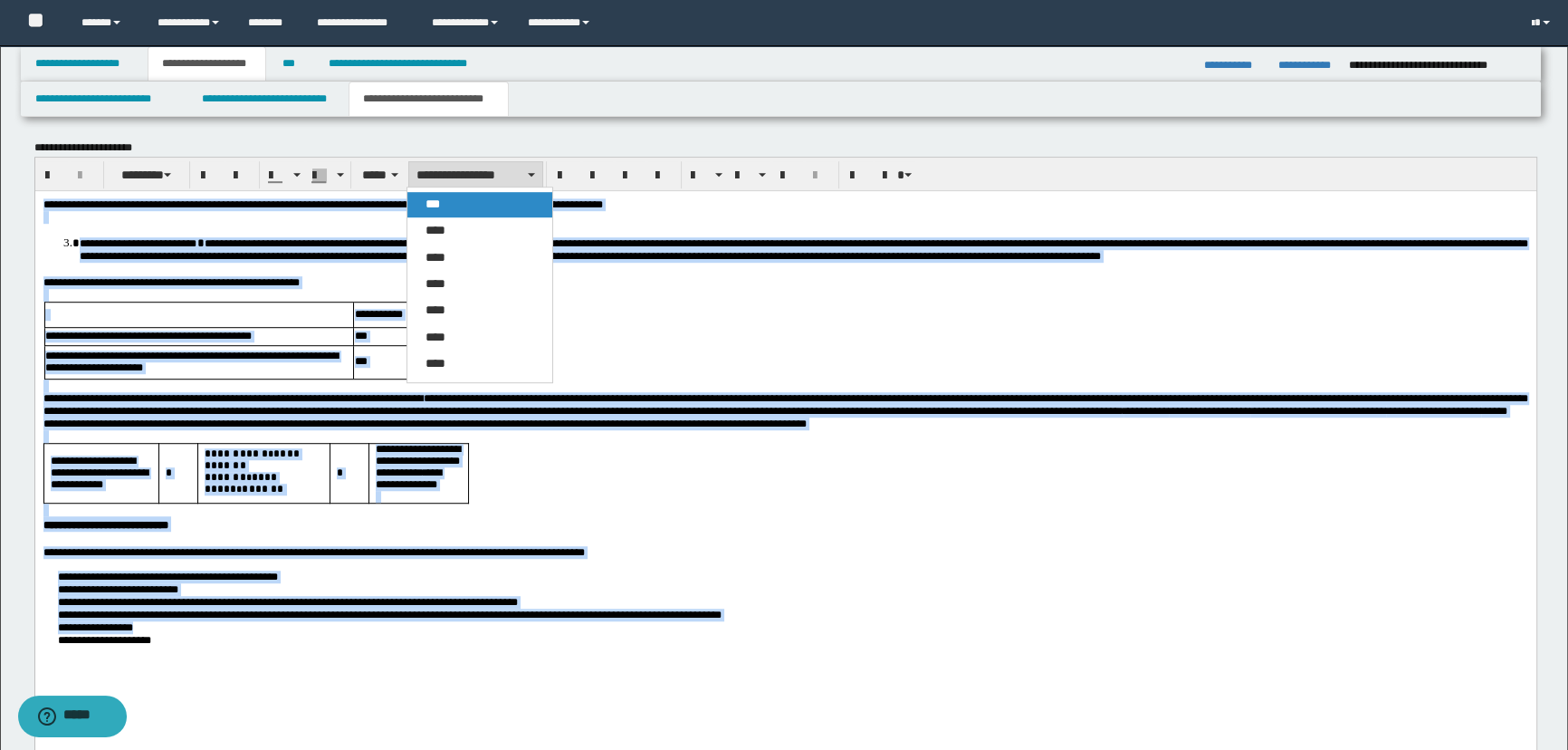 drag, startPoint x: 482, startPoint y: 200, endPoint x: 515, endPoint y: 1, distance: 201.71762 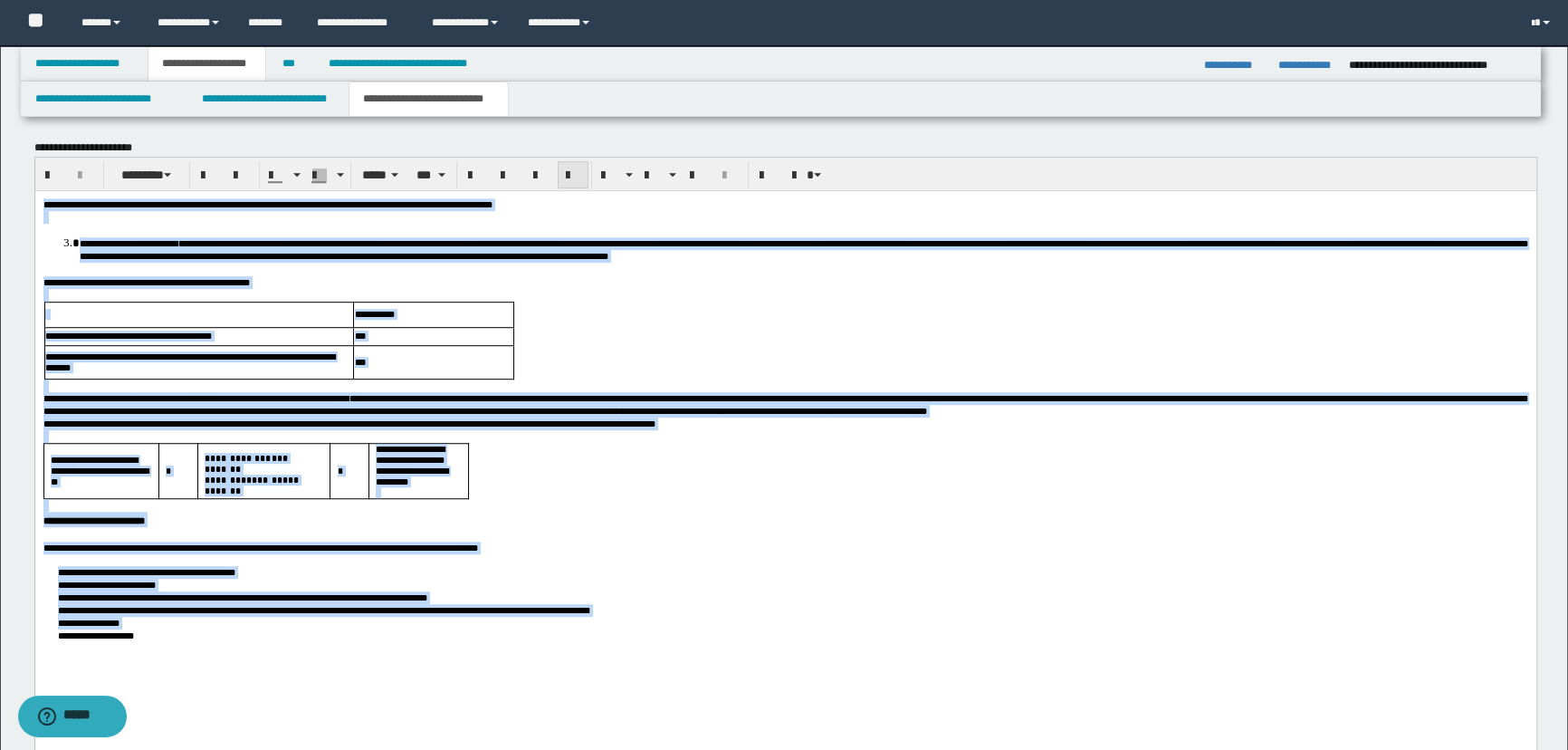 click at bounding box center [573, 176] 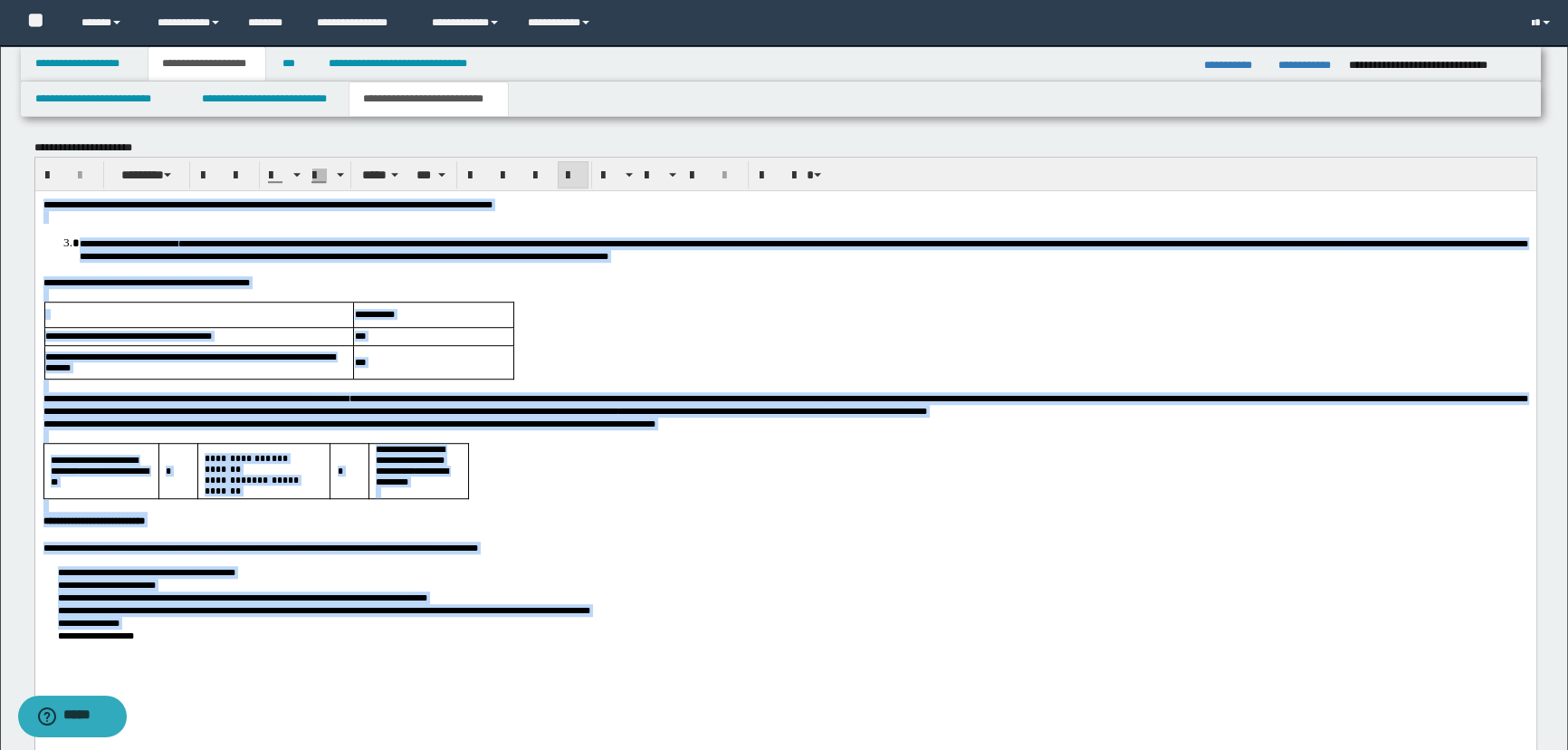 click at bounding box center (573, 176) 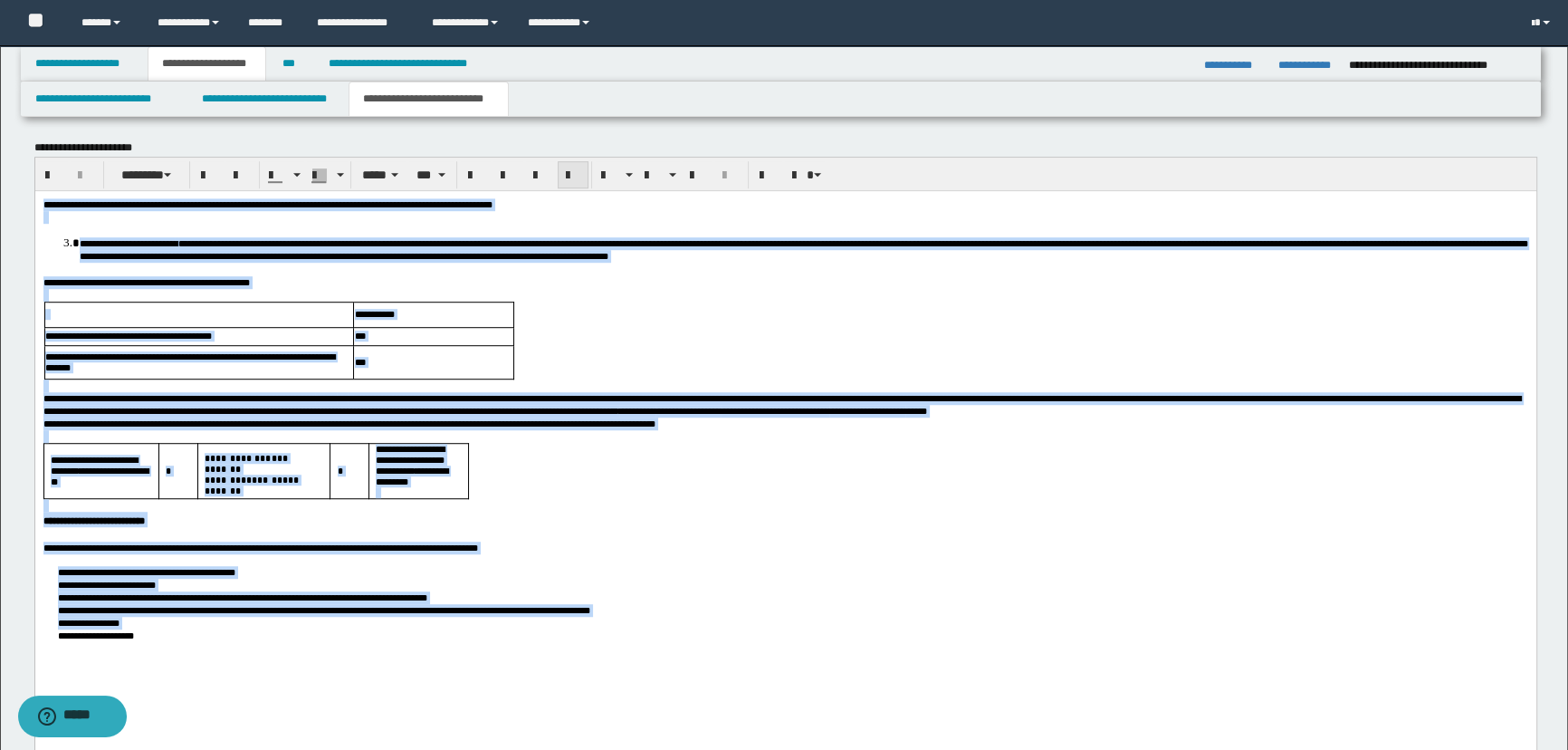 click at bounding box center [573, 176] 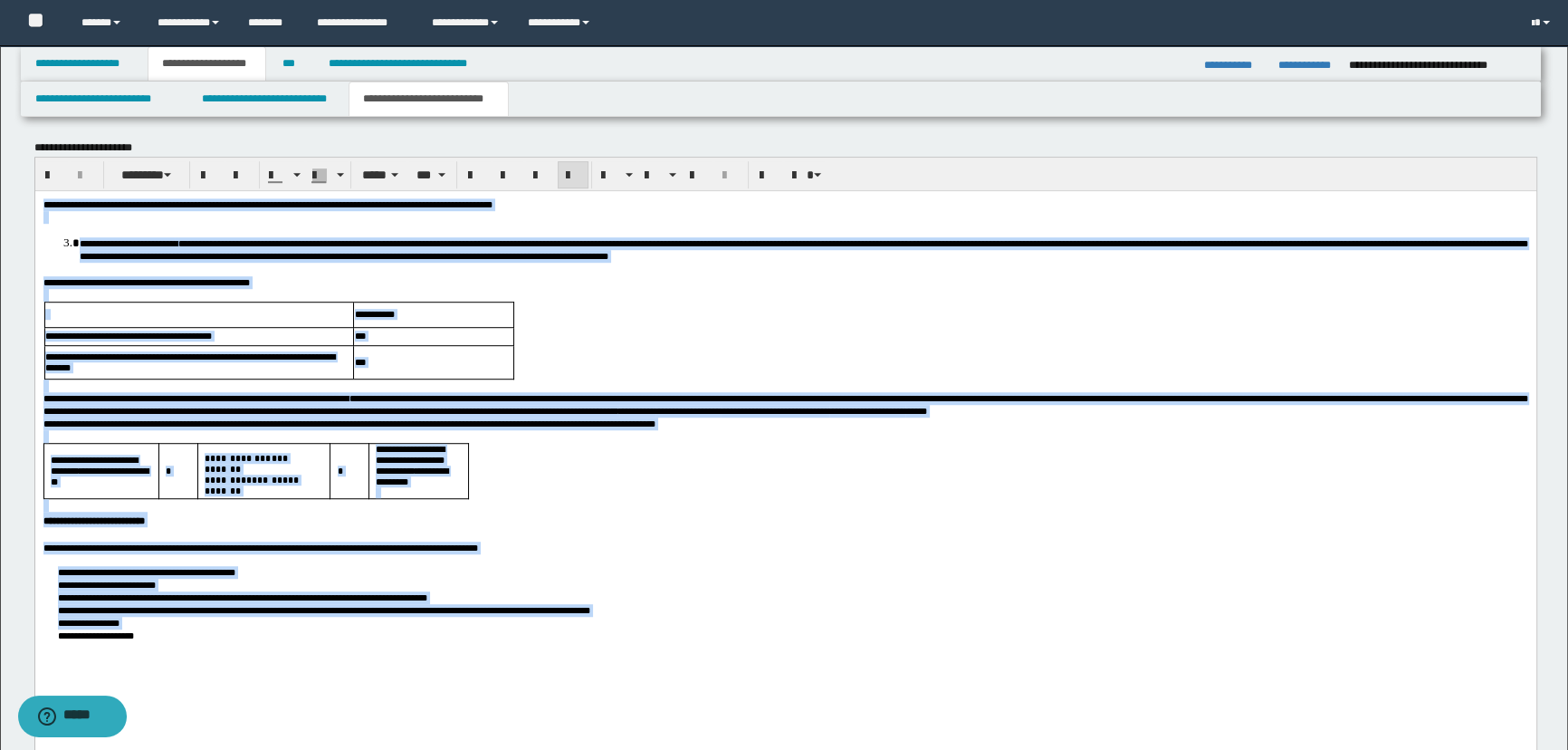 click on "**********" at bounding box center [785, 447] 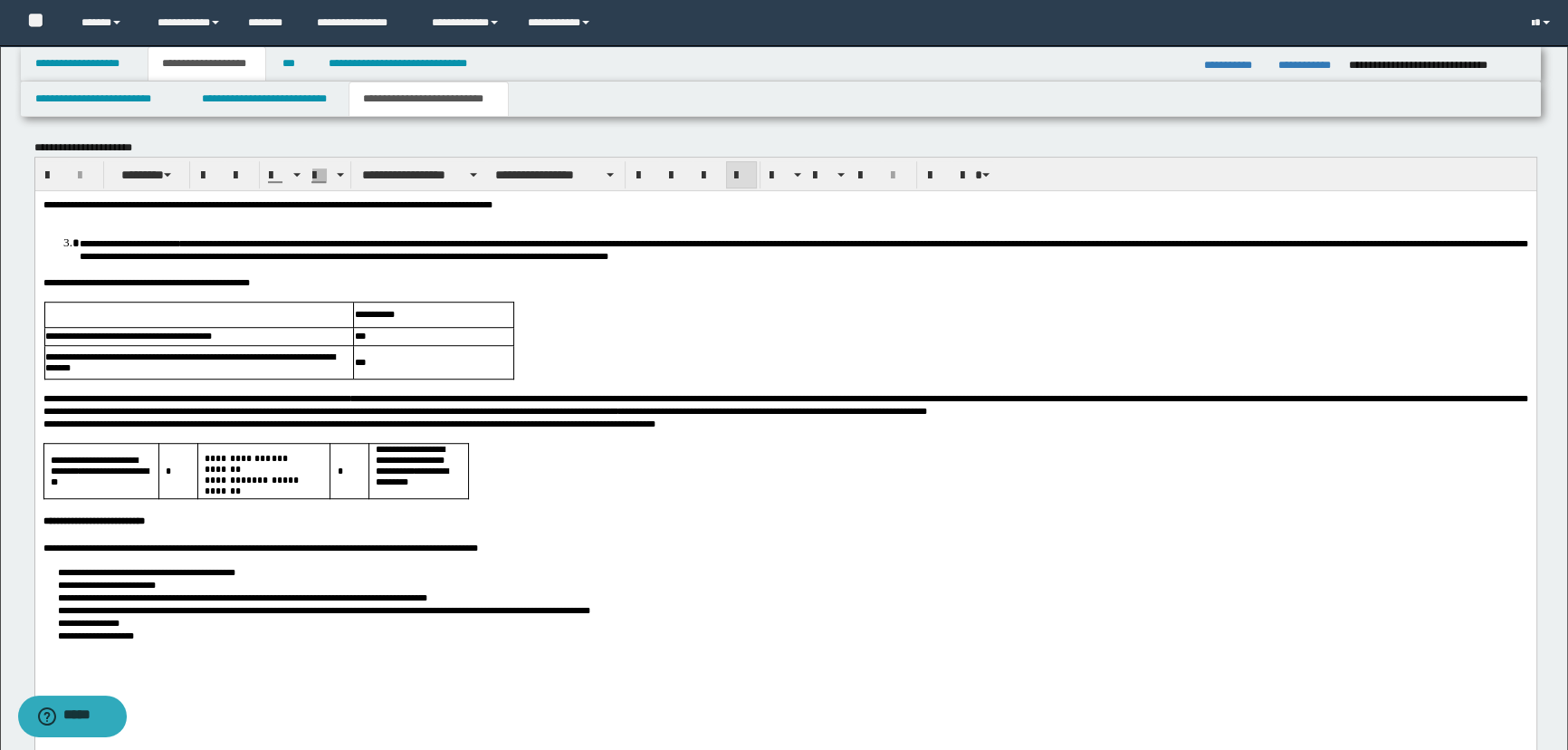 click on "**********" at bounding box center (785, 204) 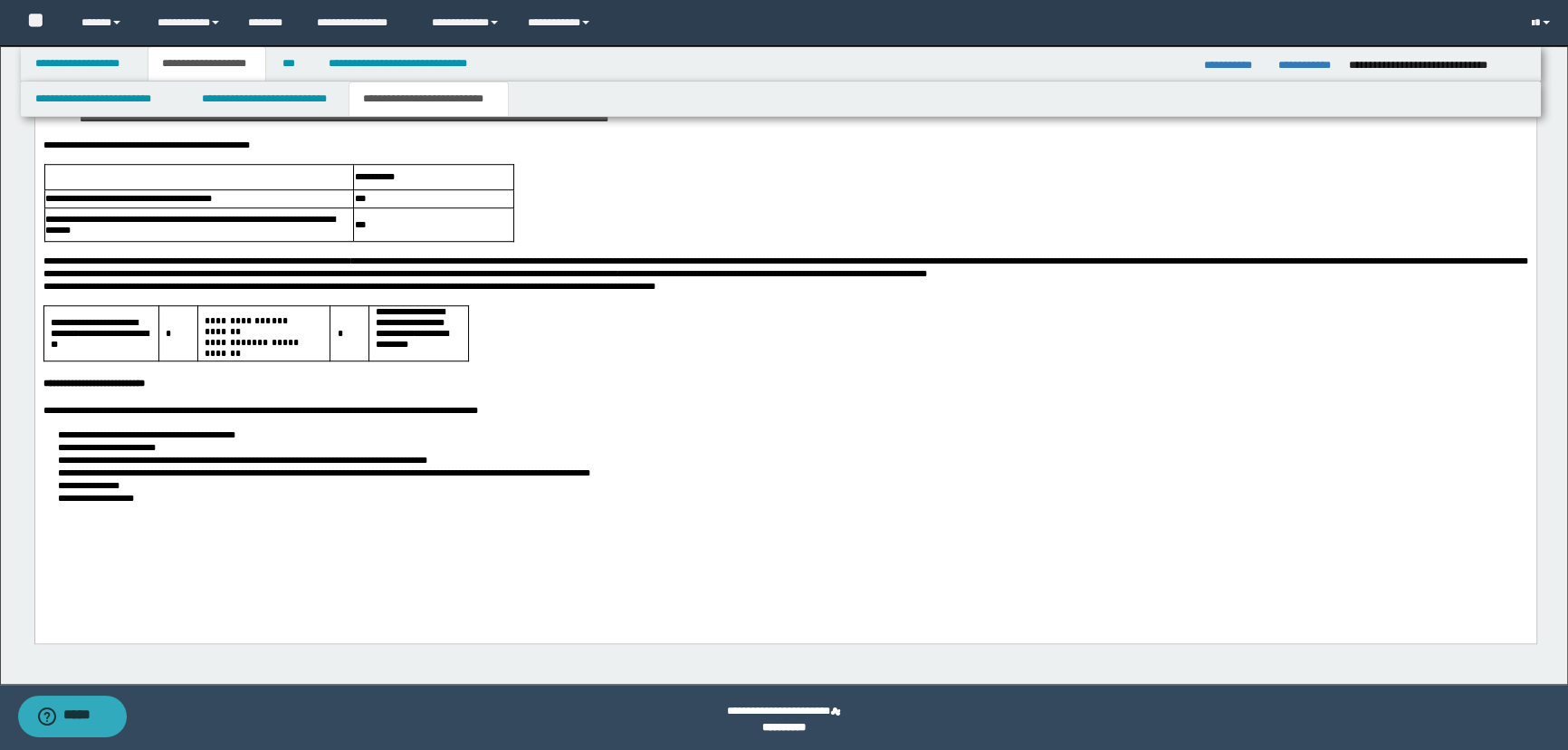 scroll, scrollTop: 1584, scrollLeft: 0, axis: vertical 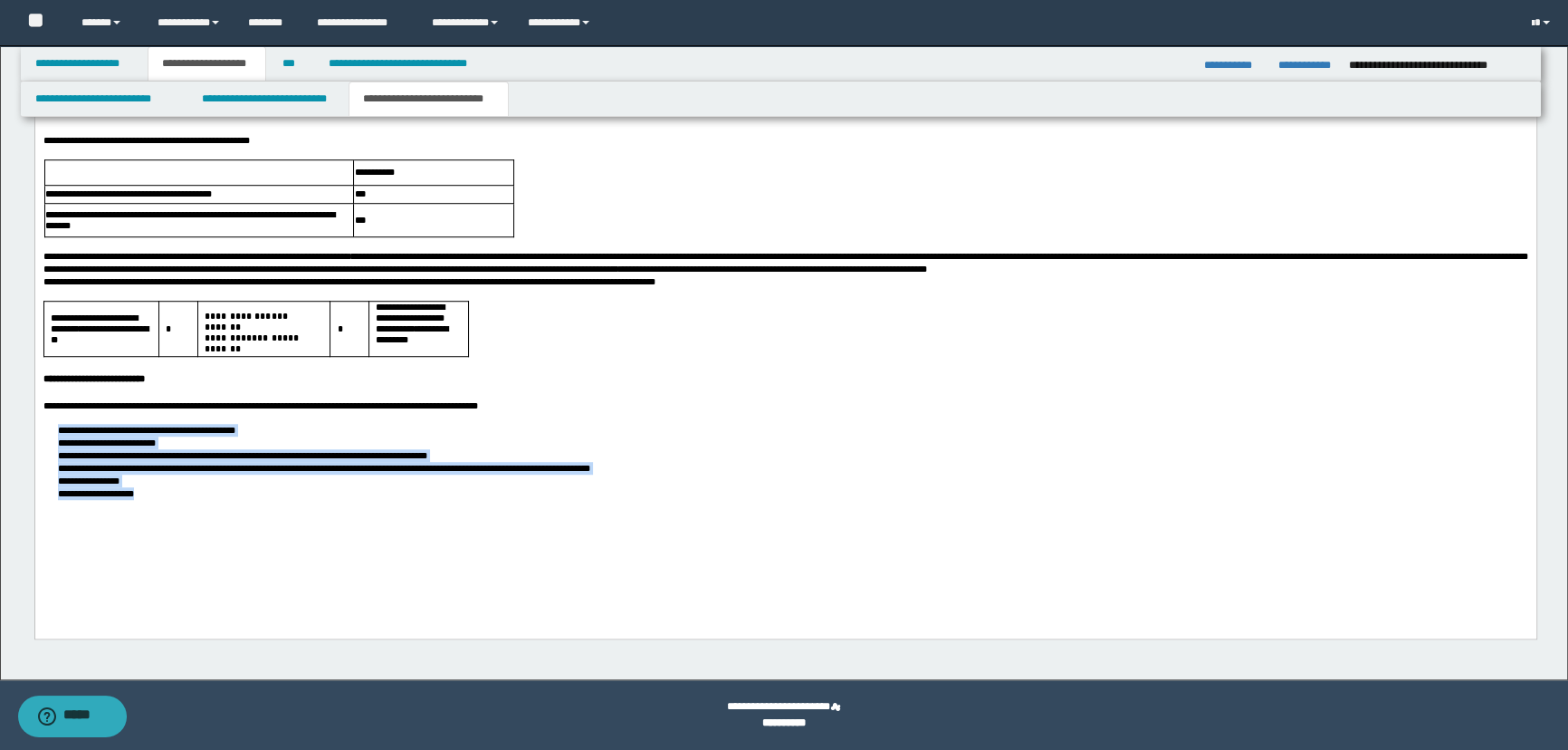 drag, startPoint x: 204, startPoint y: 545, endPoint x: 53, endPoint y: 510, distance: 155.00323 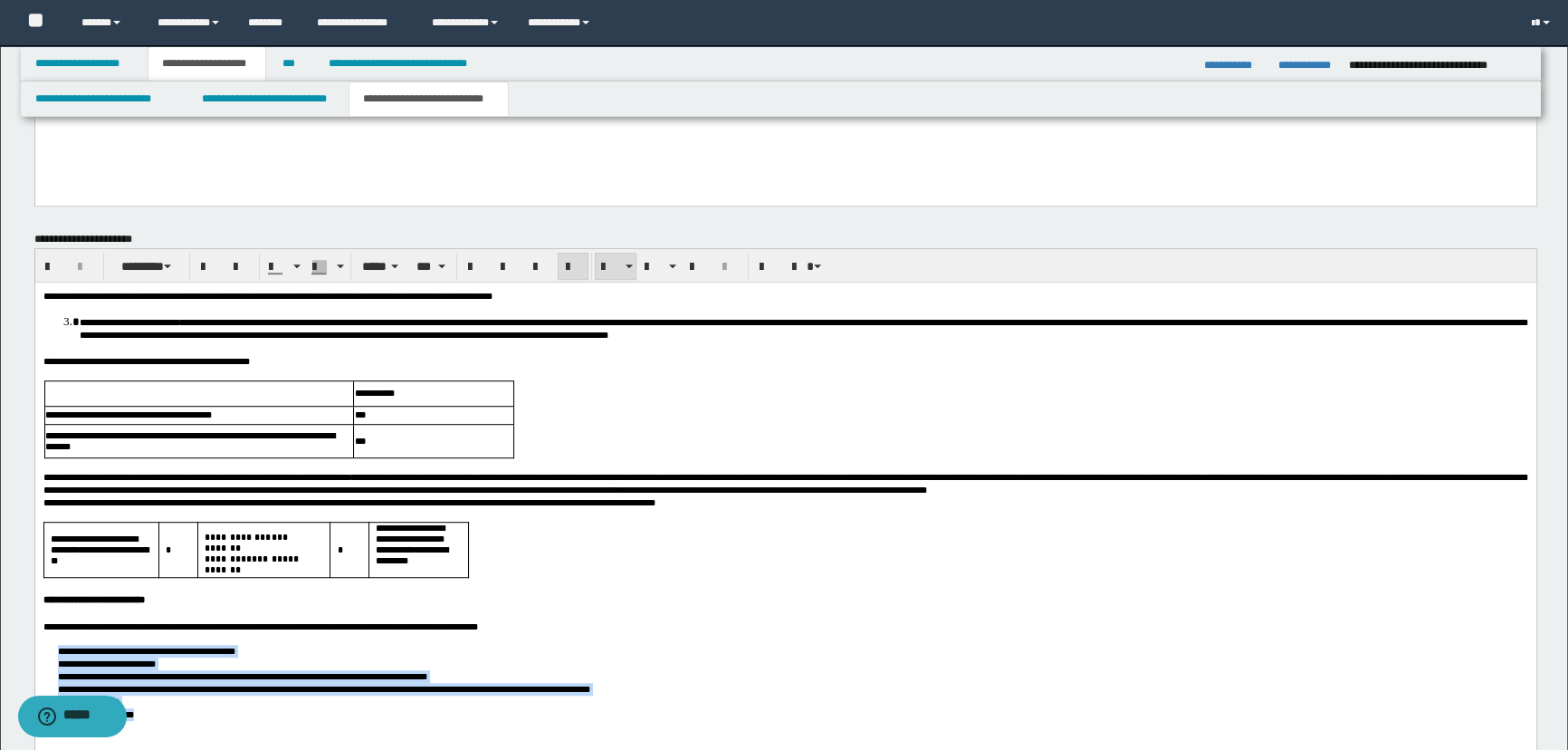 scroll, scrollTop: 1255, scrollLeft: 0, axis: vertical 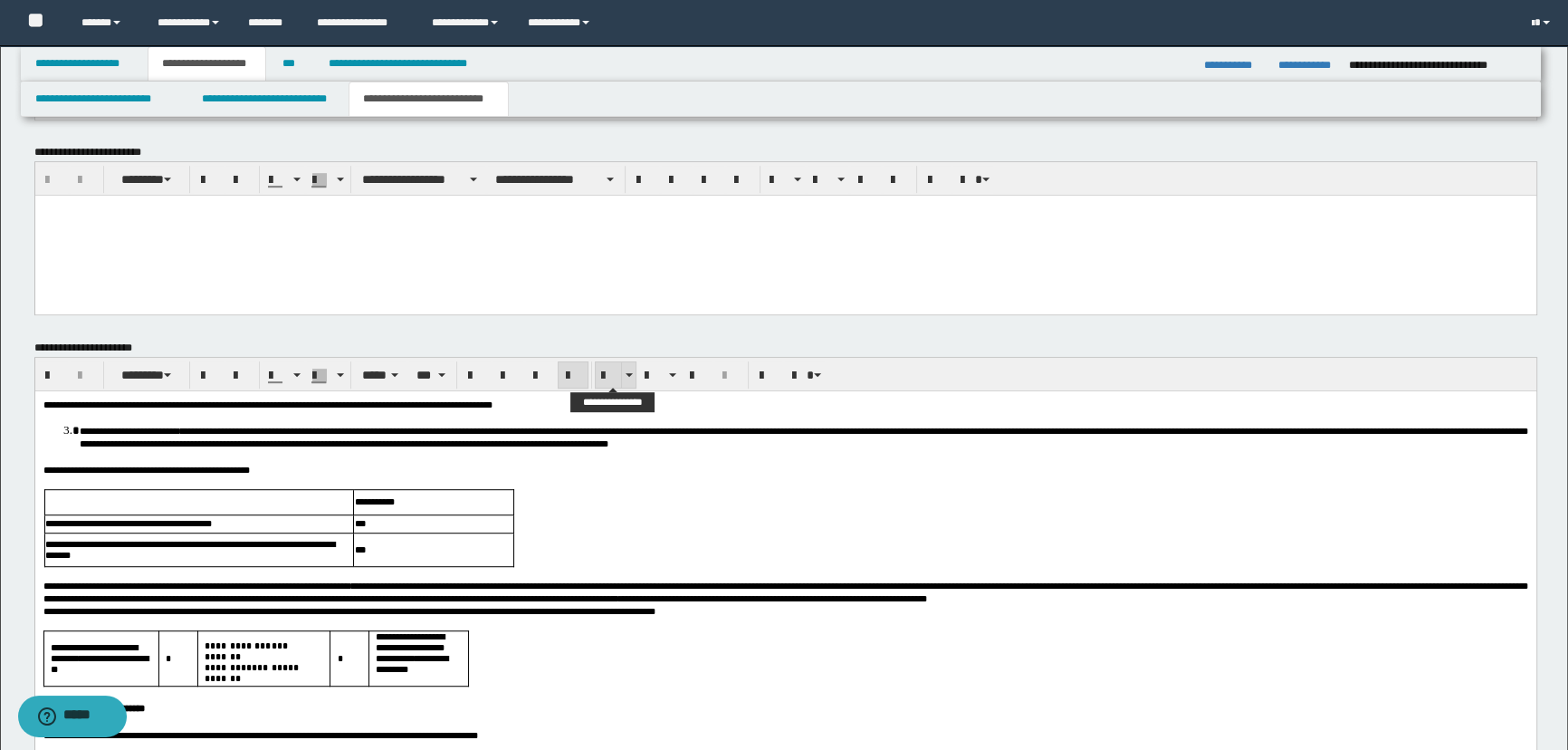 click at bounding box center [608, 376] 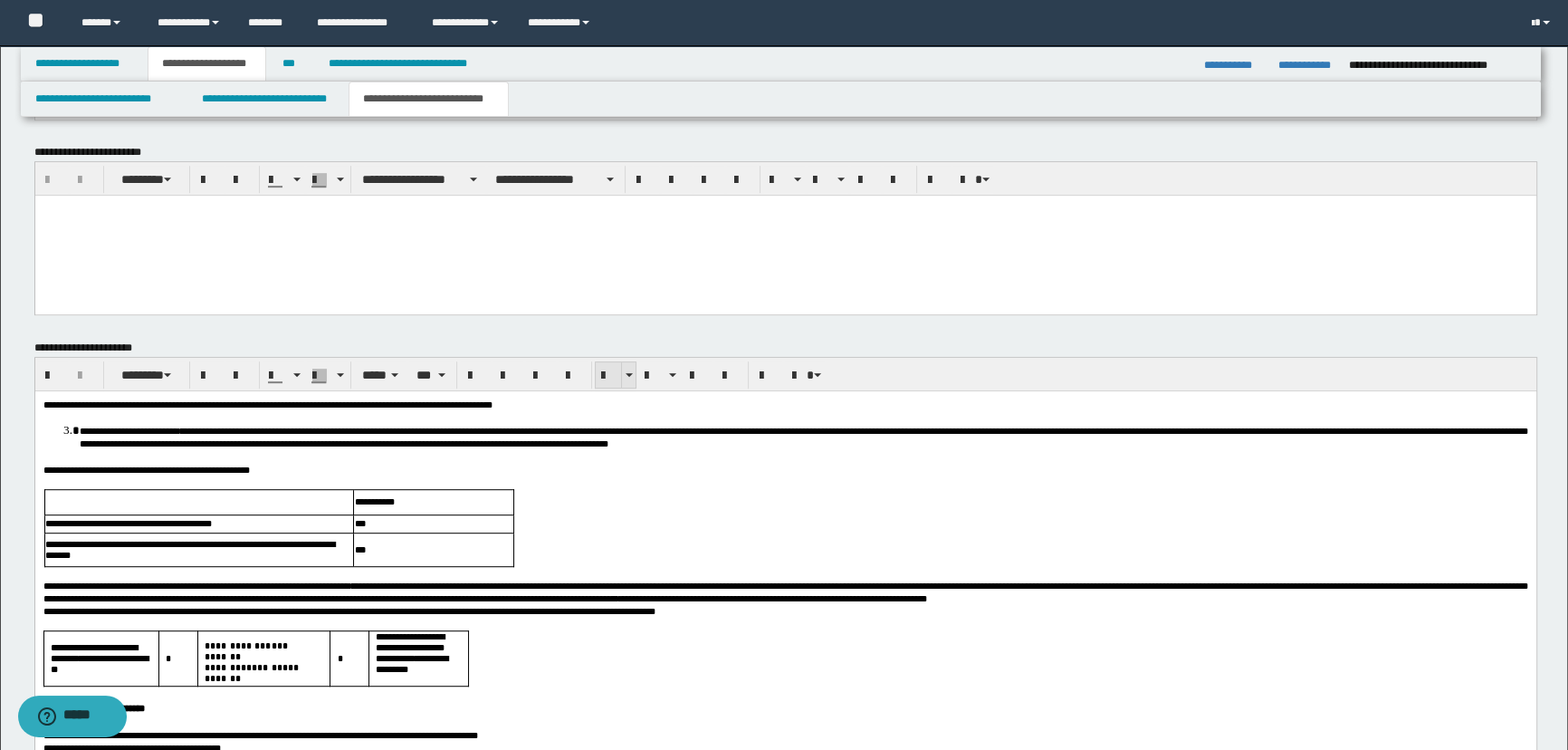 click at bounding box center [608, 376] 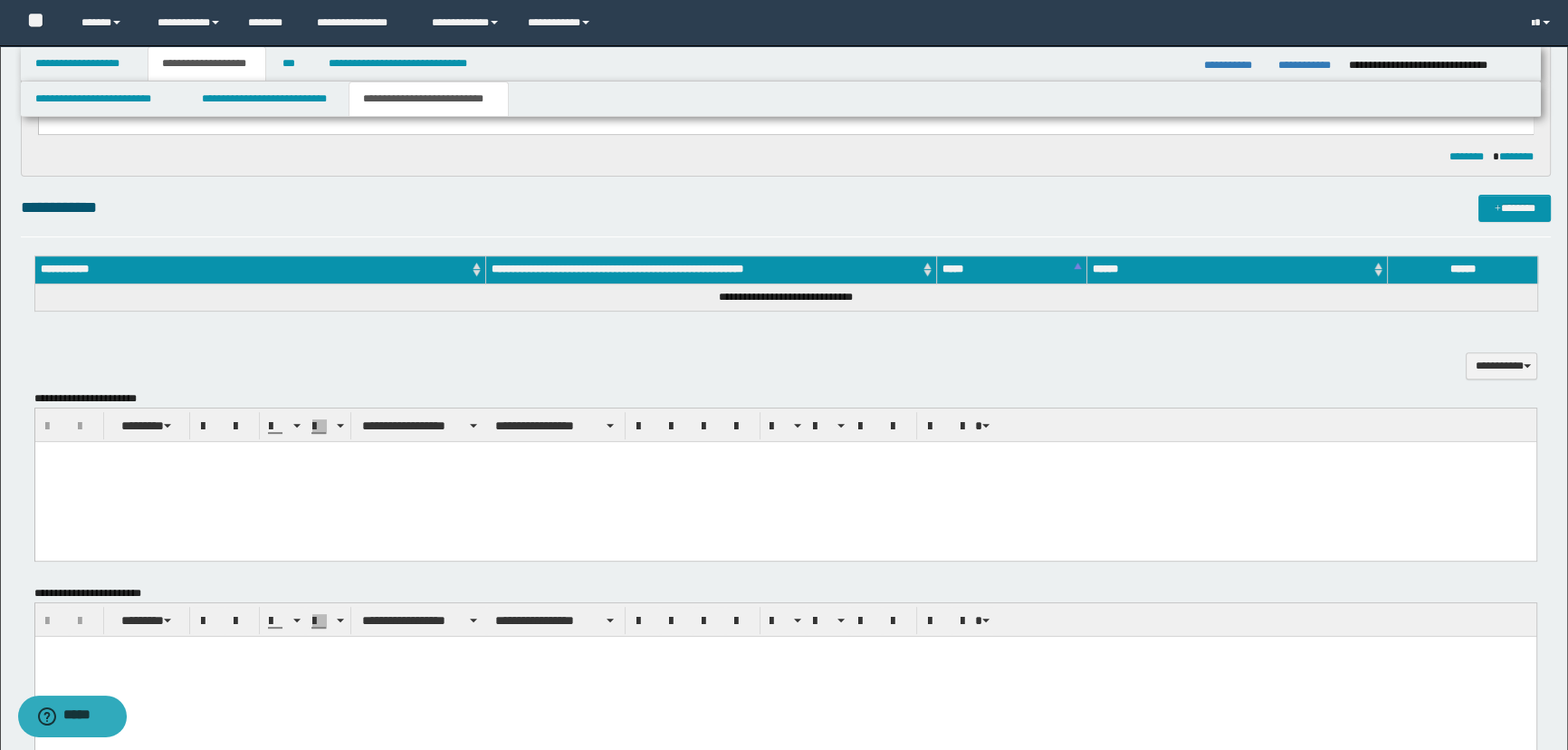 scroll, scrollTop: 842, scrollLeft: 0, axis: vertical 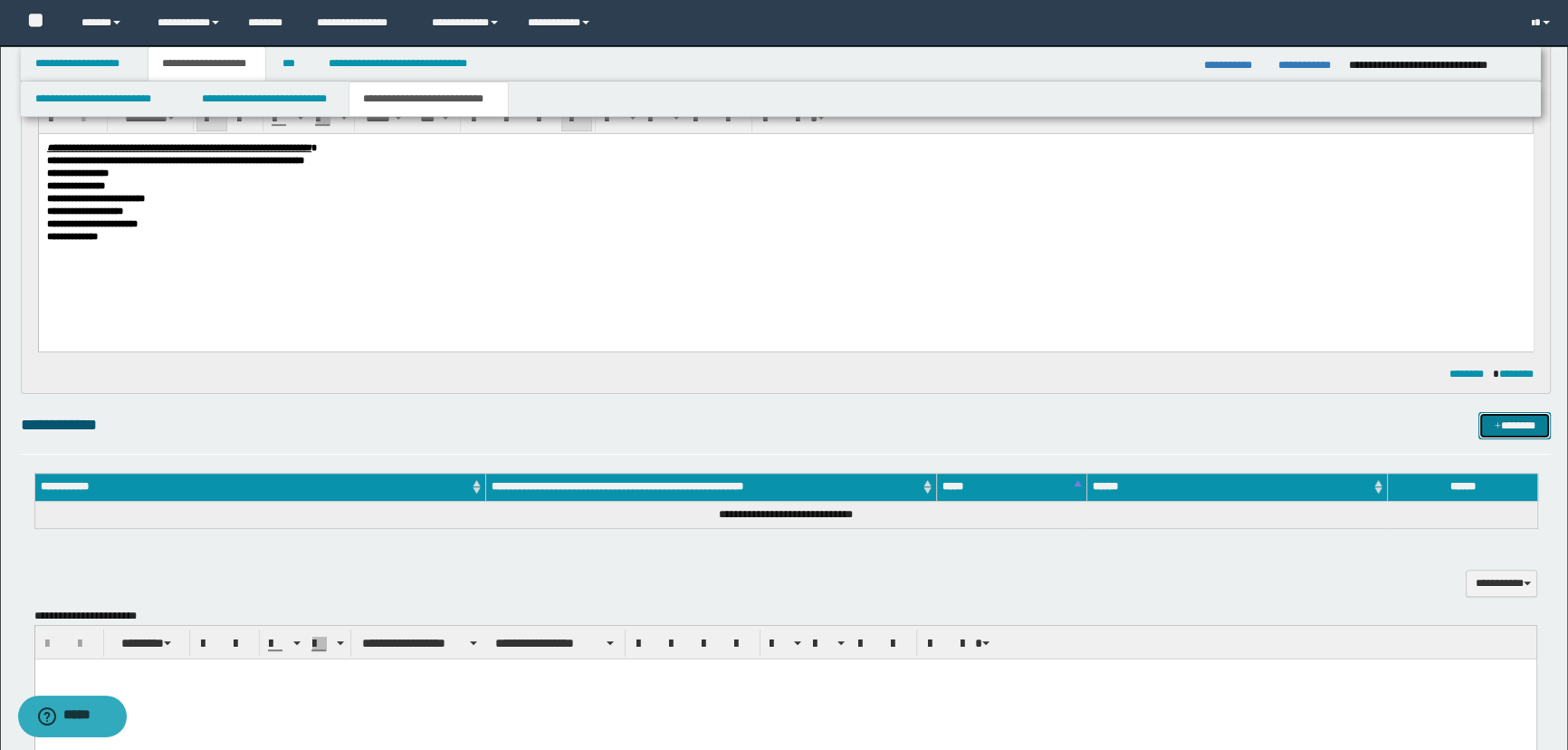 click on "*******" at bounding box center [1515, 426] 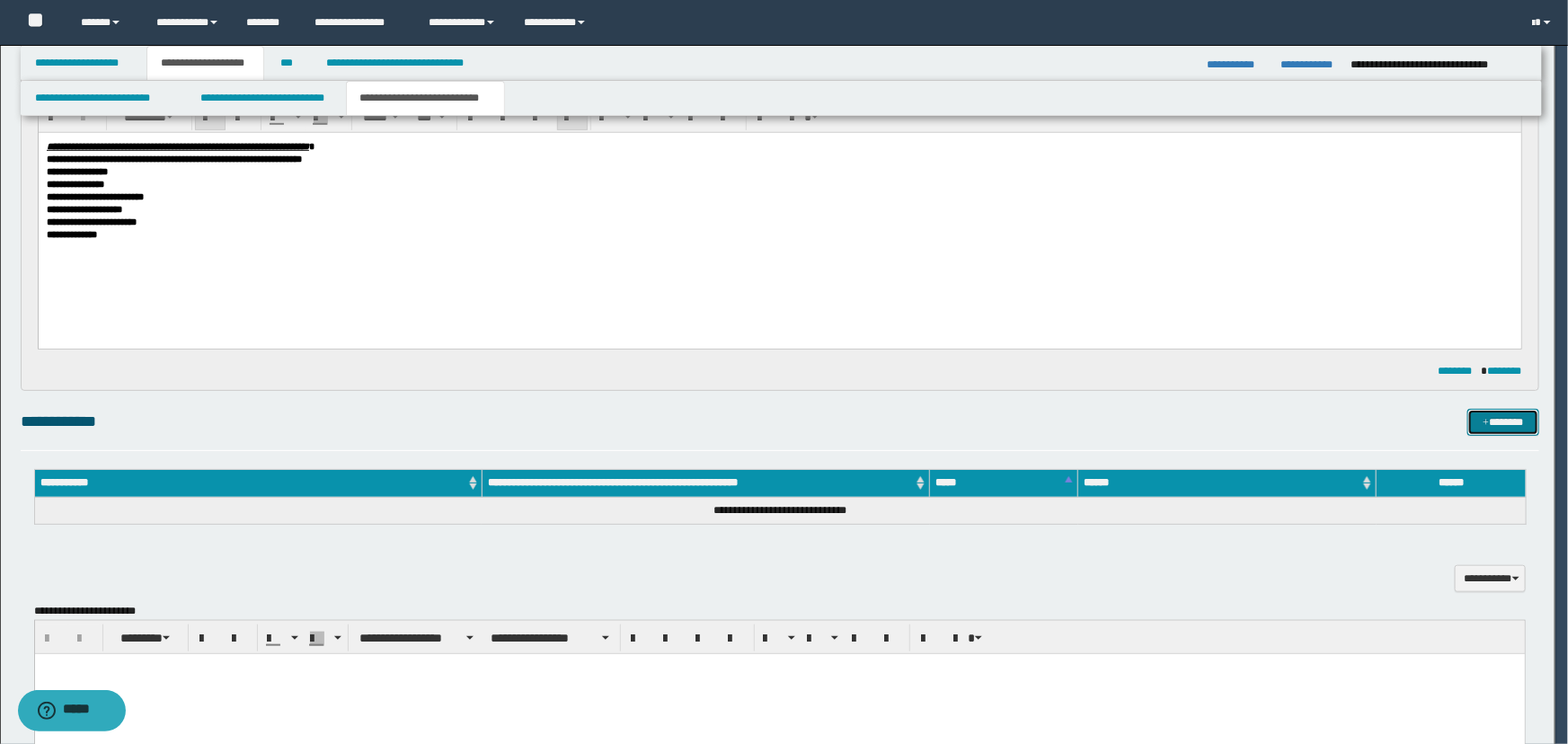 type 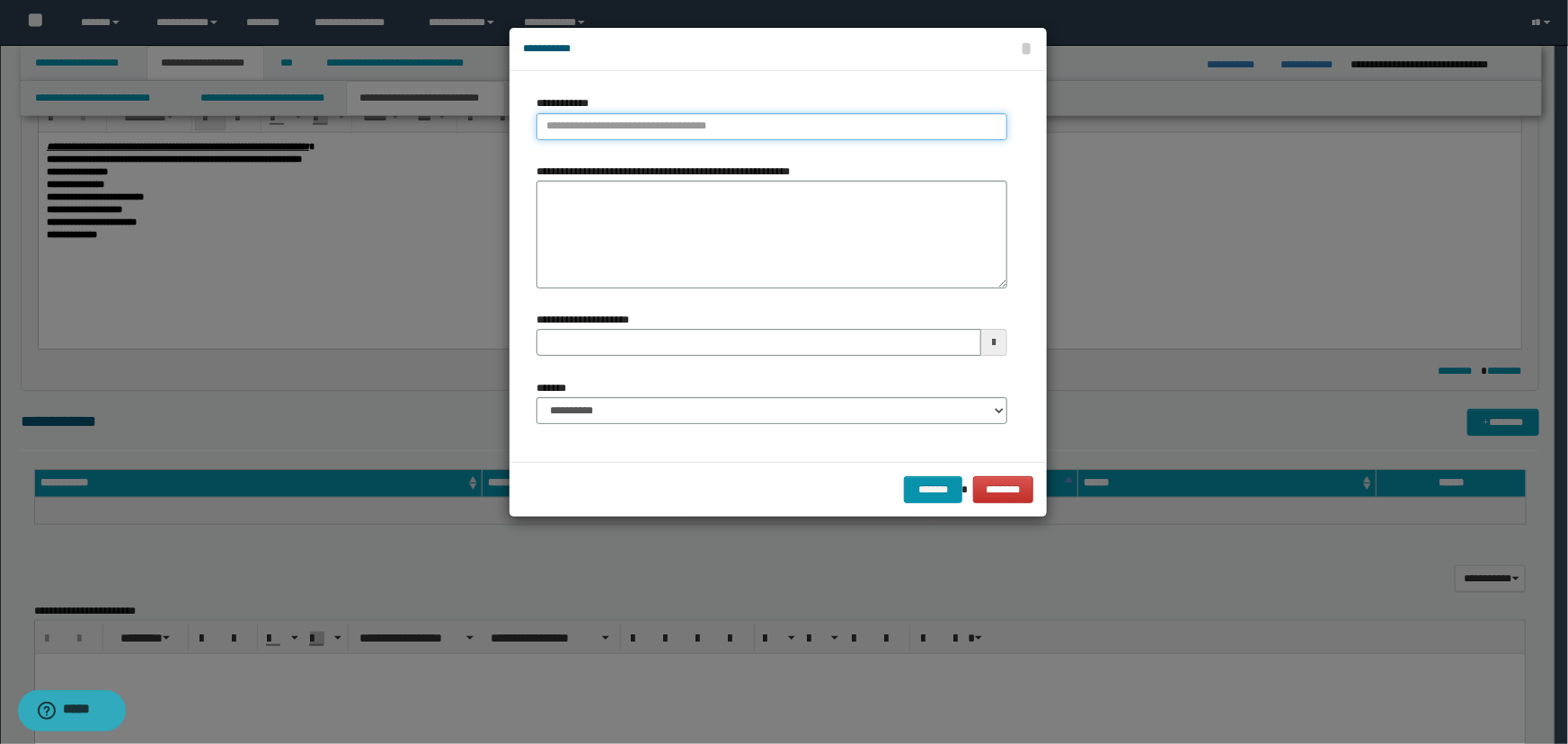 click on "**********" at bounding box center [772, 127] 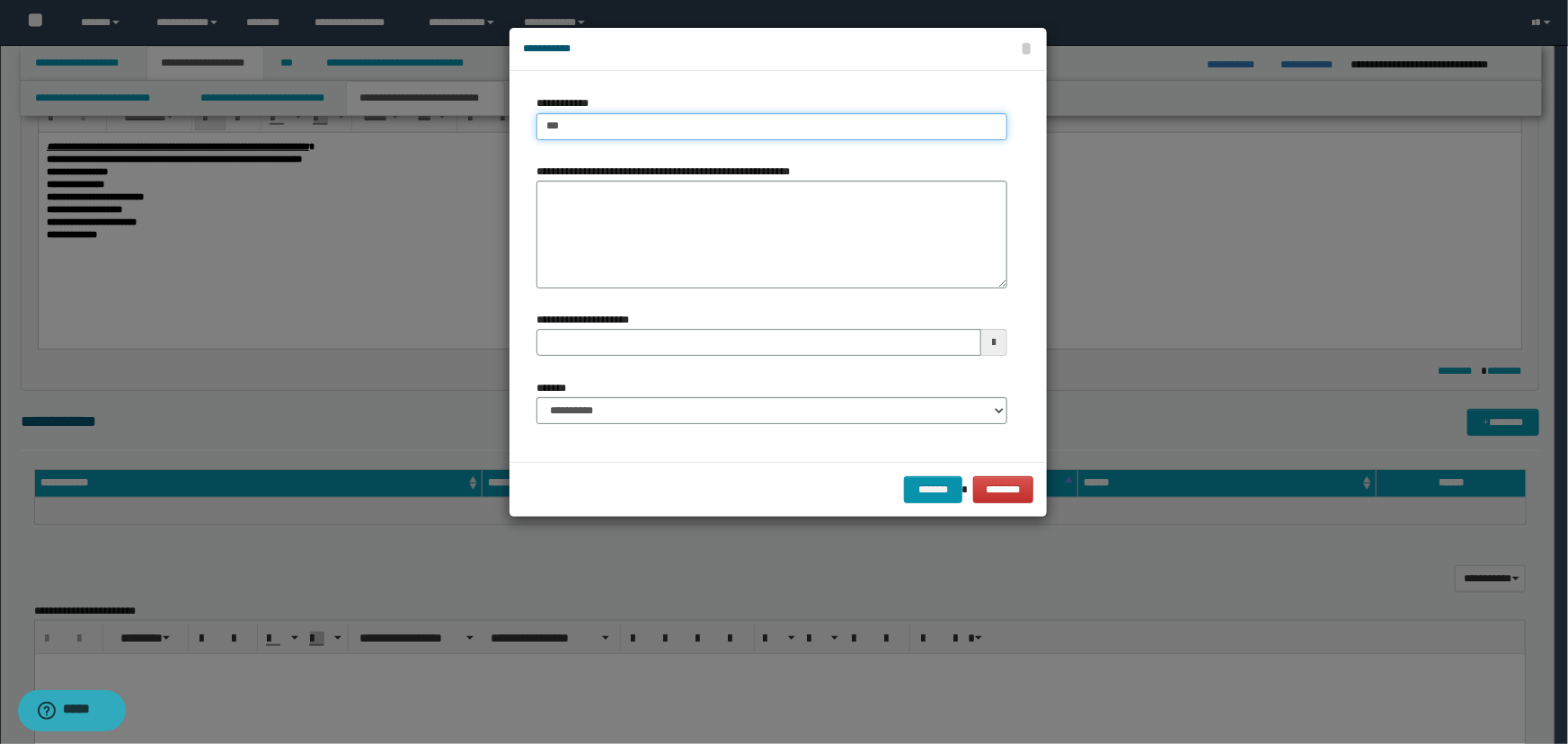 type on "****" 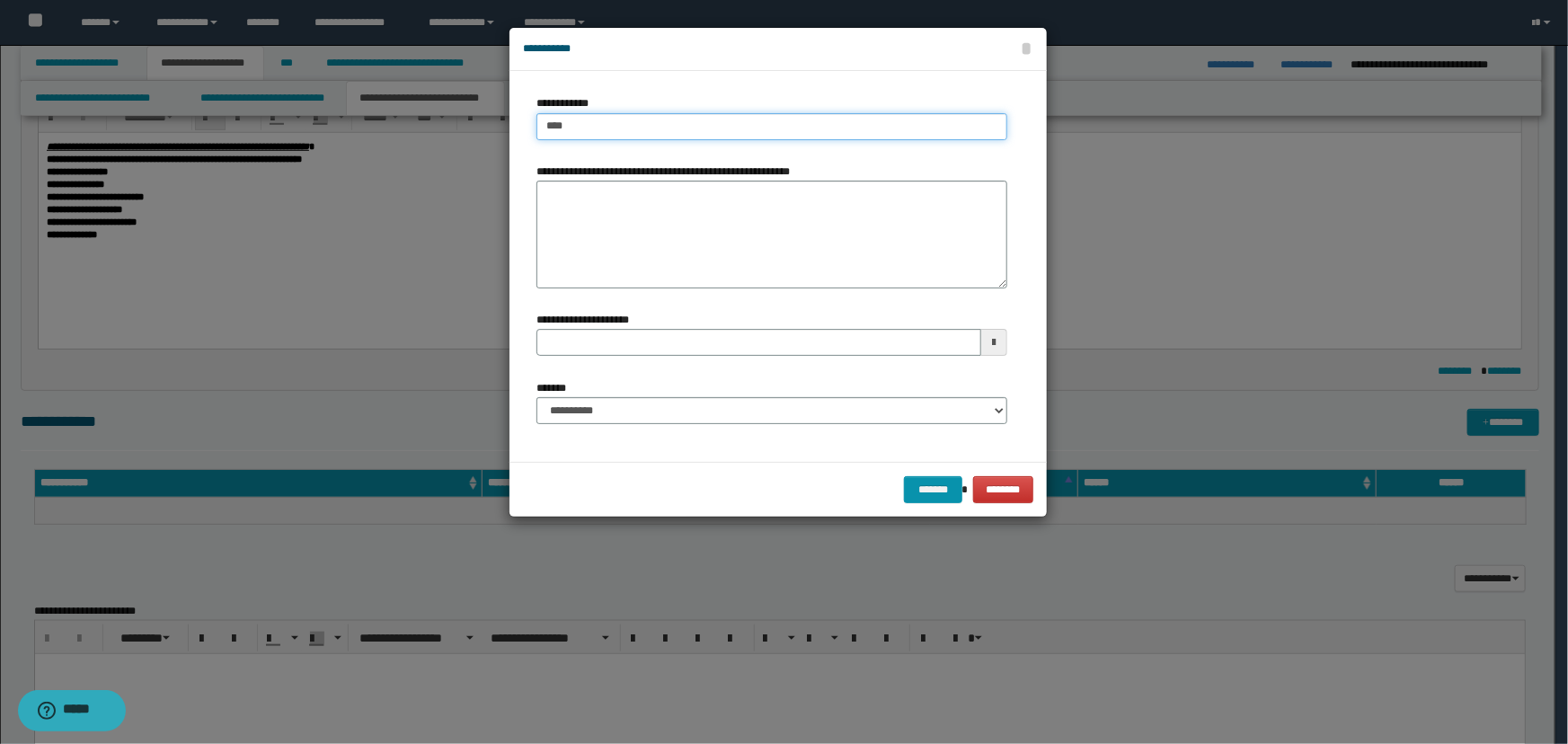 type on "****" 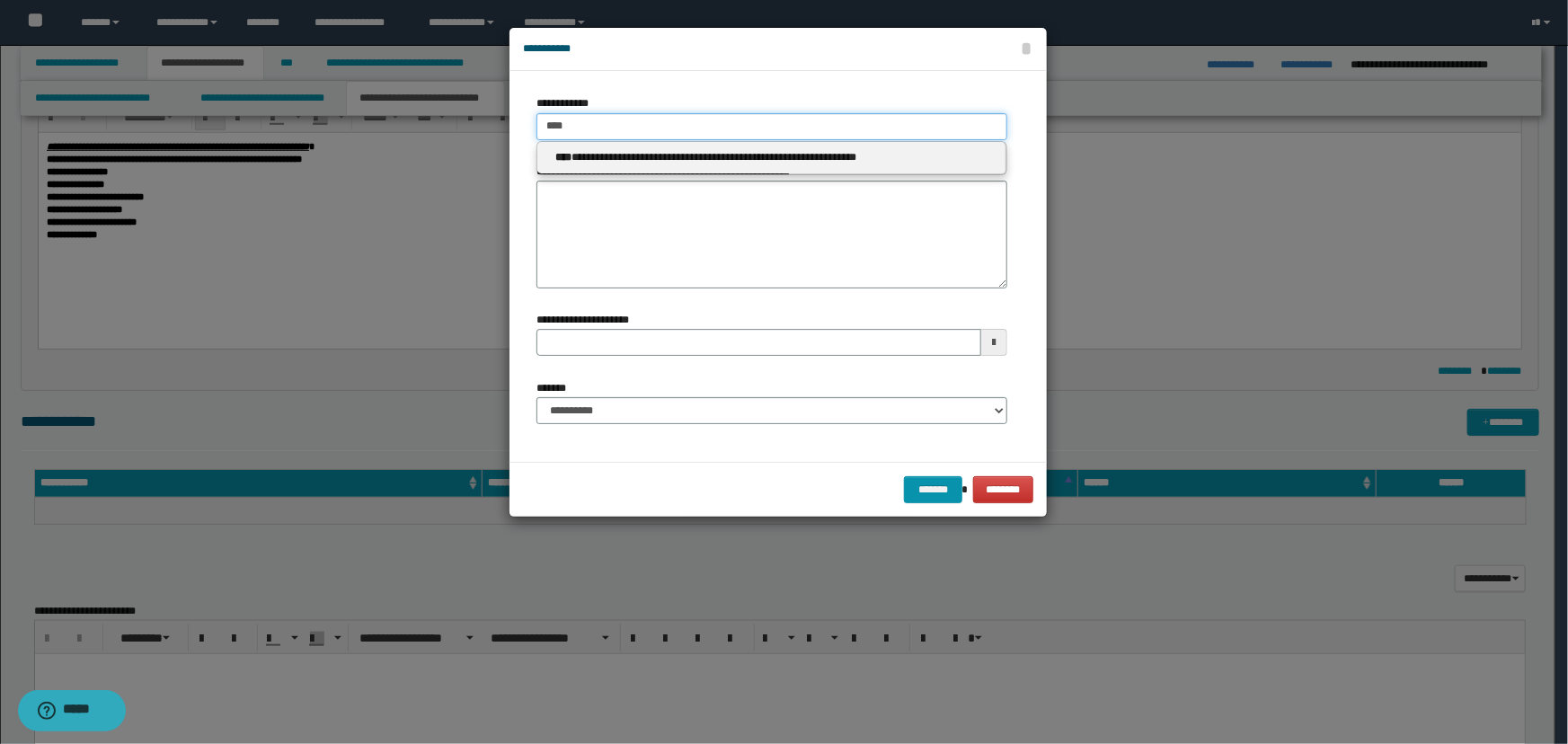 type on "****" 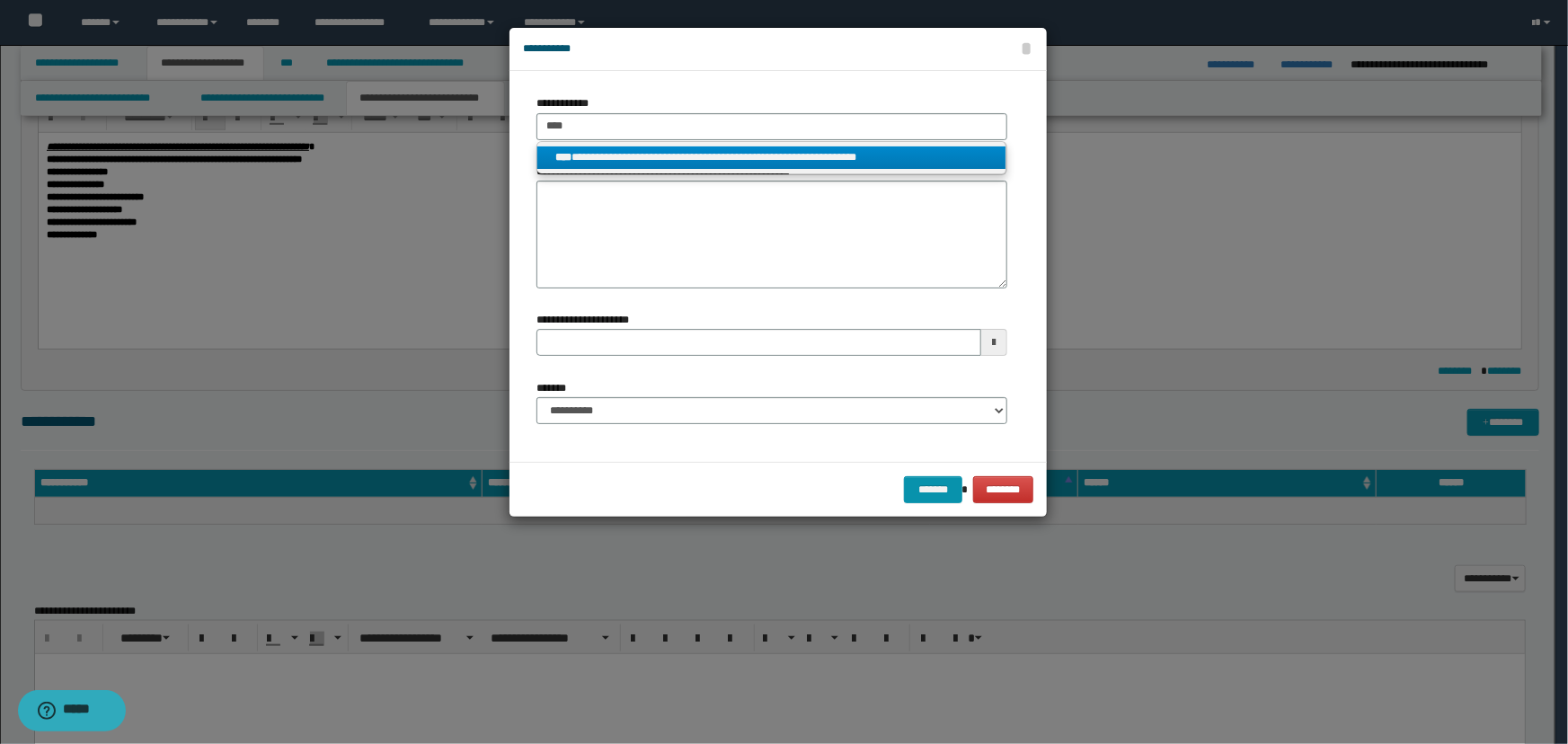 click on "**********" at bounding box center (772, 157) 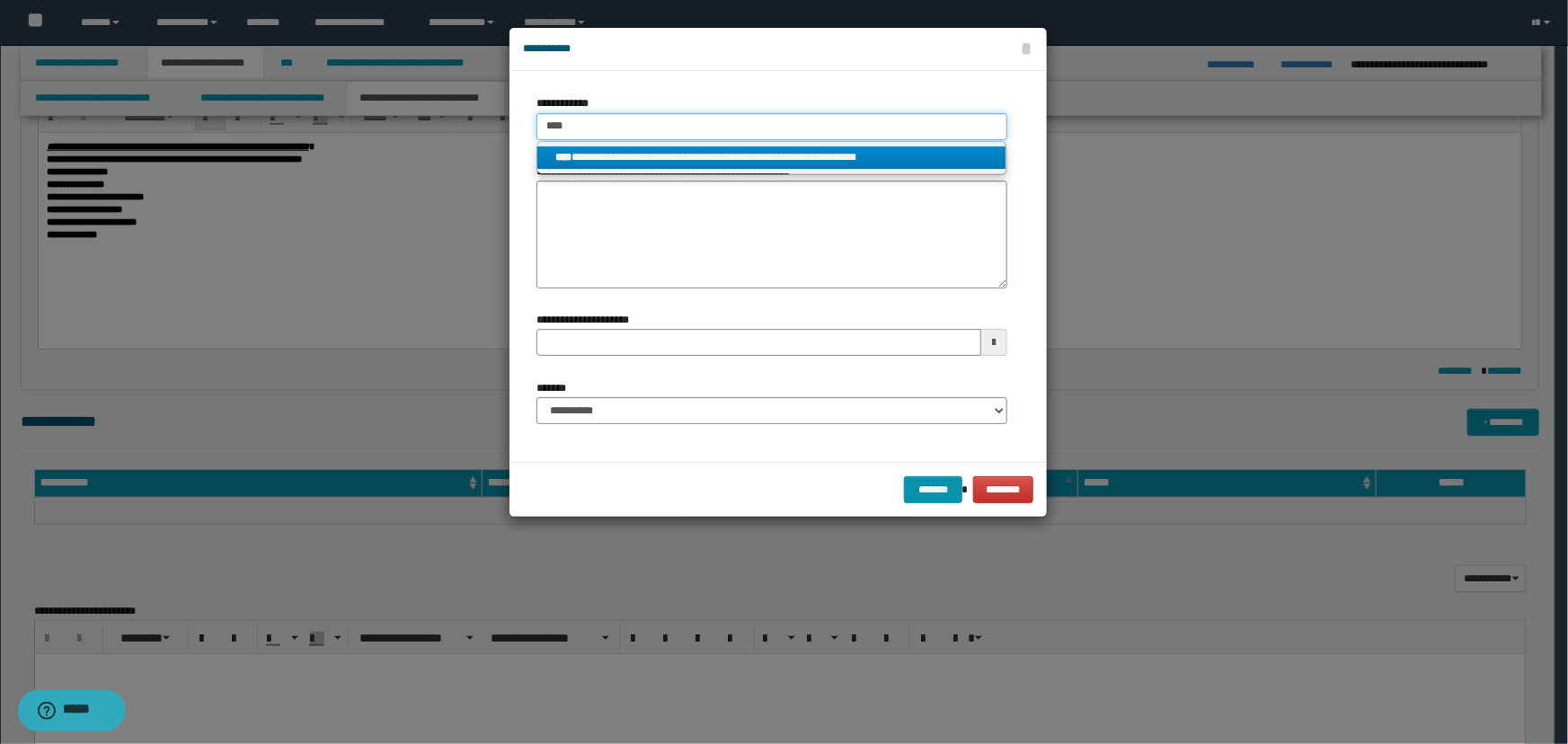 type 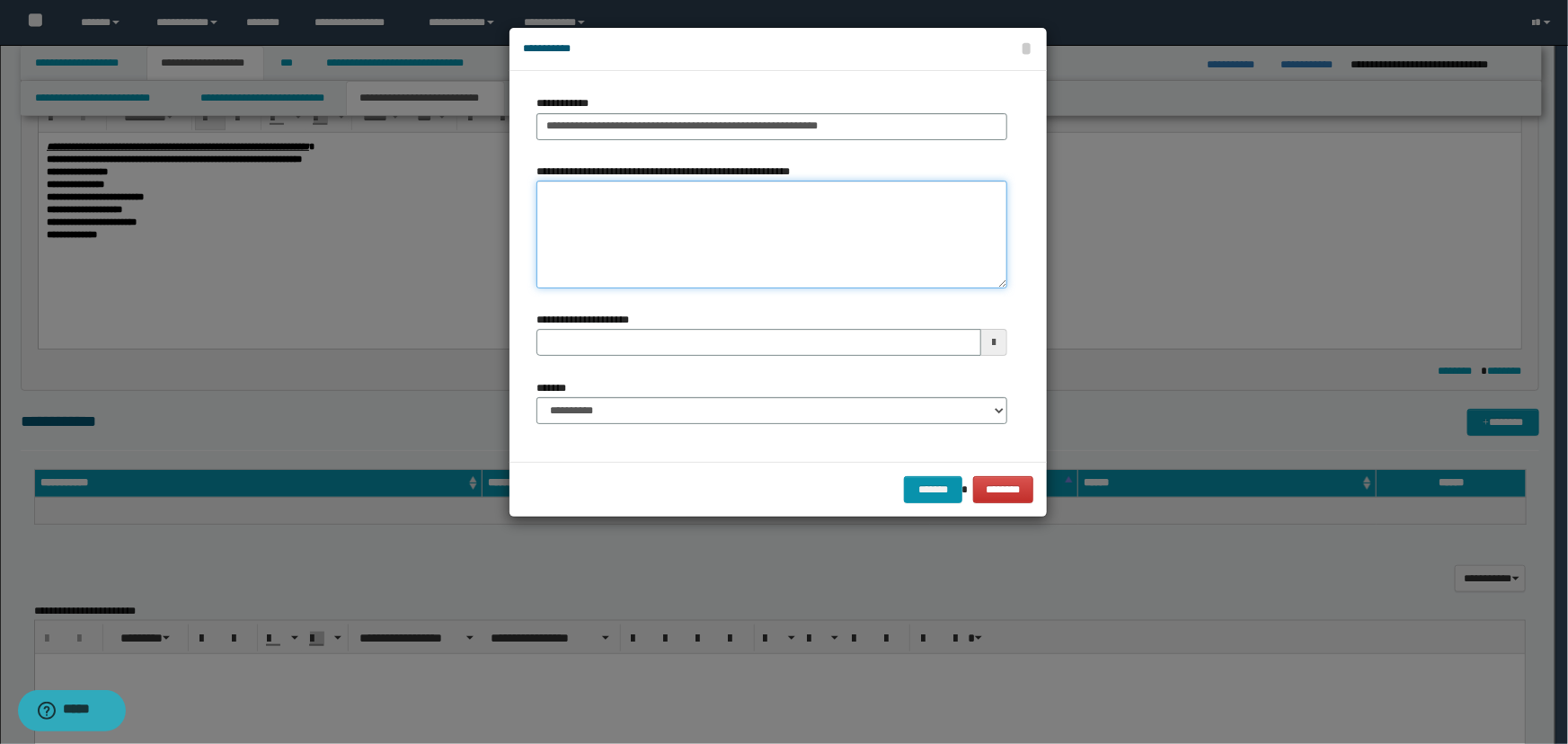 click on "**********" at bounding box center [772, 235] 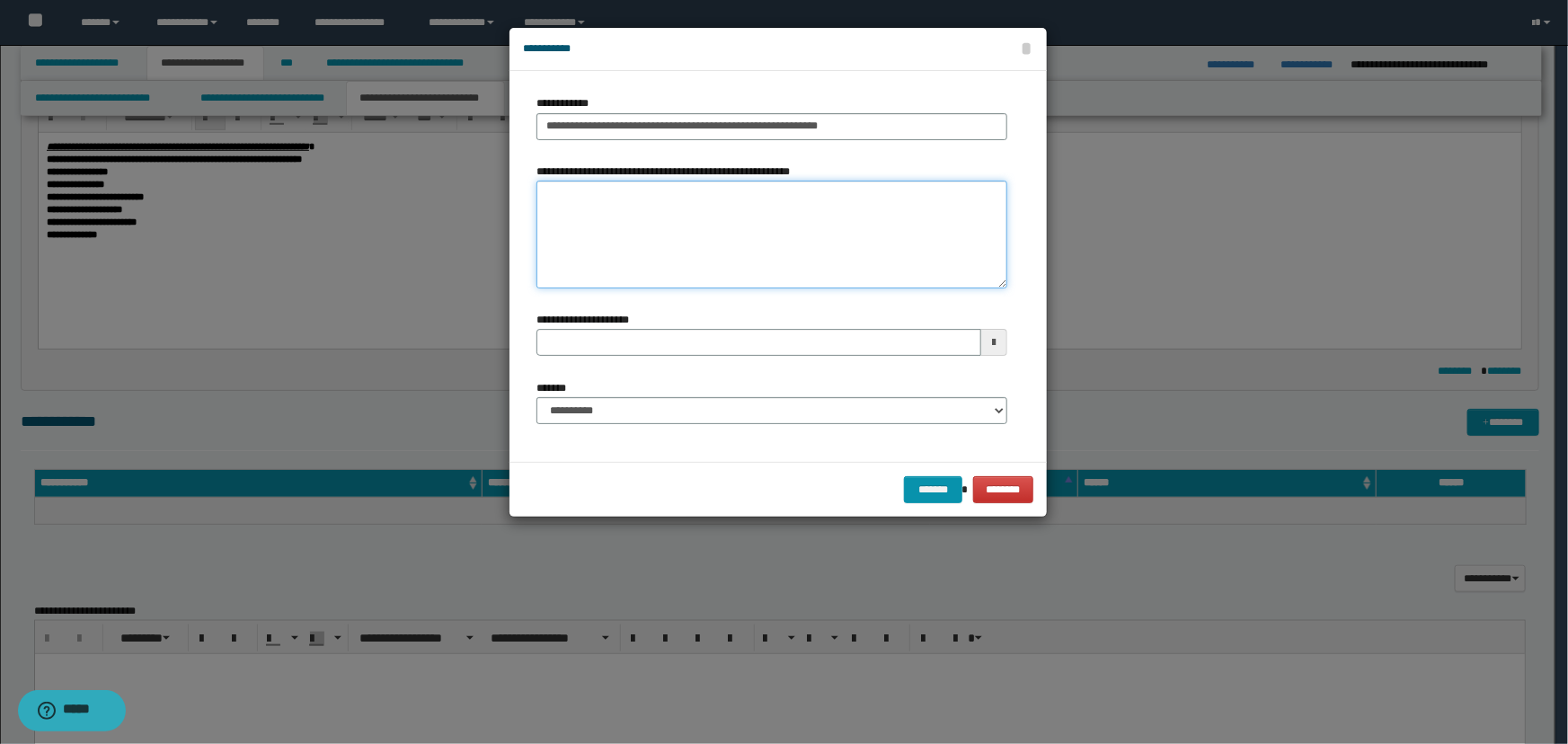 click on "**********" at bounding box center (772, 235) 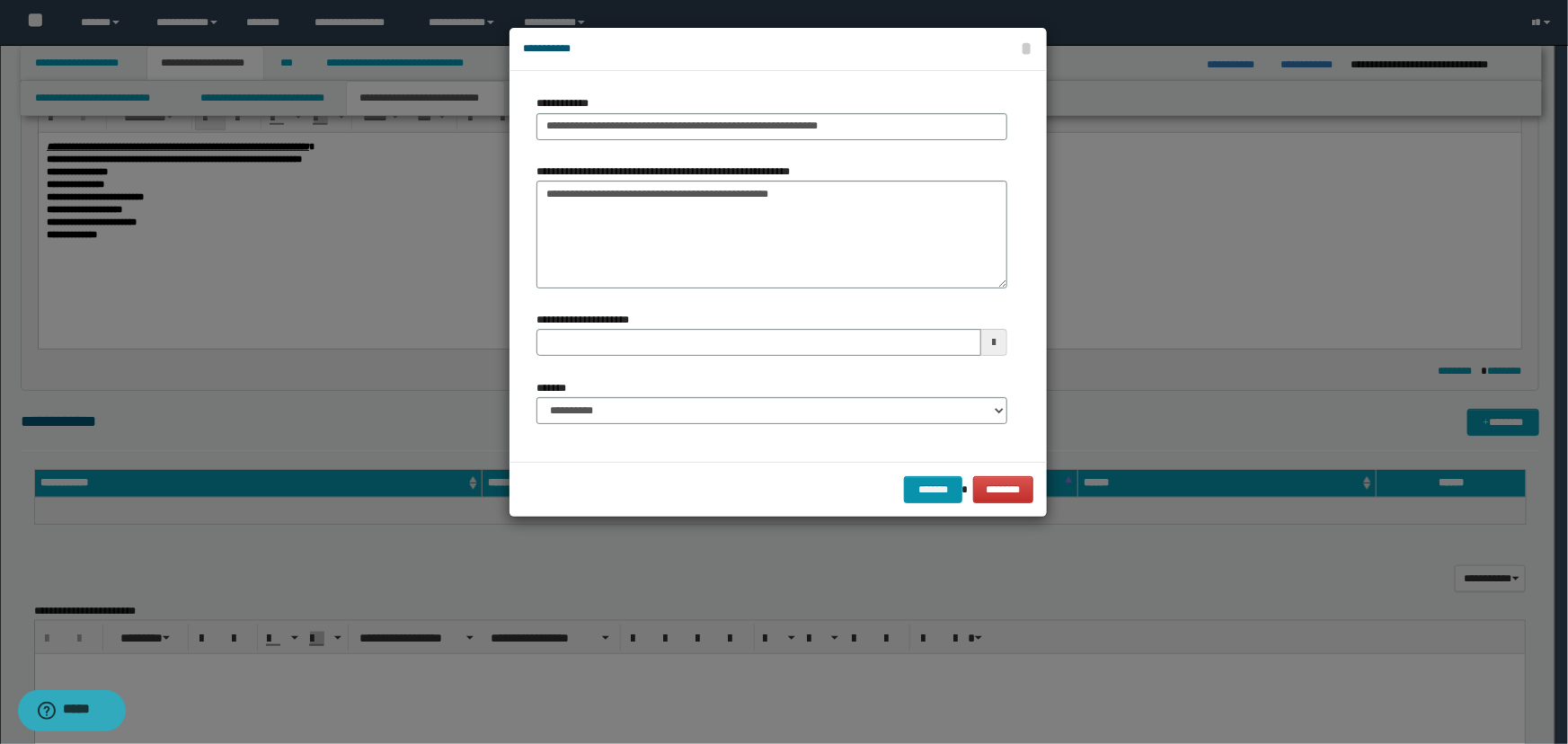 click on "**********" at bounding box center [772, 233] 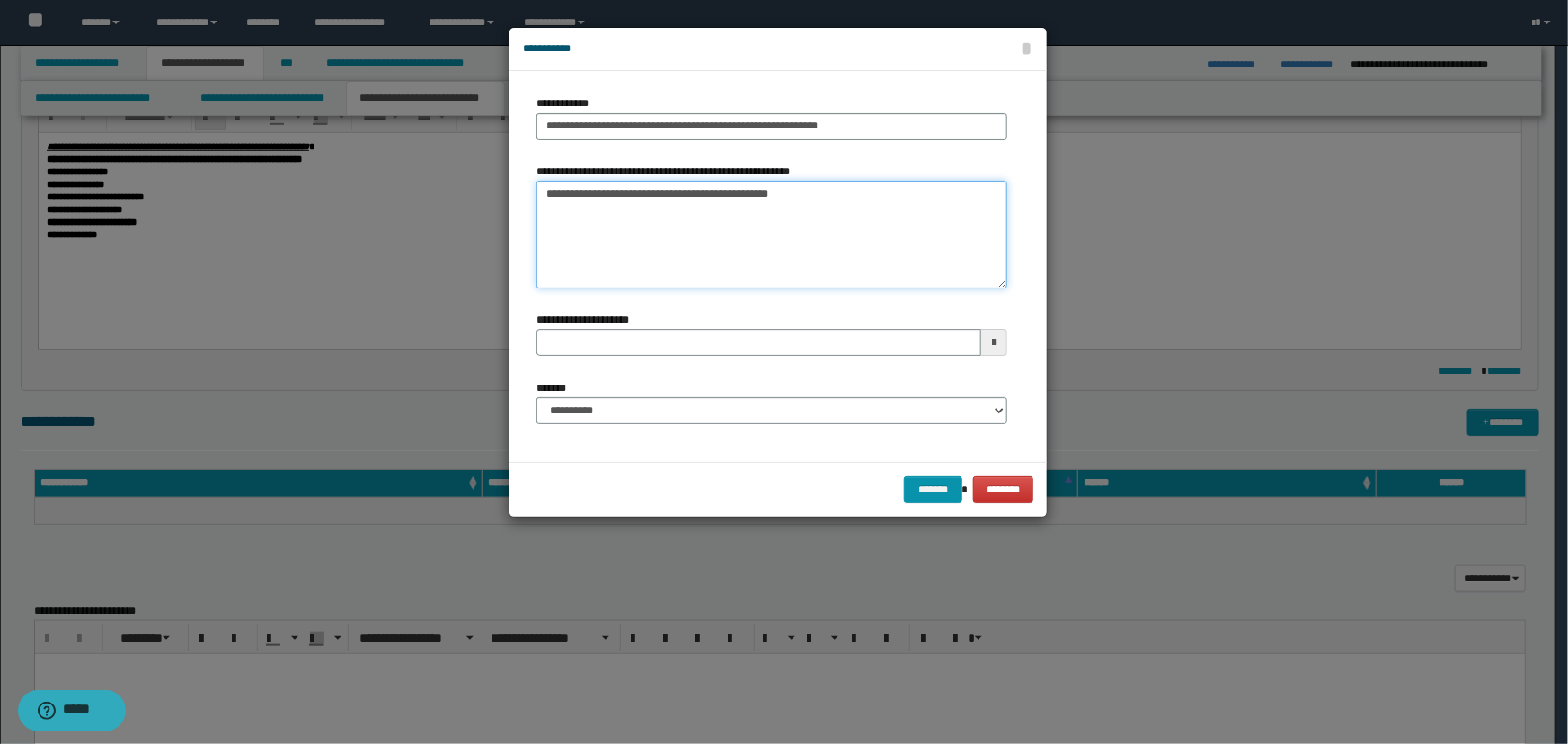 click on "**********" at bounding box center (772, 235) 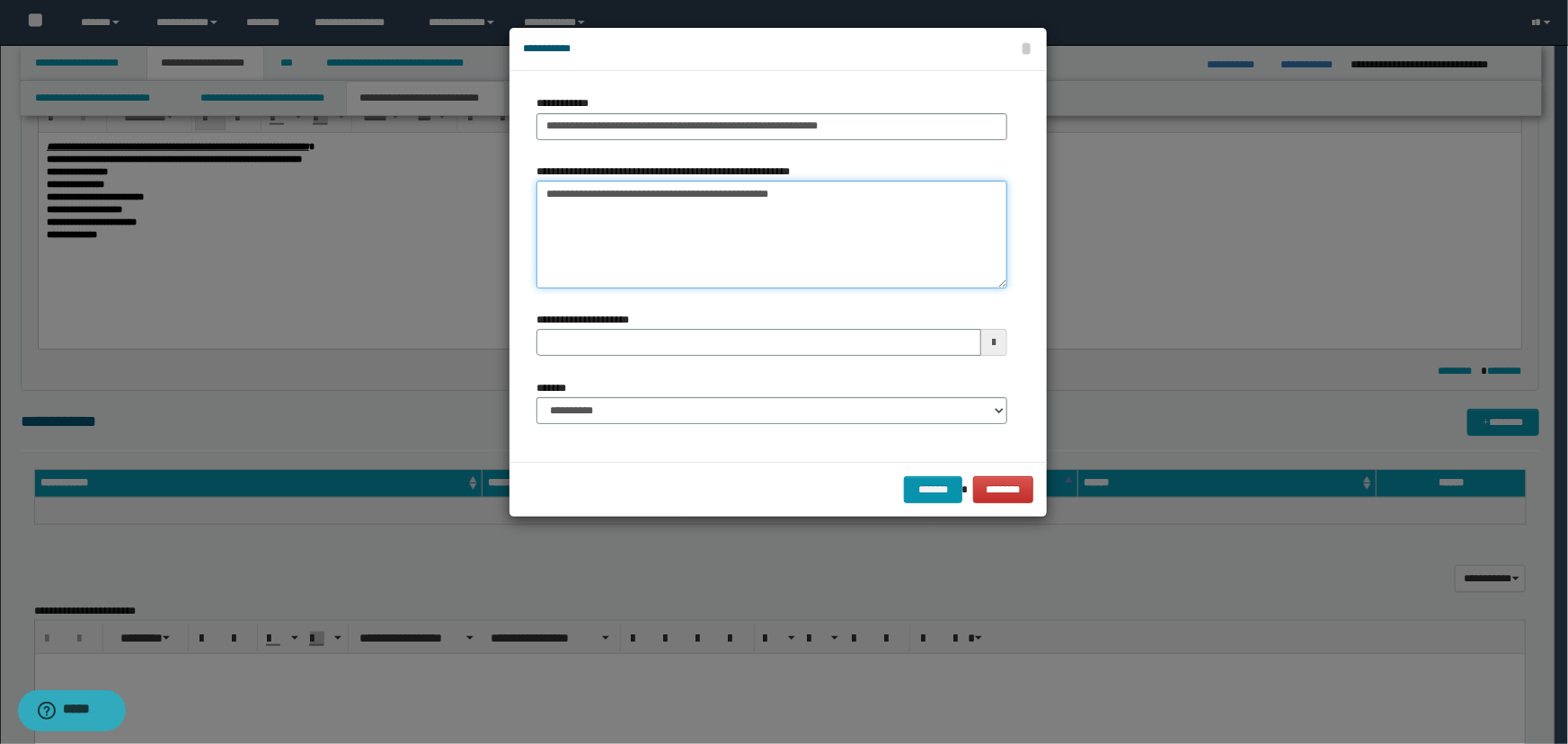 type on "**********" 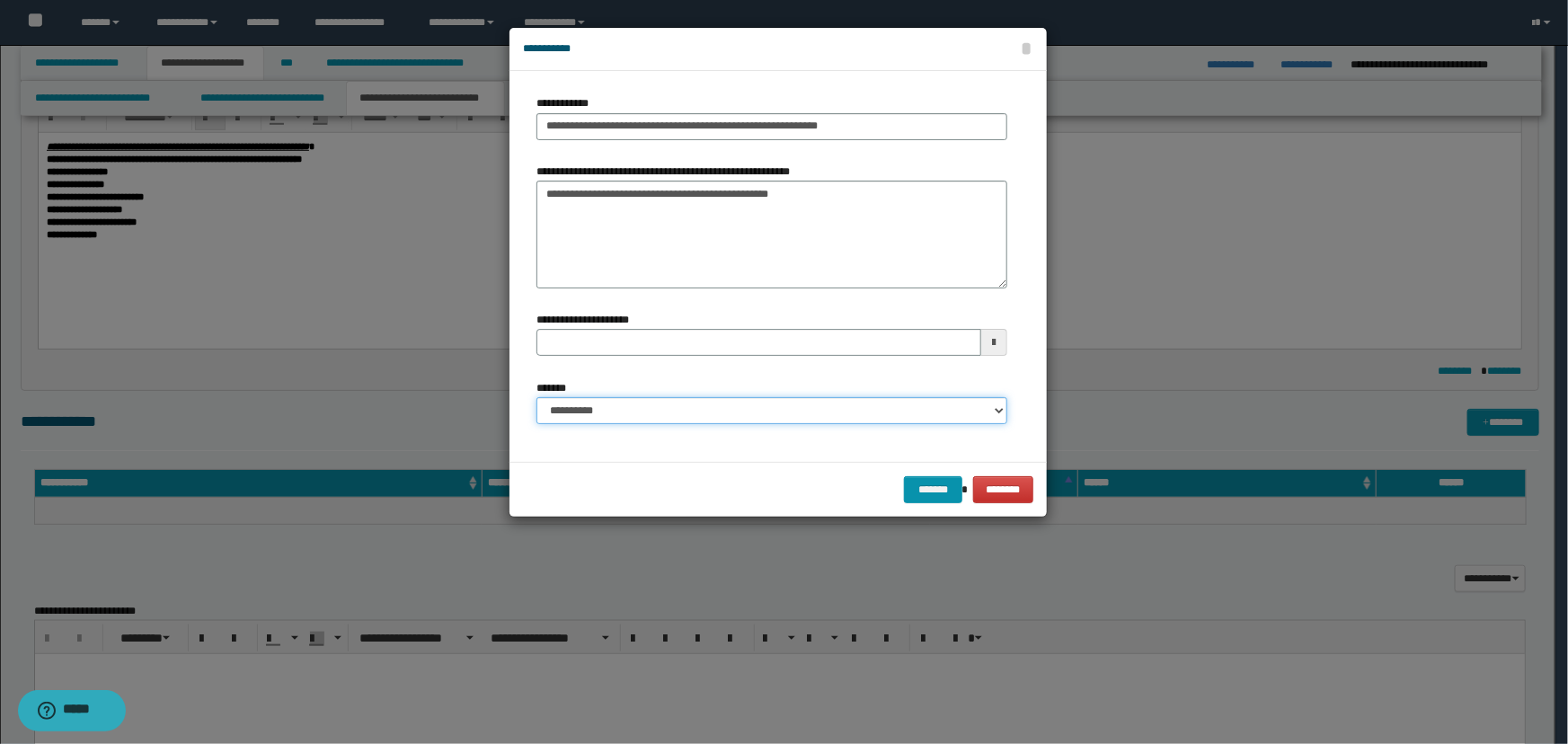 click on "**********" at bounding box center (772, 411) 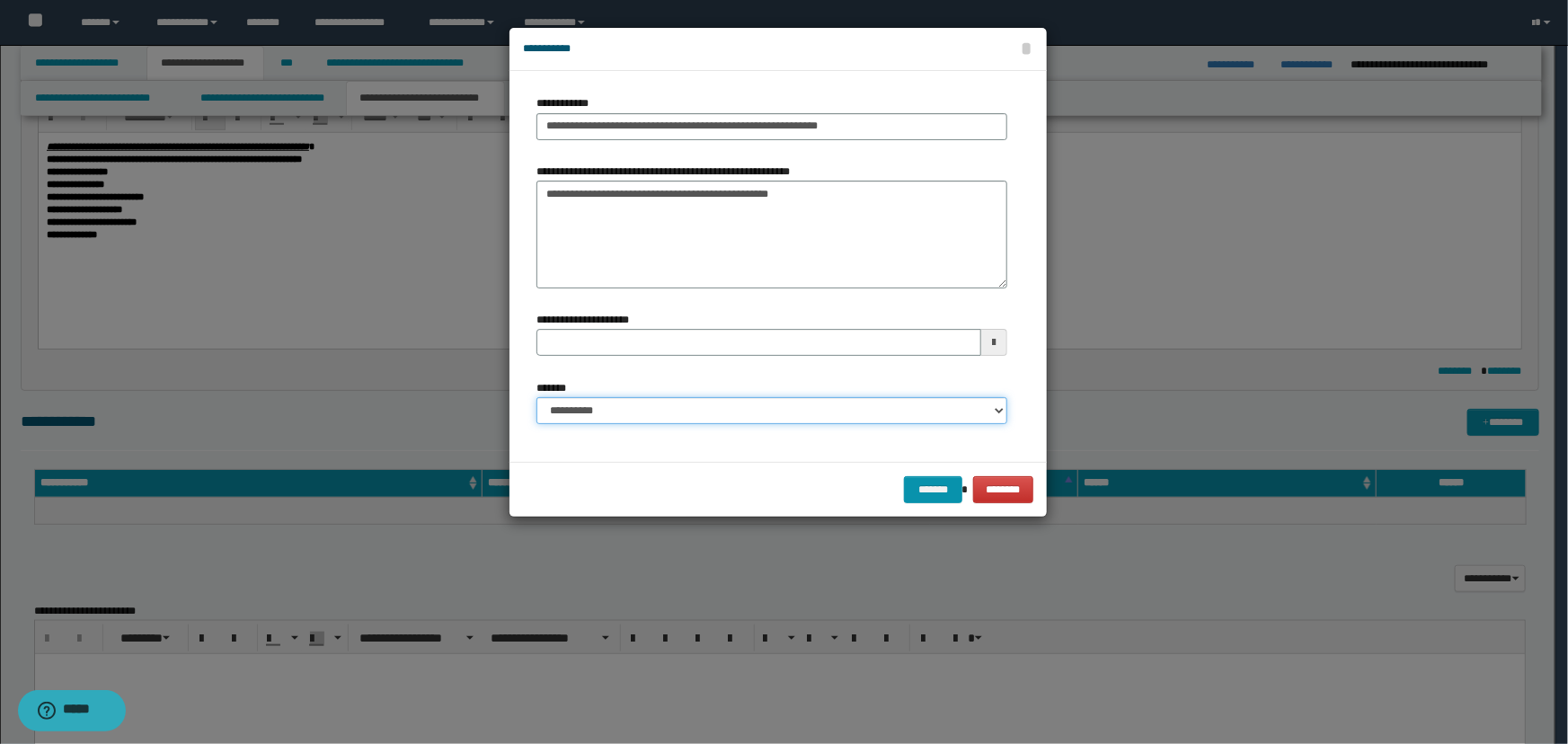 select on "*" 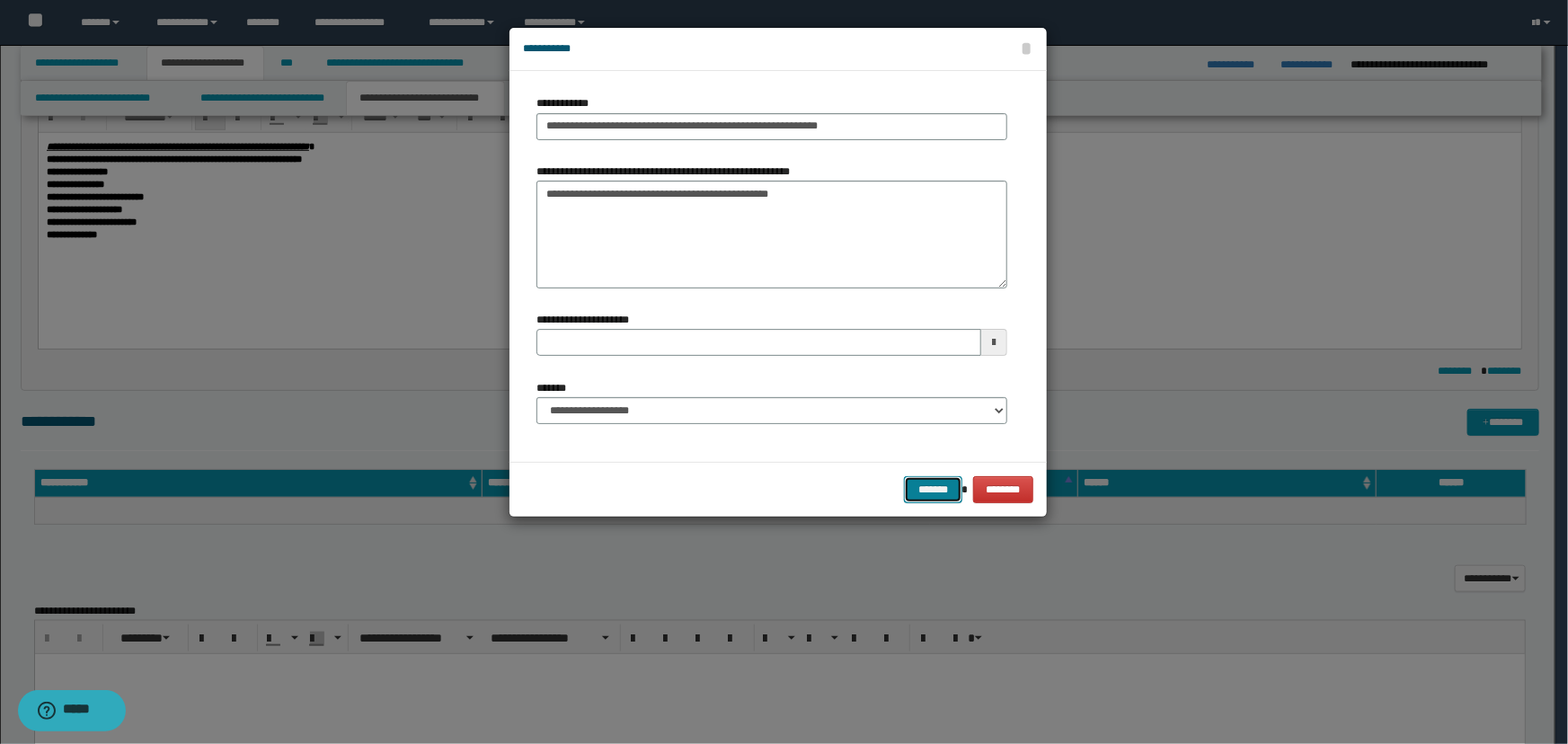 click on "*******" at bounding box center [933, 490] 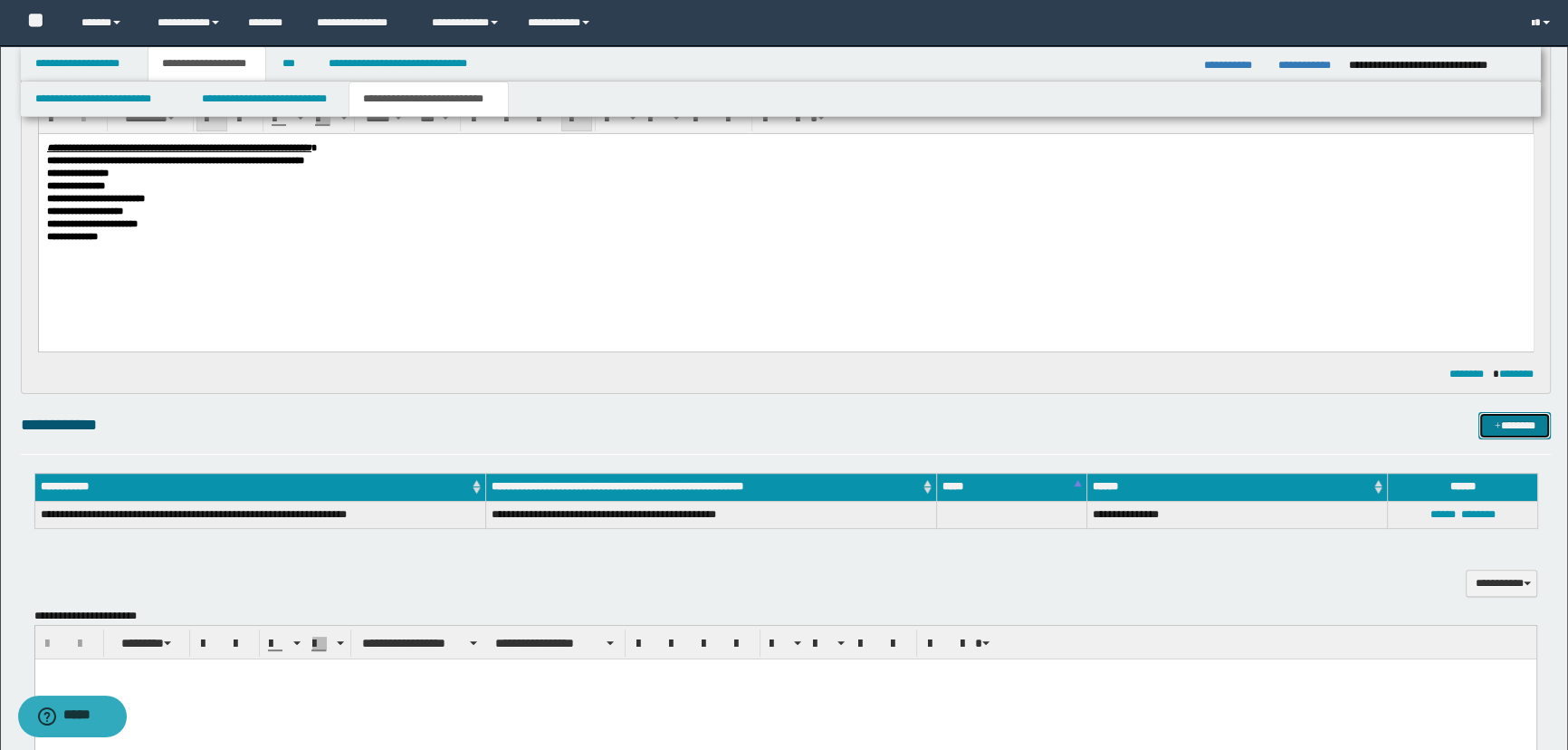 click on "*******" at bounding box center [1515, 426] 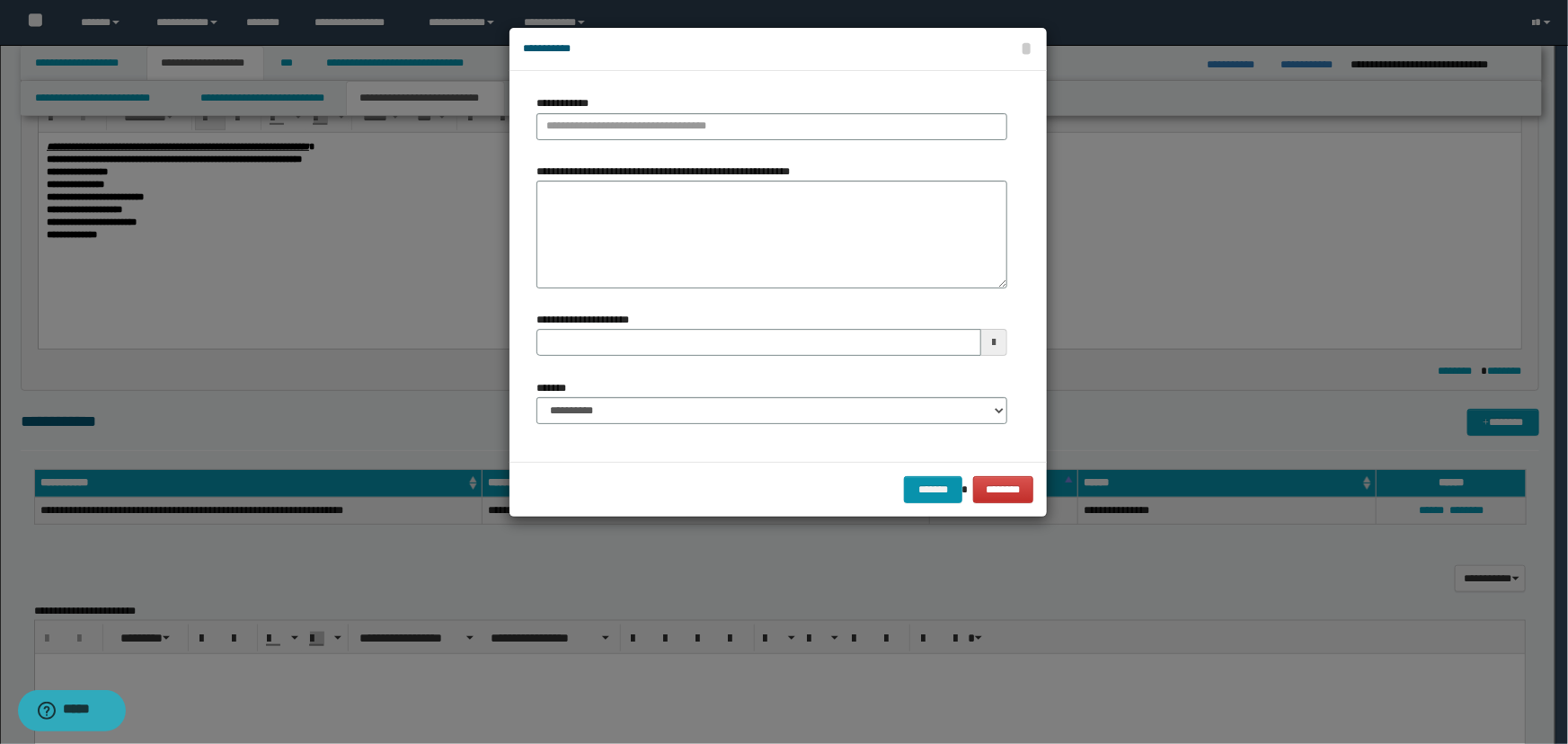 type 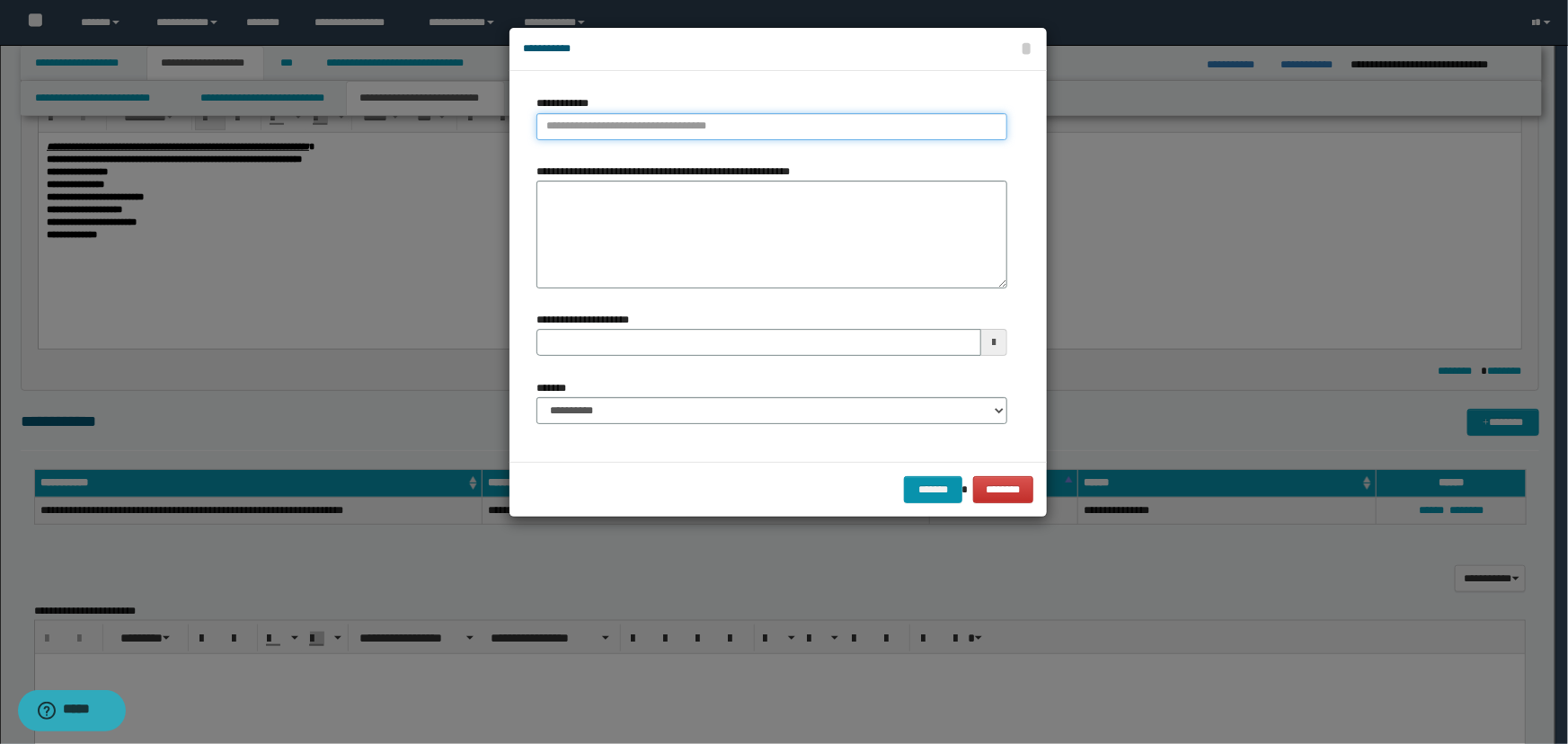 type on "**********" 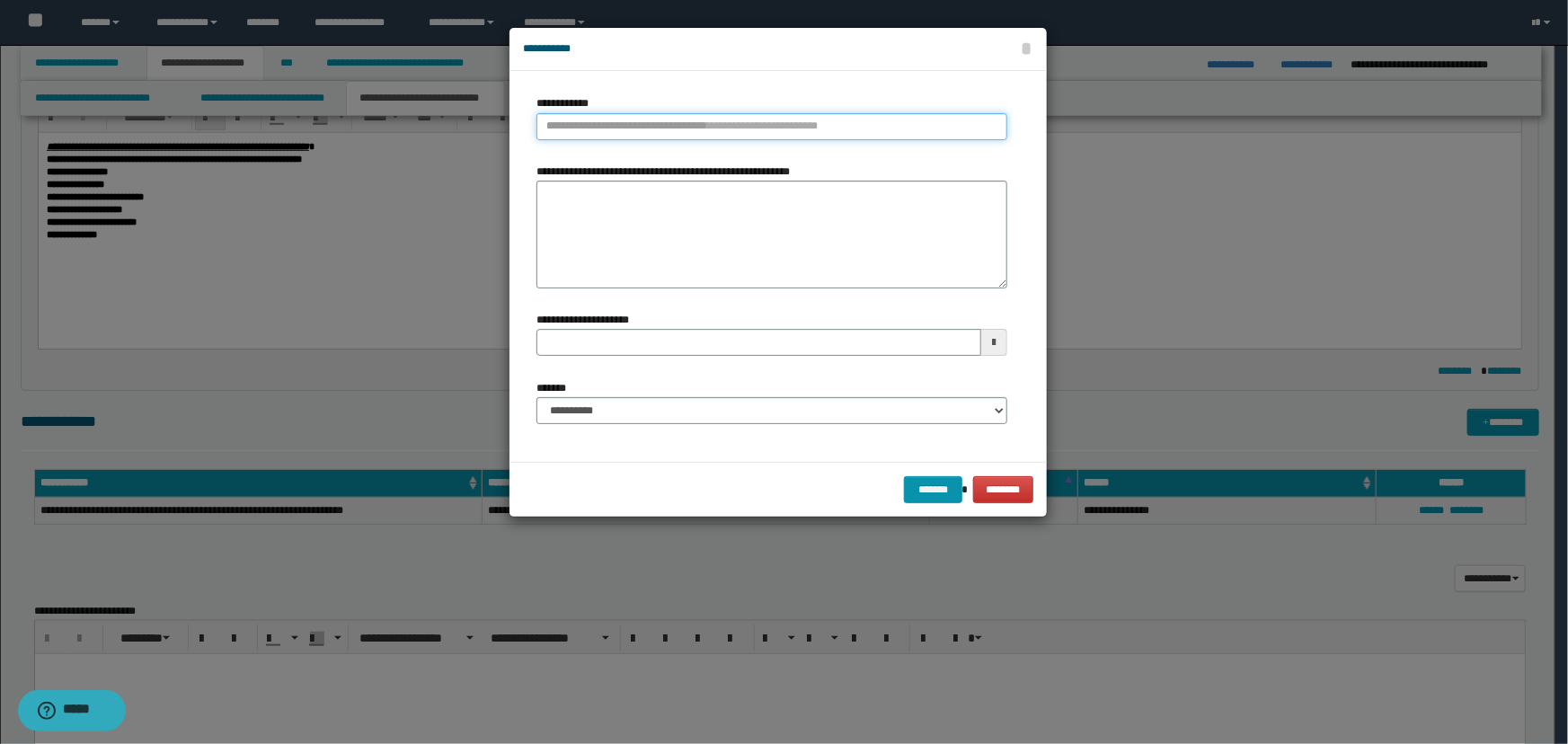 click on "**********" at bounding box center [772, 127] 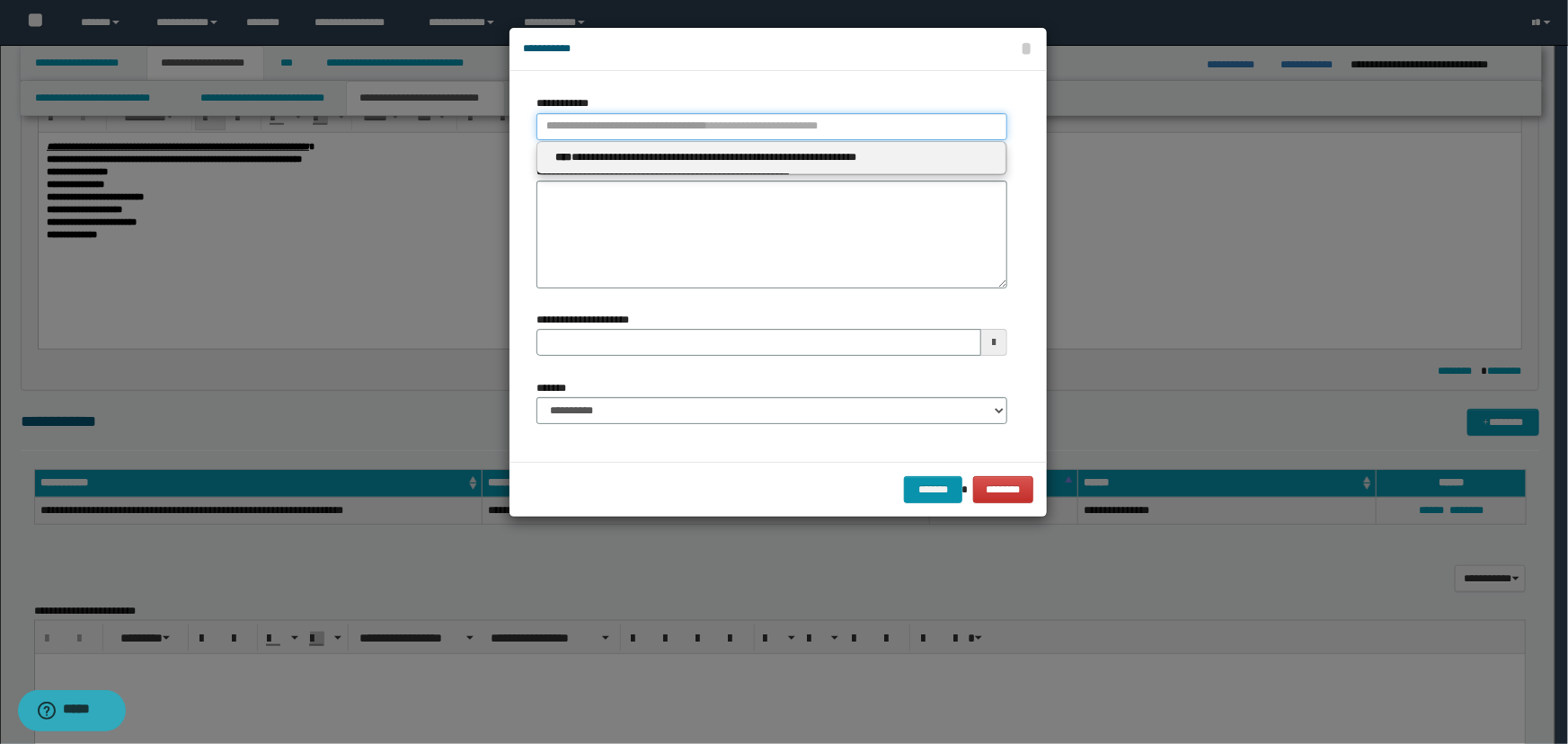 type 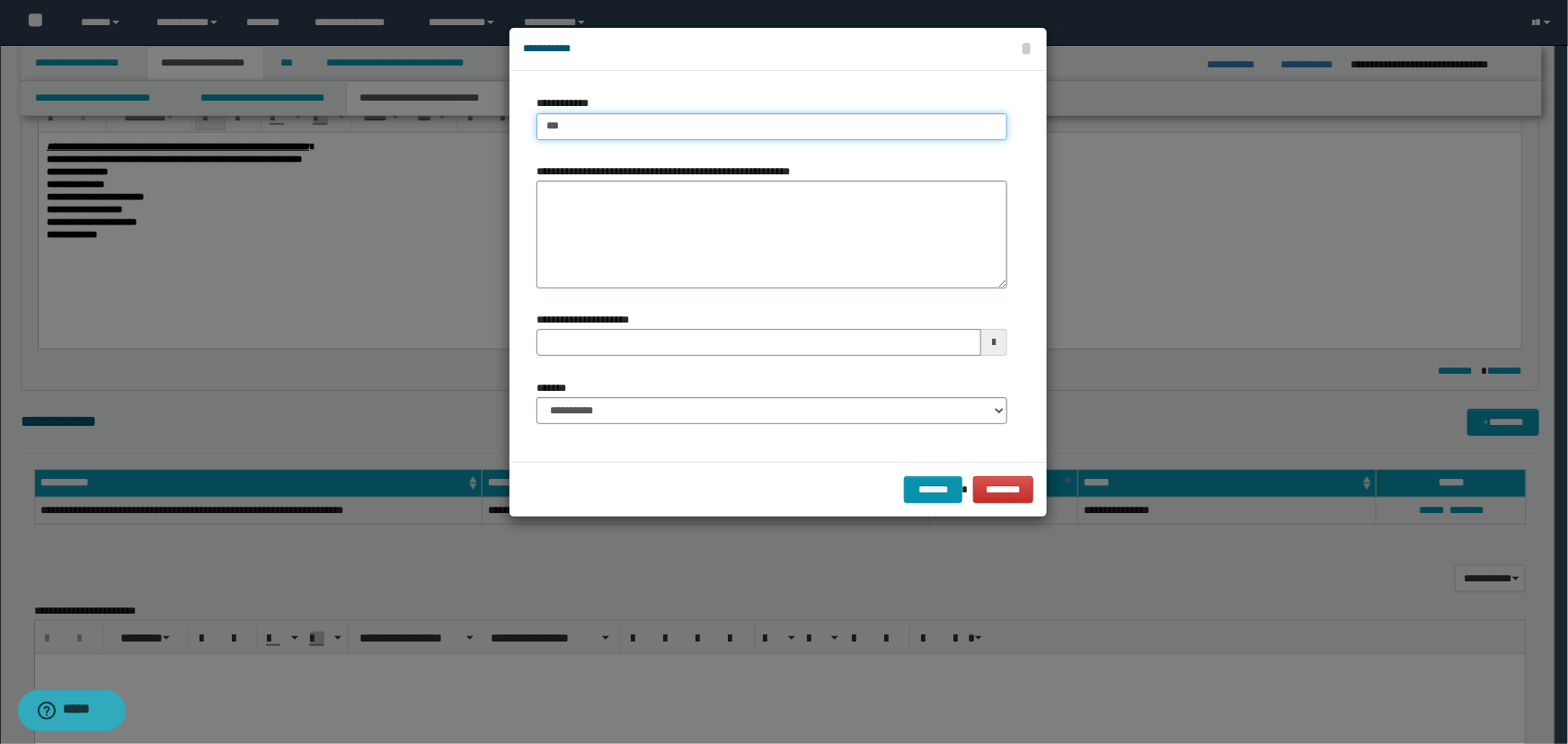 type on "****" 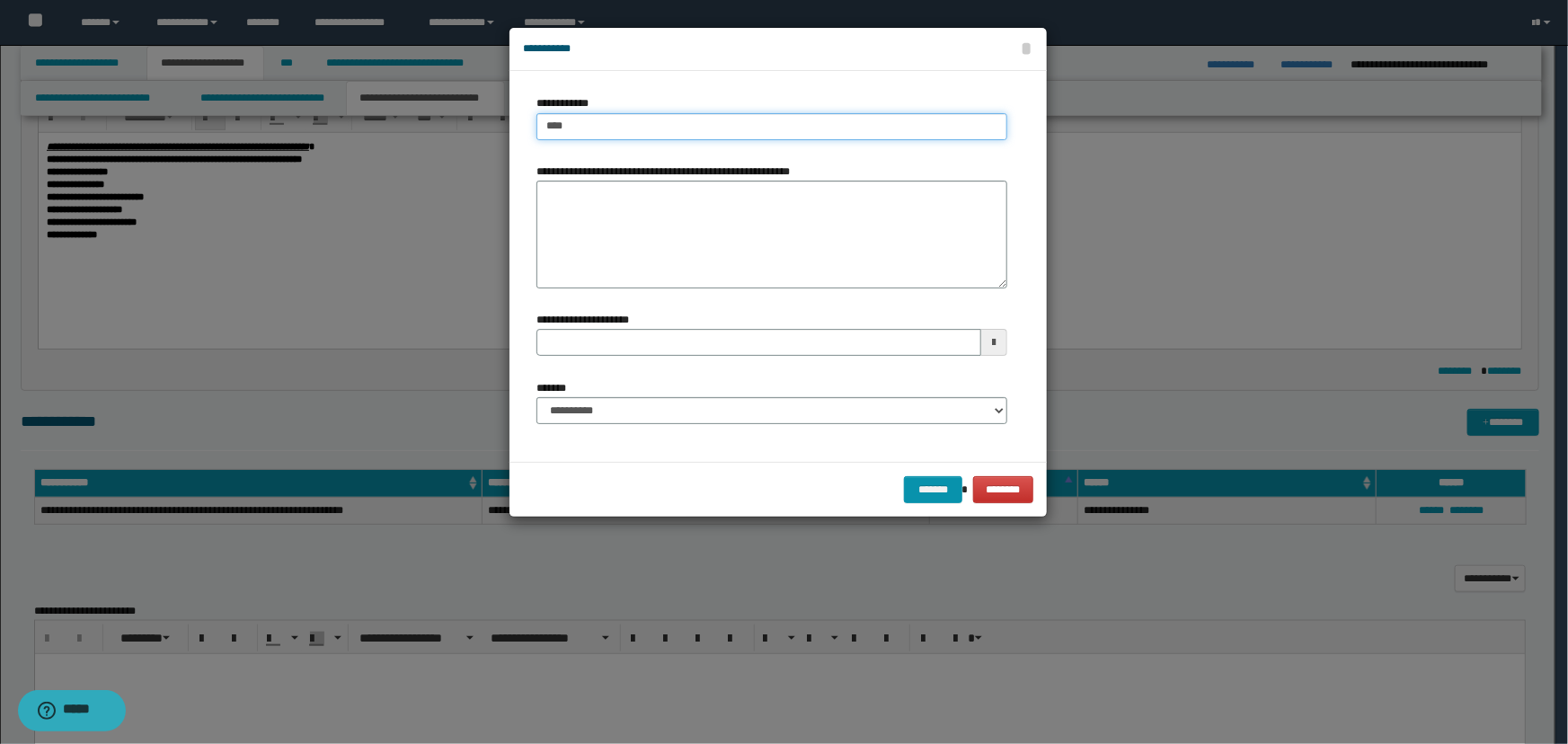 type on "****" 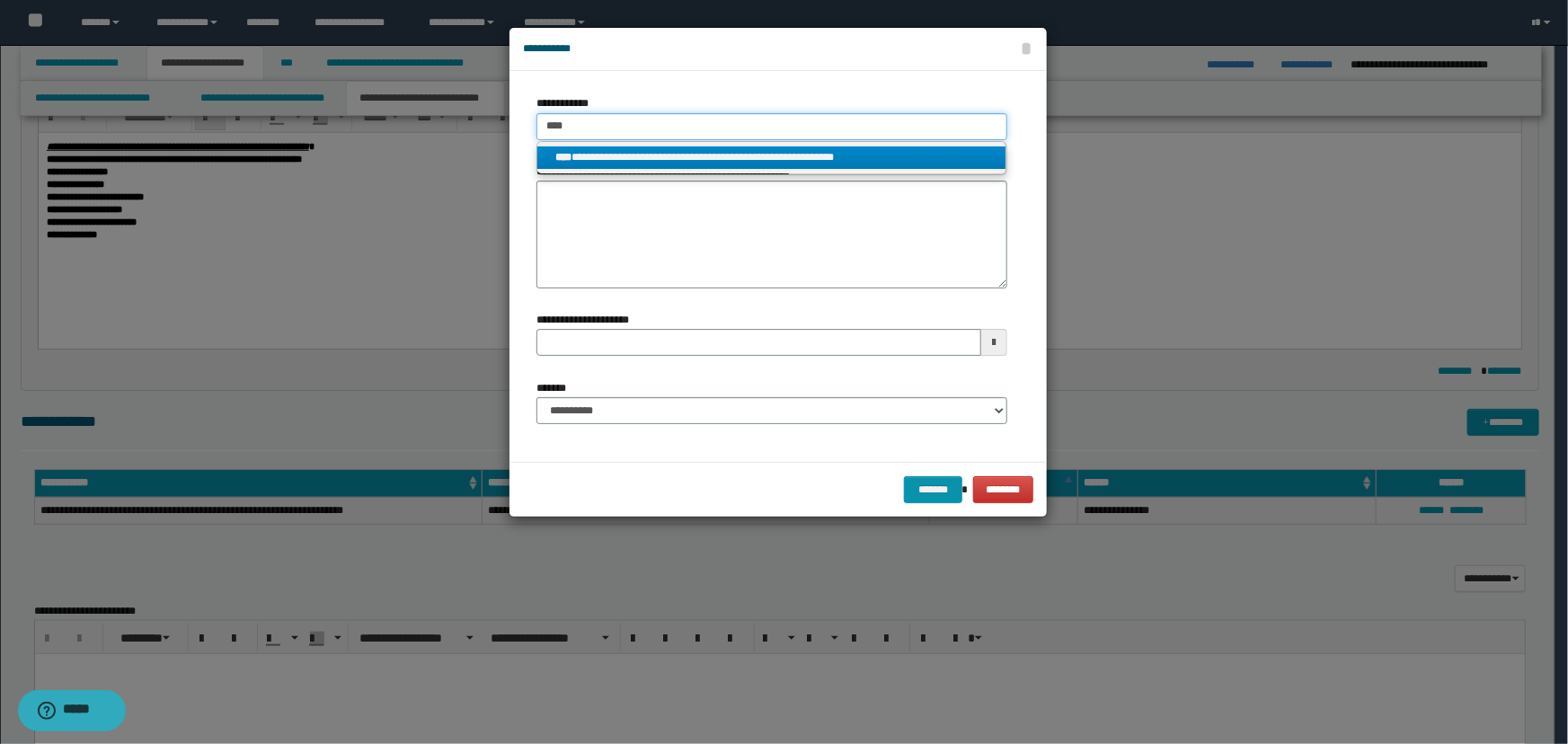 type on "****" 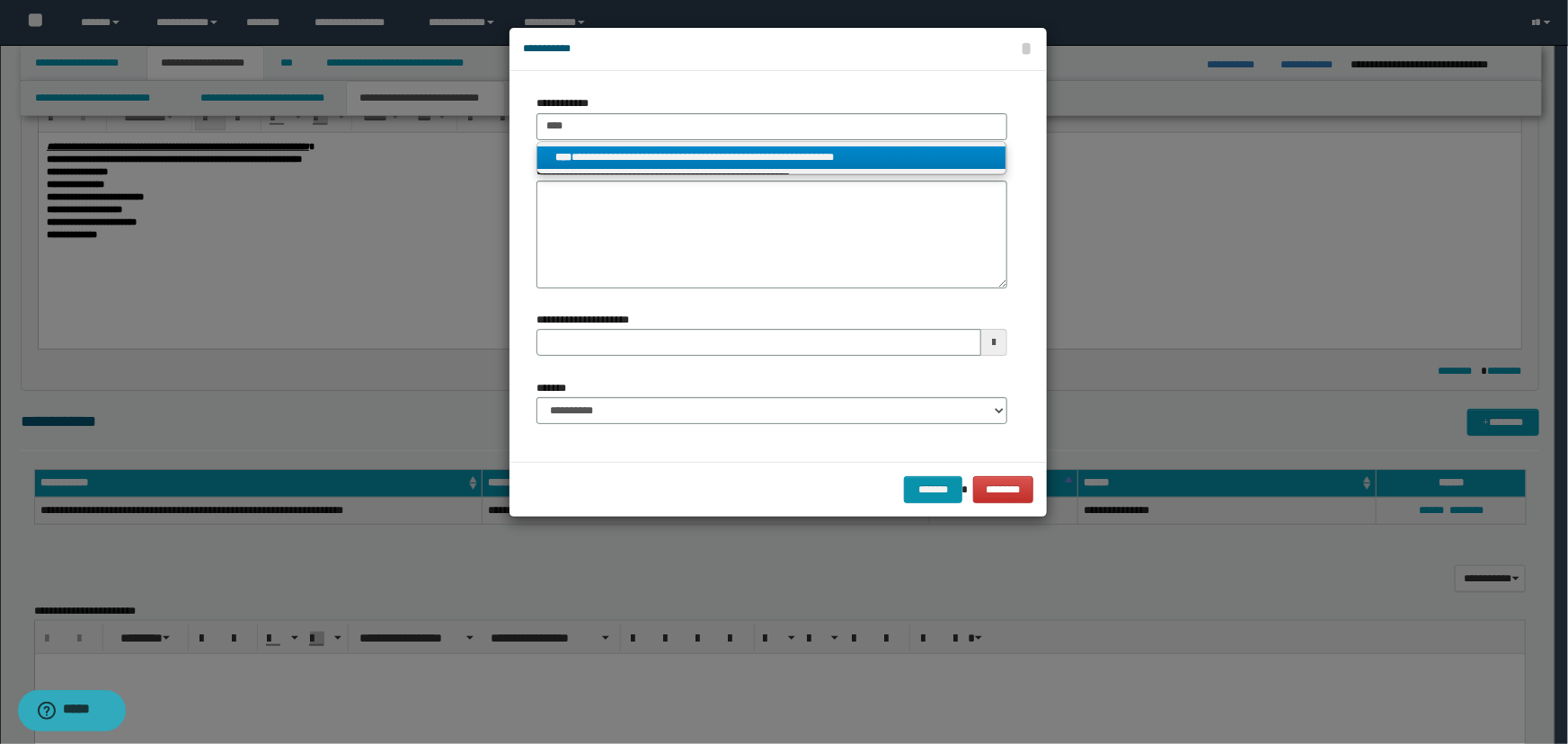click on "**********" at bounding box center [772, 157] 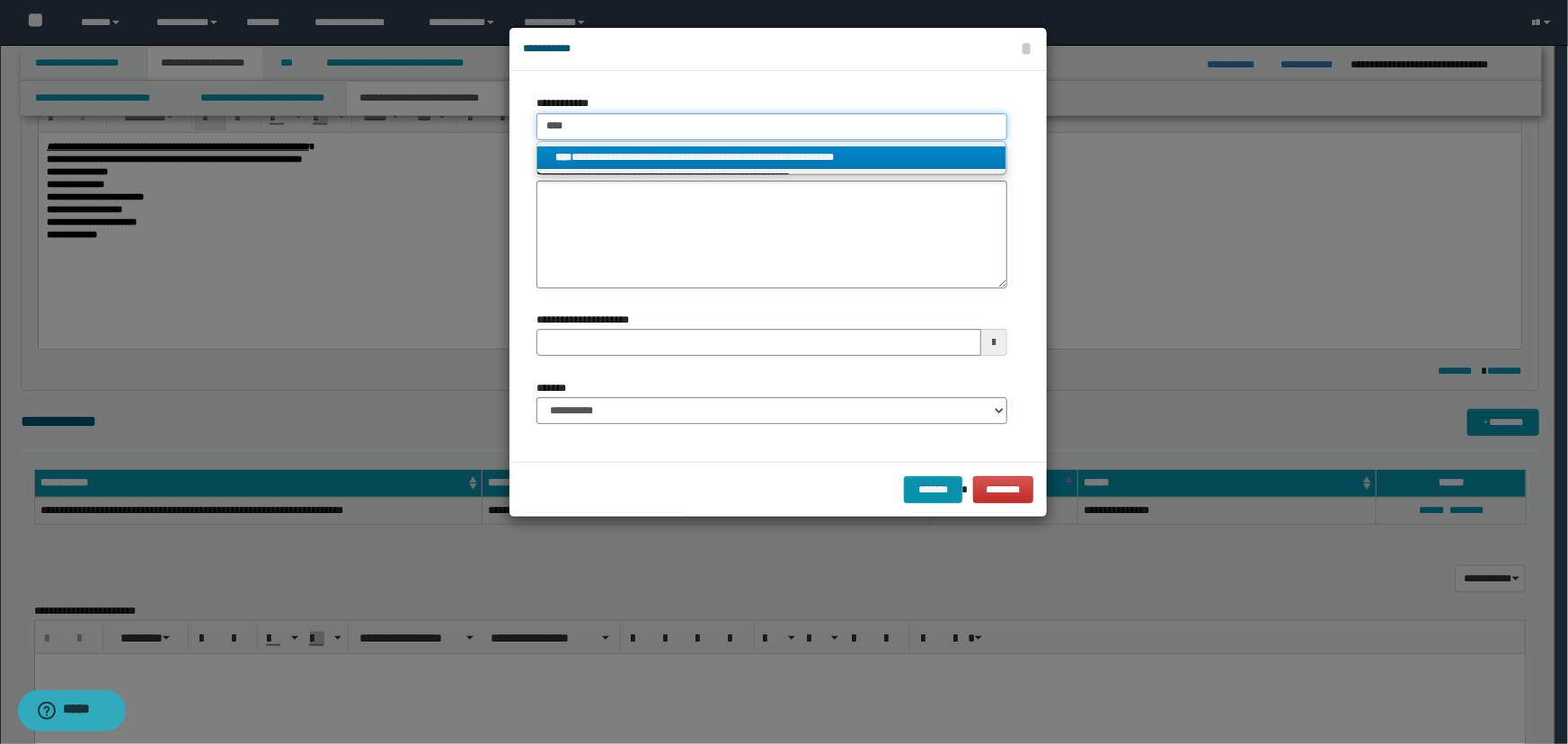 type 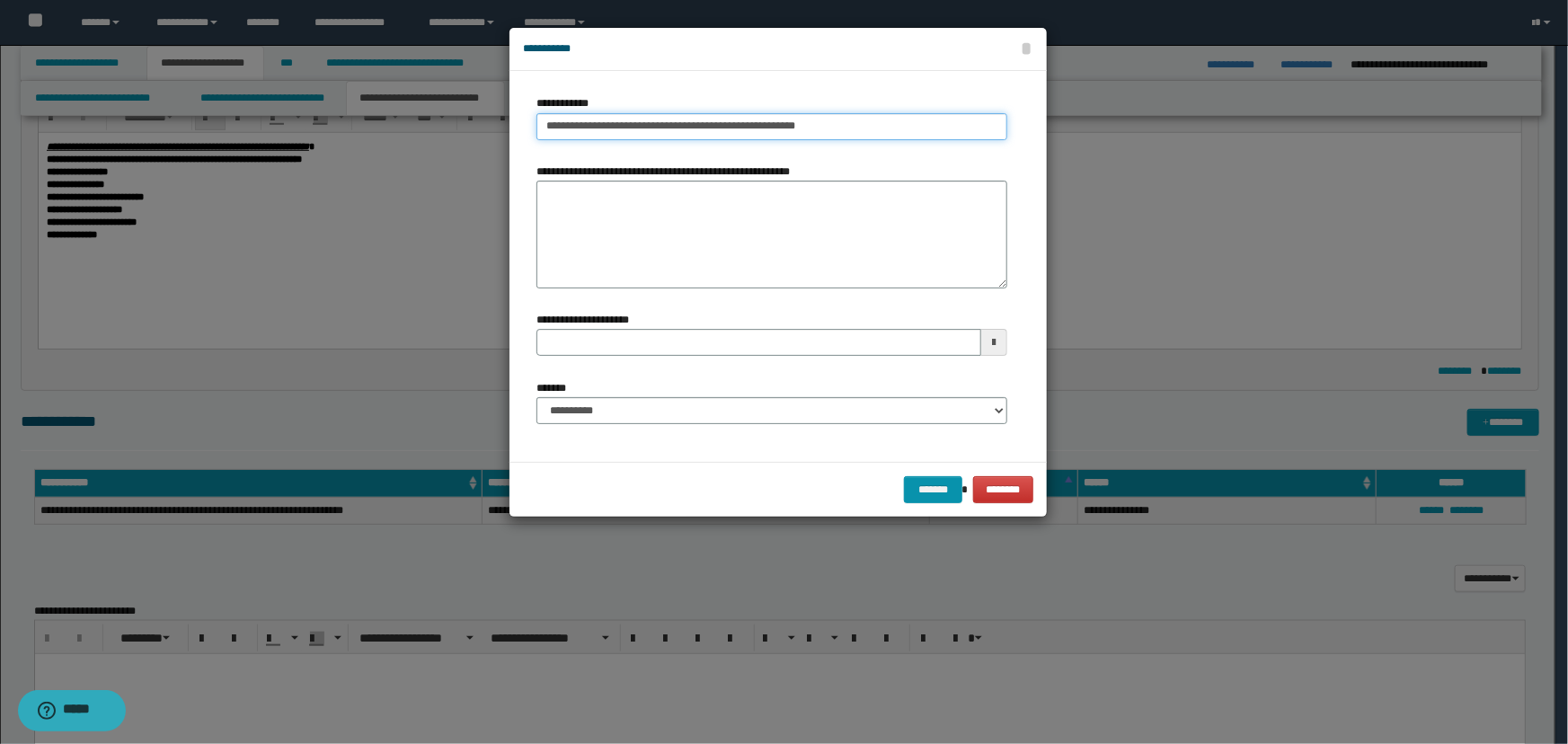 type on "**********" 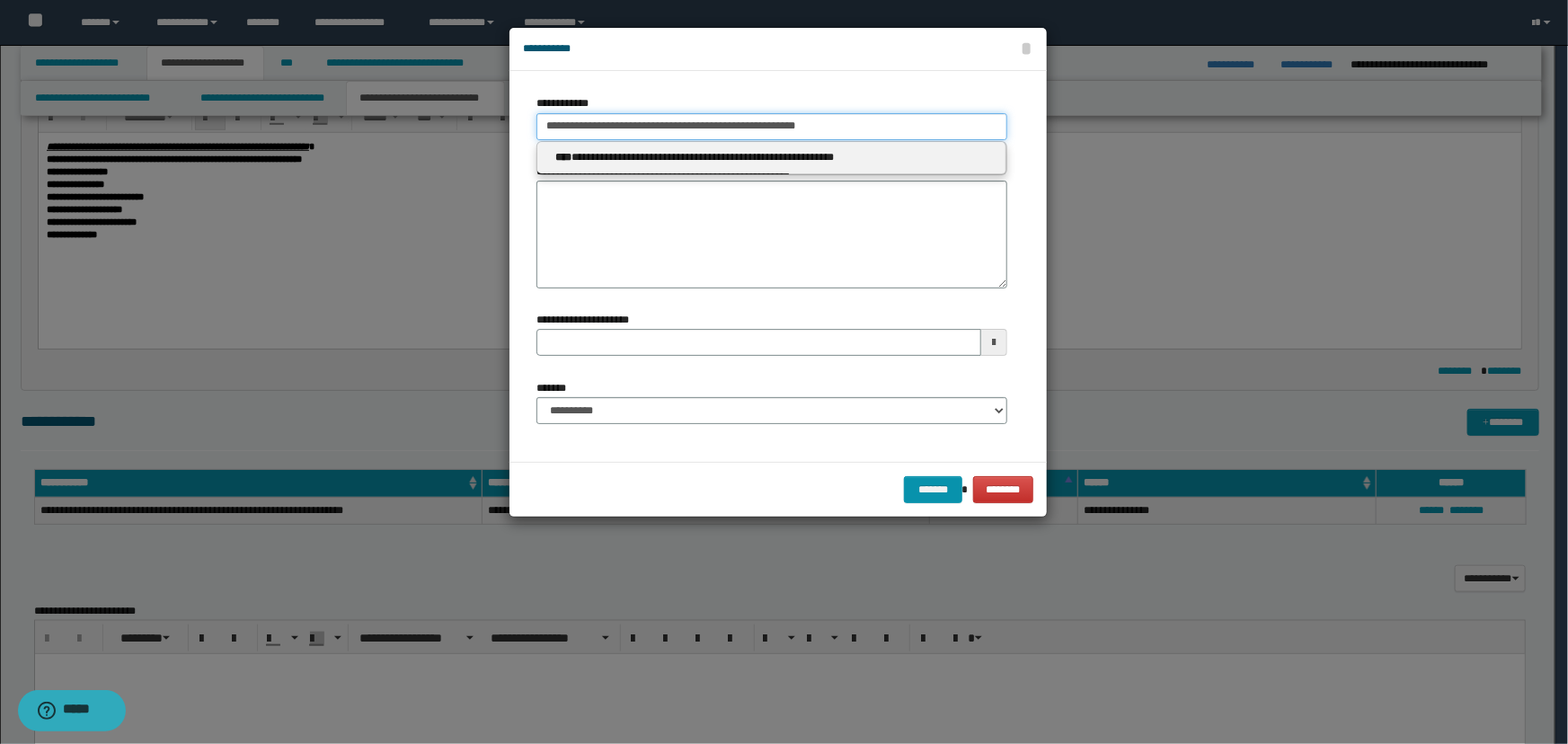 type 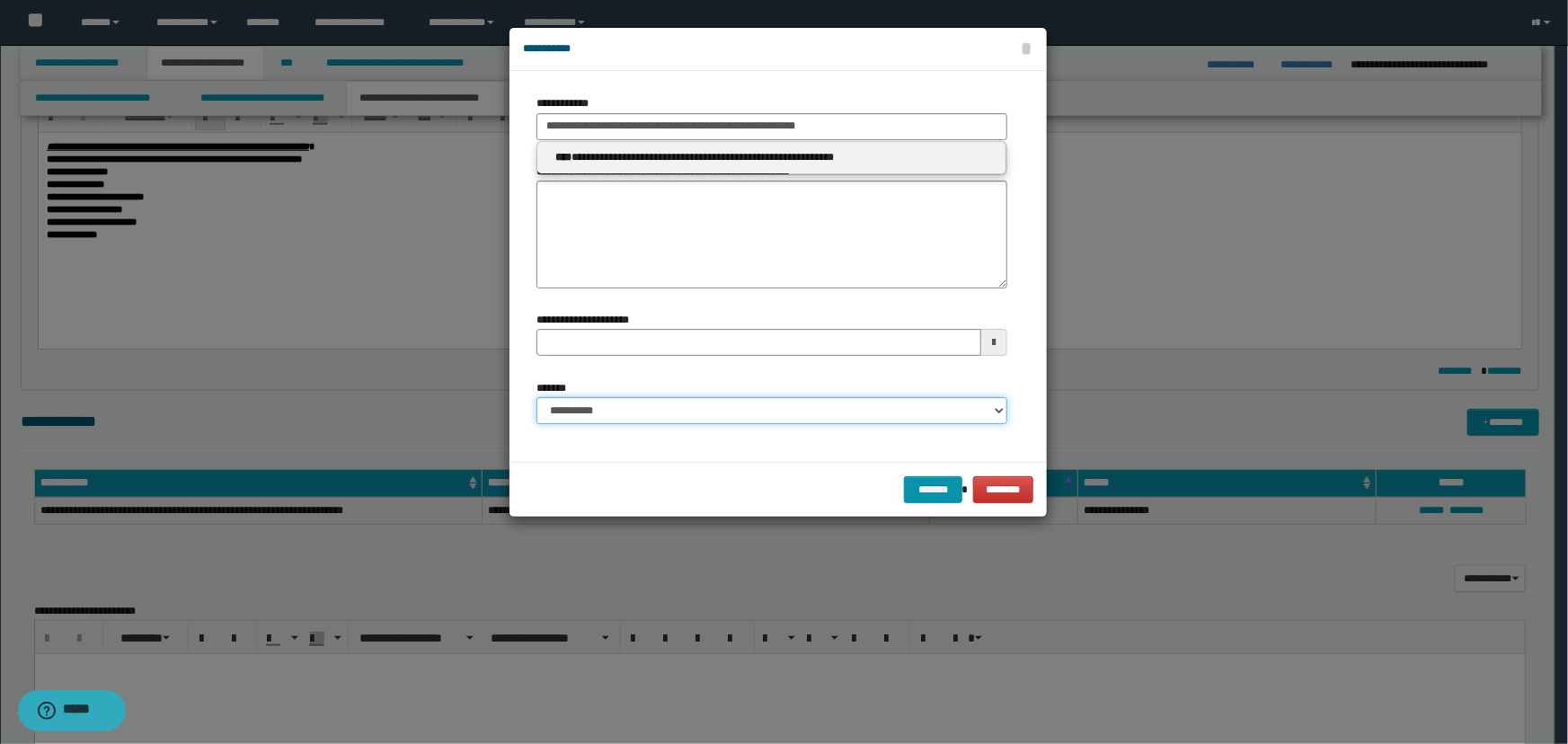 type 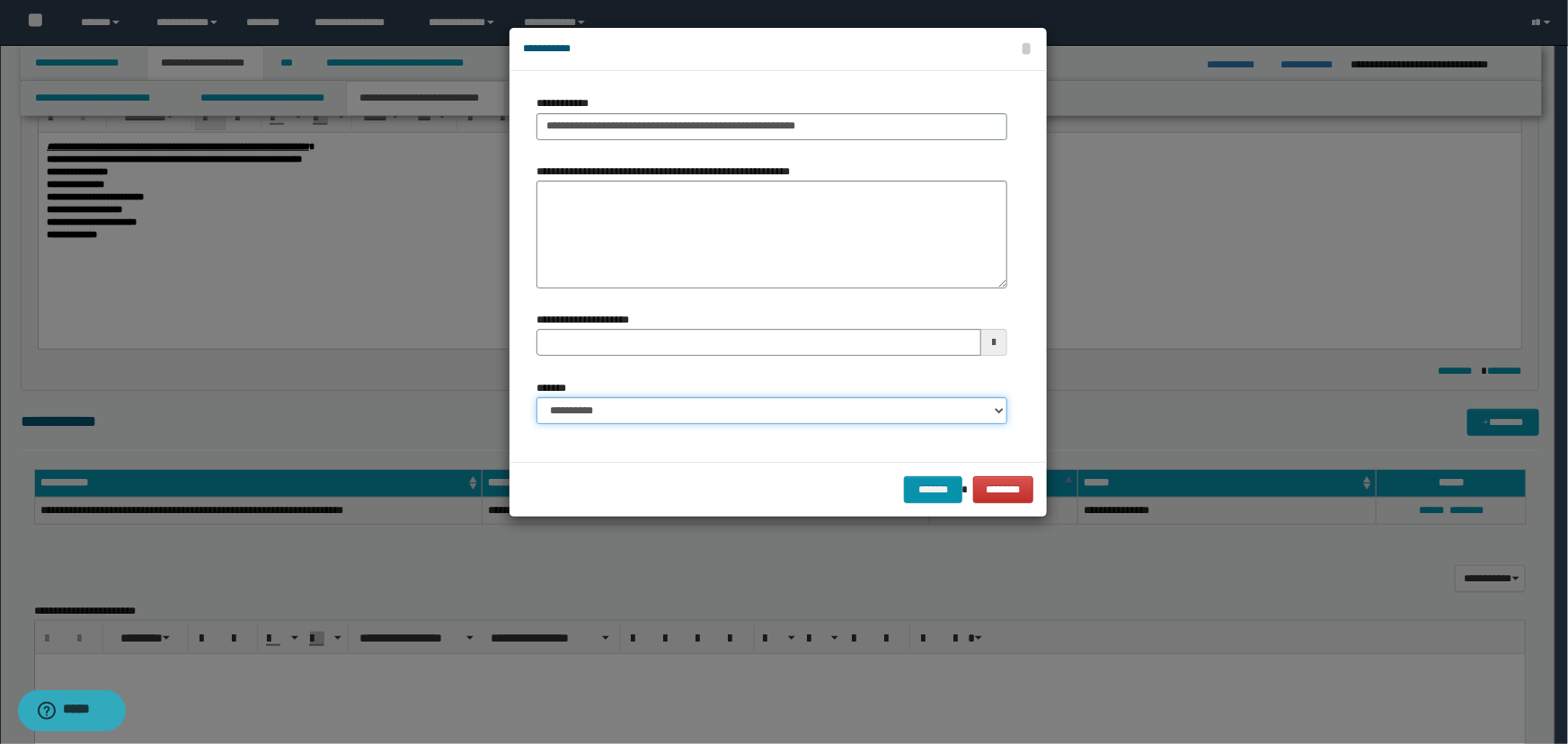 click on "**********" at bounding box center (772, 411) 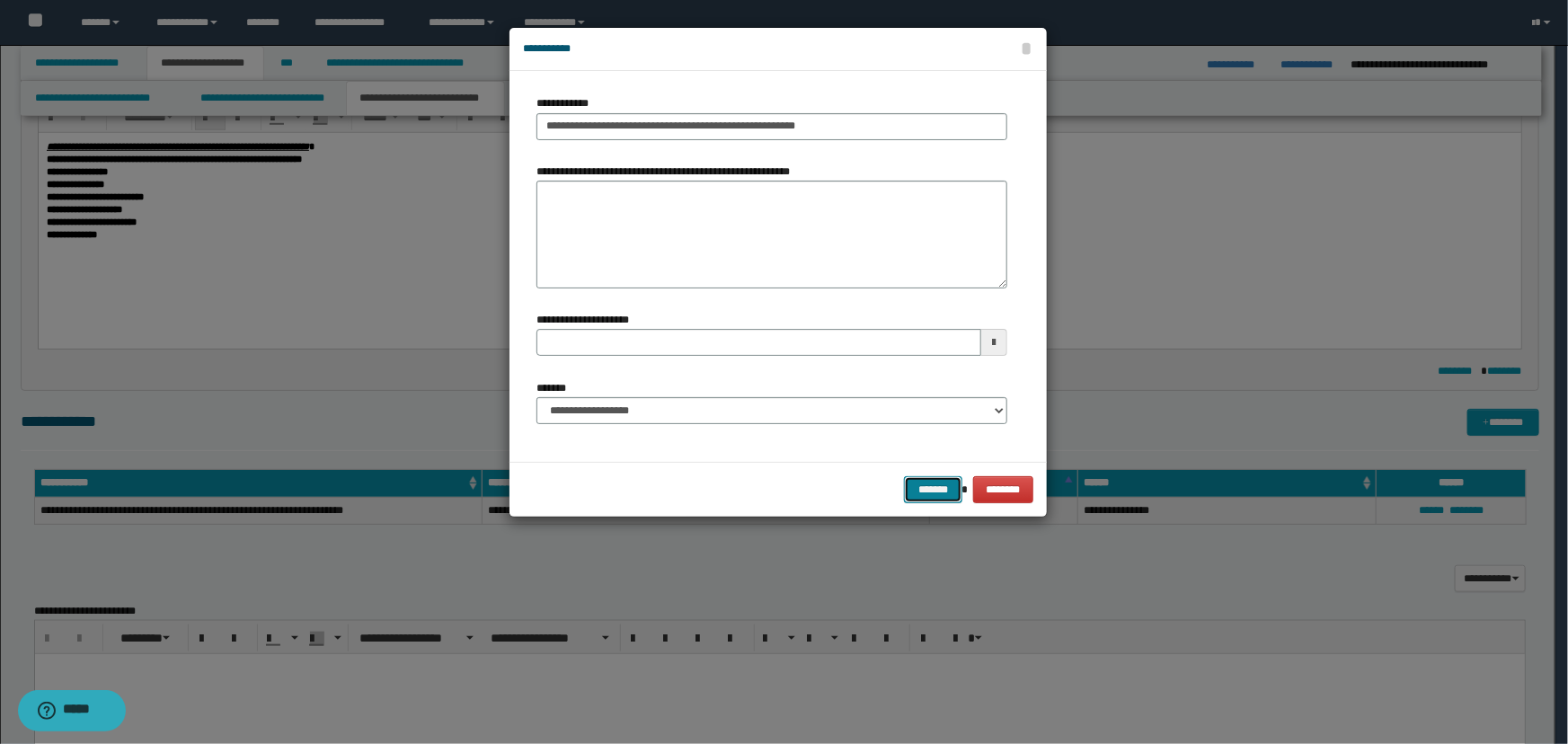 click on "*******" at bounding box center (933, 490) 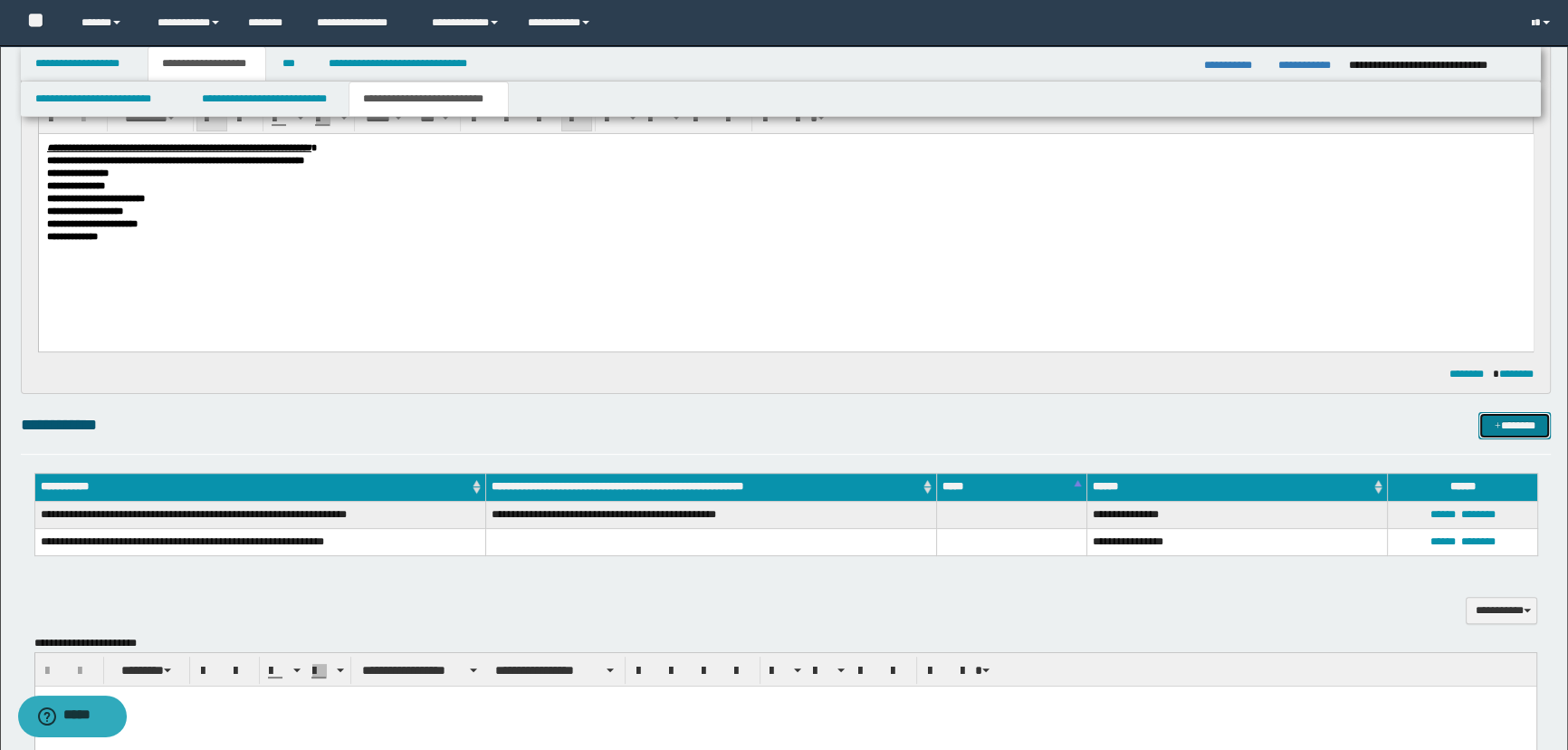 click on "*******" at bounding box center [1515, 426] 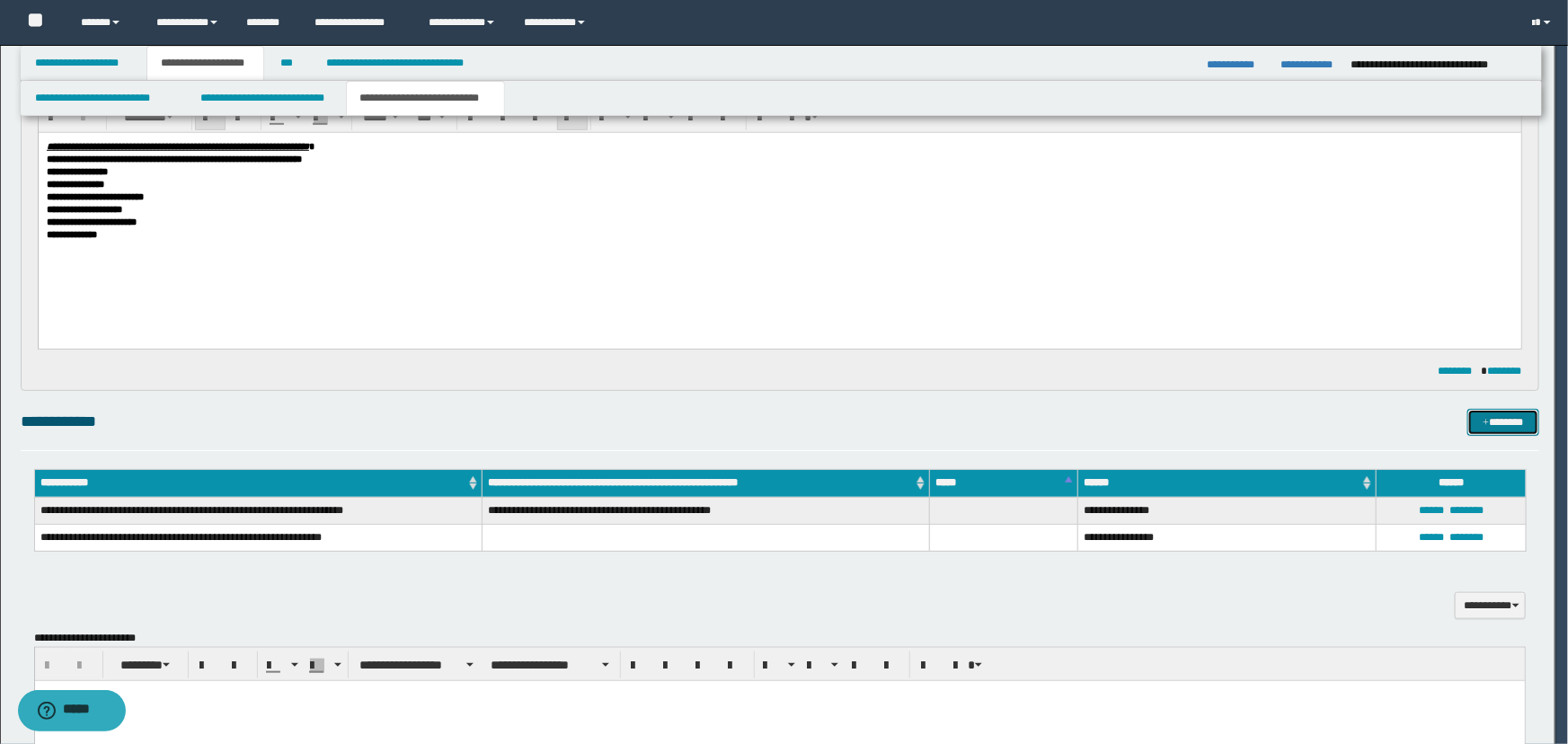 type 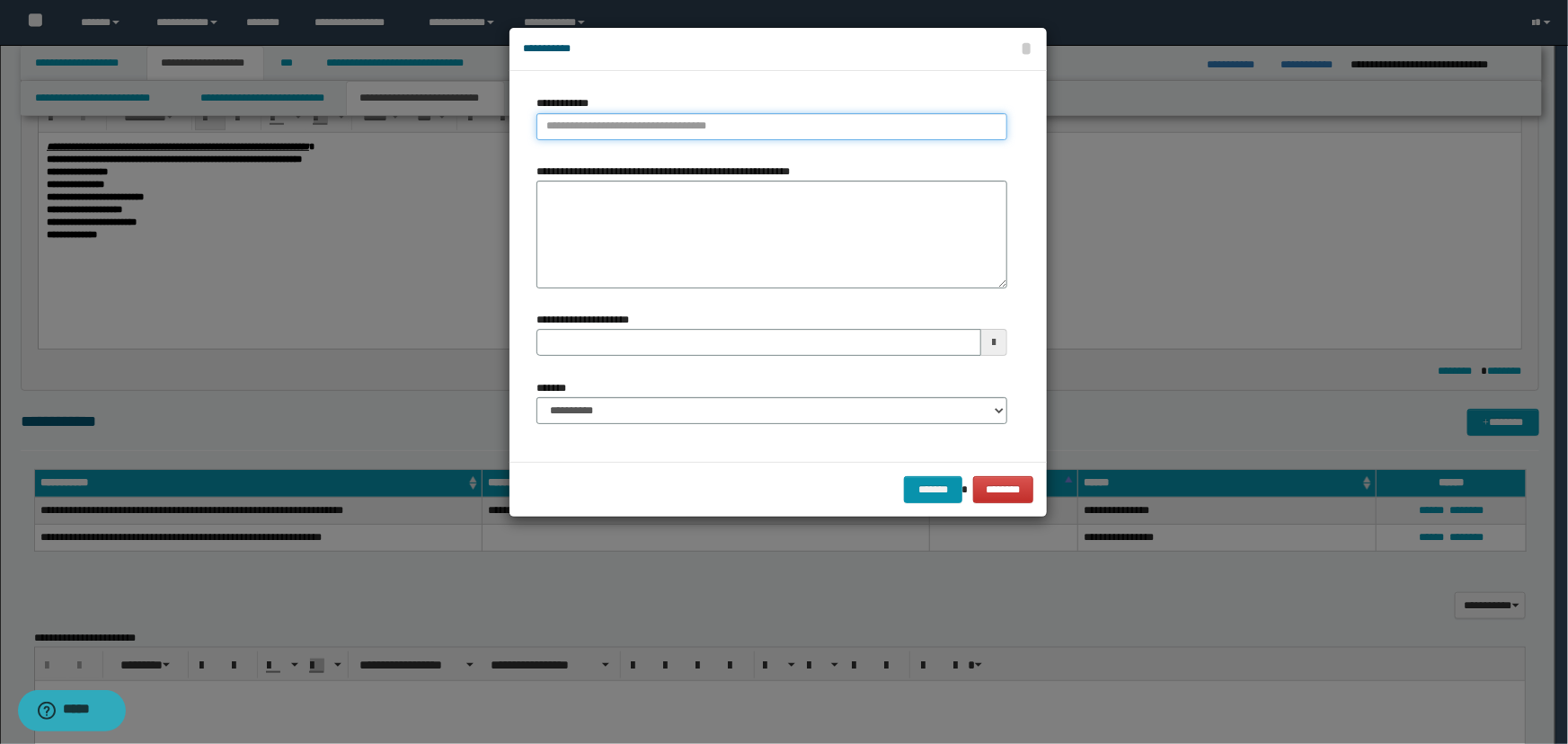 type on "**********" 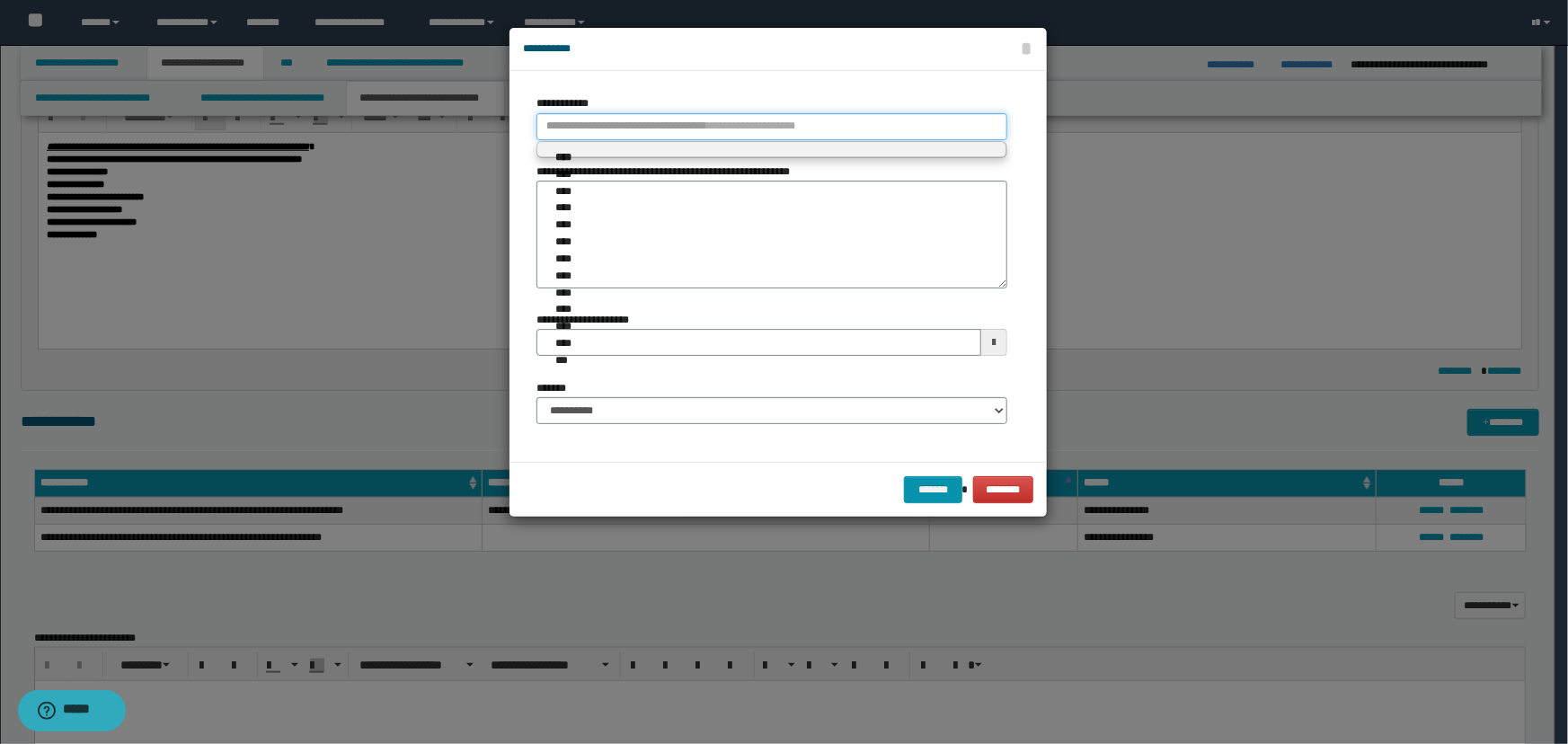 click on "**********" at bounding box center (772, 127) 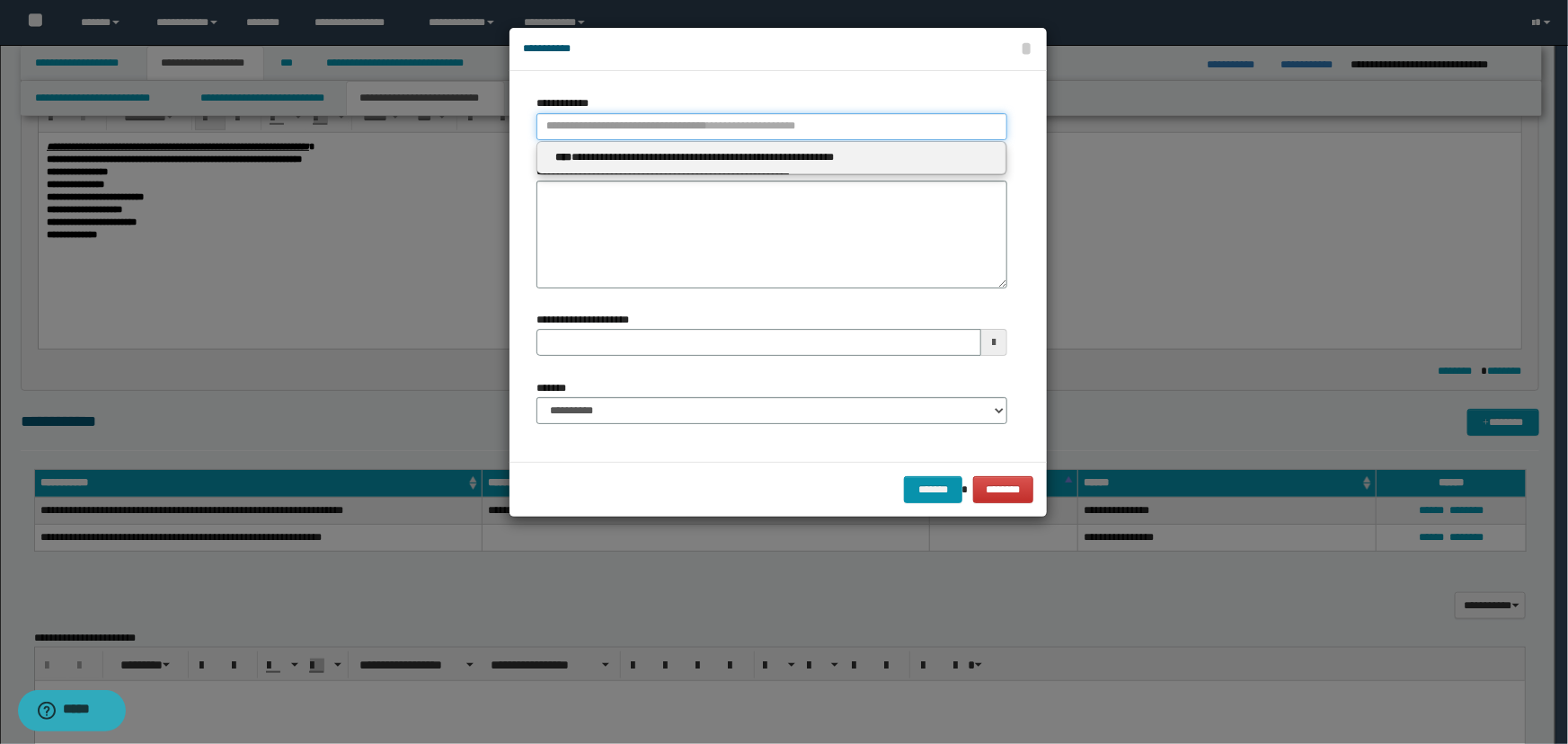 type 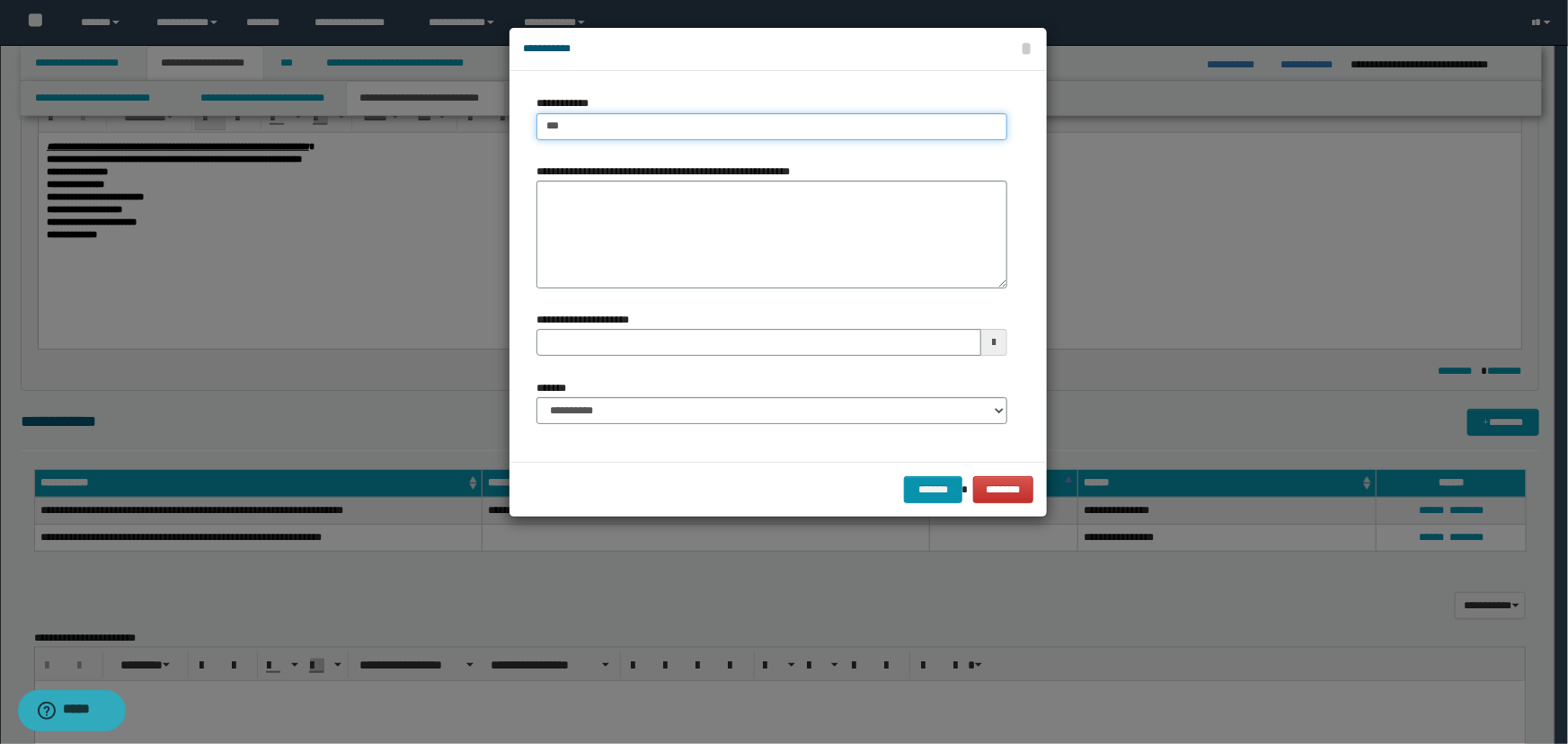 type on "****" 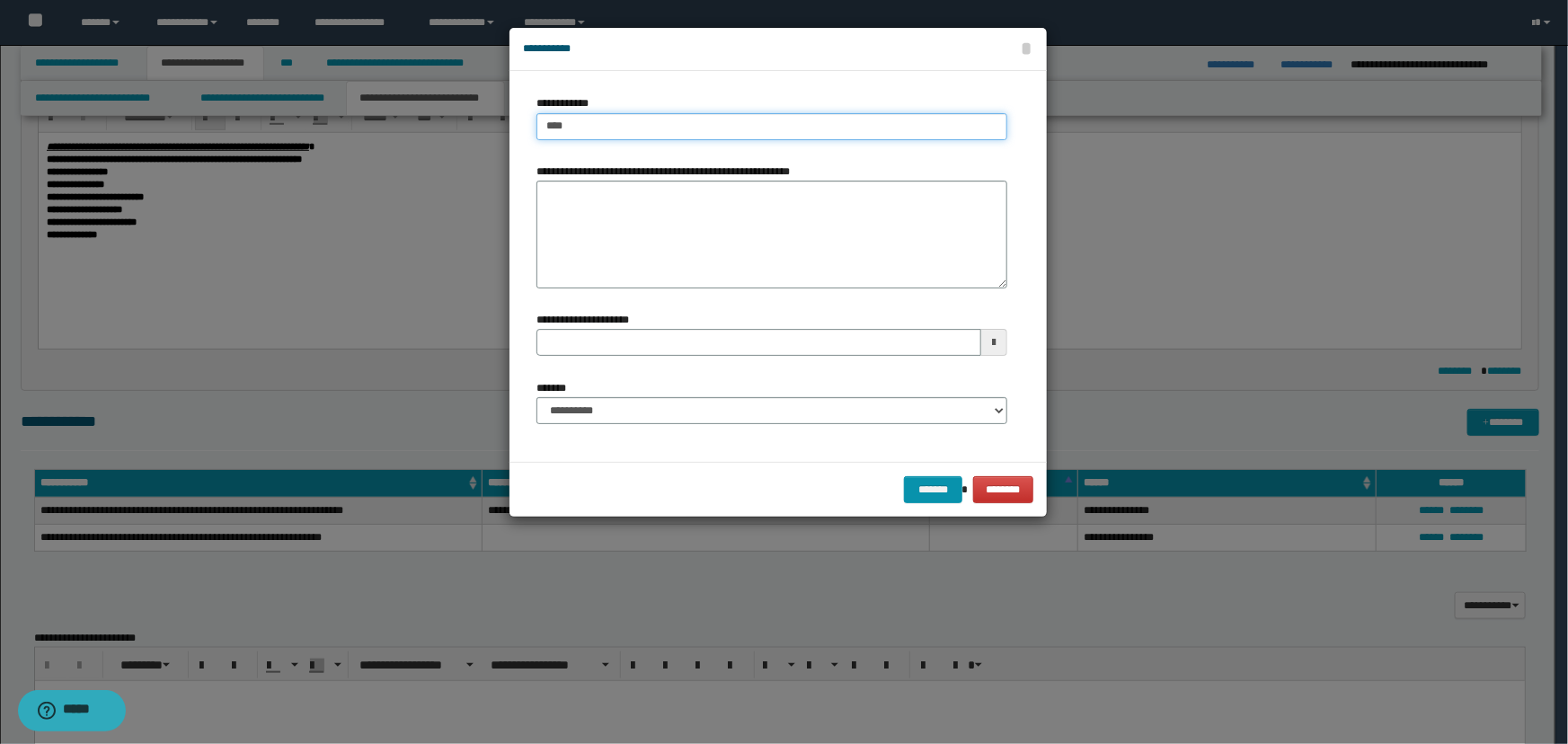 type on "****" 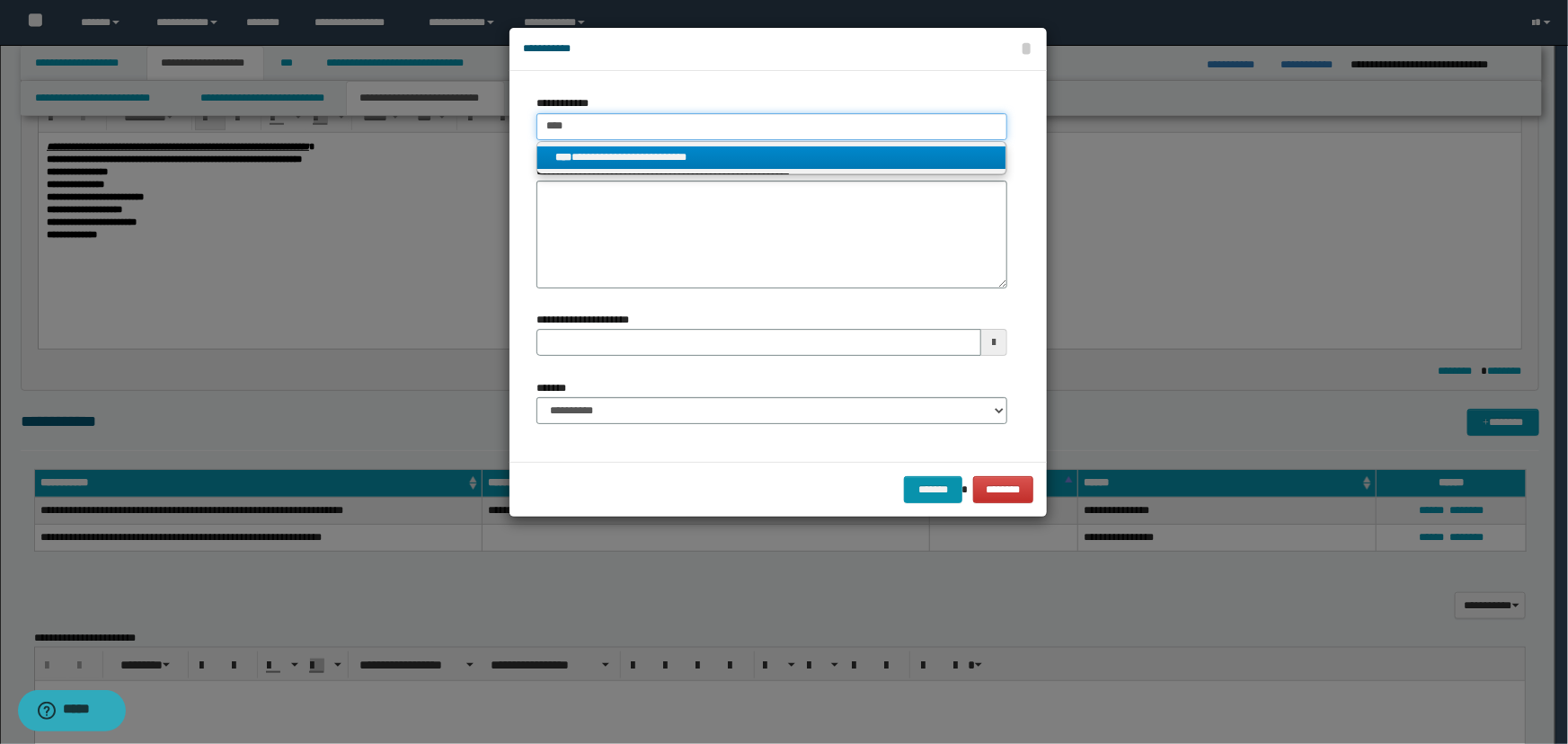 type on "****" 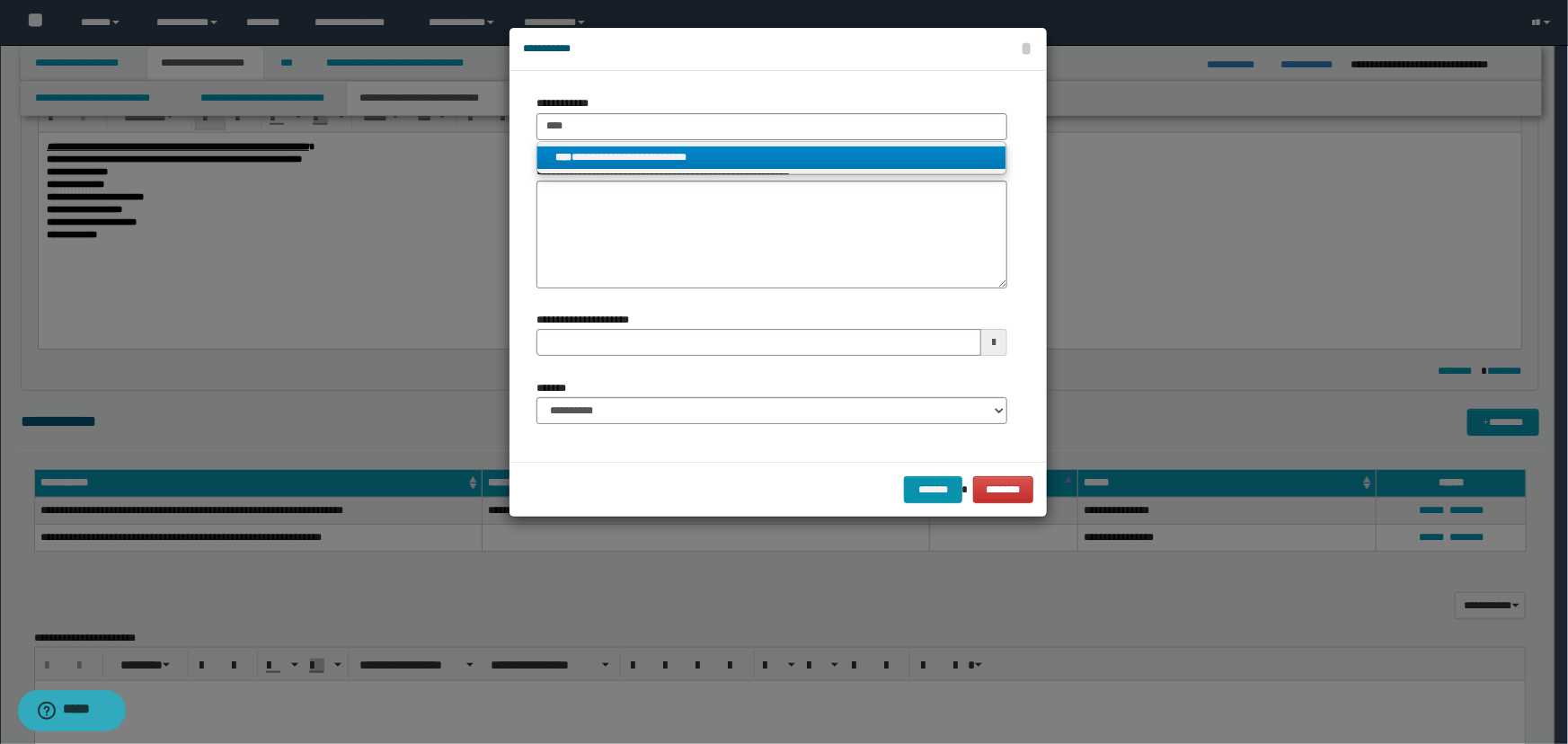 click on "**********" at bounding box center [772, 157] 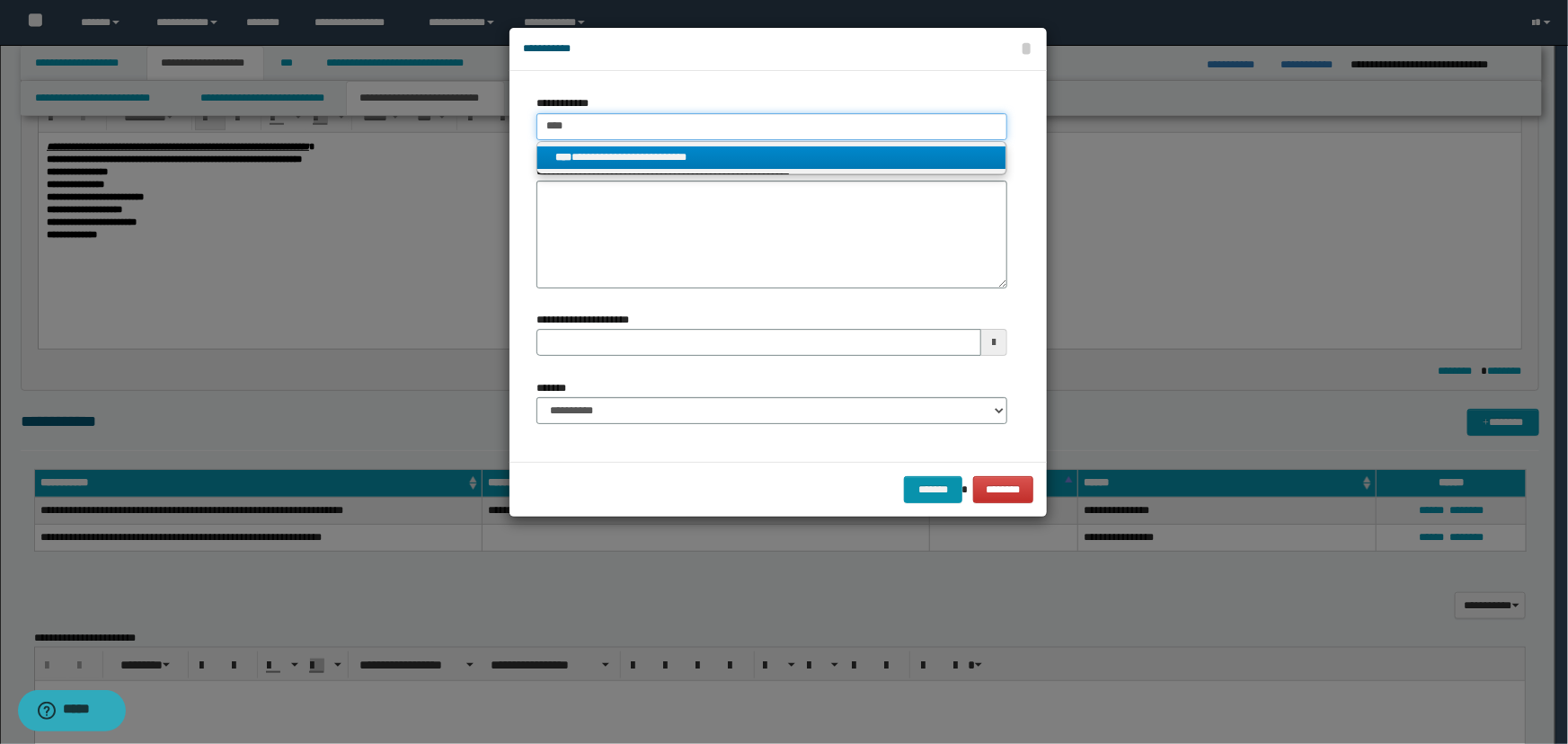 type 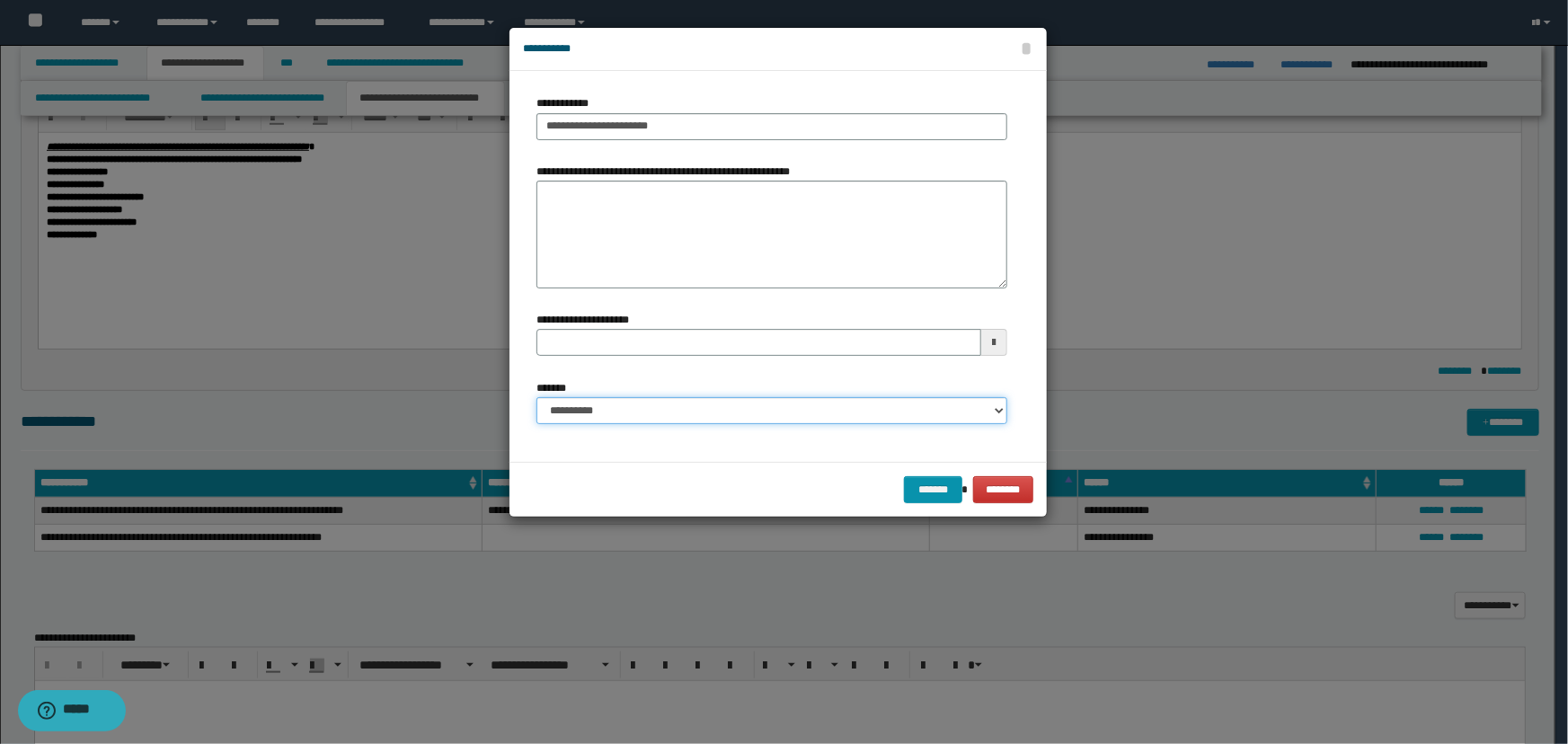 click on "**********" at bounding box center (772, 411) 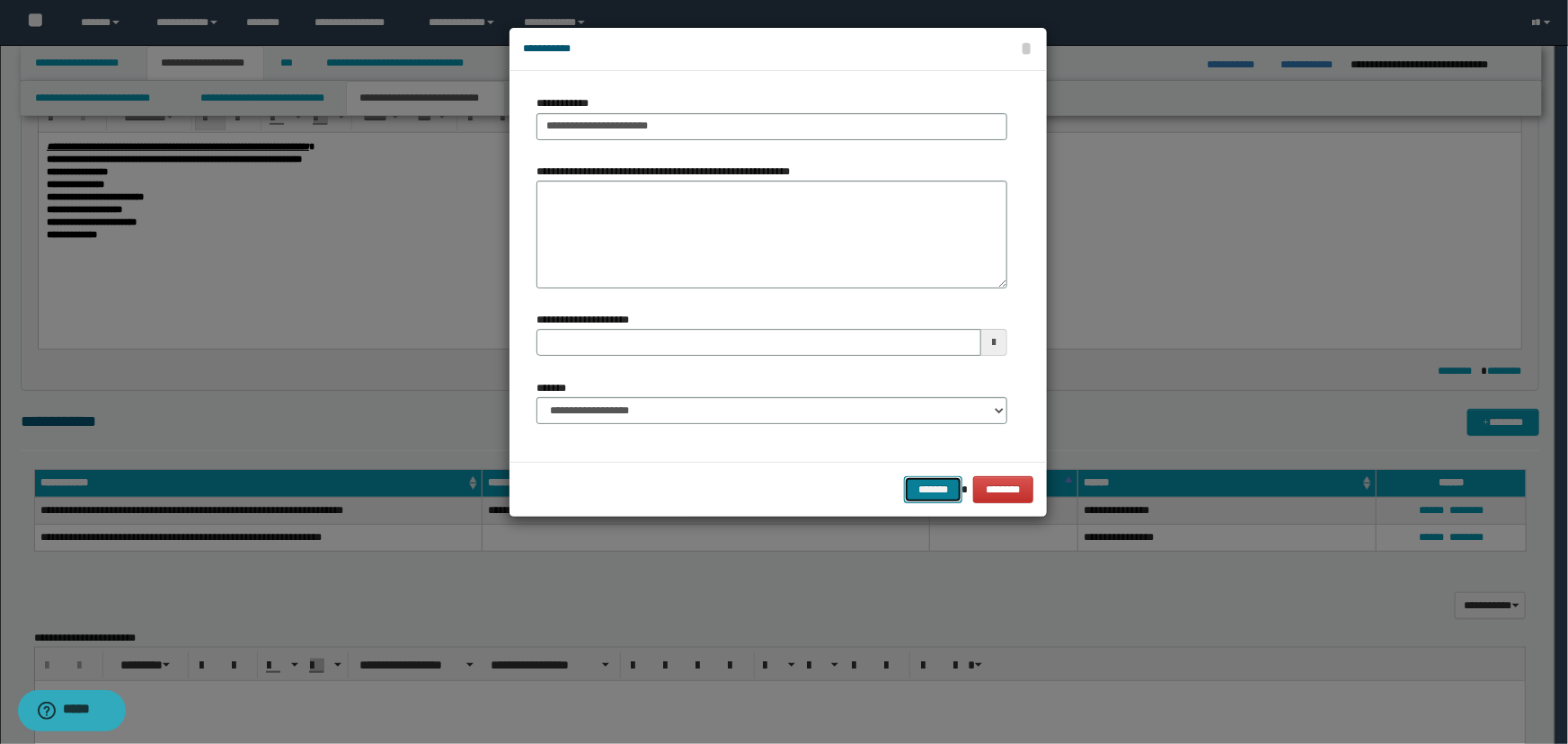 click on "*******" at bounding box center [933, 490] 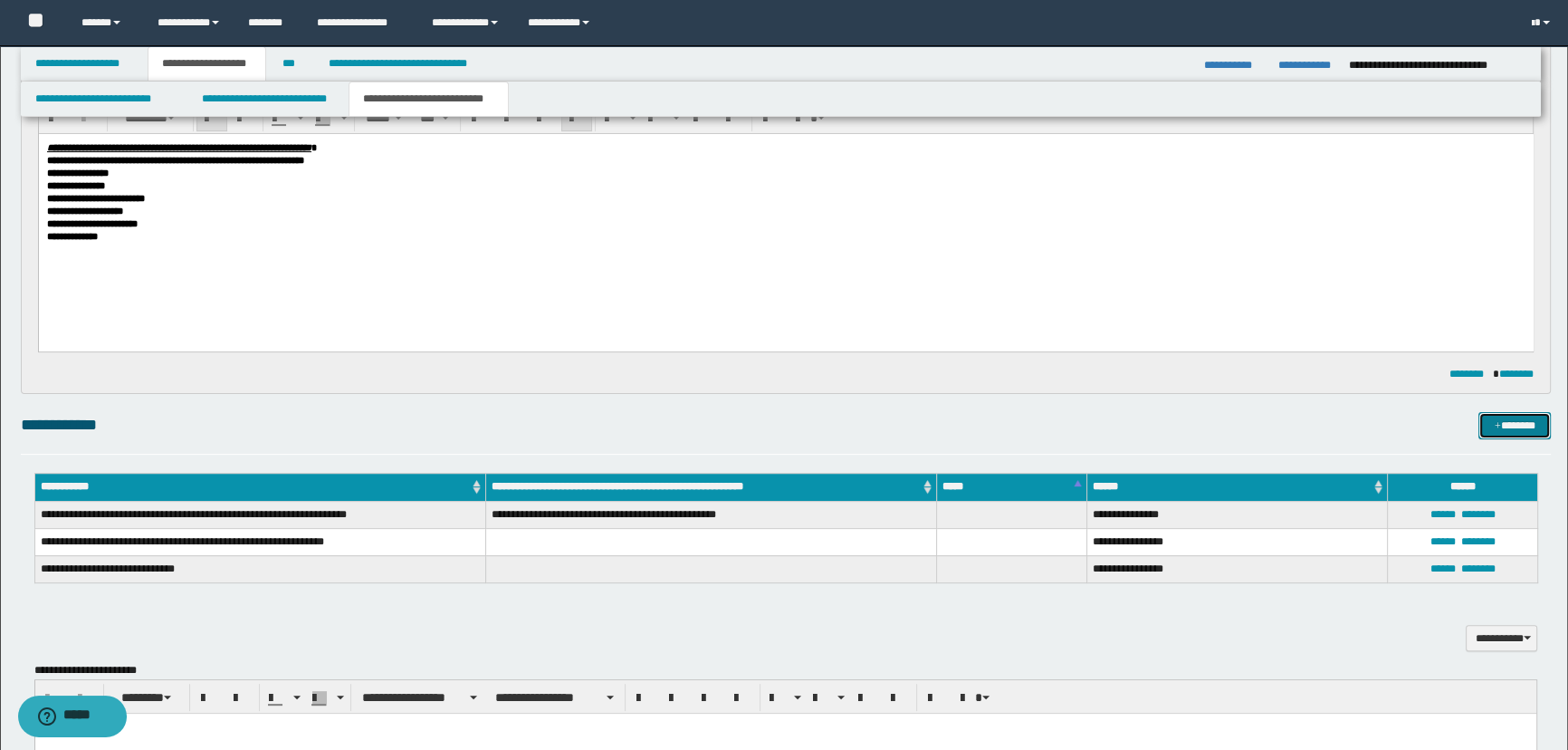 click on "*******" at bounding box center [1515, 426] 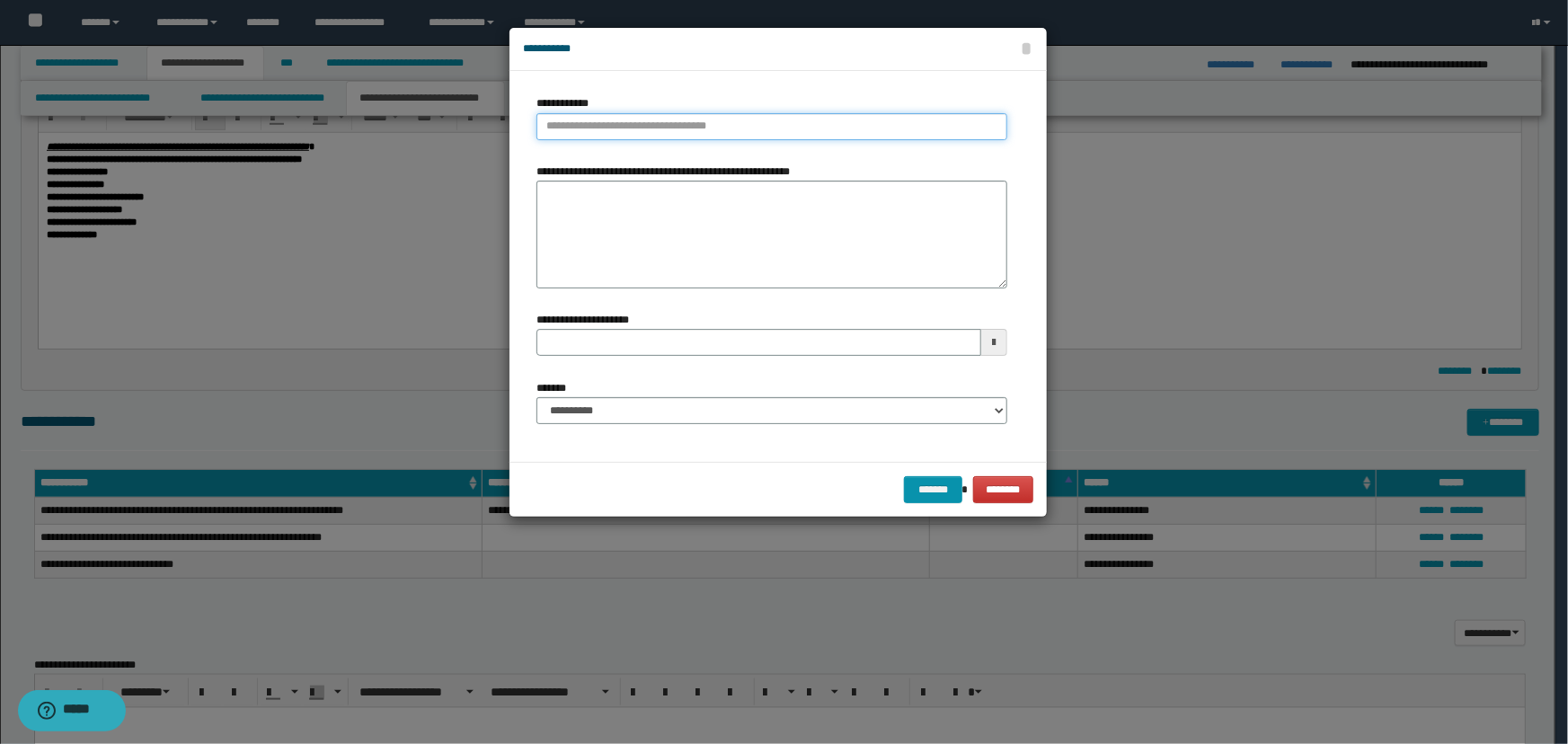 type on "**********" 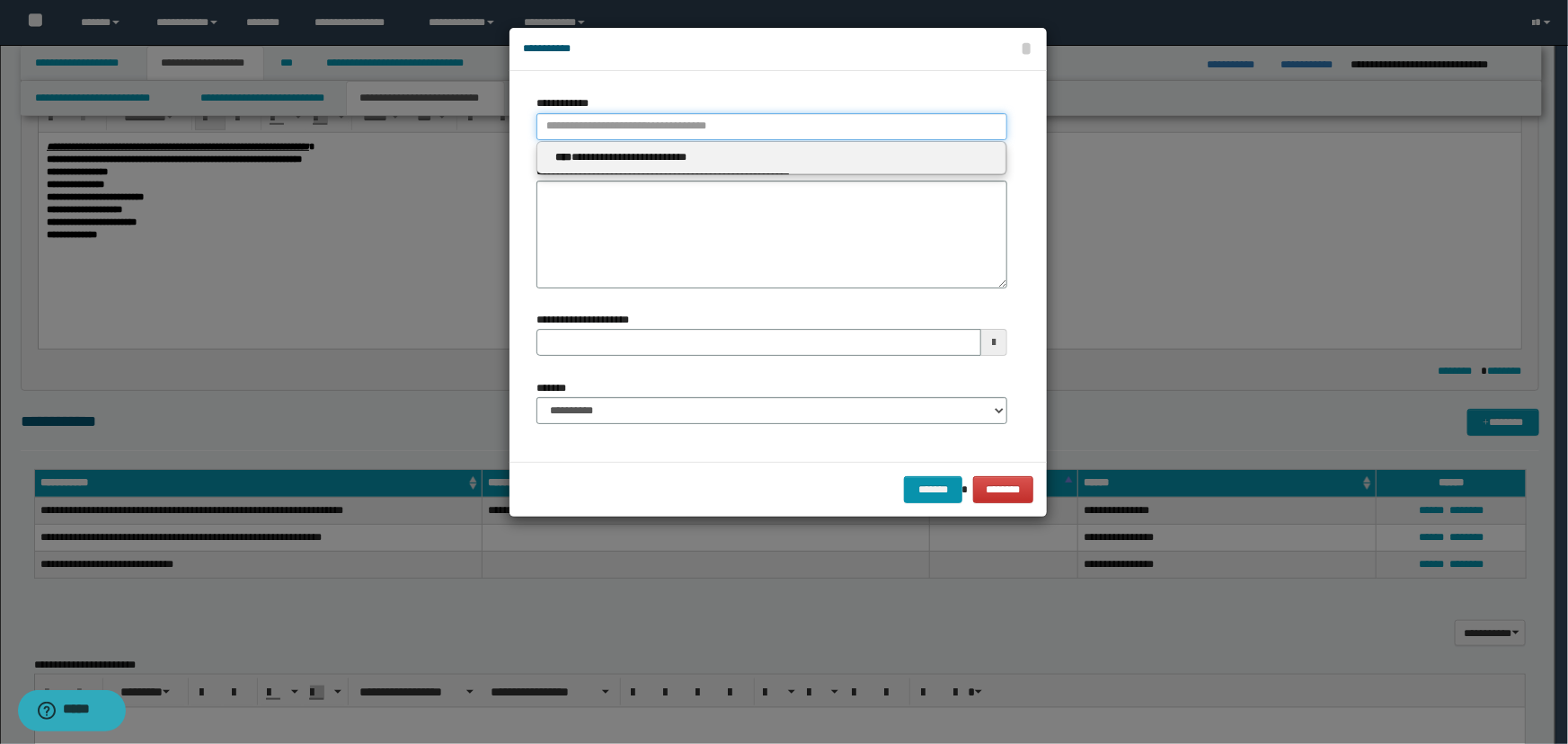 click on "**********" at bounding box center [772, 127] 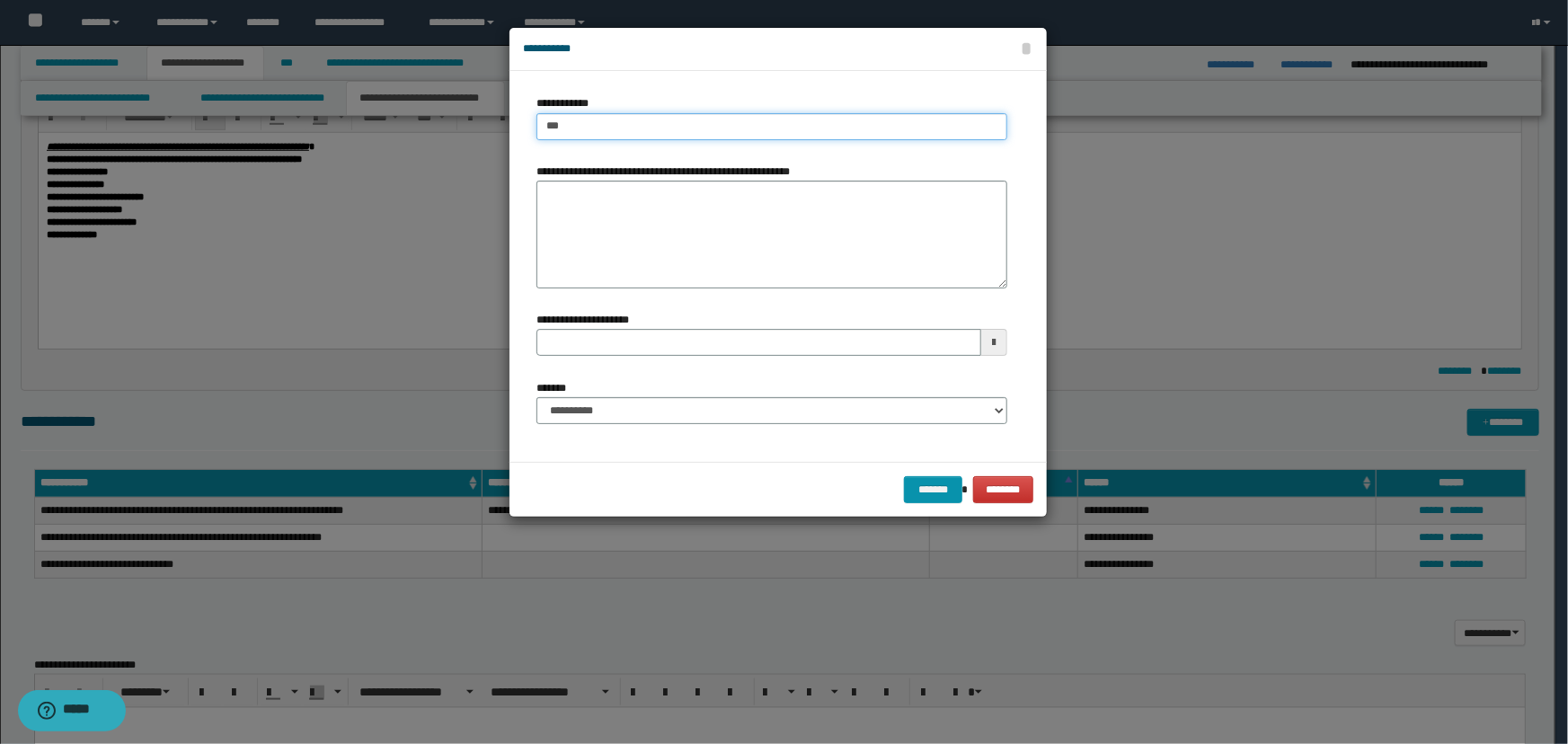 type on "****" 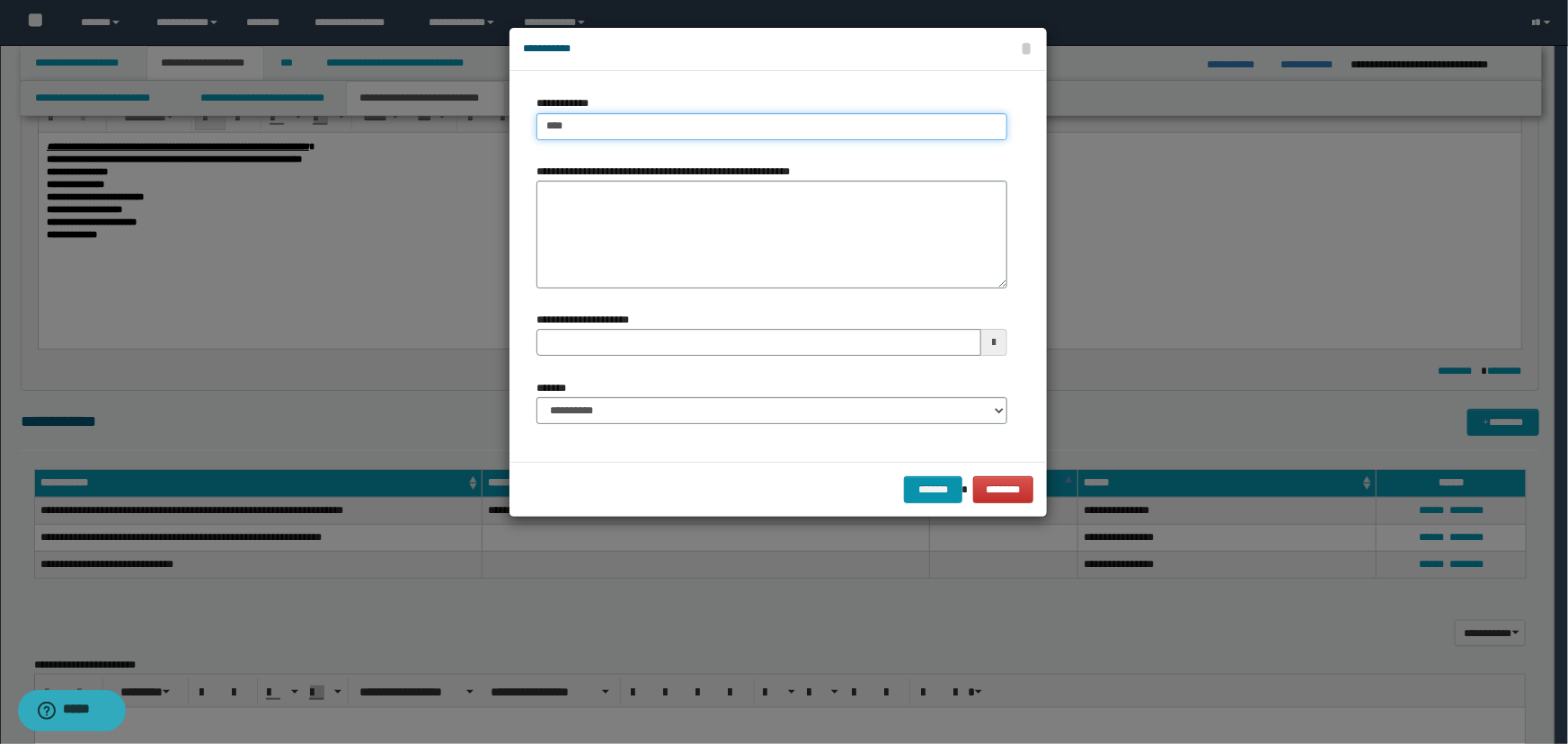 type on "****" 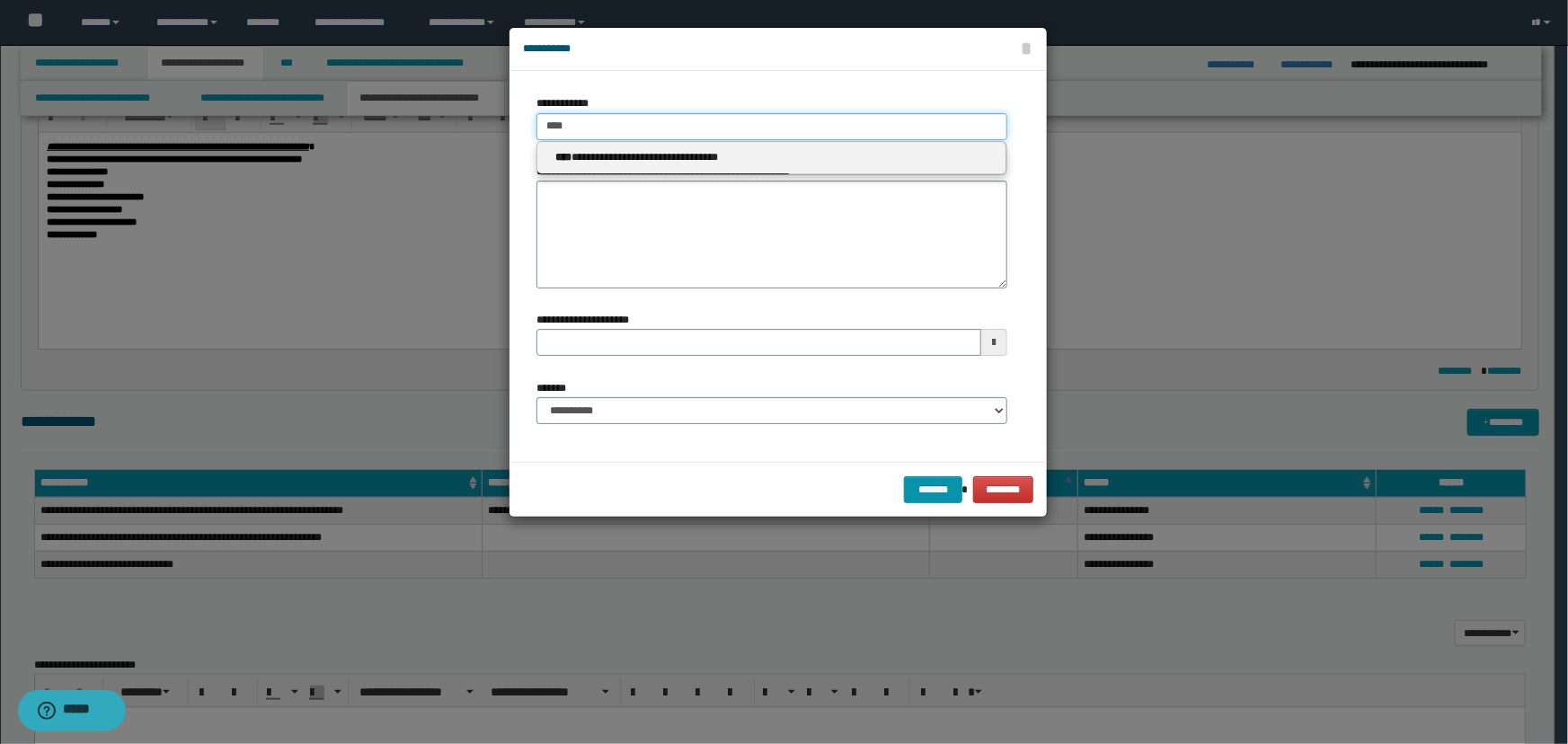 type on "****" 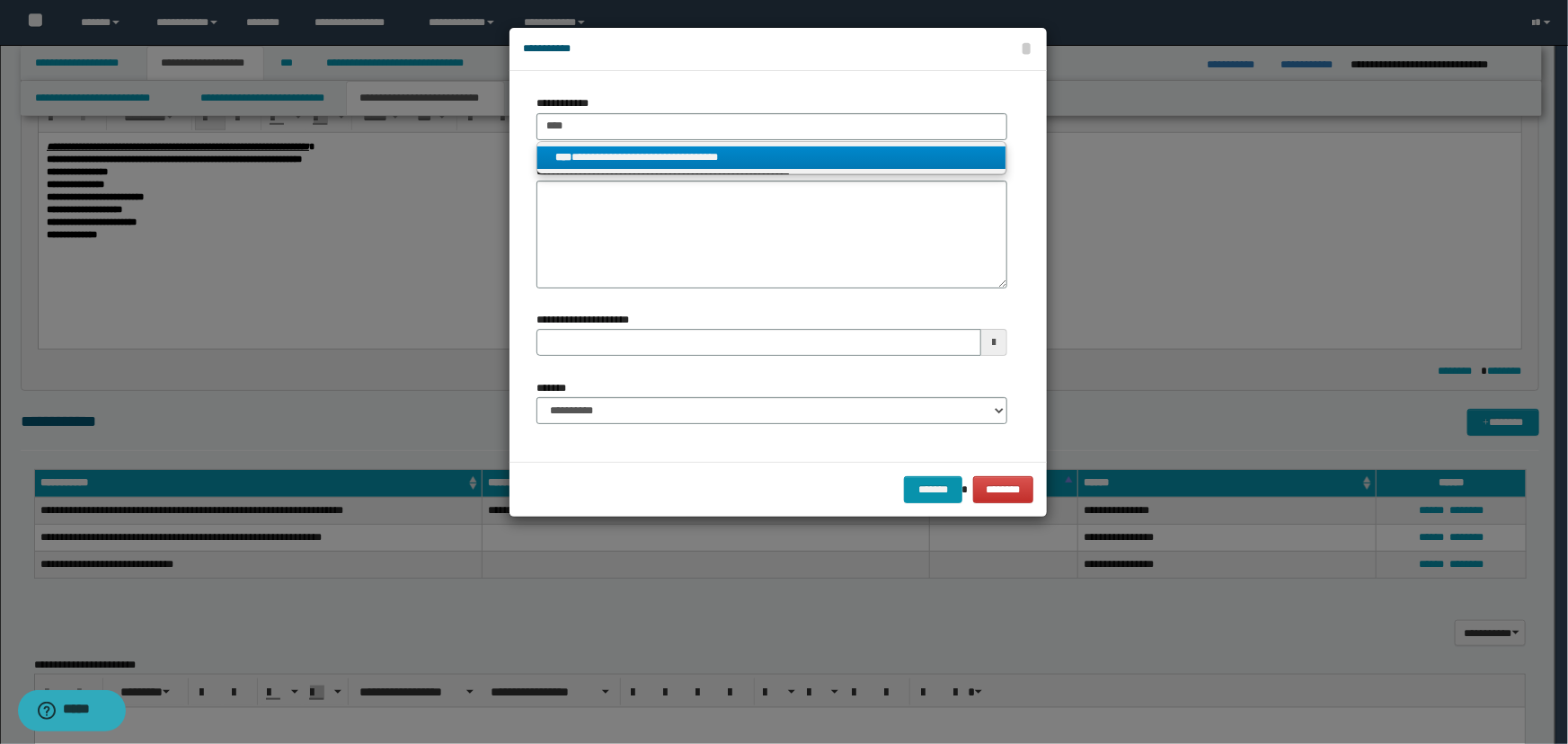 click on "**********" at bounding box center (772, 157) 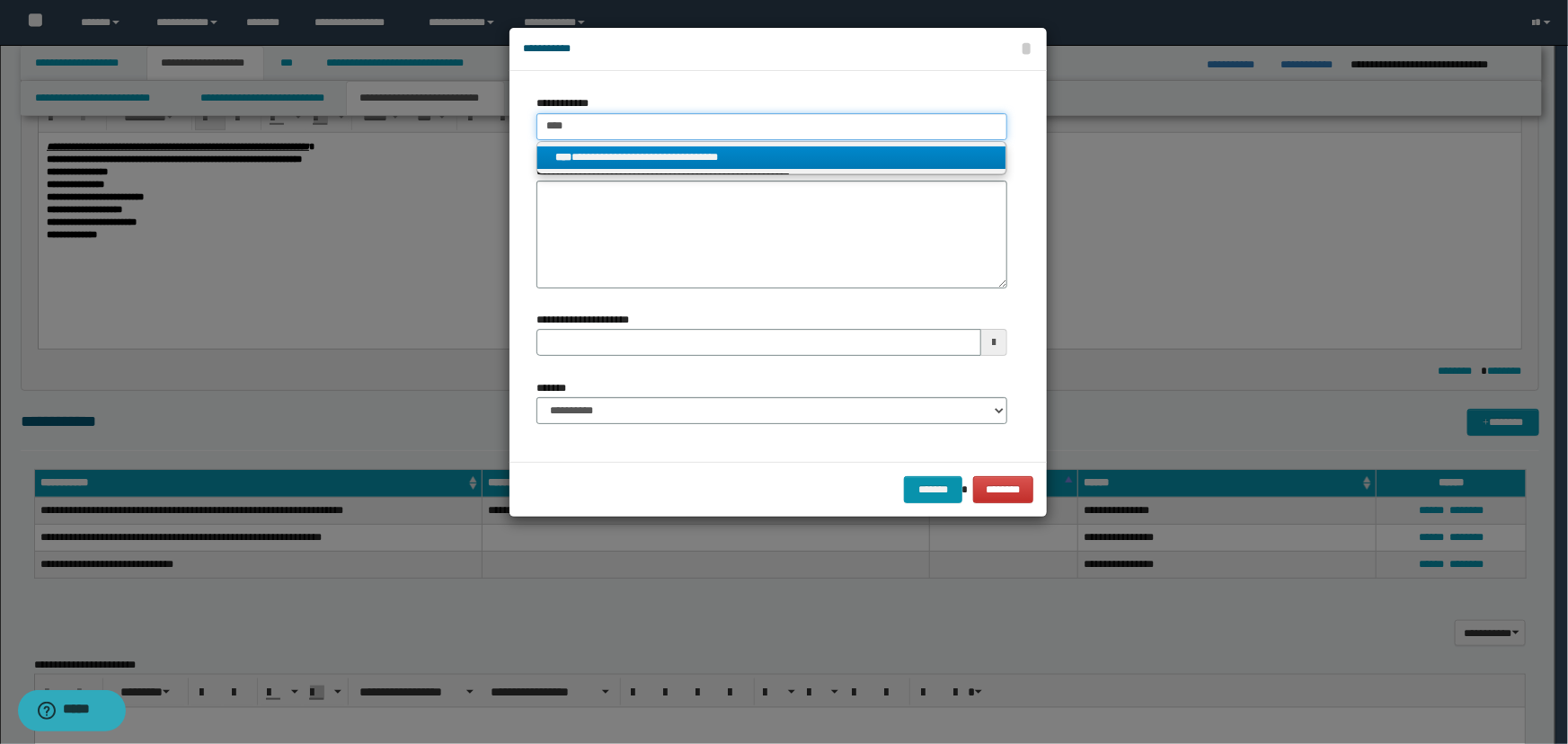 type 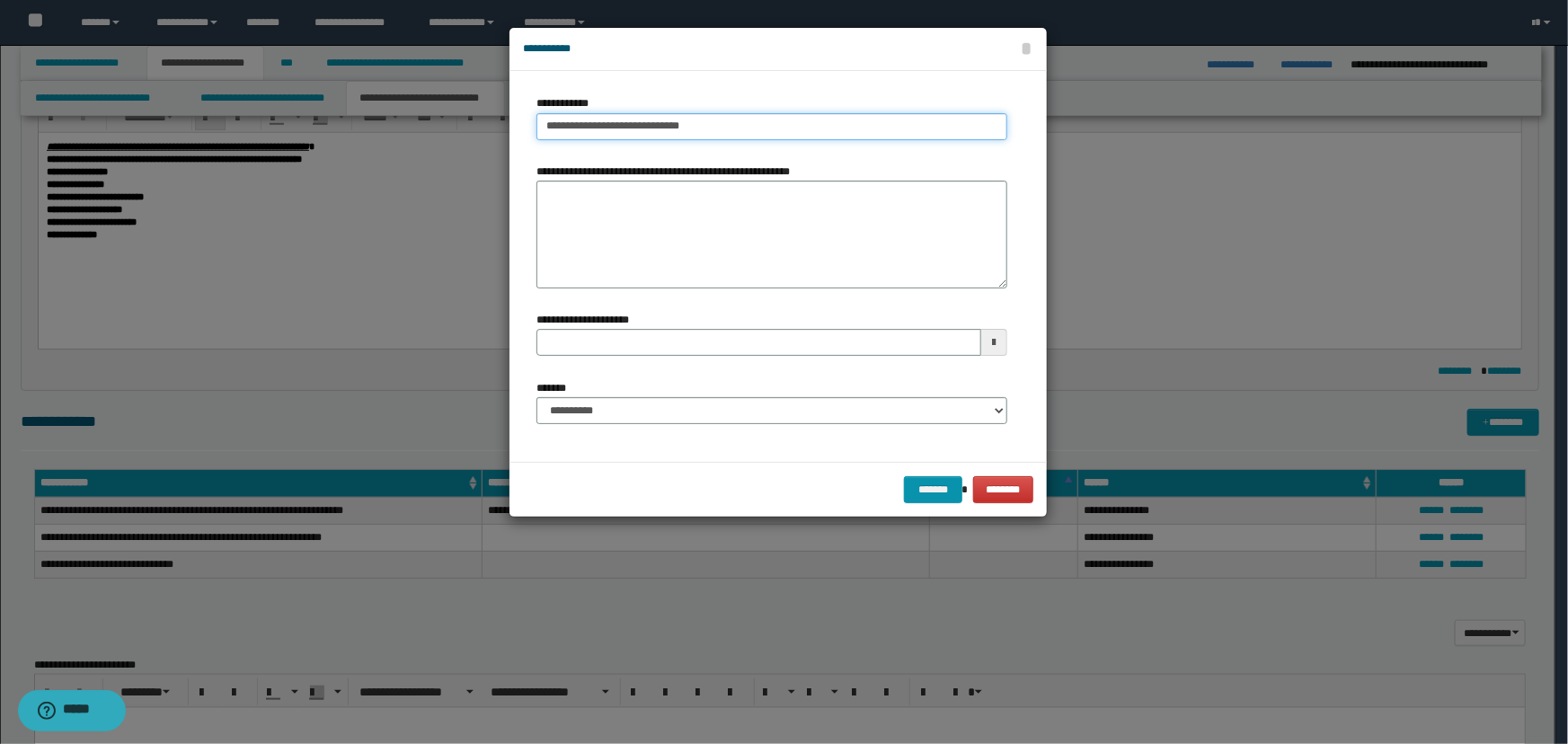 type on "**********" 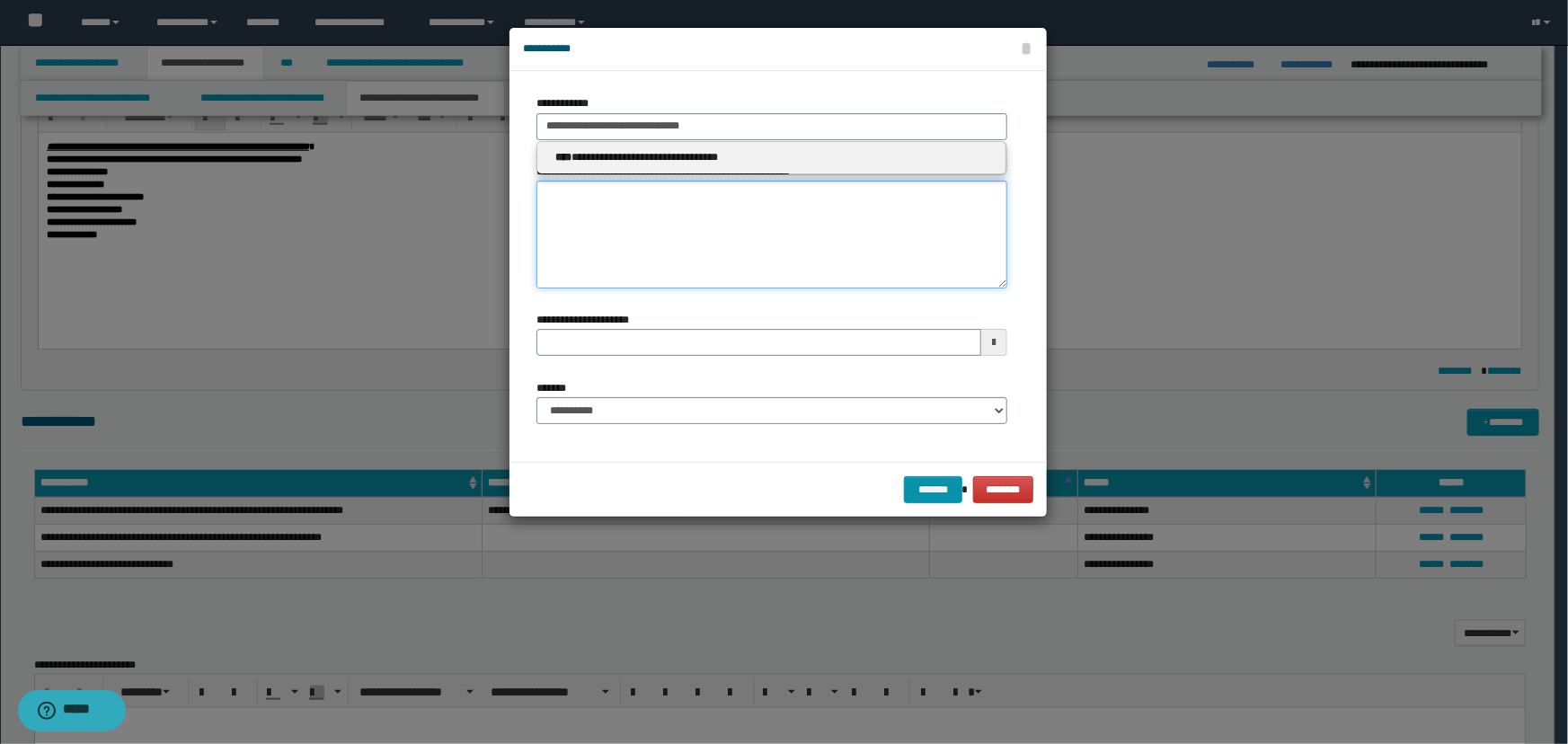 type 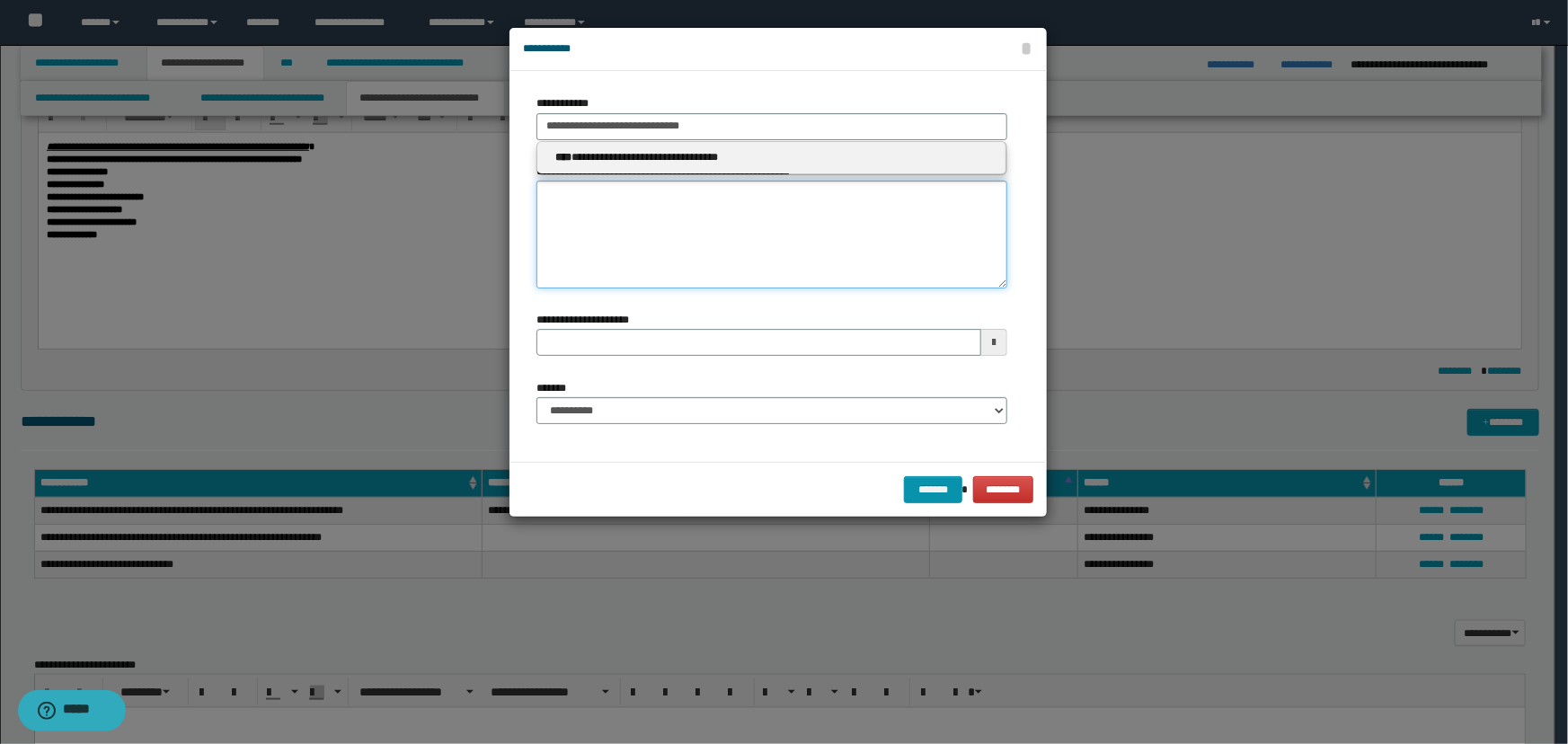 click on "**********" at bounding box center (772, 235) 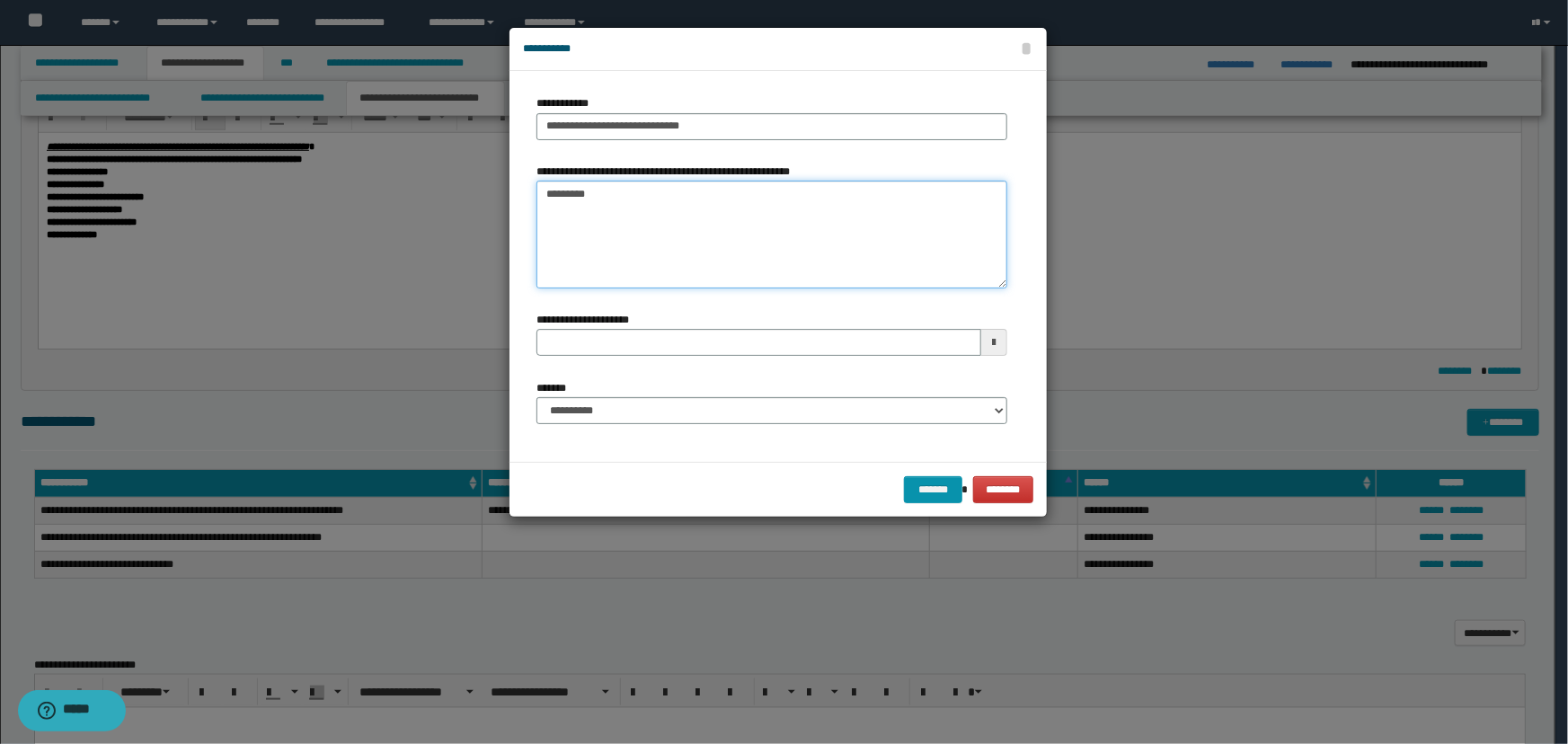 type on "*********" 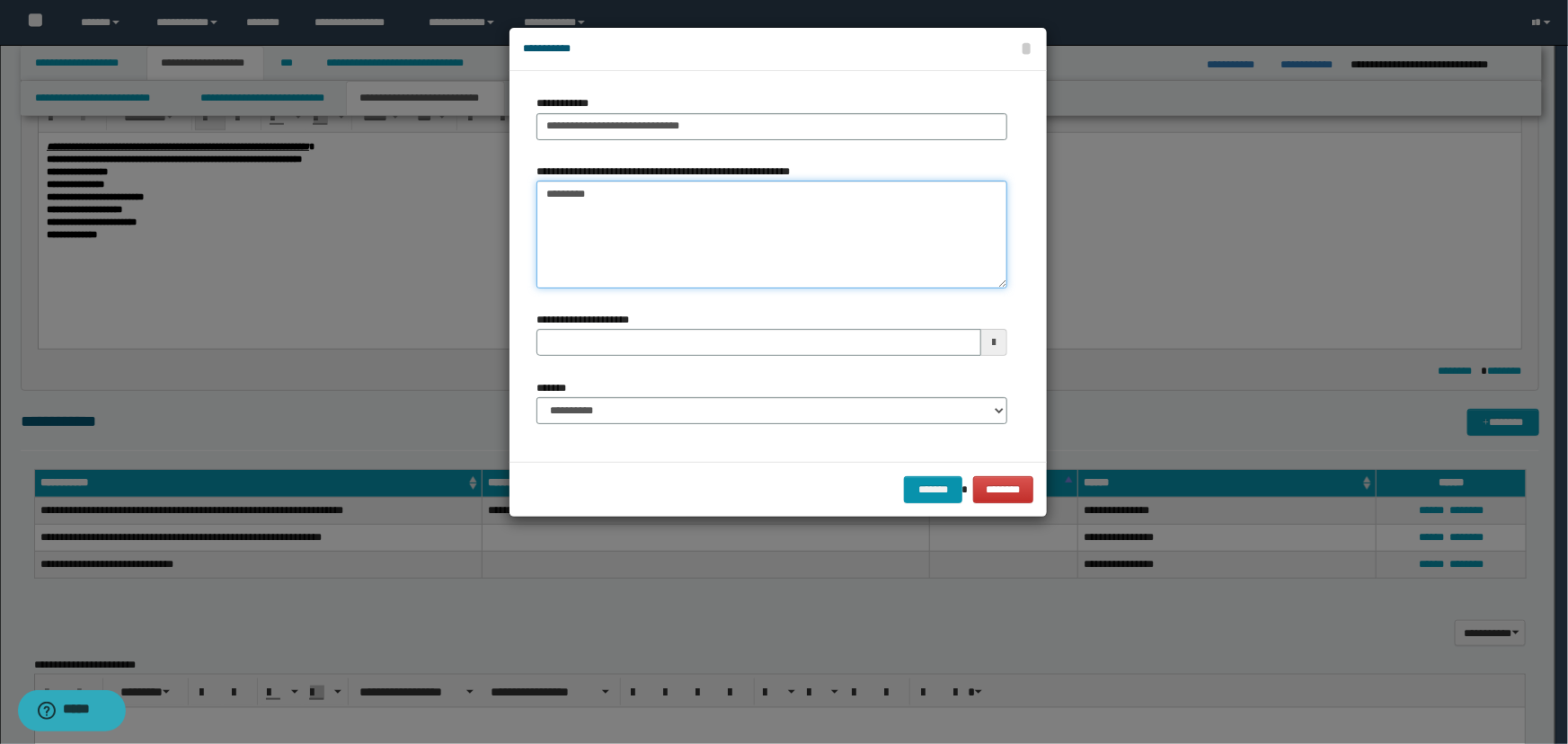 type 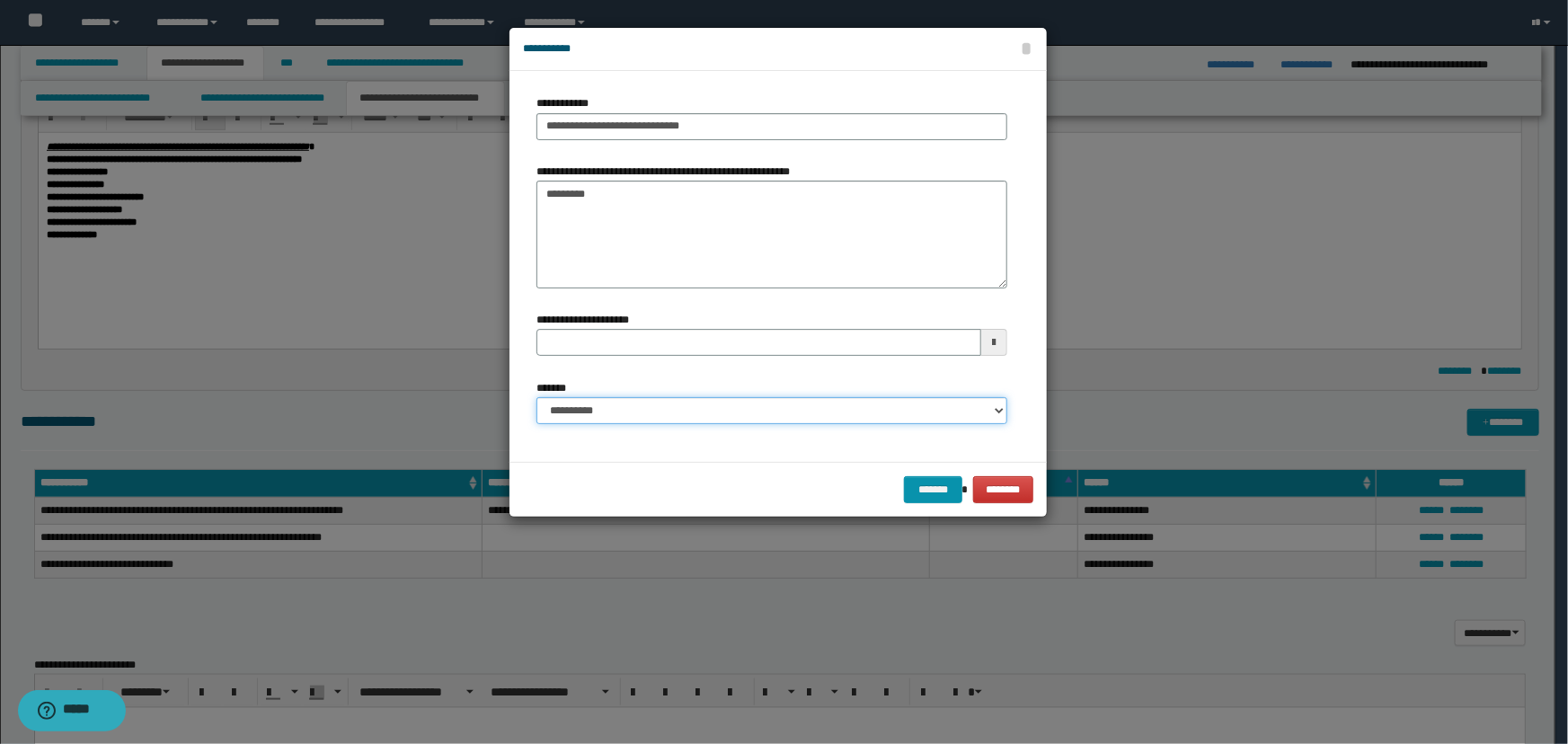 click on "**********" at bounding box center [772, 411] 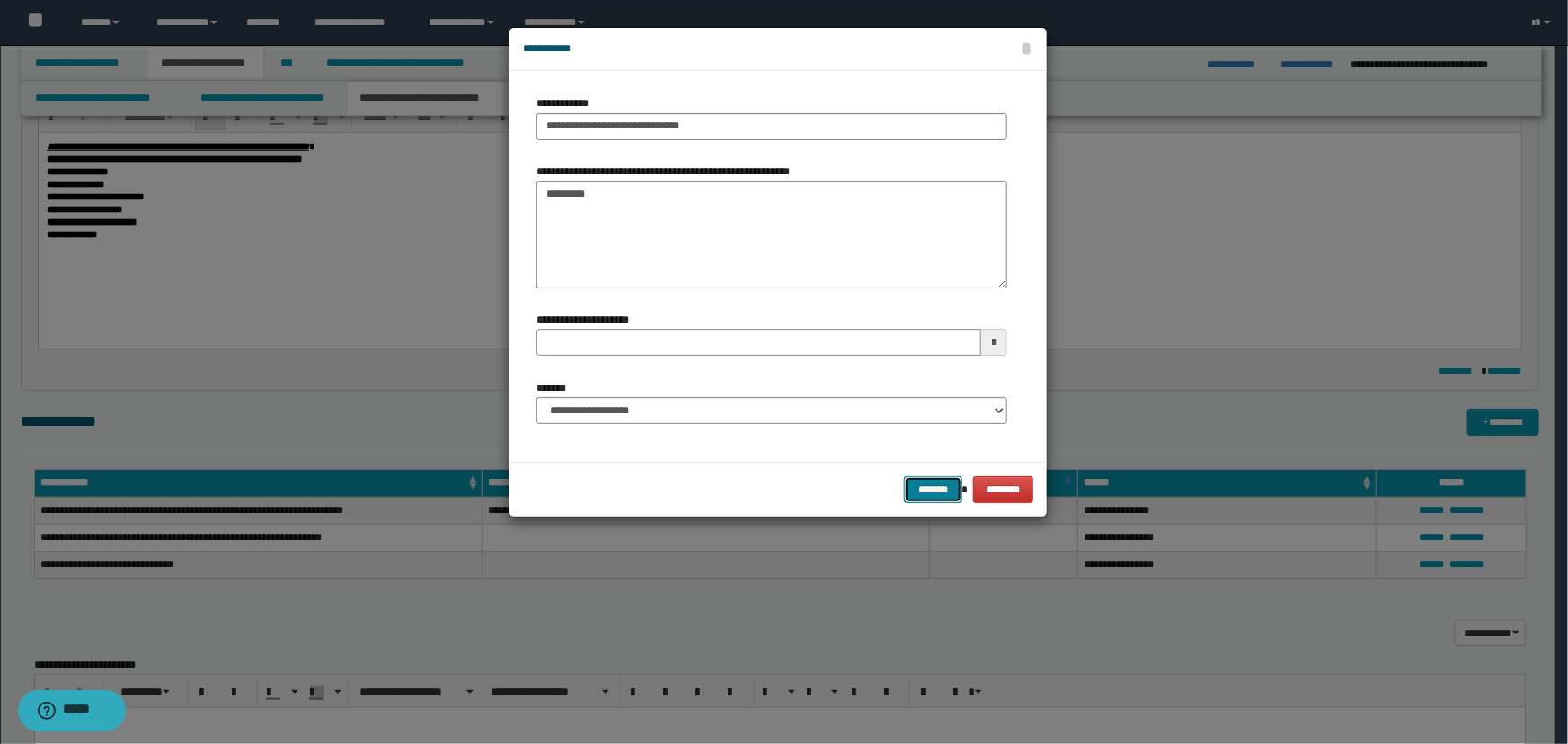 click on "*******" at bounding box center [933, 490] 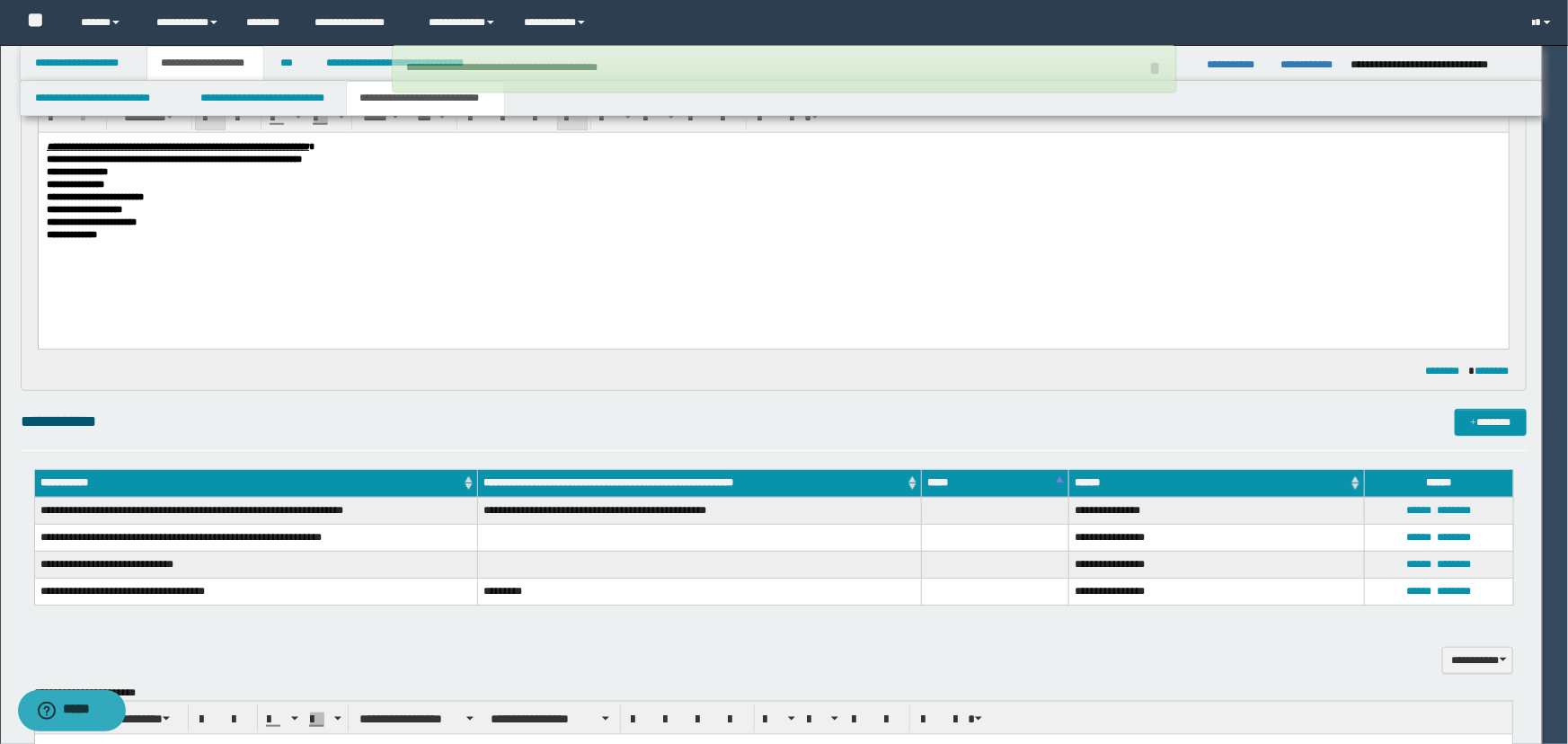 type 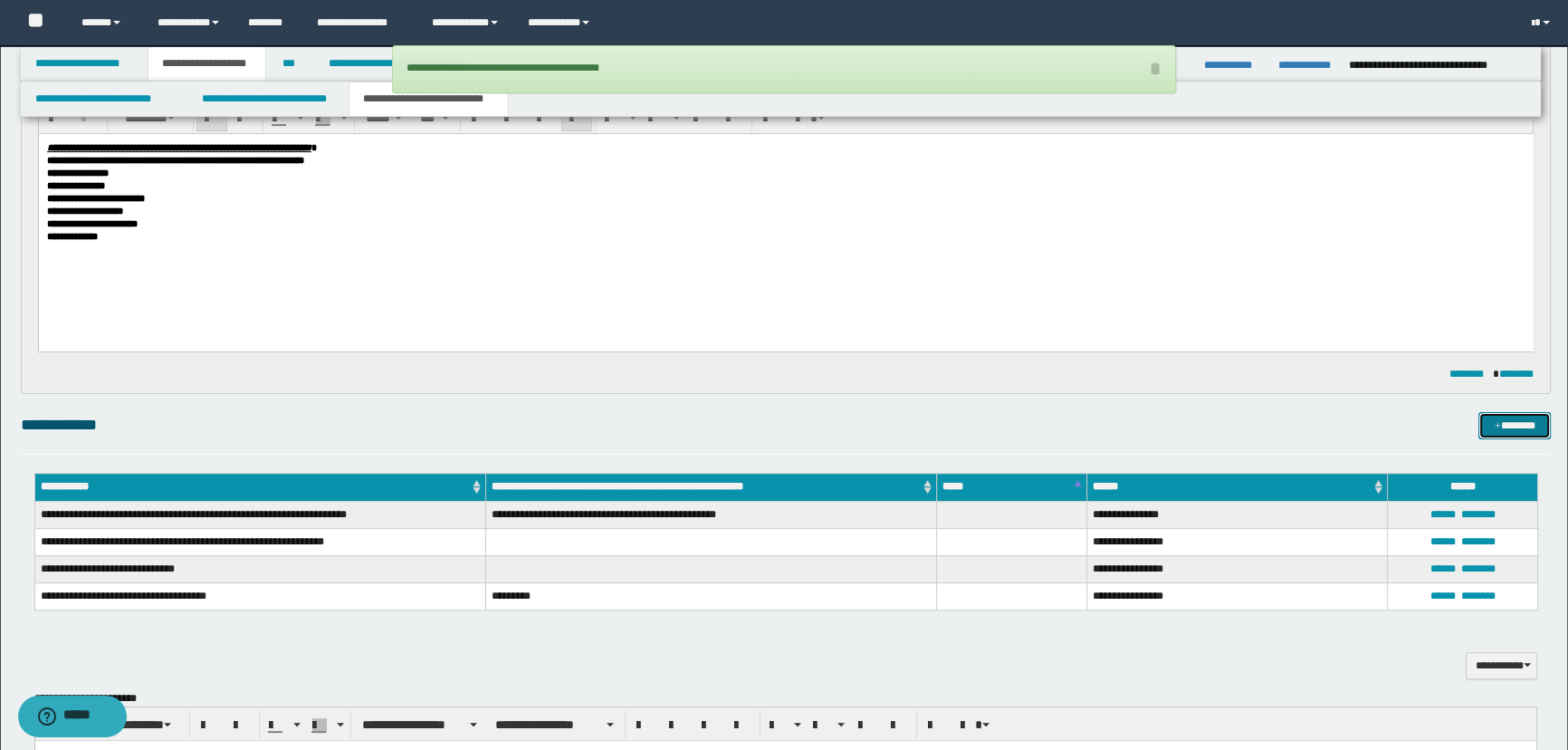 click on "*******" at bounding box center [1515, 426] 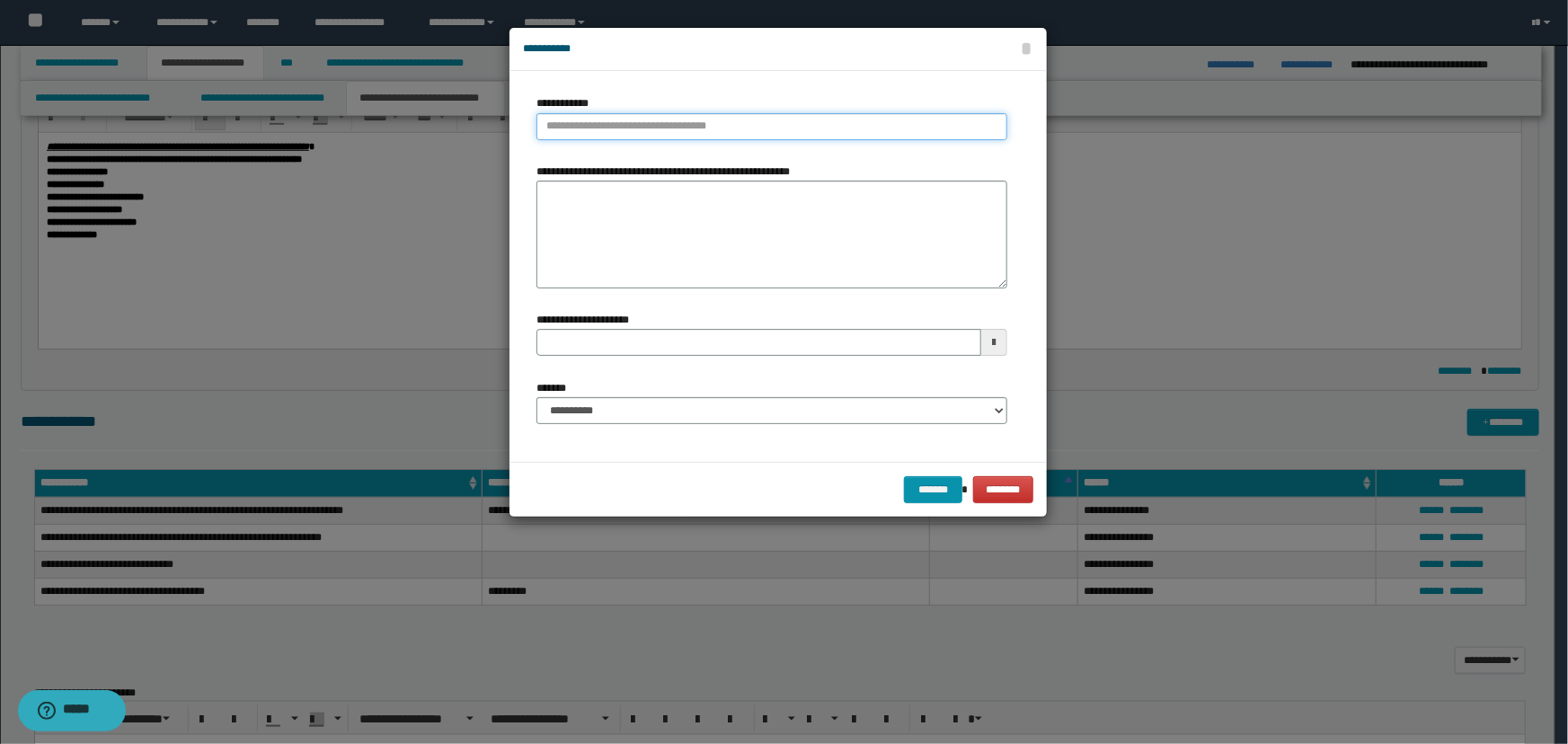 type on "**********" 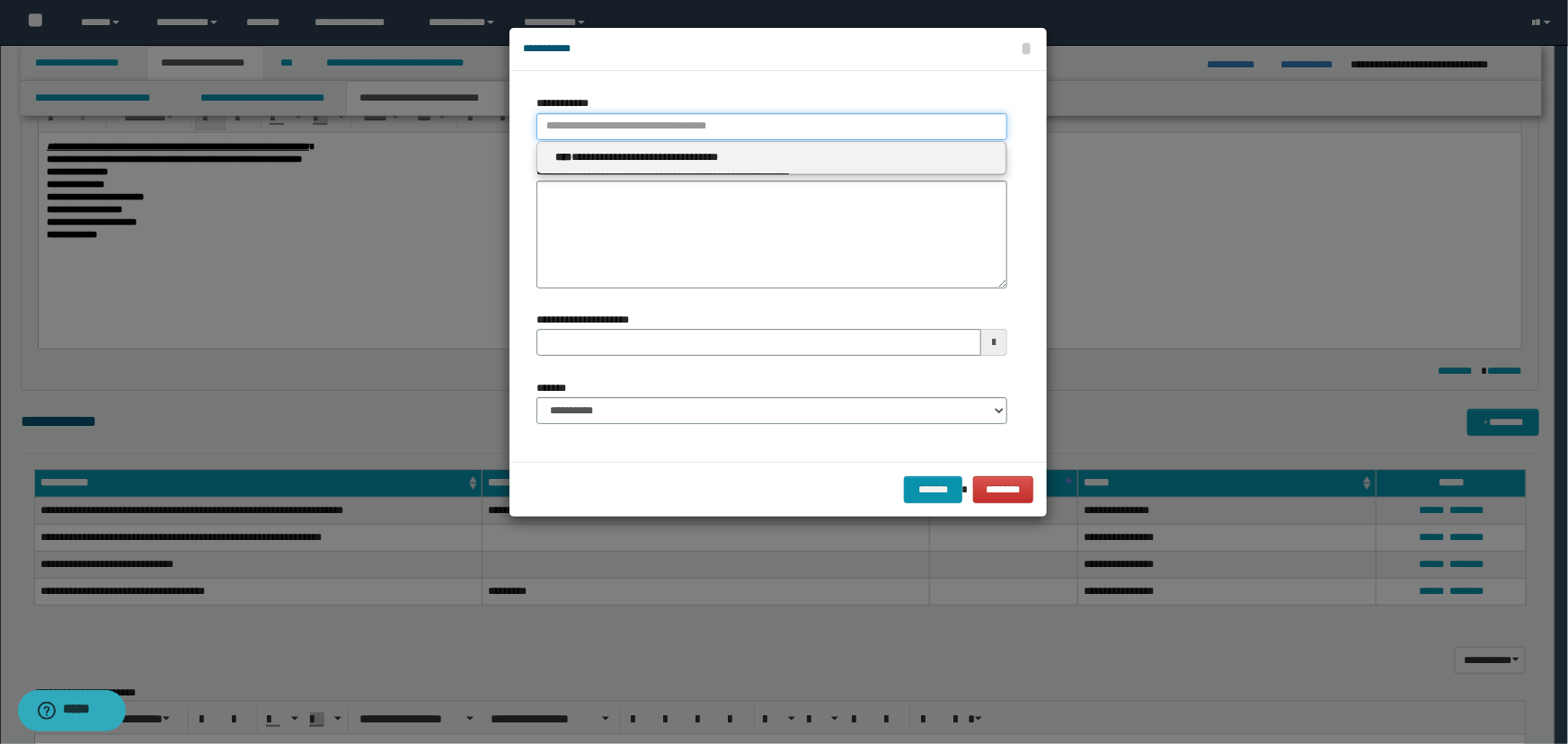 click on "**********" at bounding box center [772, 127] 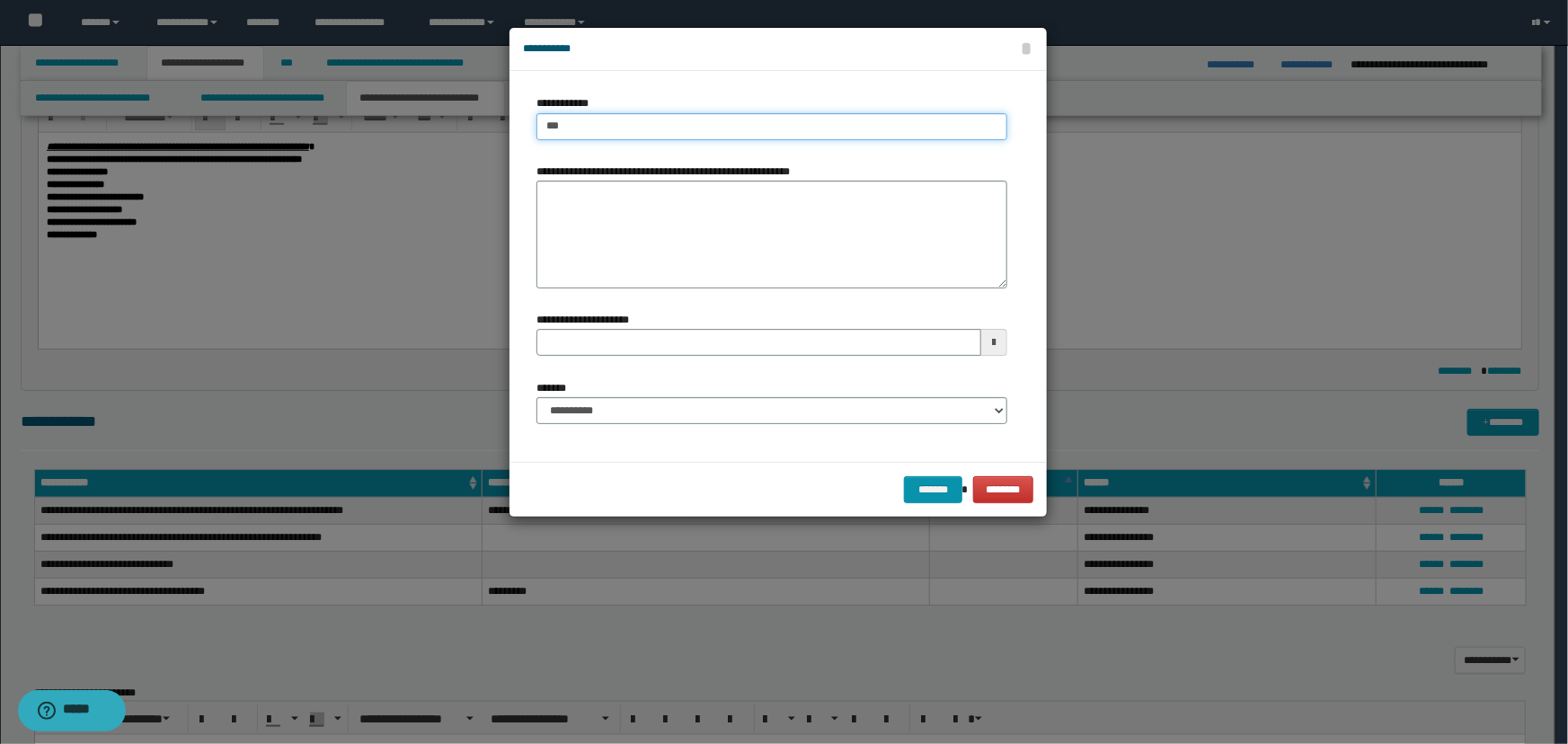 type on "****" 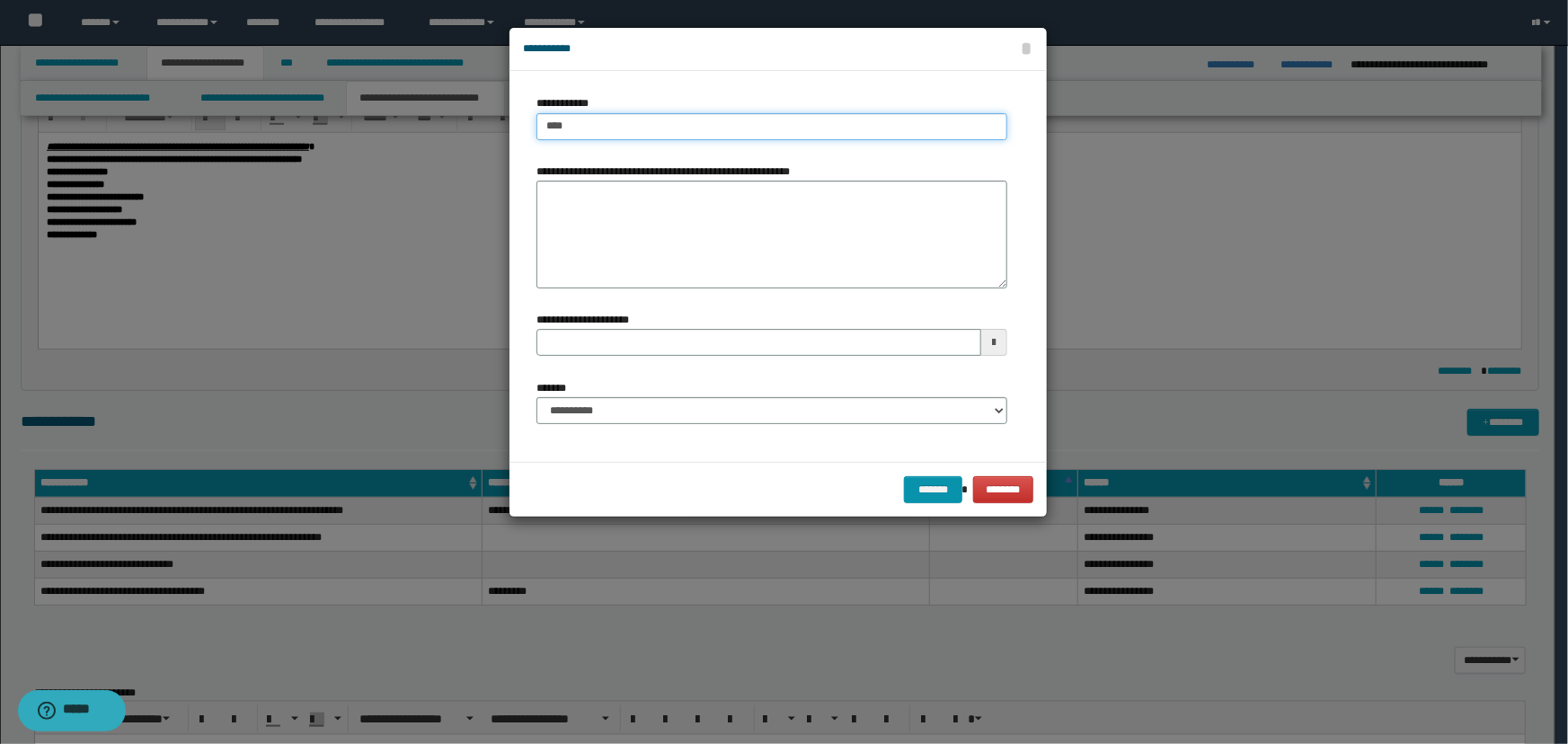 type on "****" 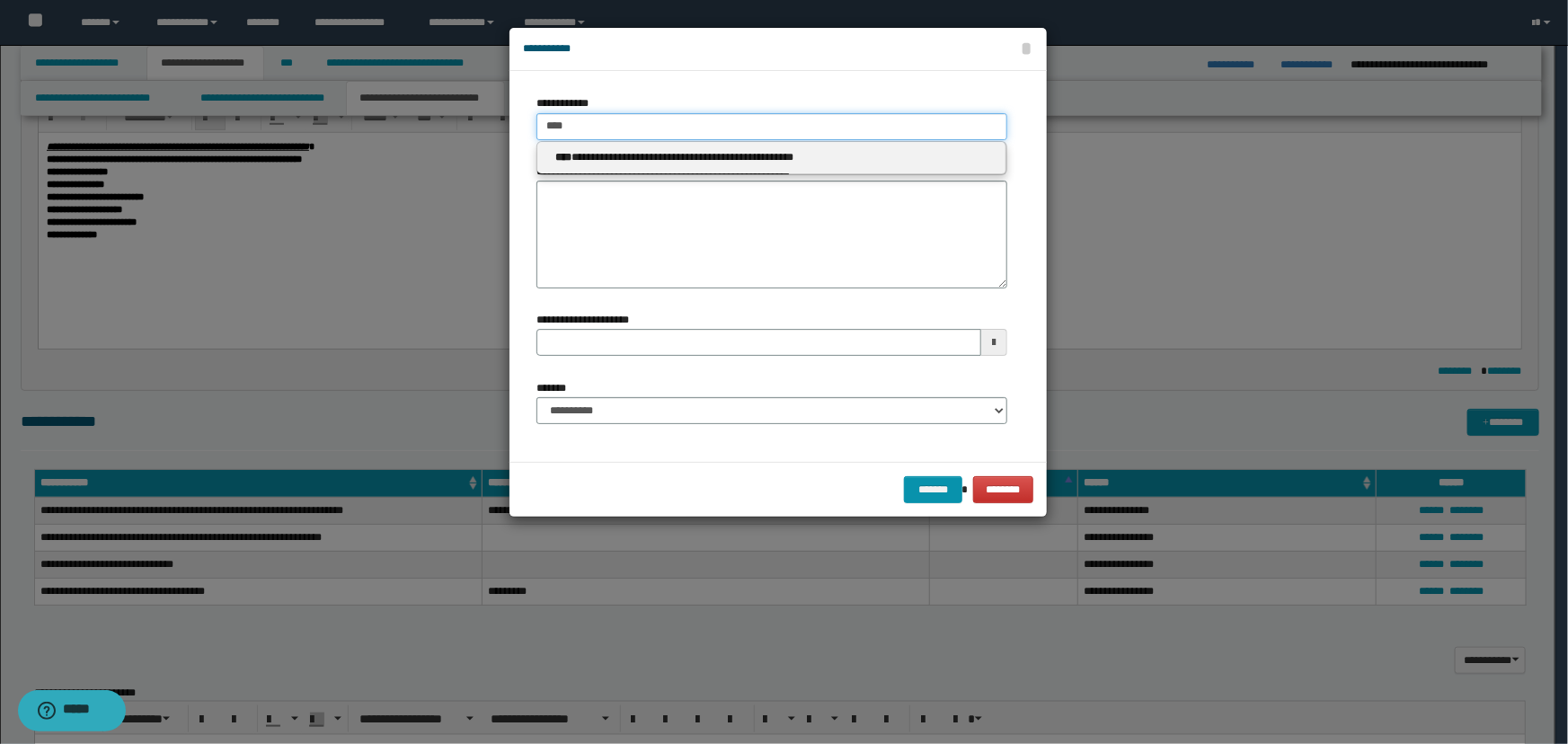 type on "****" 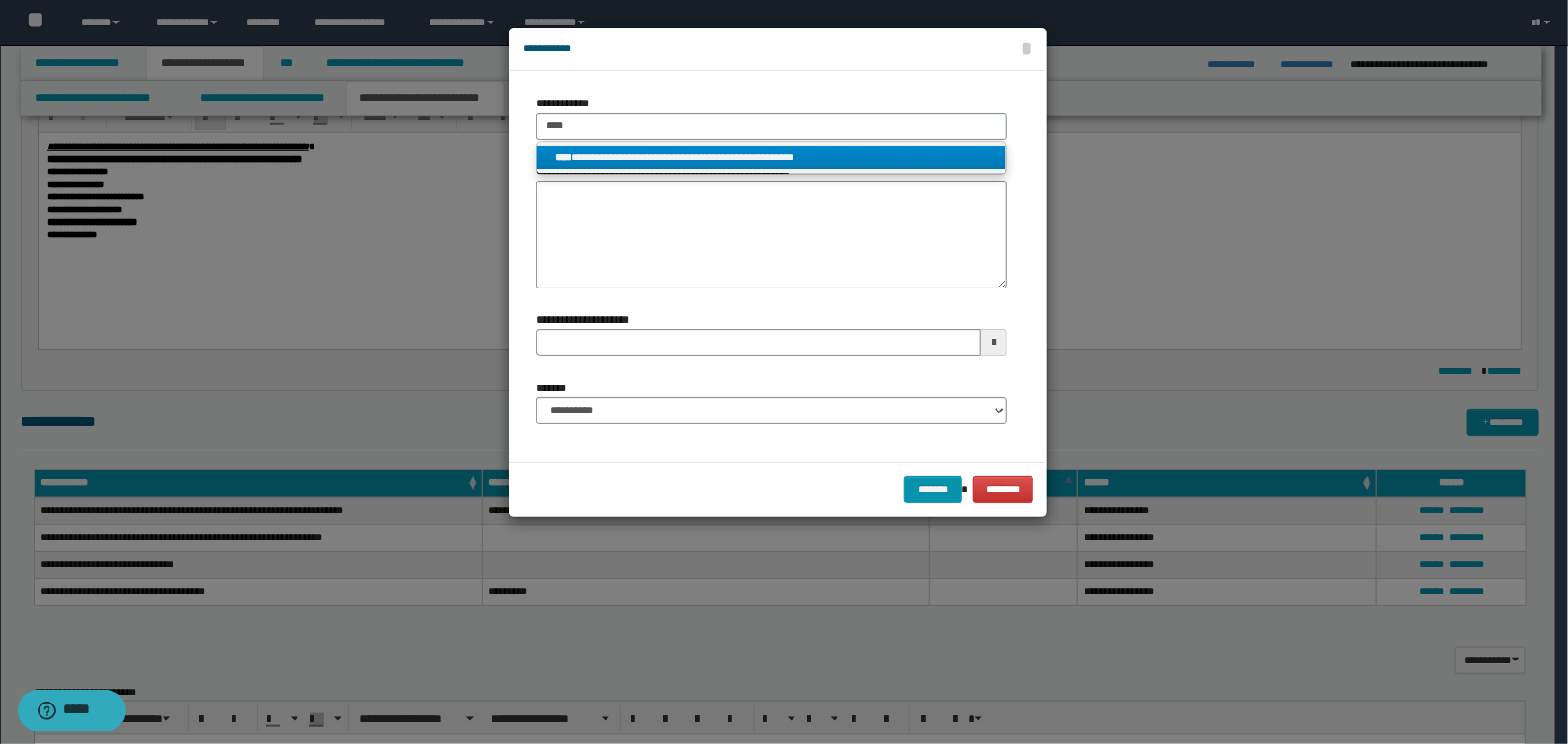 click on "**********" at bounding box center (772, 157) 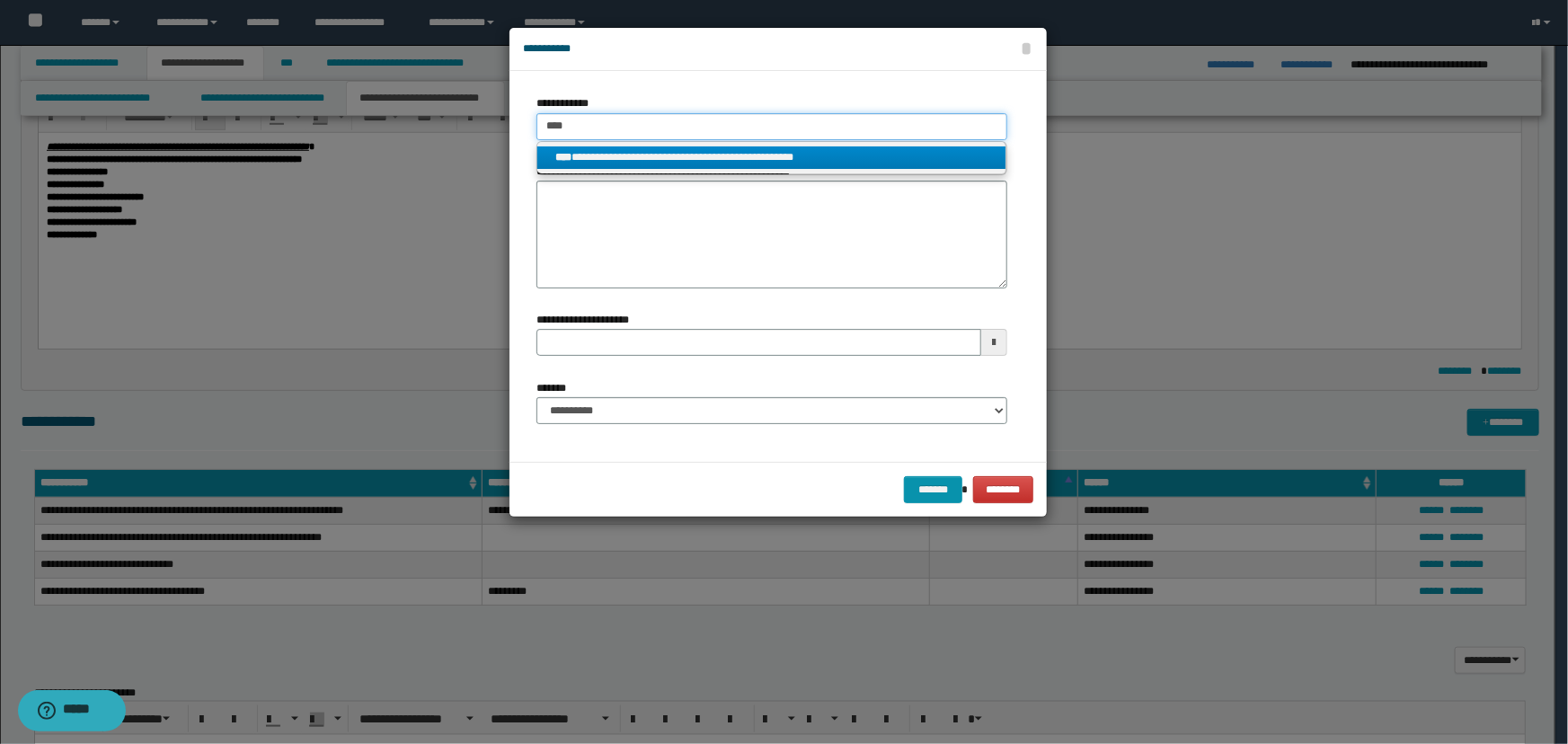 type 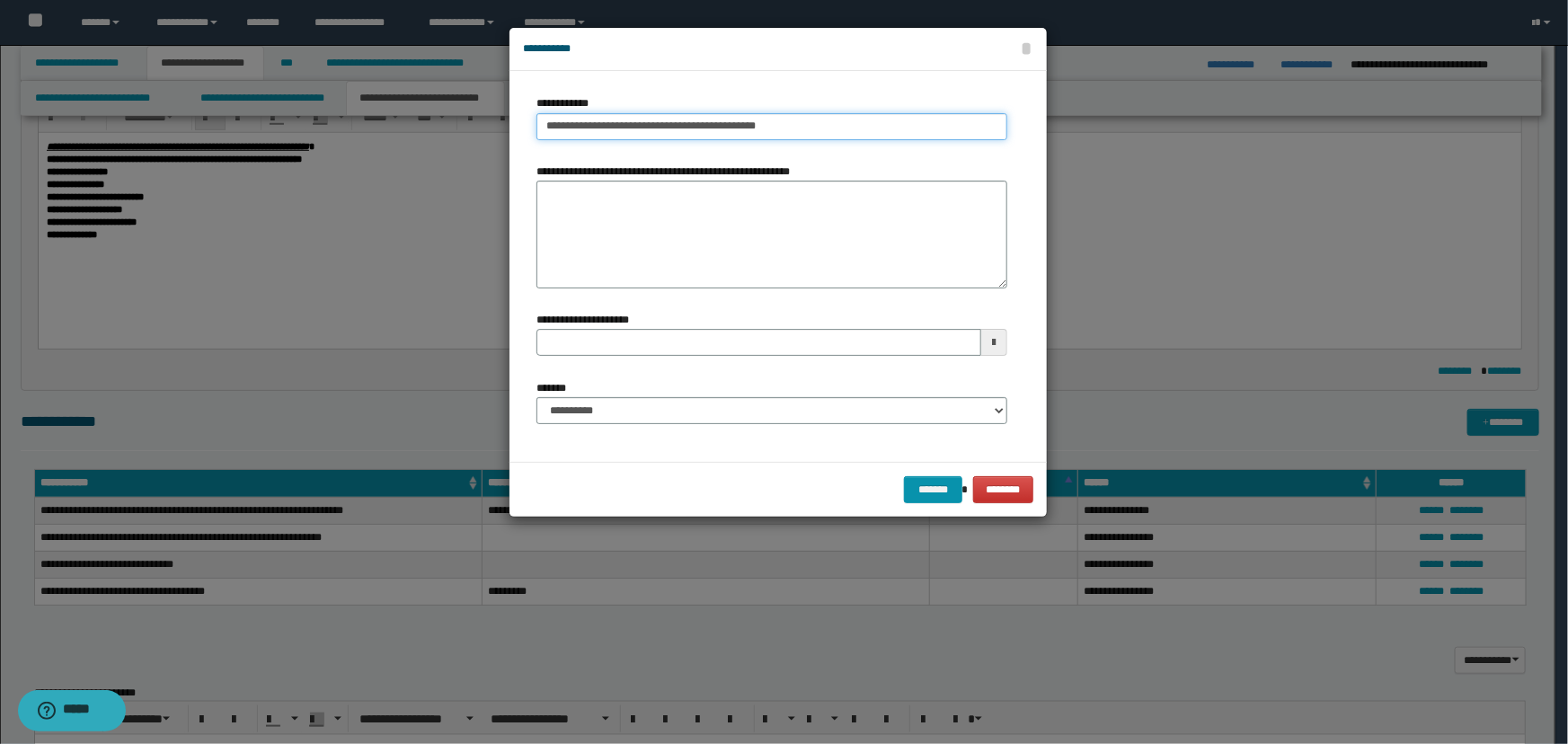 type 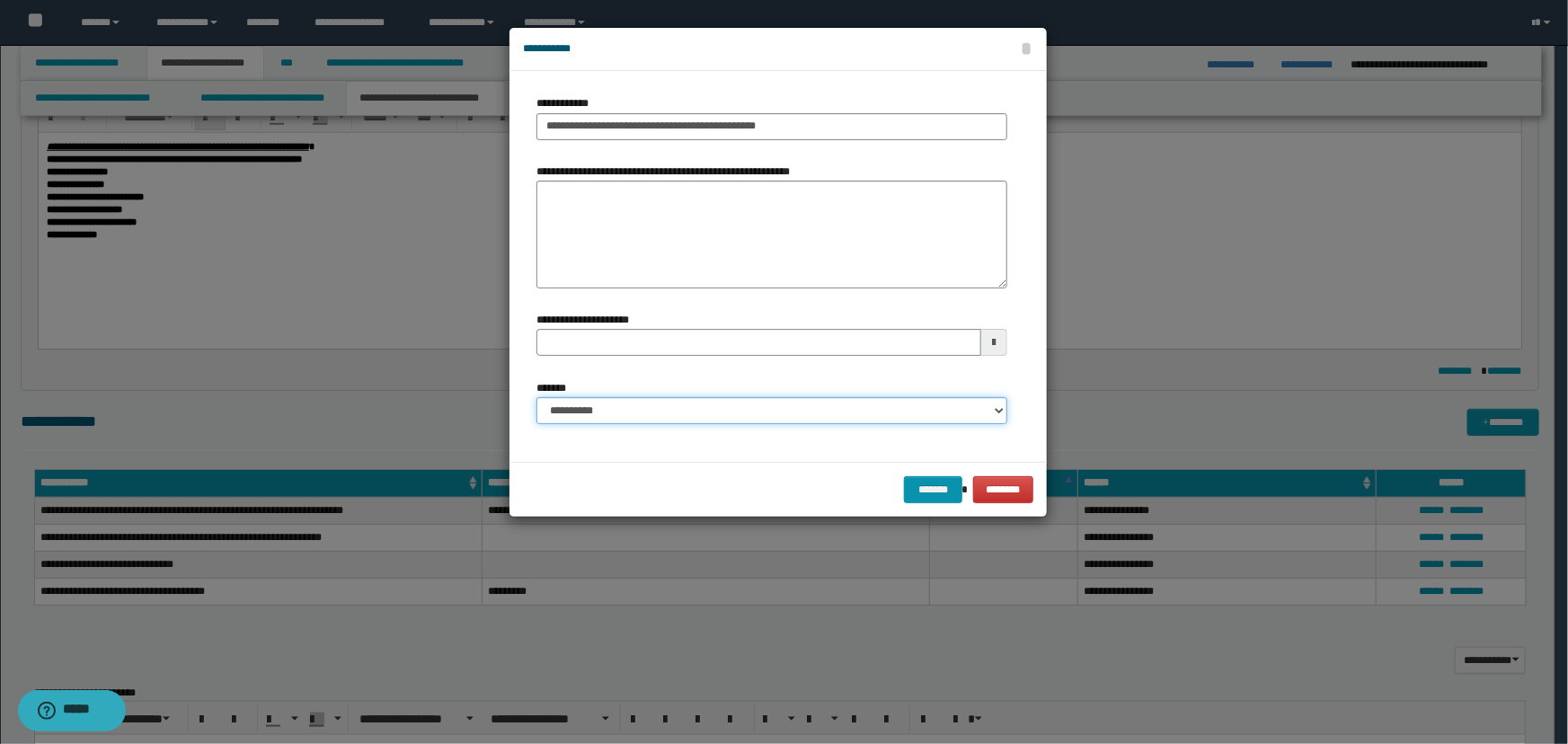 click on "**********" at bounding box center (772, 411) 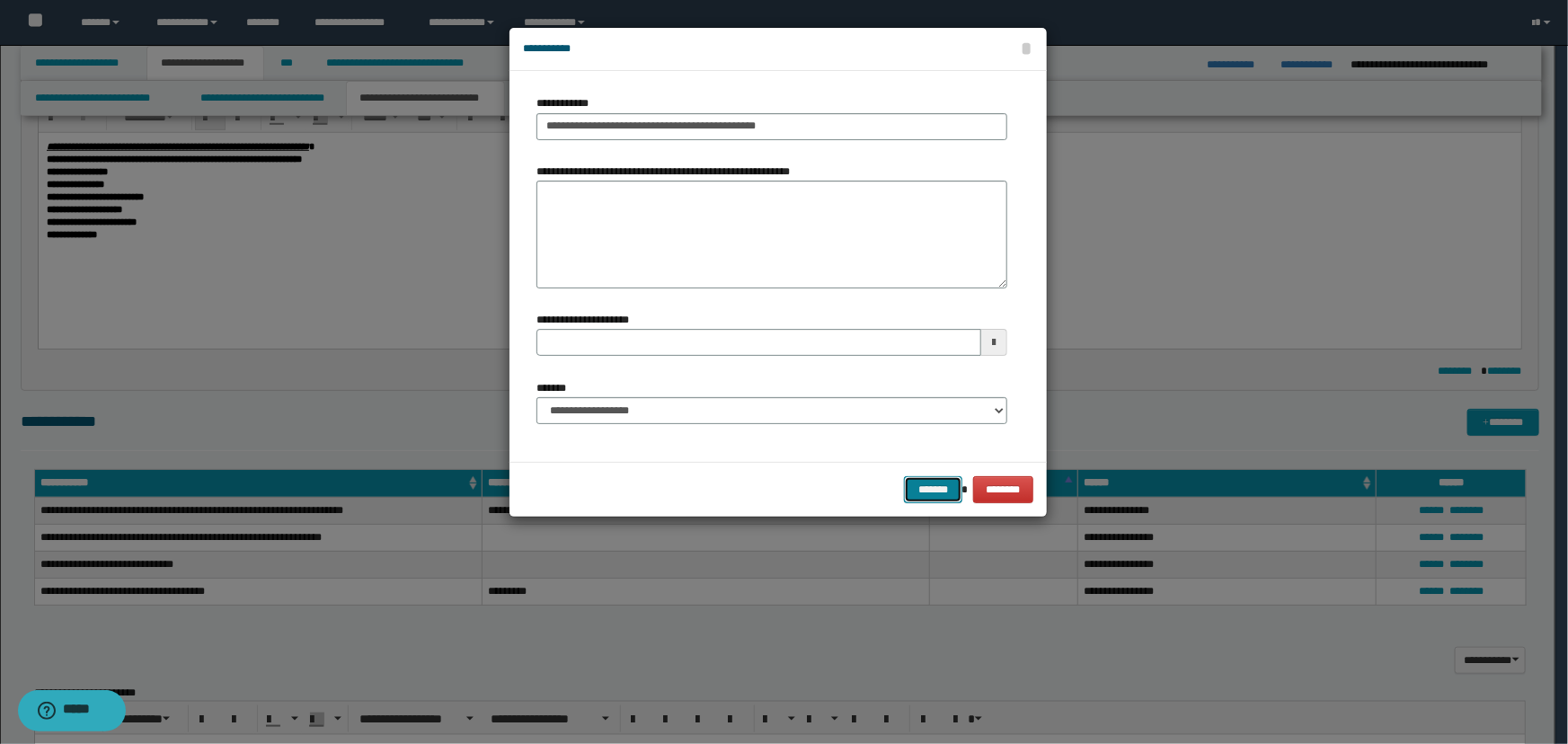 click on "*******" at bounding box center (933, 490) 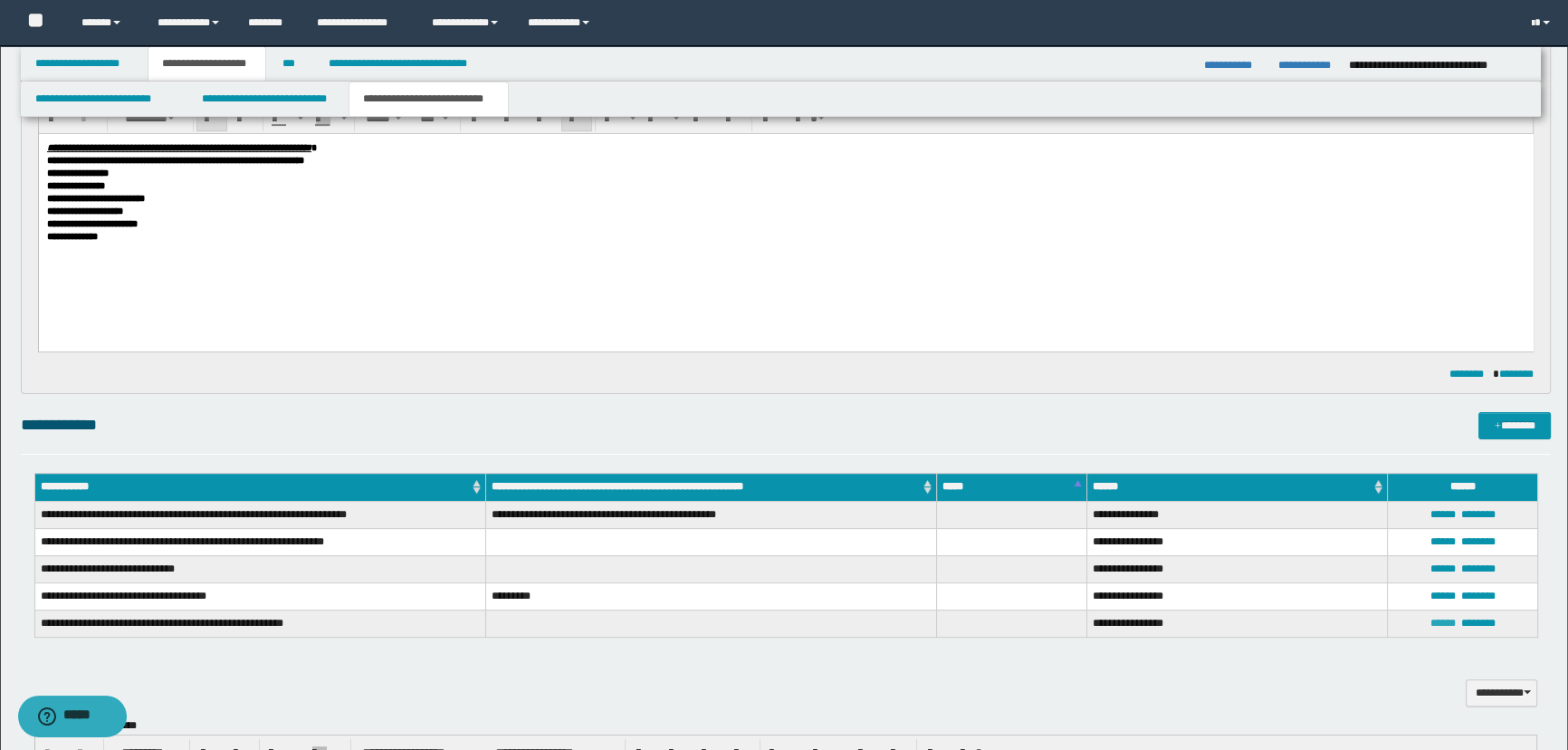 click on "******" at bounding box center (1442, 623) 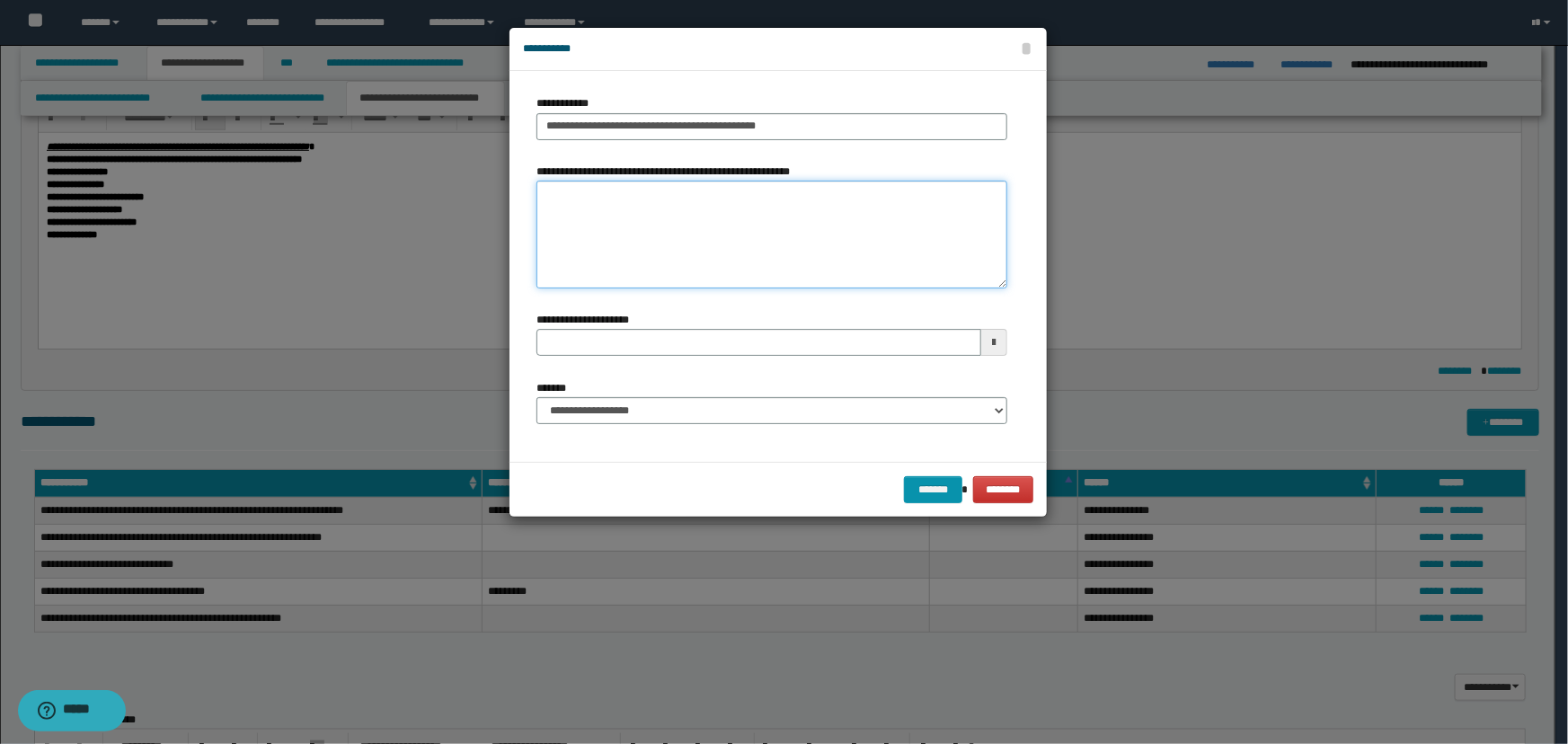 click on "**********" at bounding box center [772, 235] 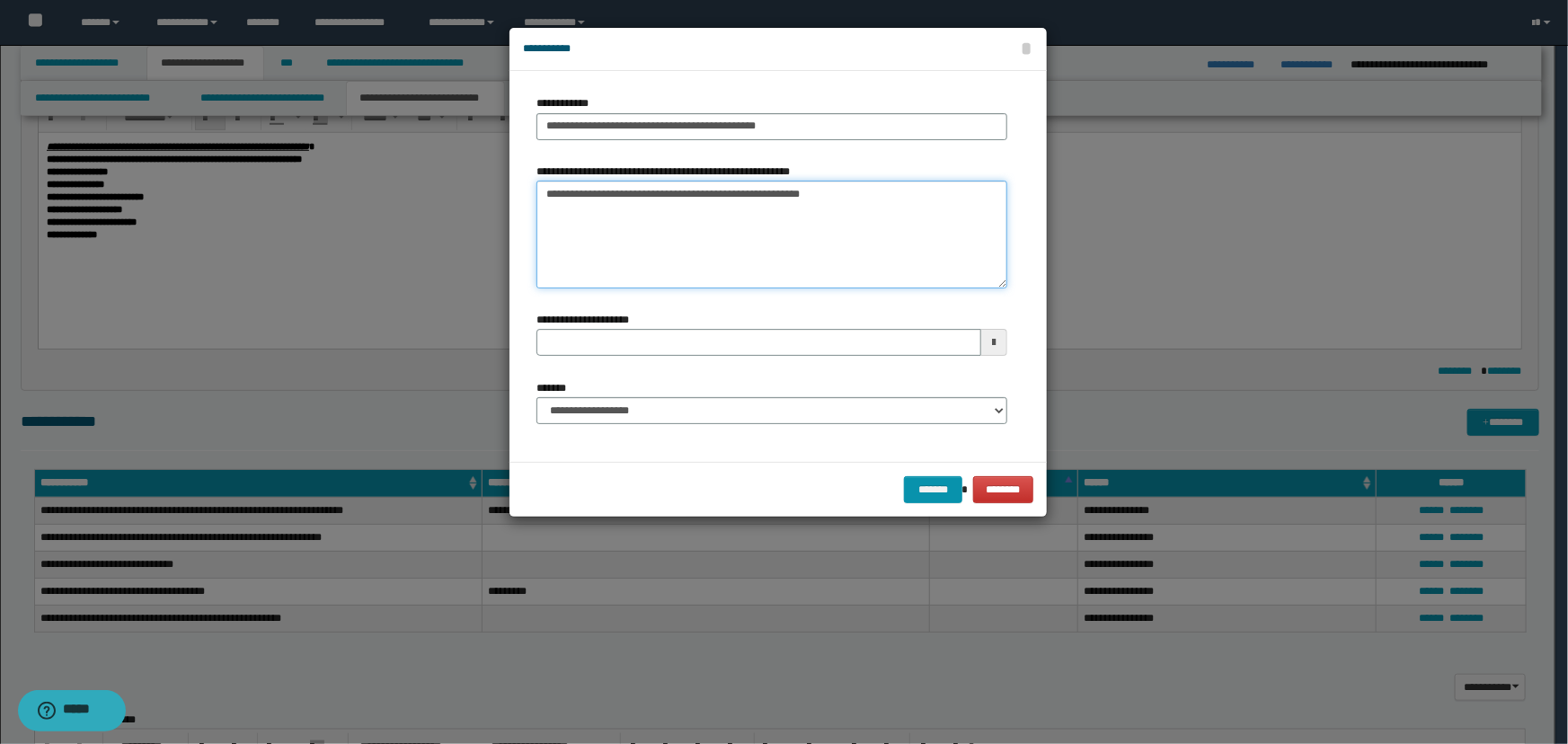 type 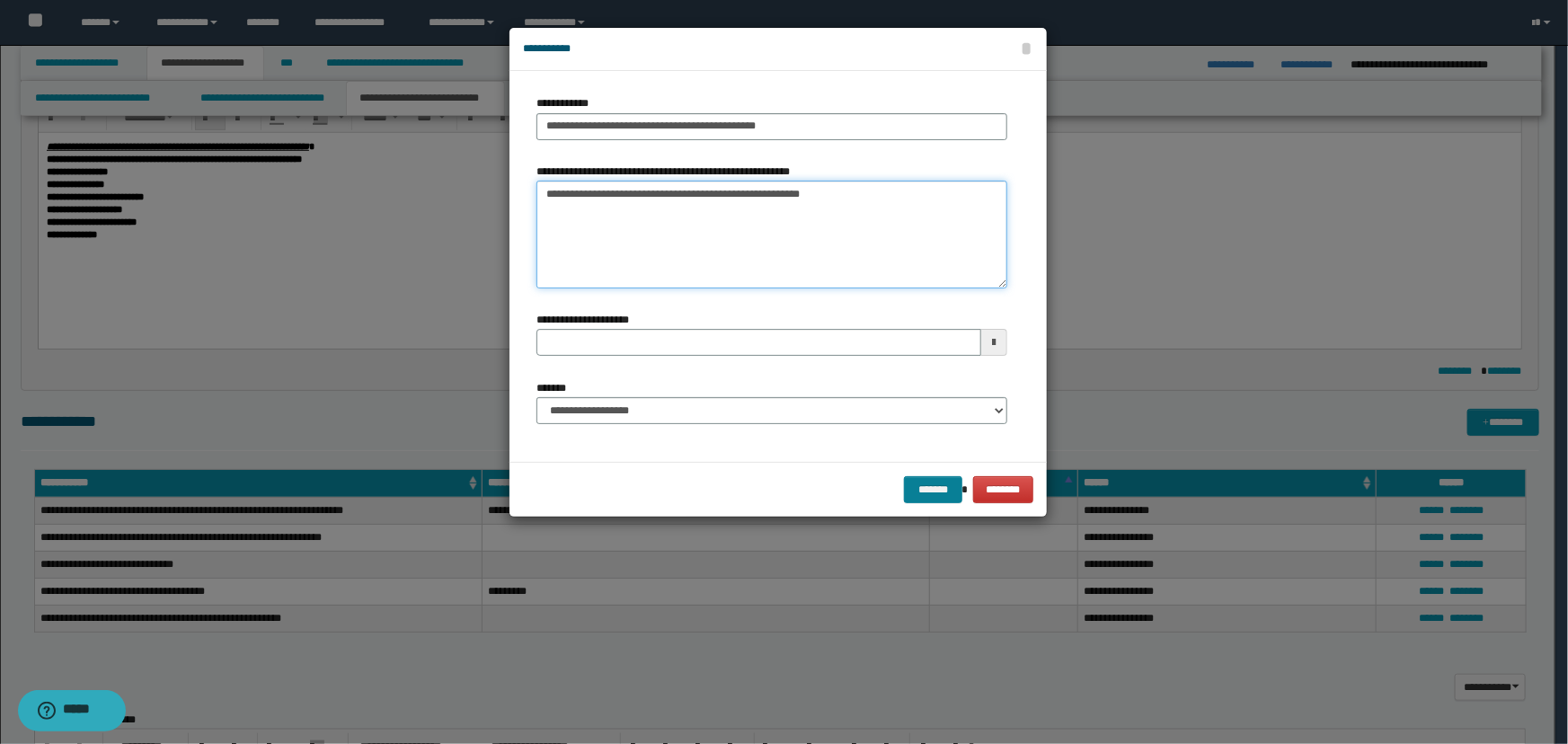 type on "**********" 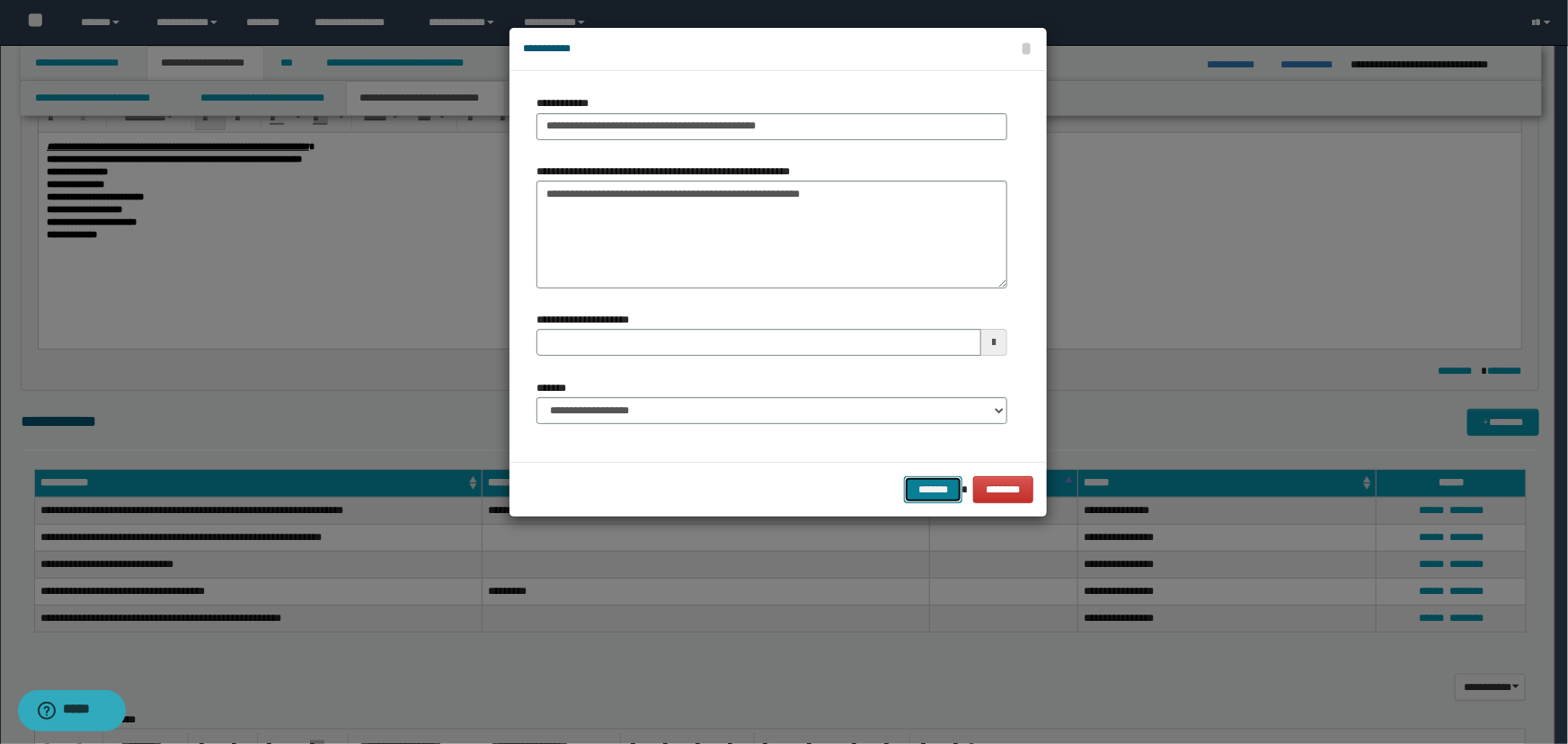 click on "*******" at bounding box center [933, 490] 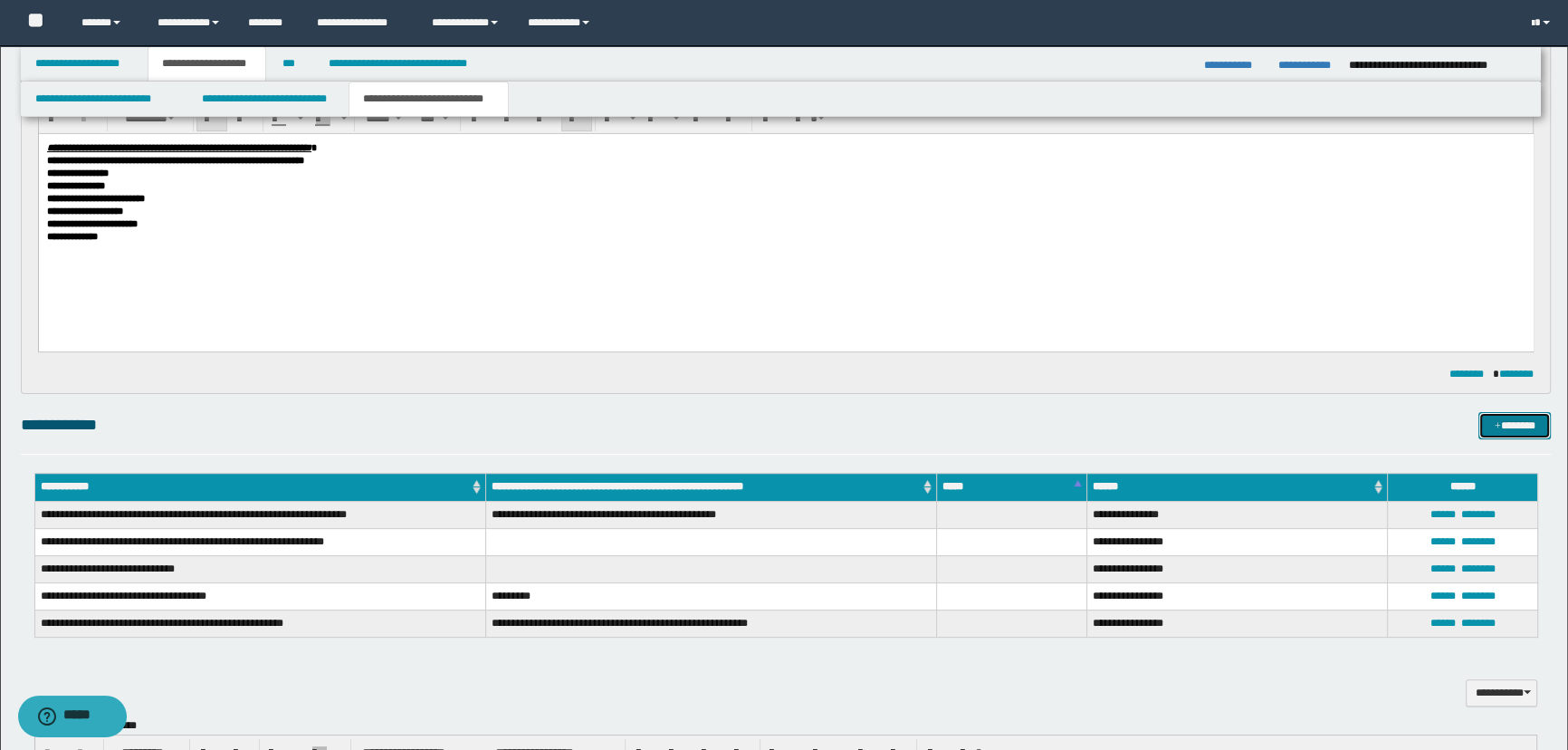 click on "*******" at bounding box center [1515, 426] 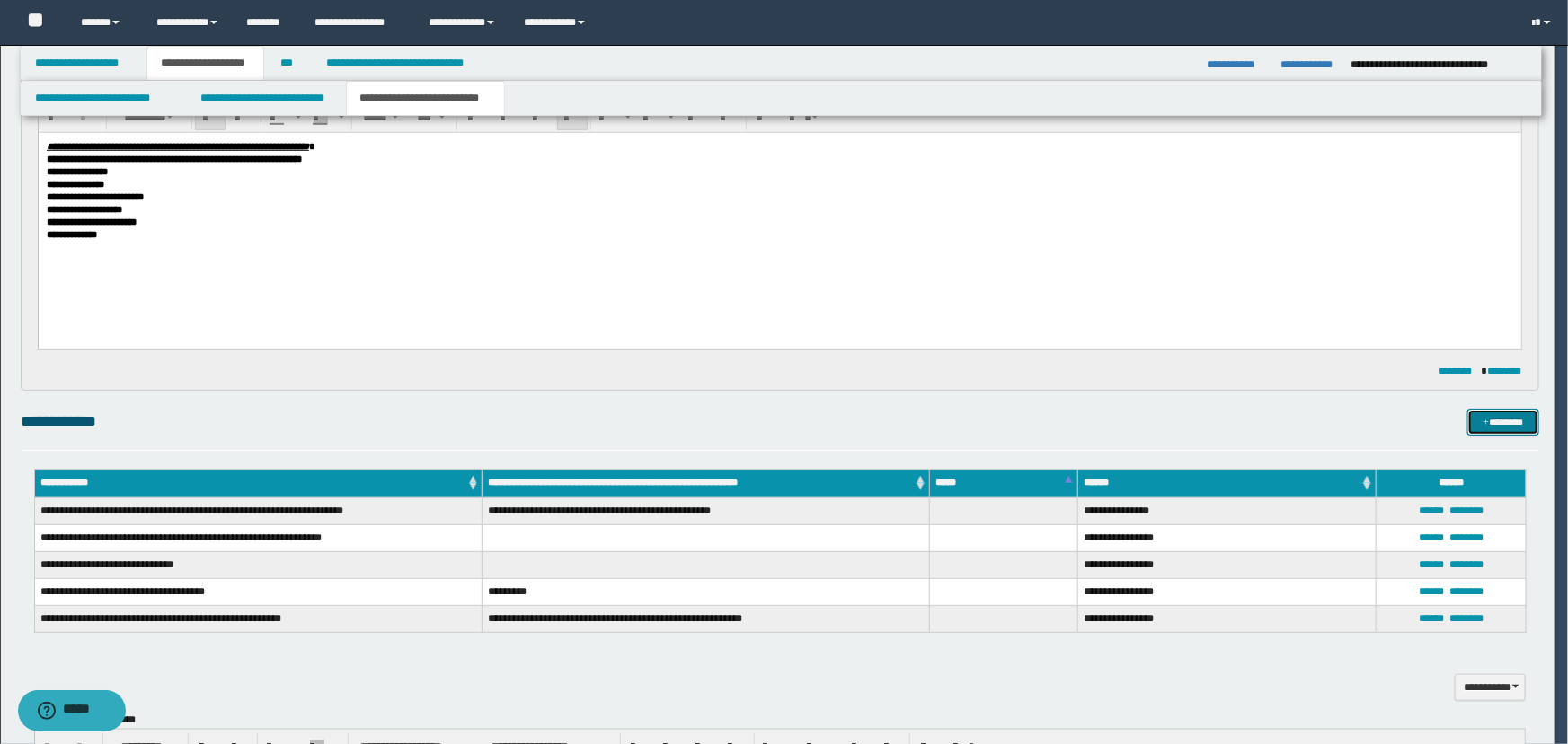 type 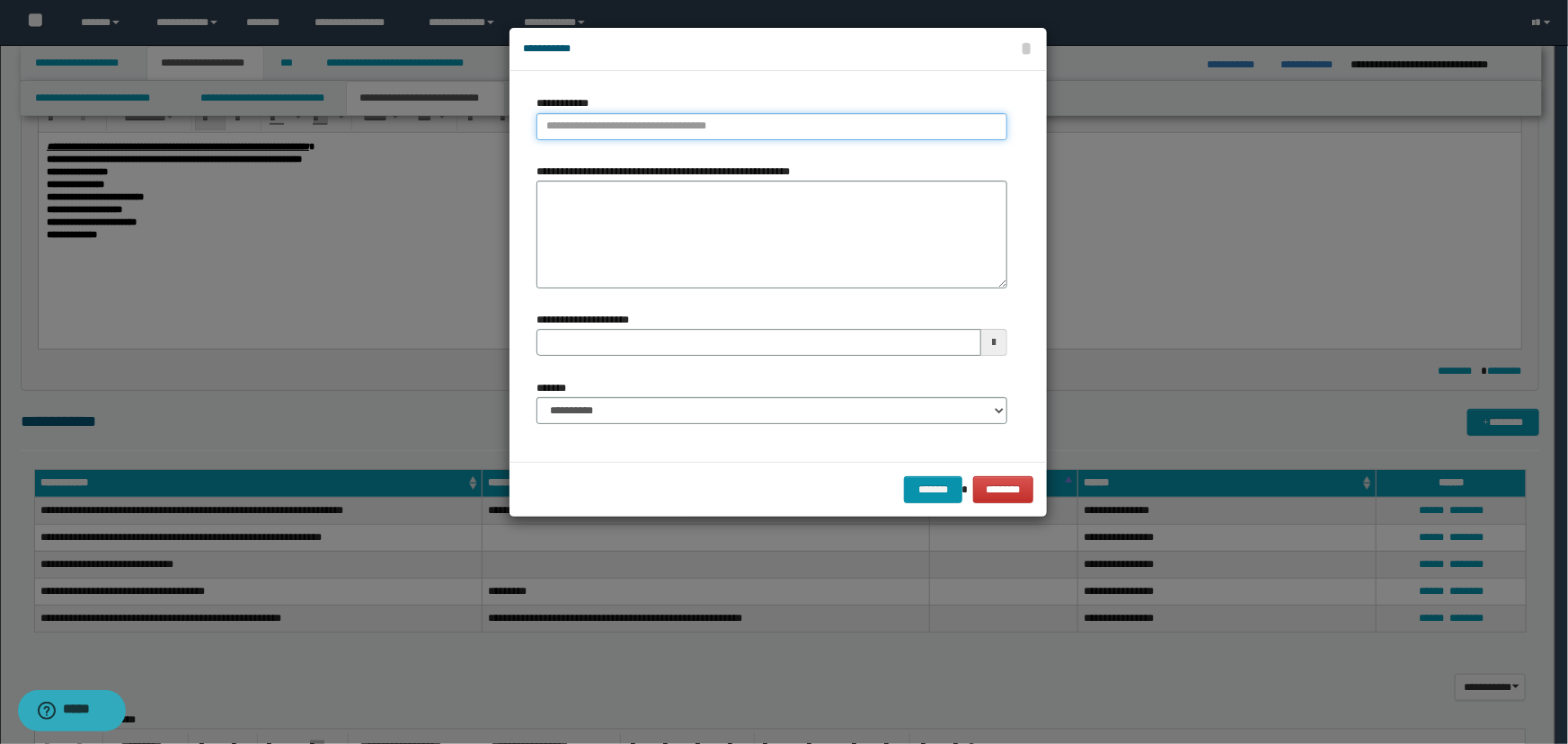 type on "**********" 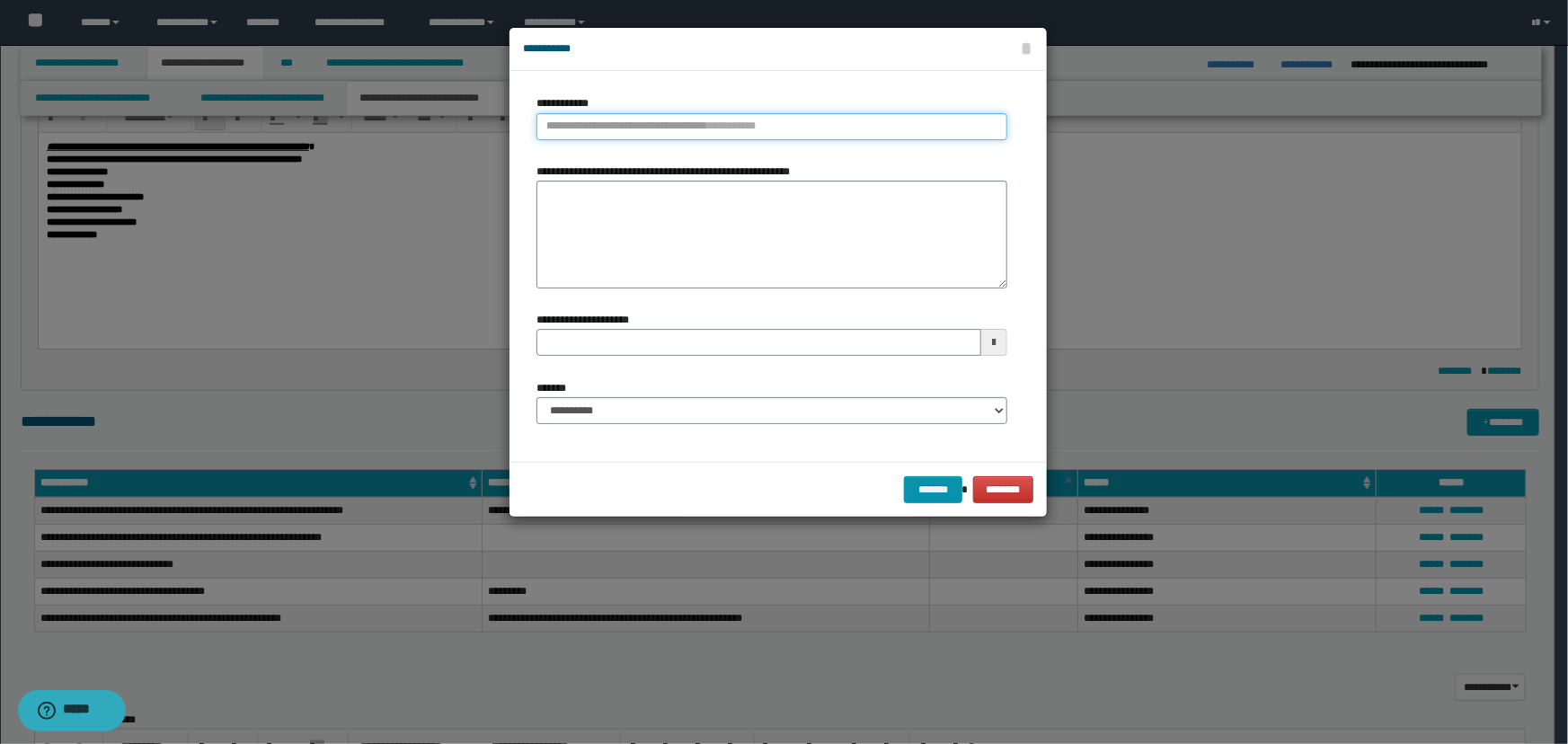 click on "**********" at bounding box center (772, 127) 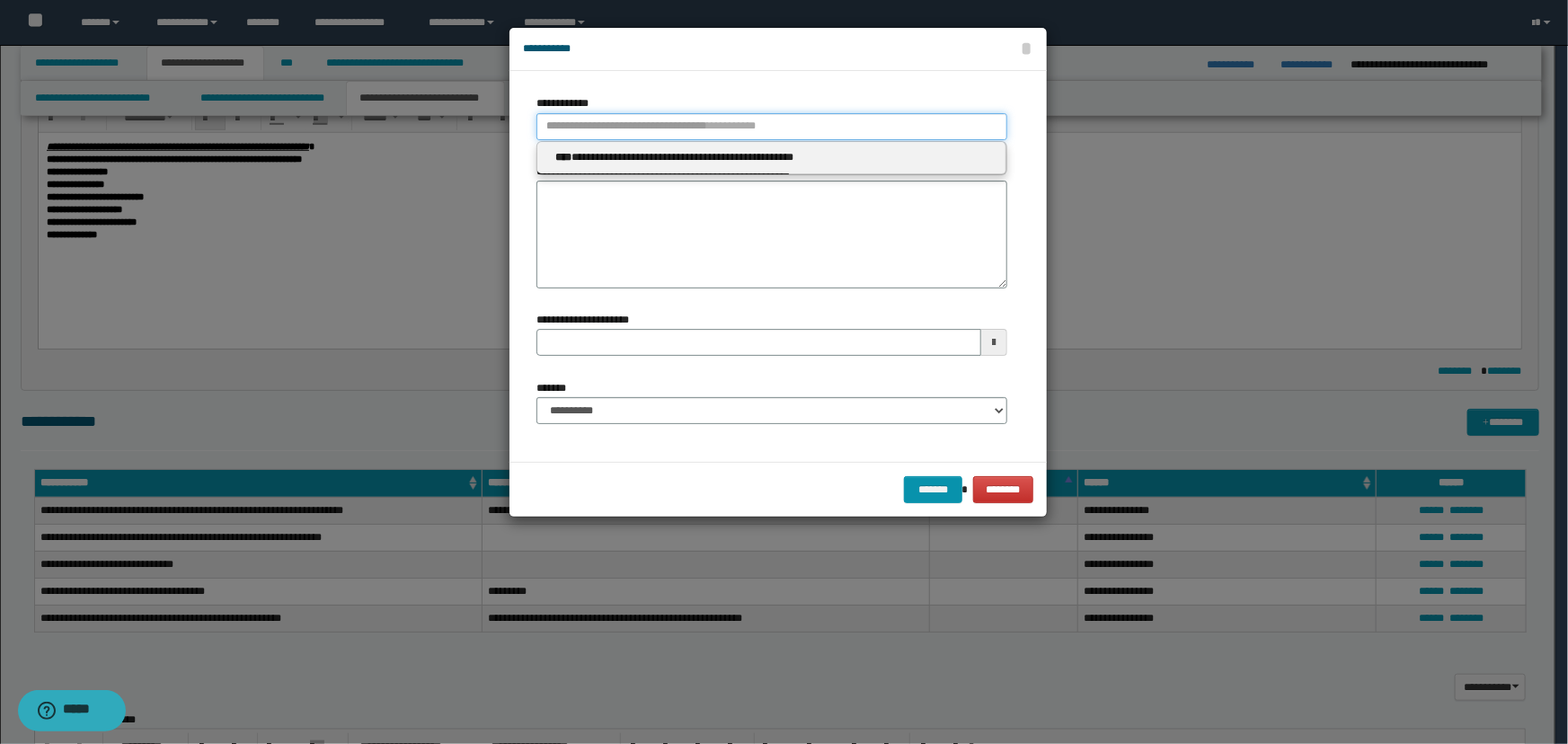 type 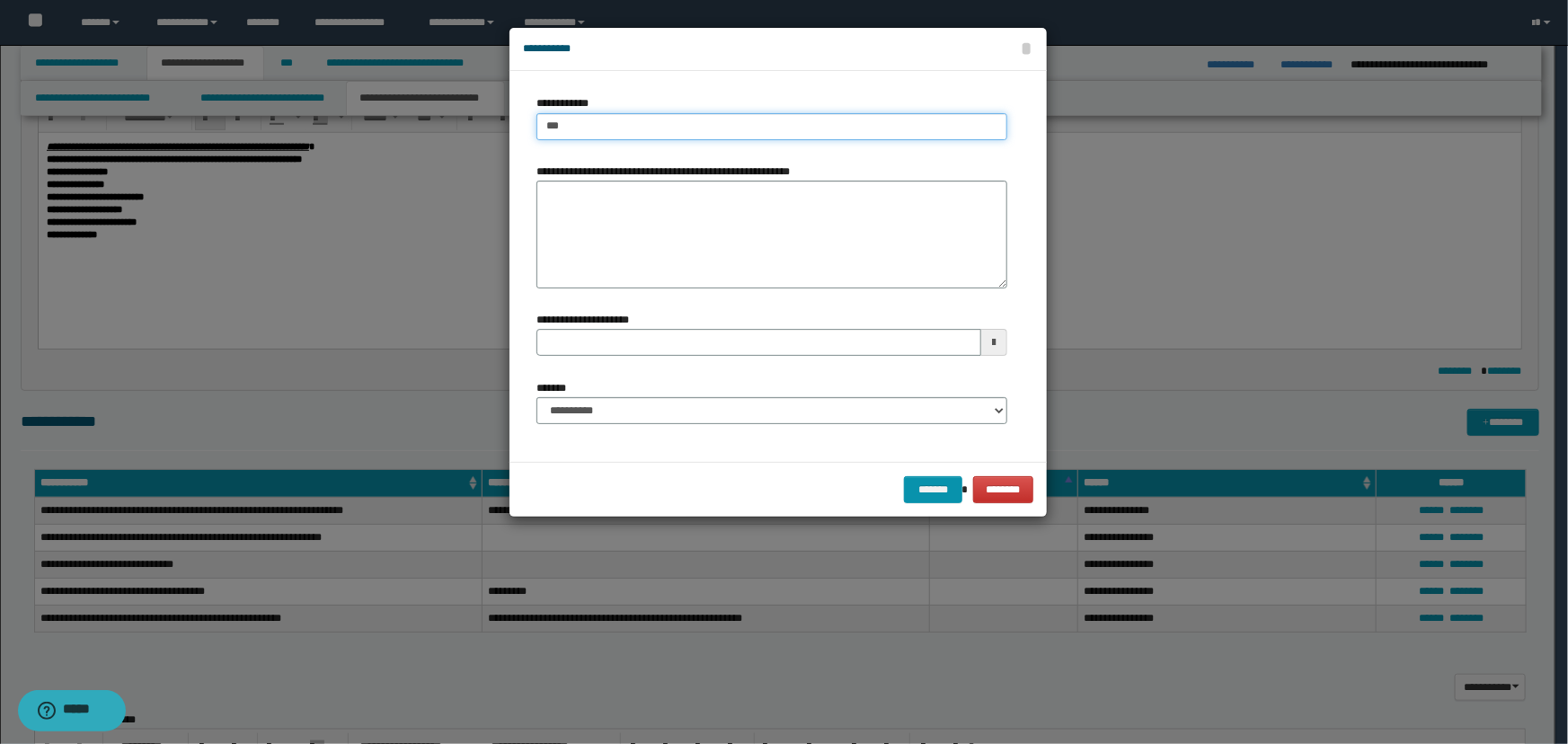 type on "****" 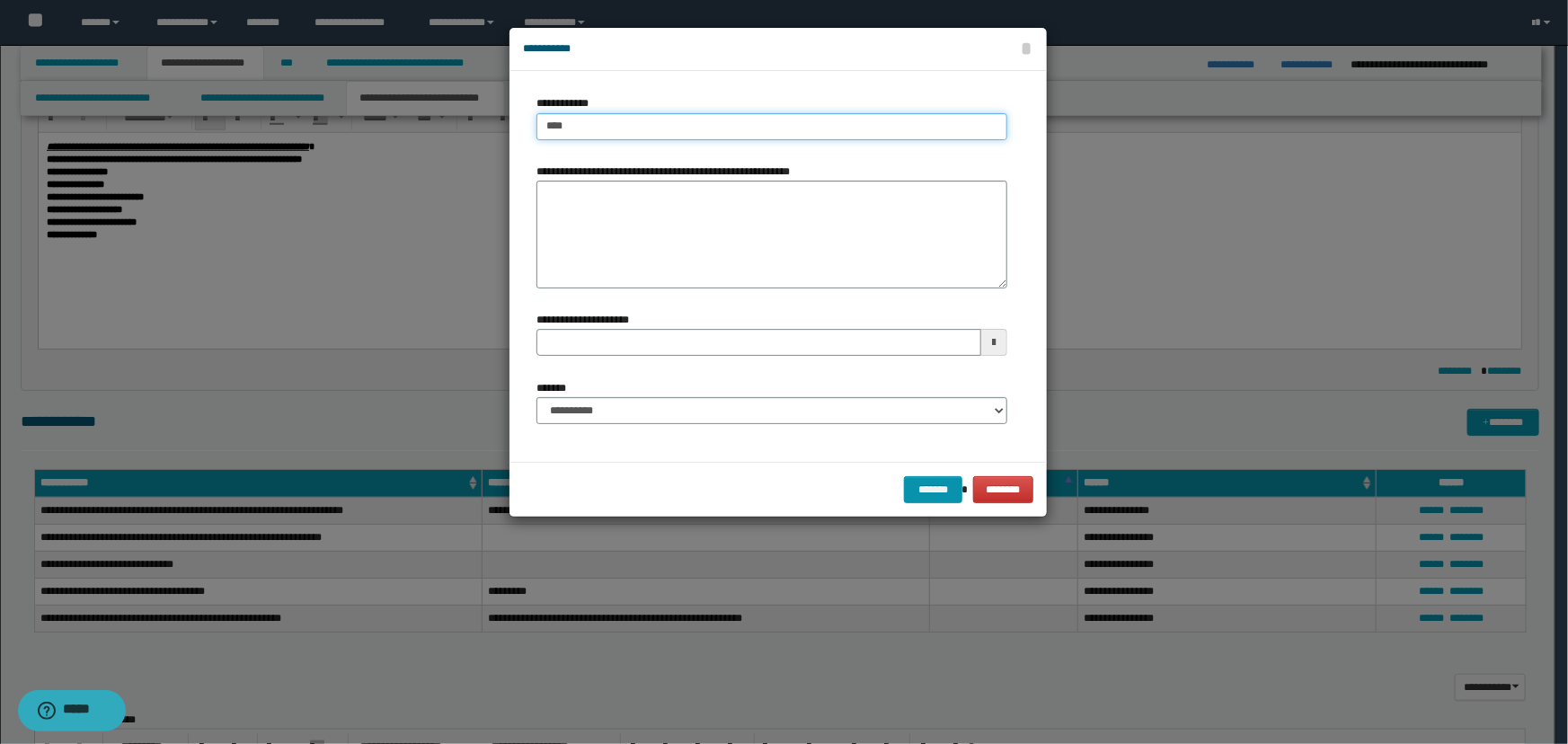 type on "****" 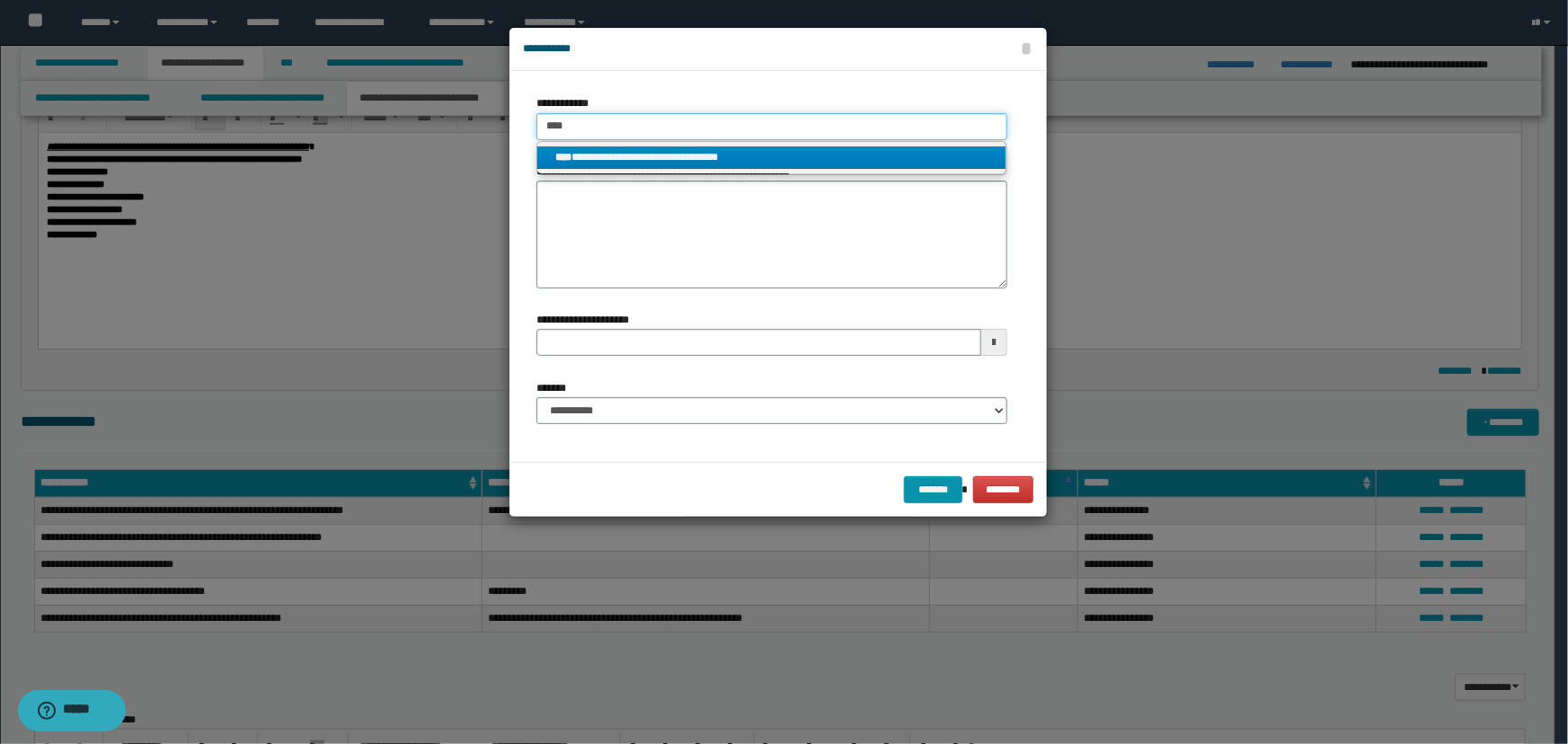 type on "****" 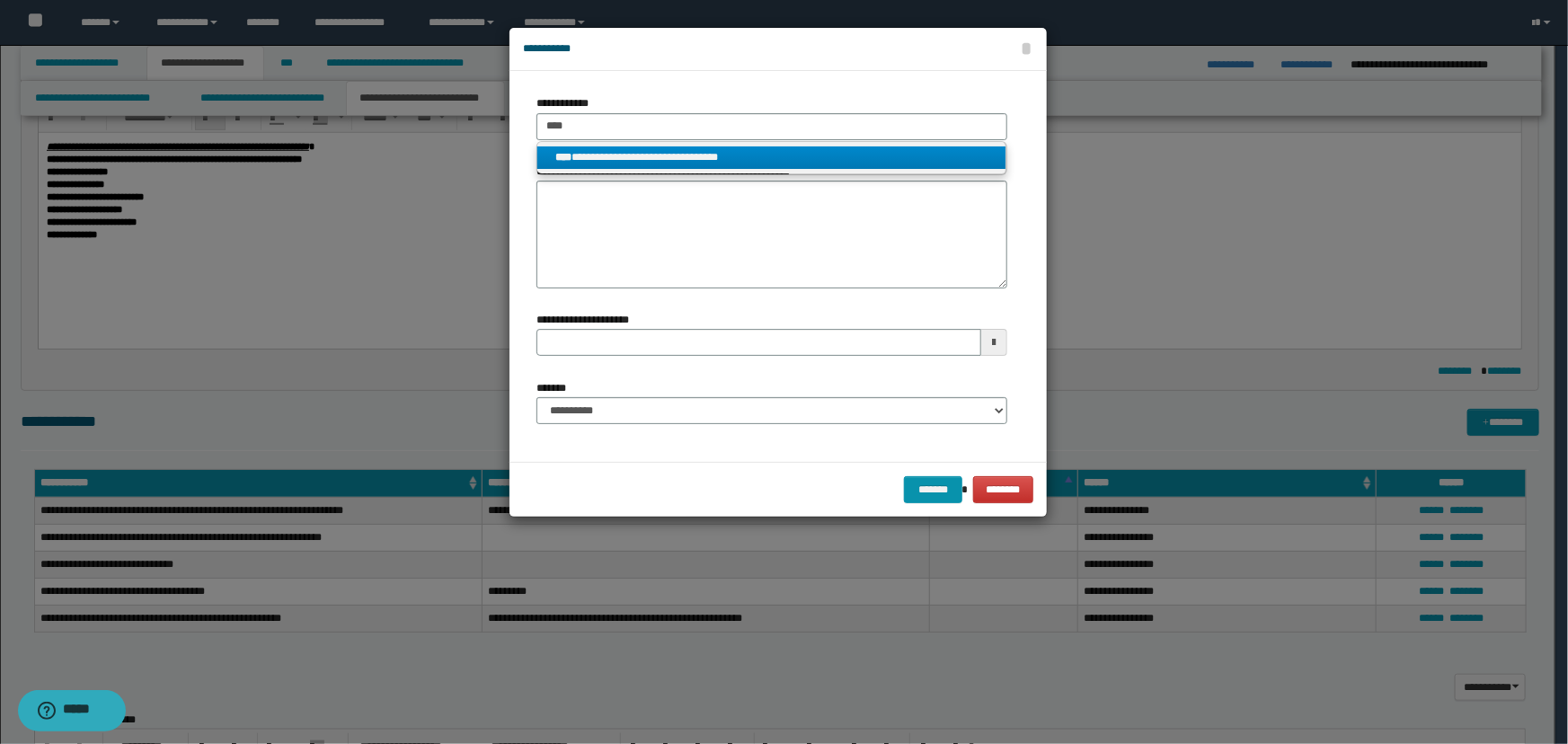 click on "**********" at bounding box center (772, 157) 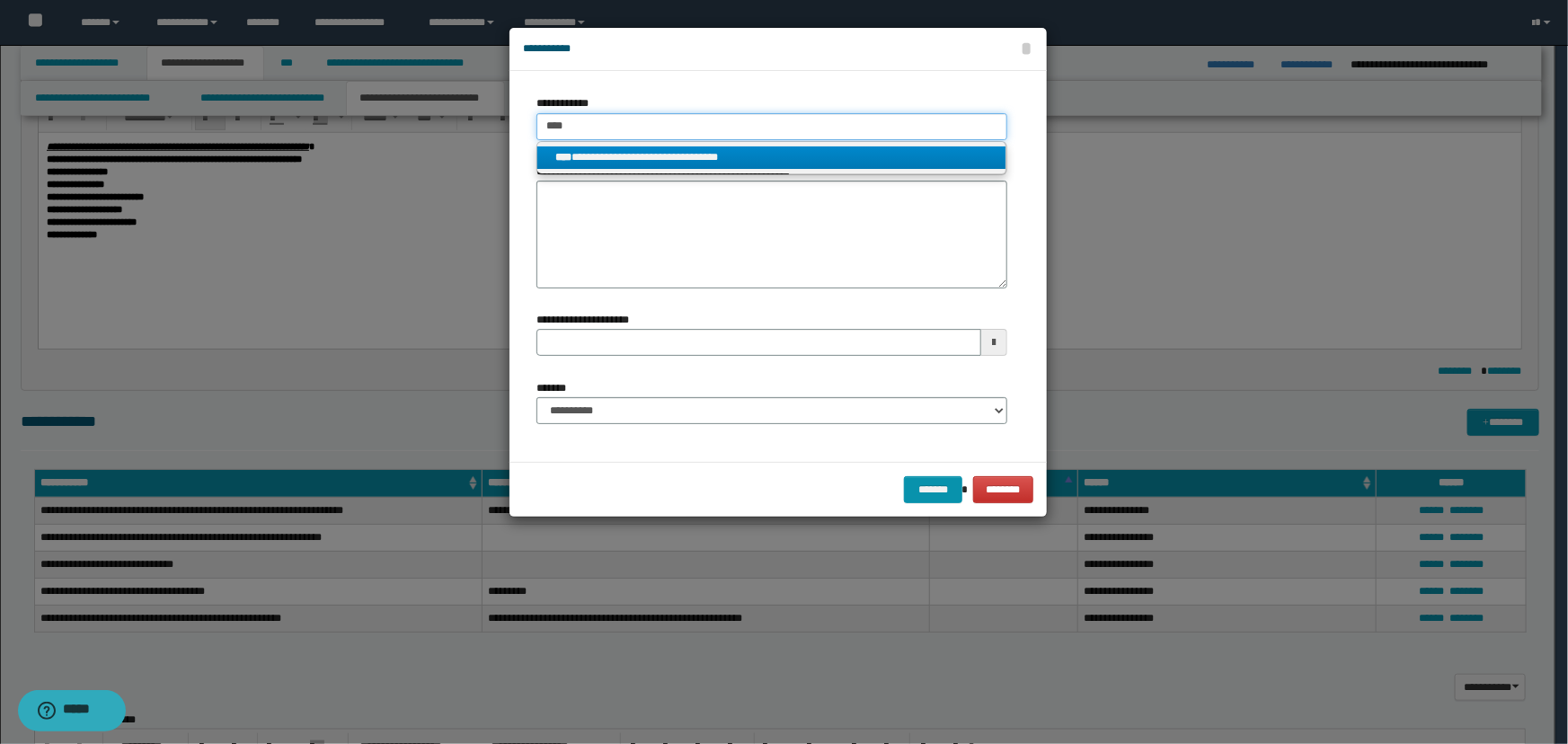 type 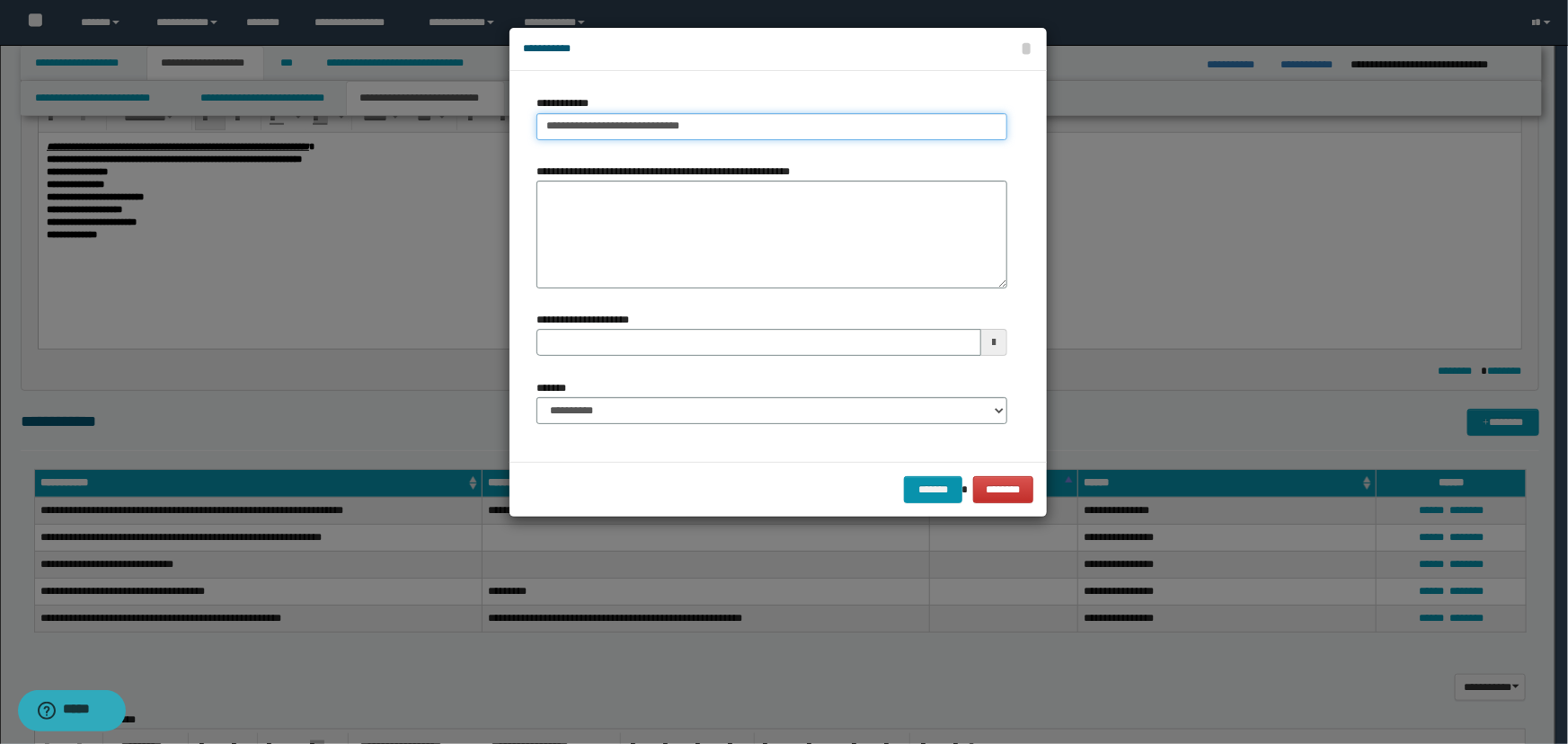 type on "**********" 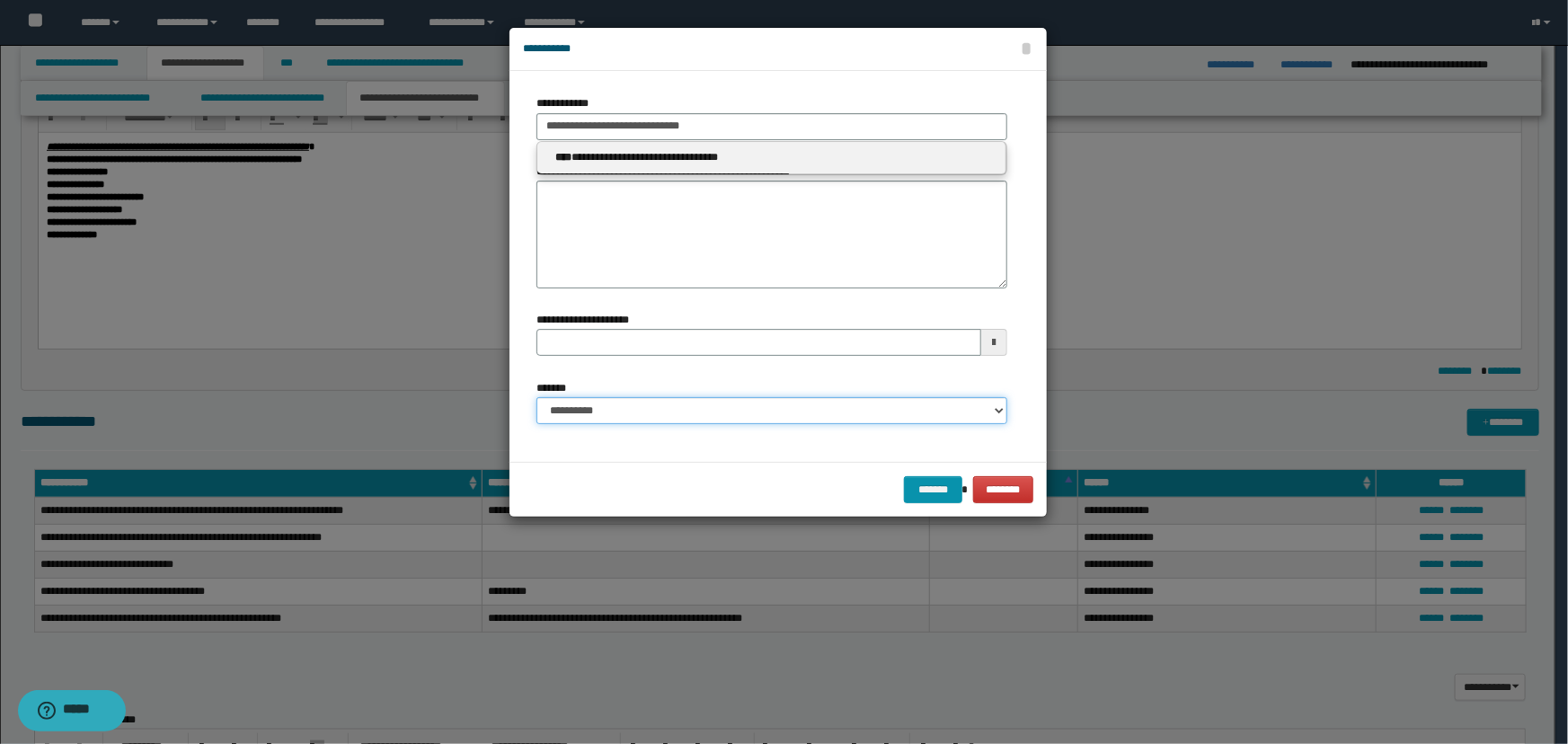 type 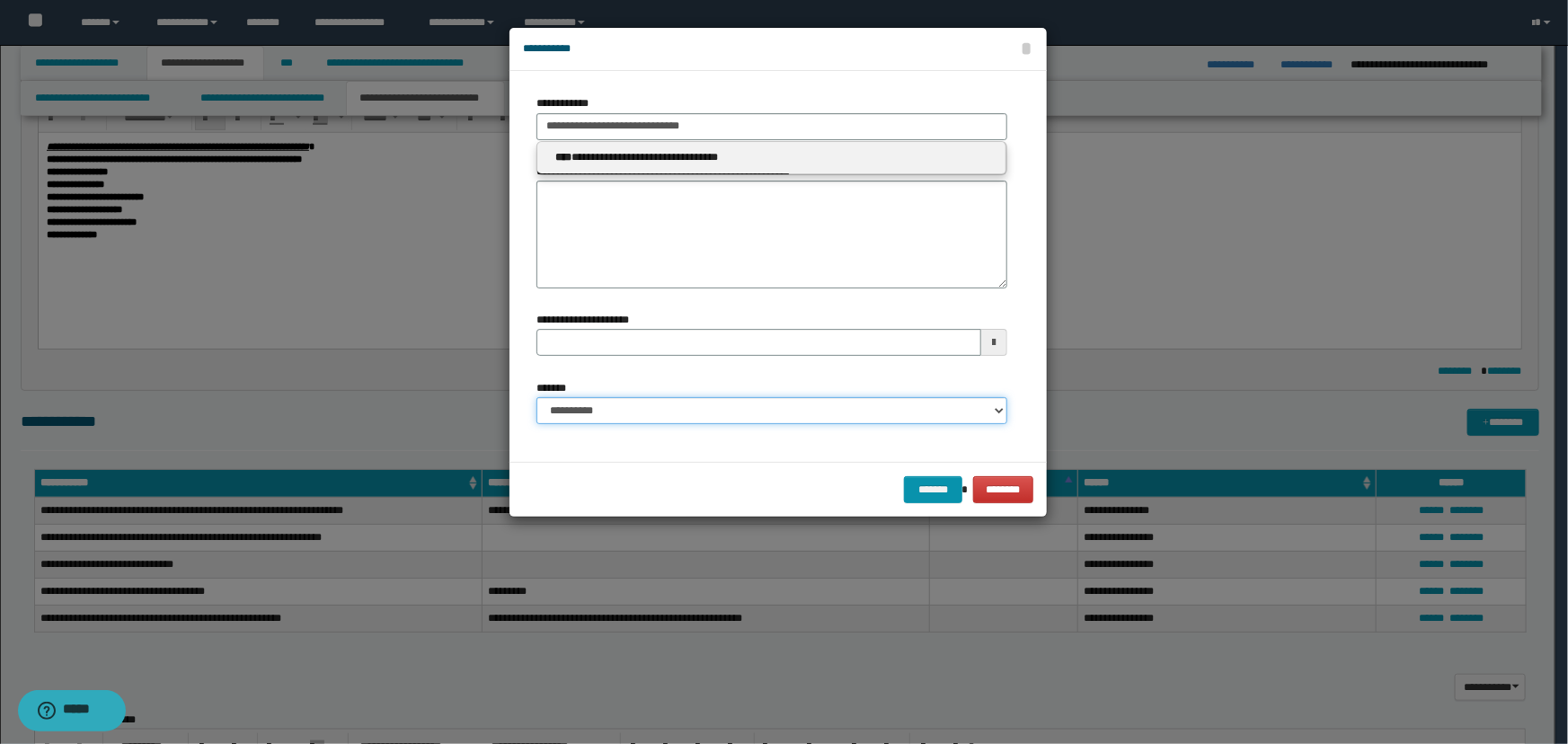 click on "**********" at bounding box center (772, 411) 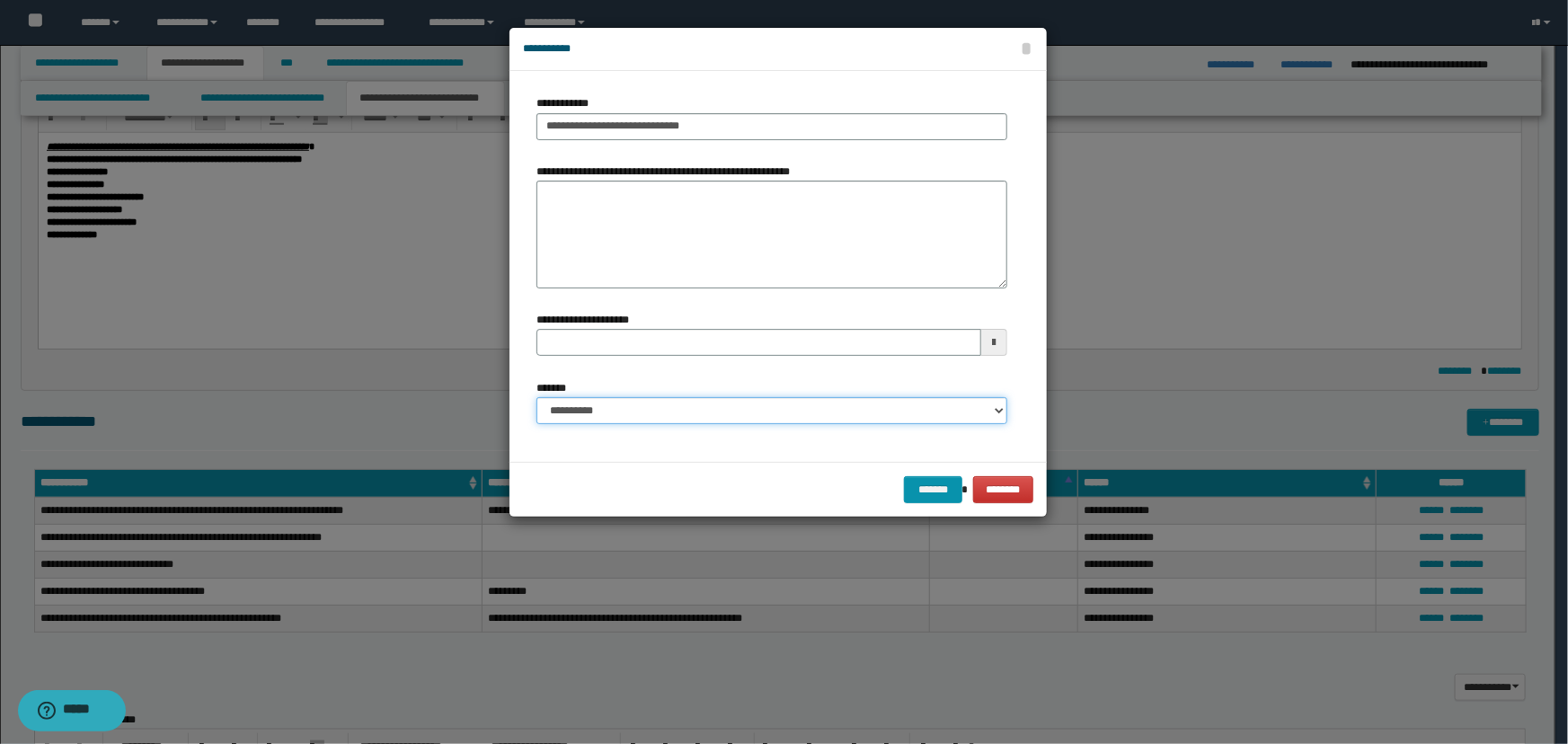 select on "*" 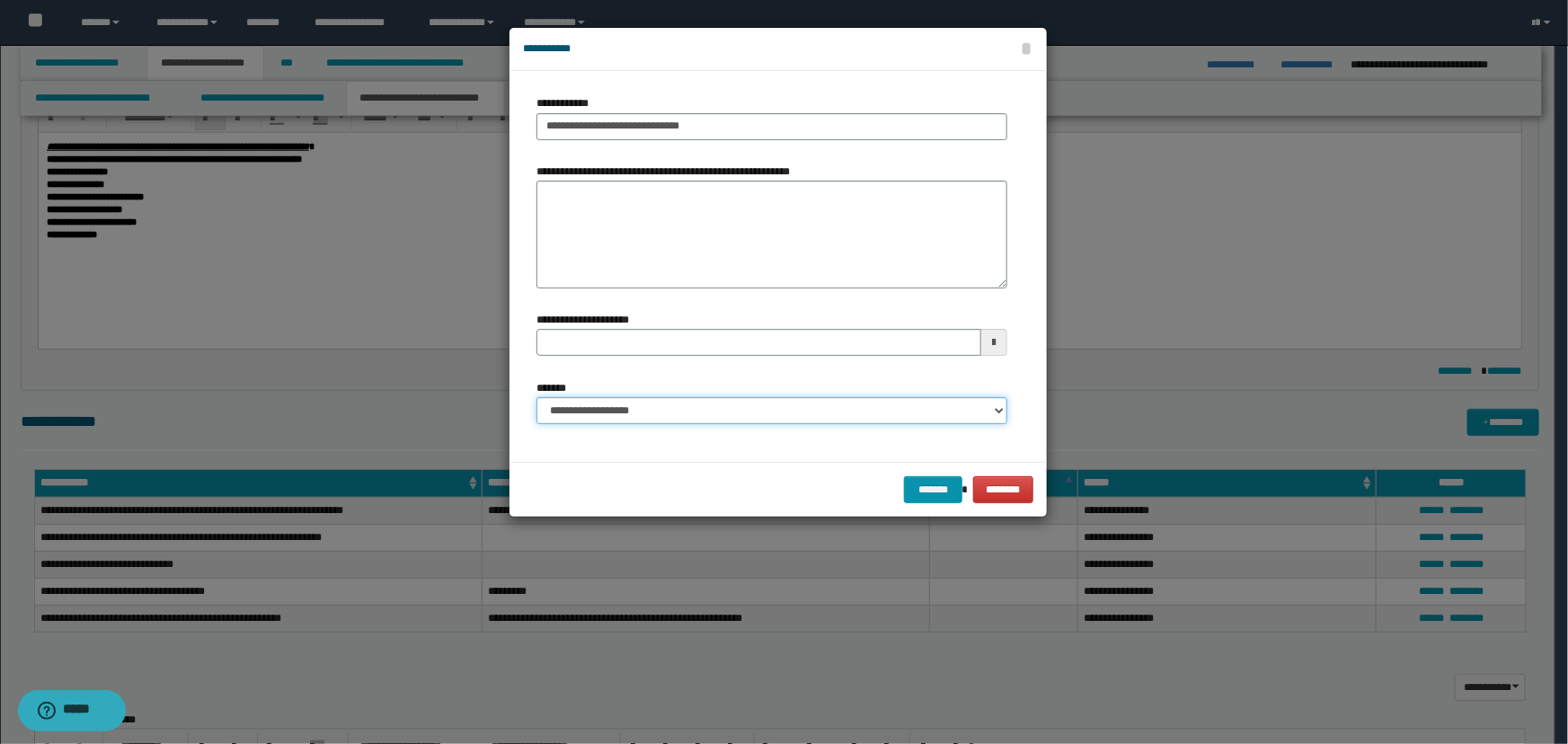 type 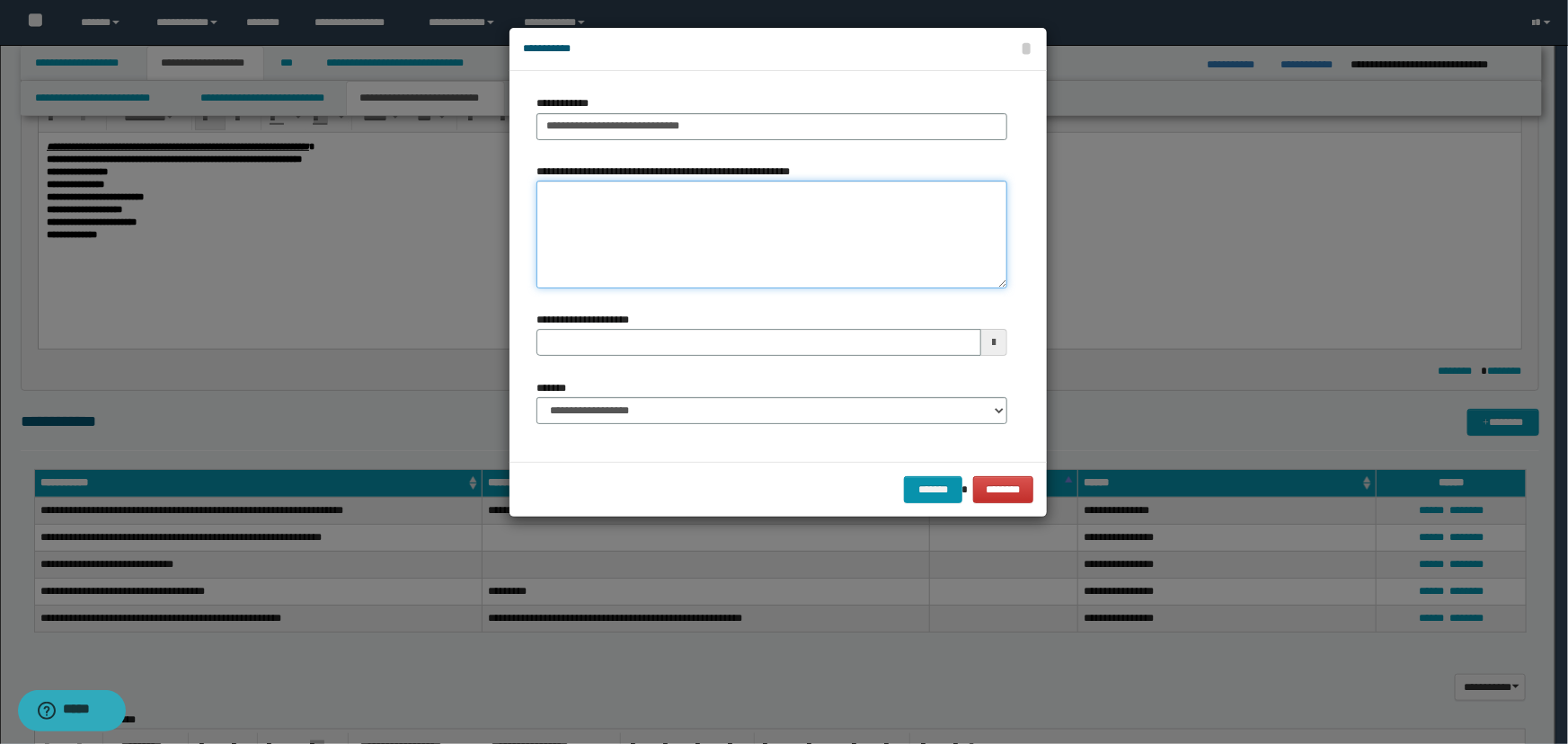 click on "**********" at bounding box center [772, 235] 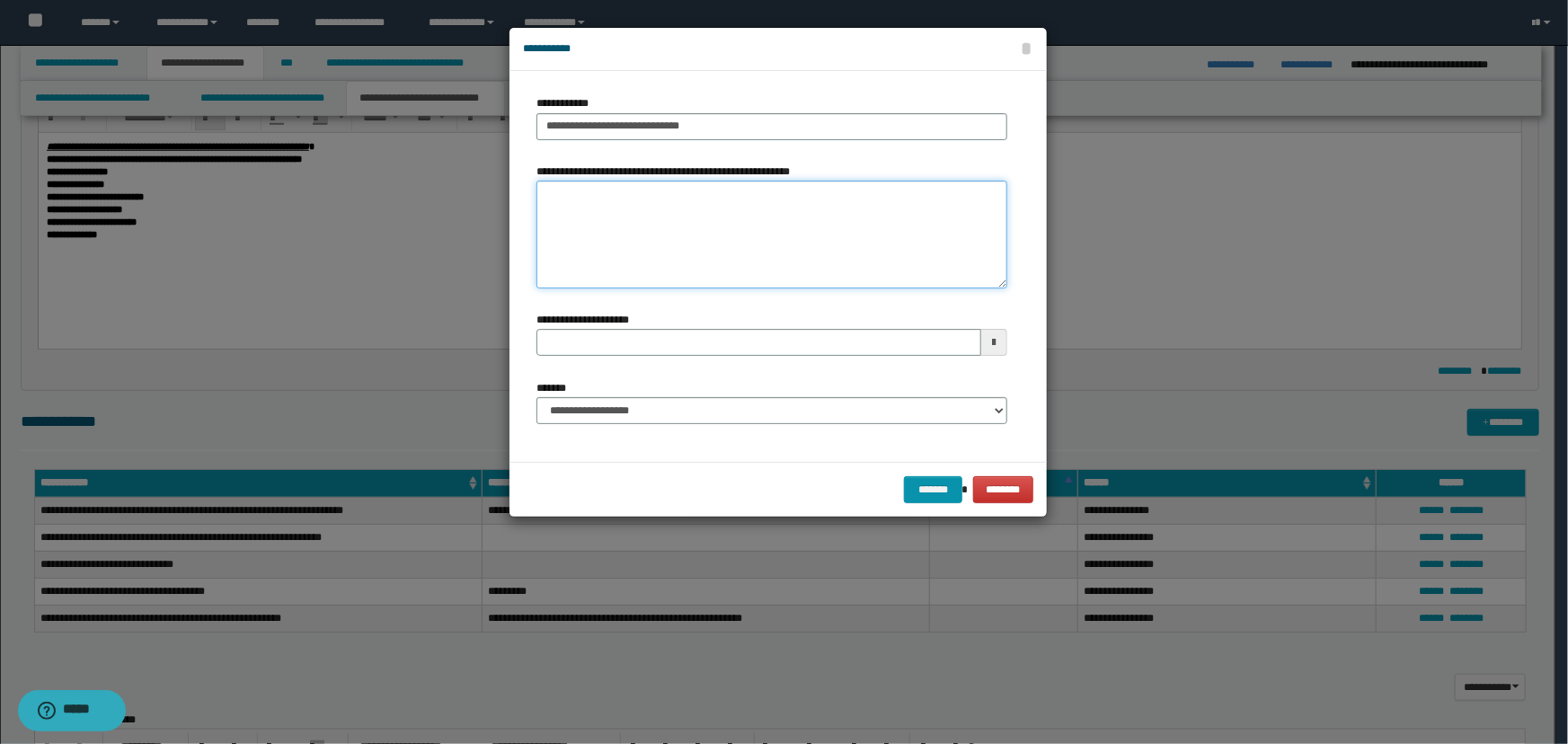 paste on "**********" 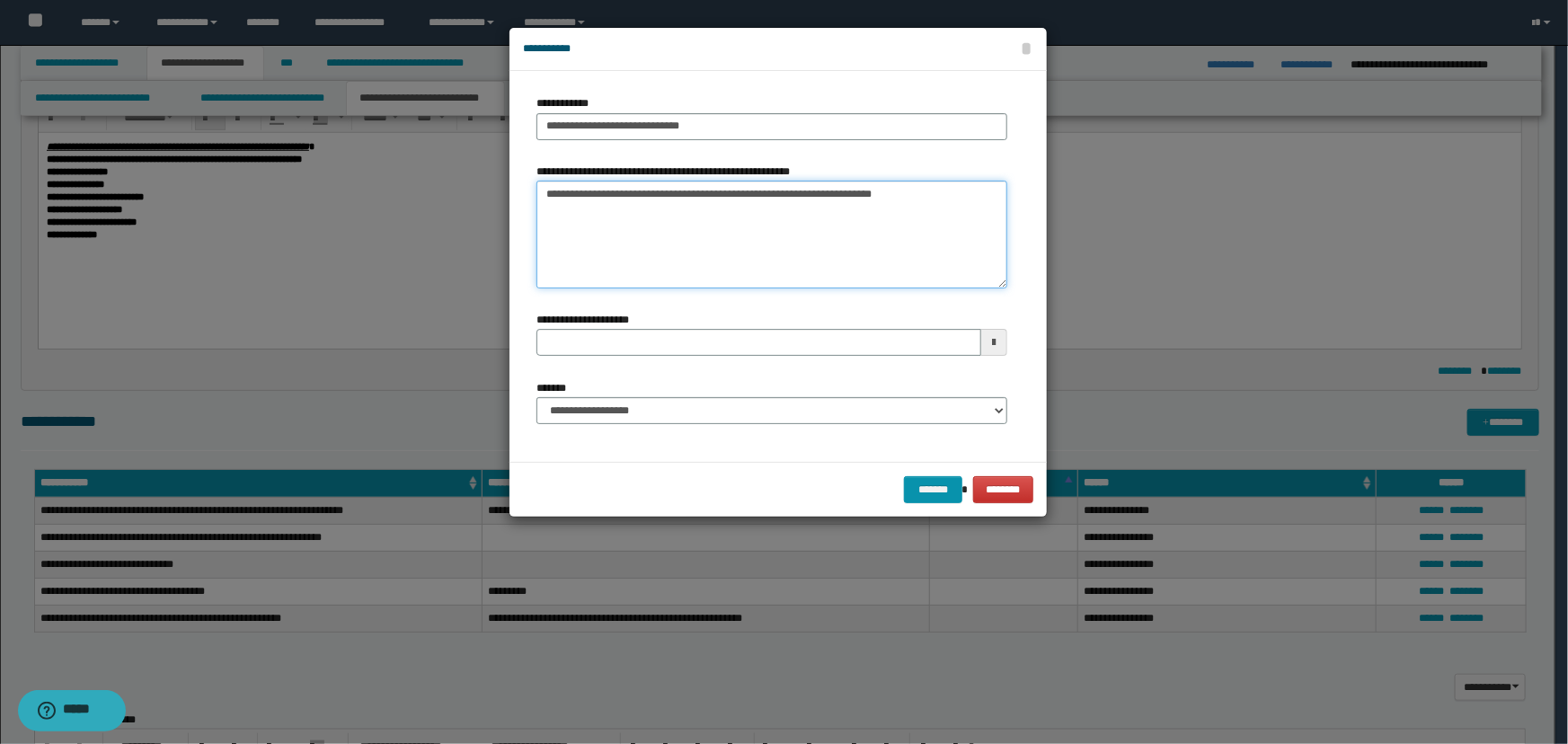 type 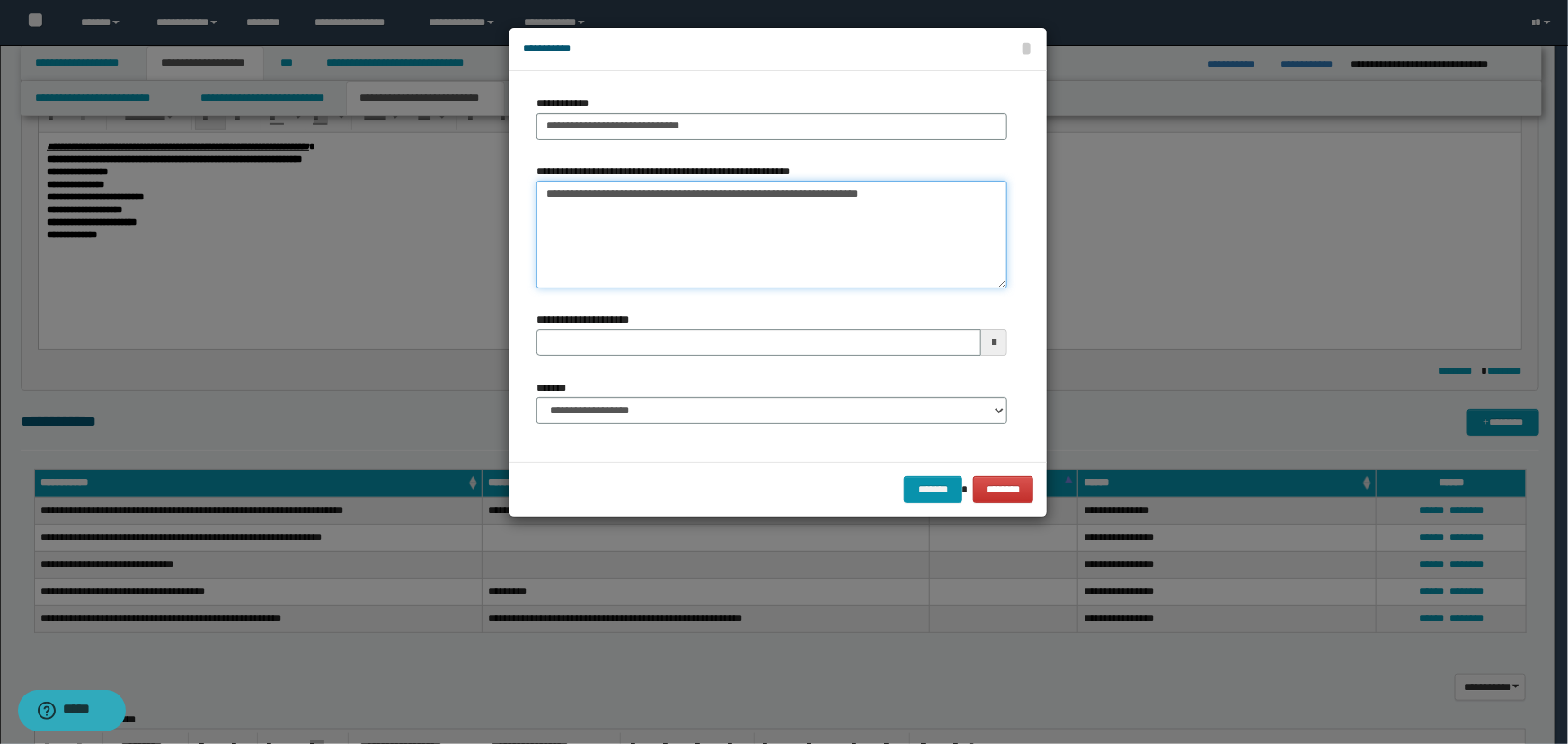type on "**********" 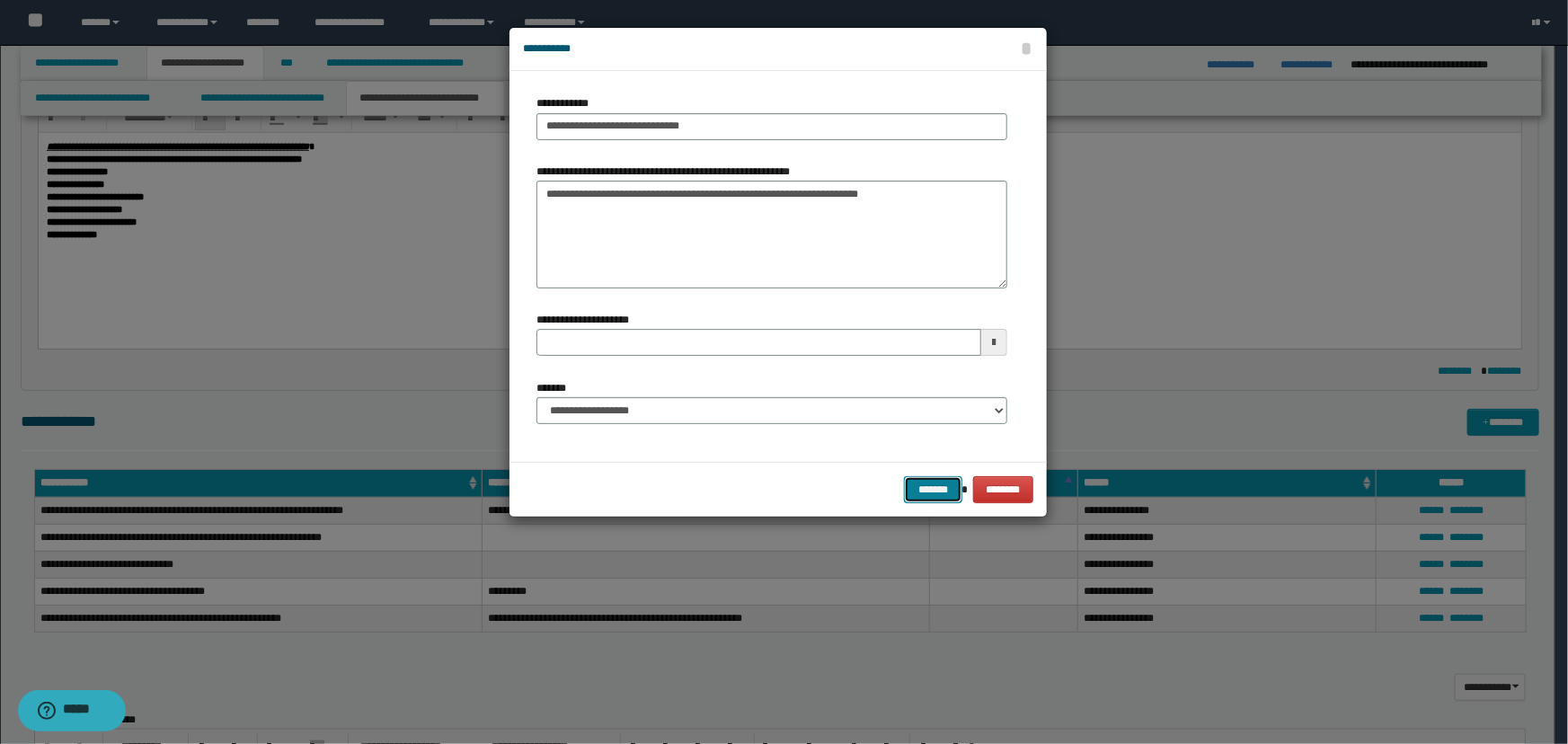click on "*******" at bounding box center (933, 490) 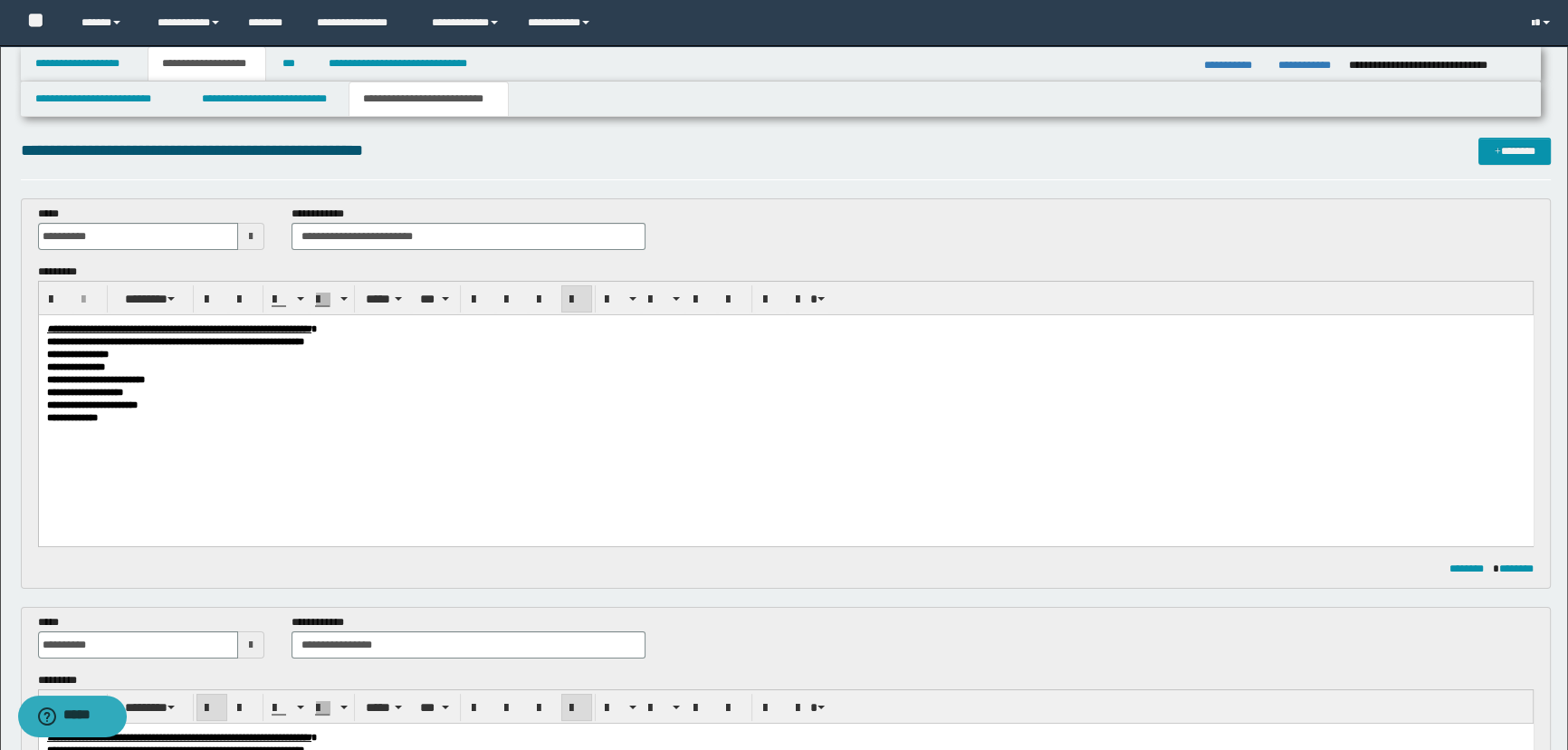 scroll, scrollTop: 0, scrollLeft: 0, axis: both 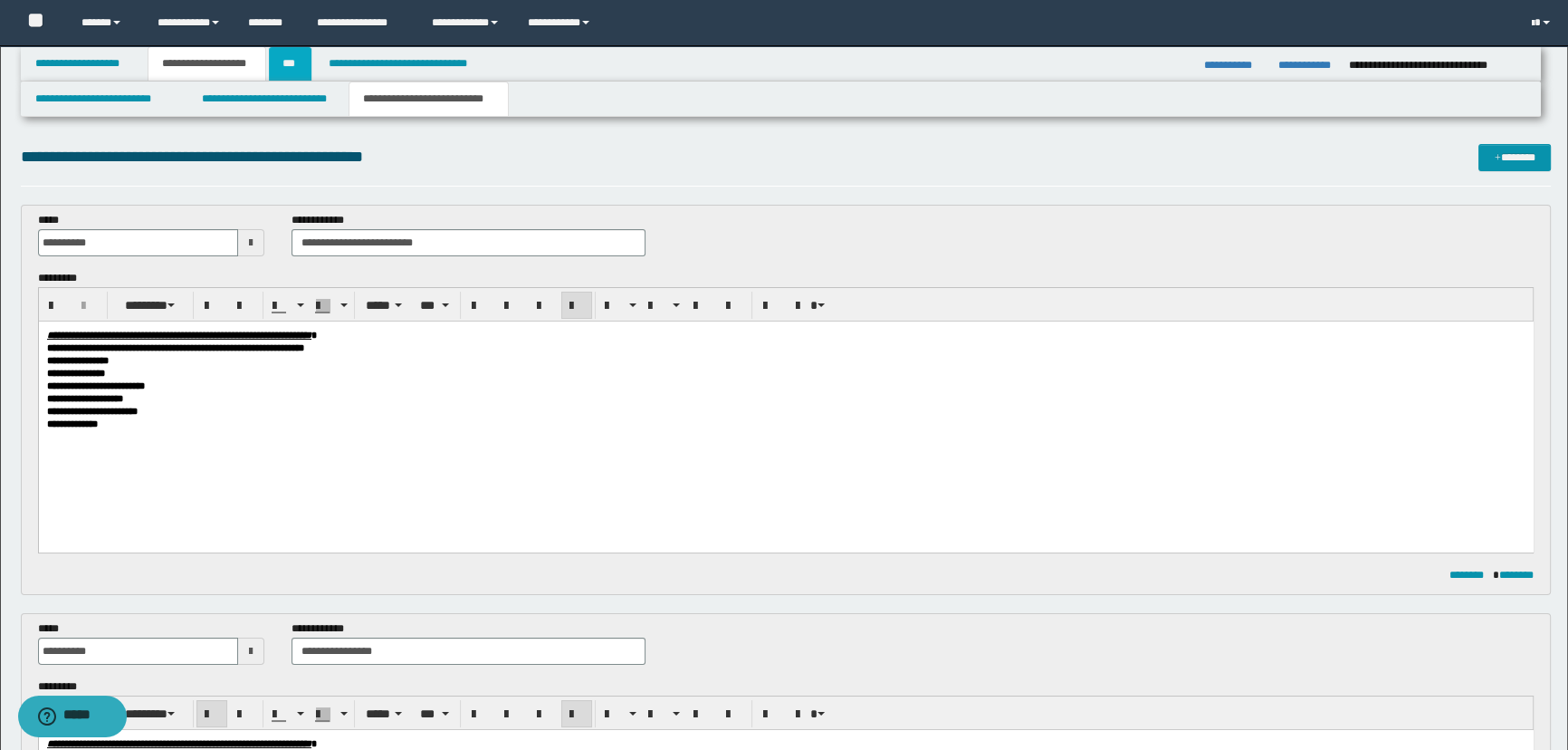 click on "***" at bounding box center [290, 63] 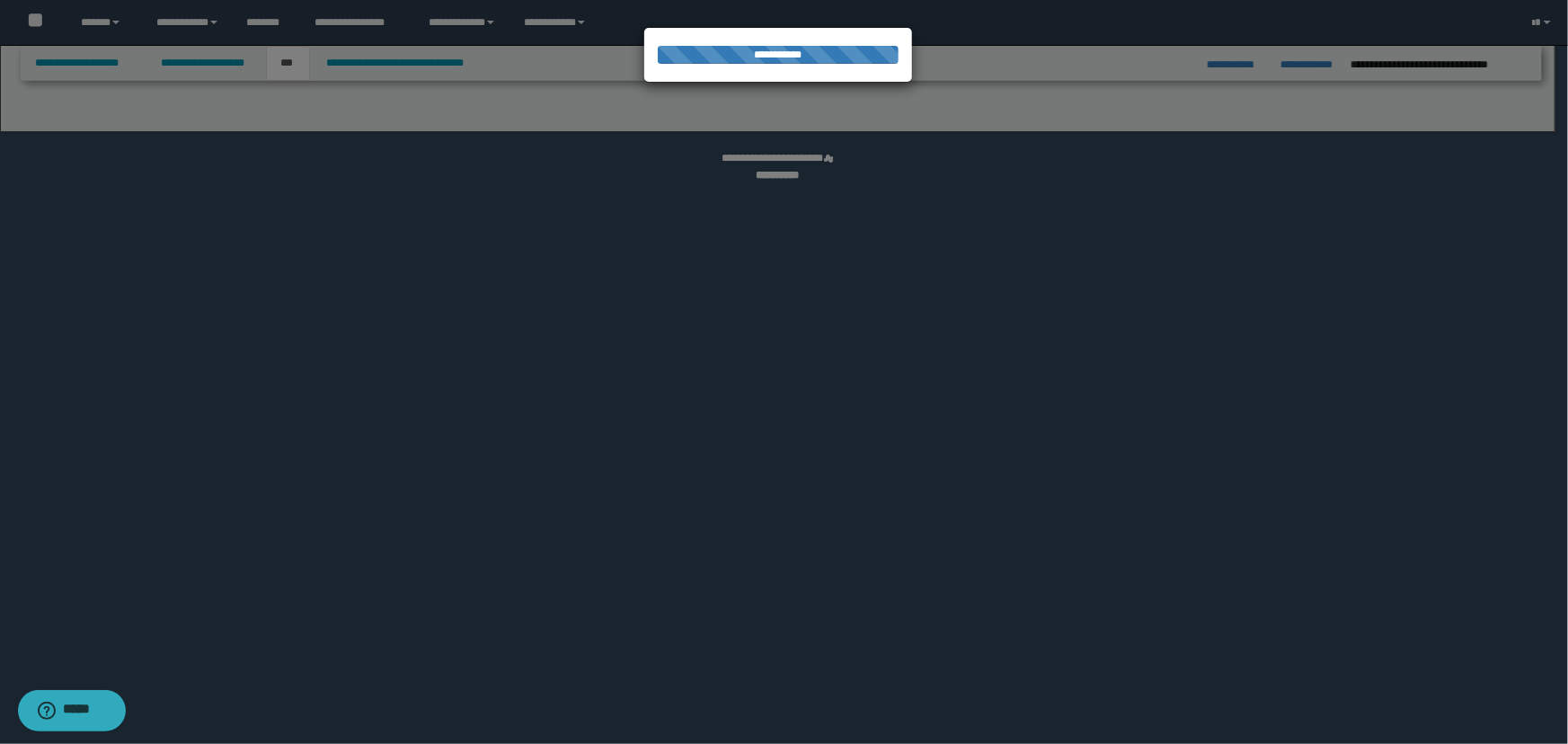 select on "*" 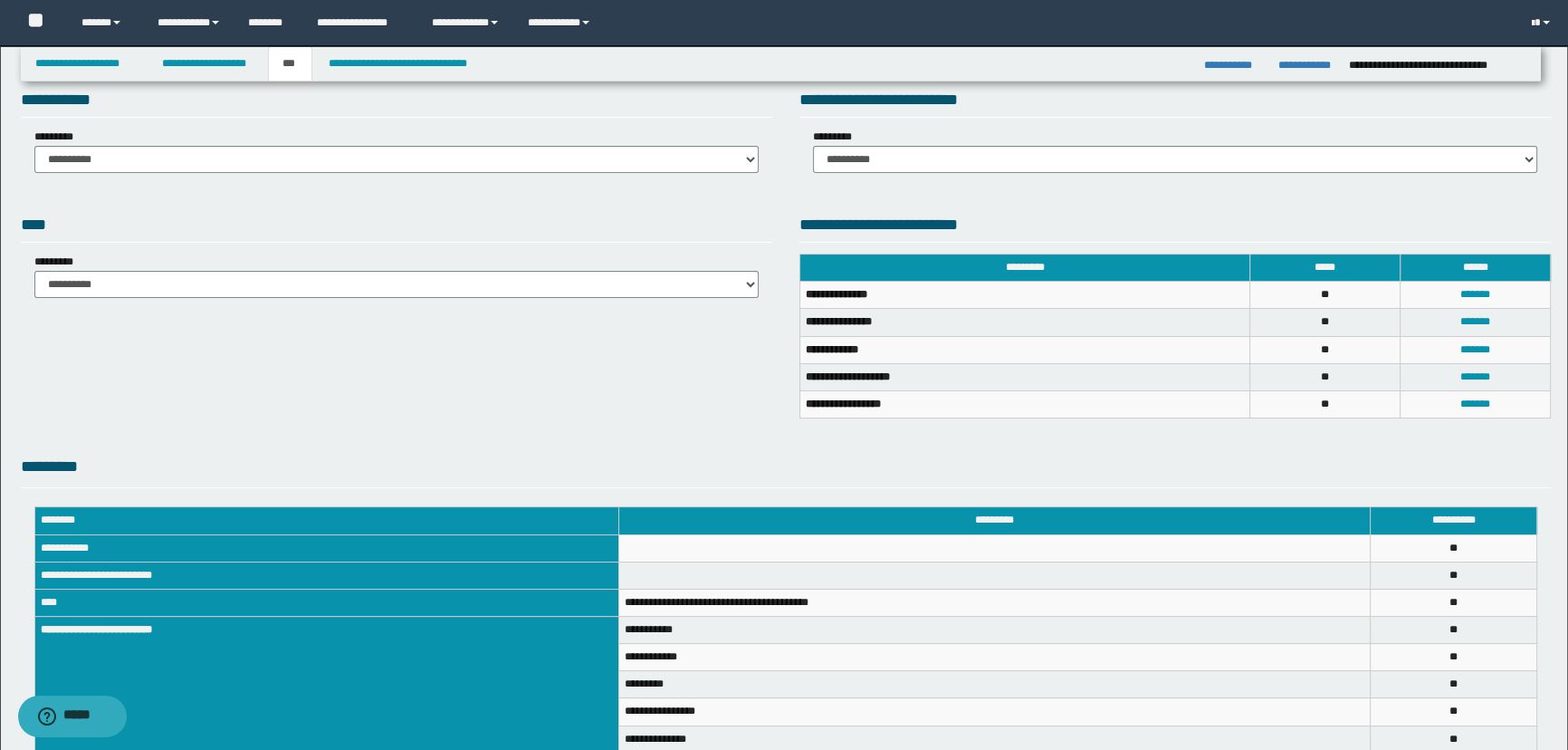 scroll, scrollTop: 82, scrollLeft: 0, axis: vertical 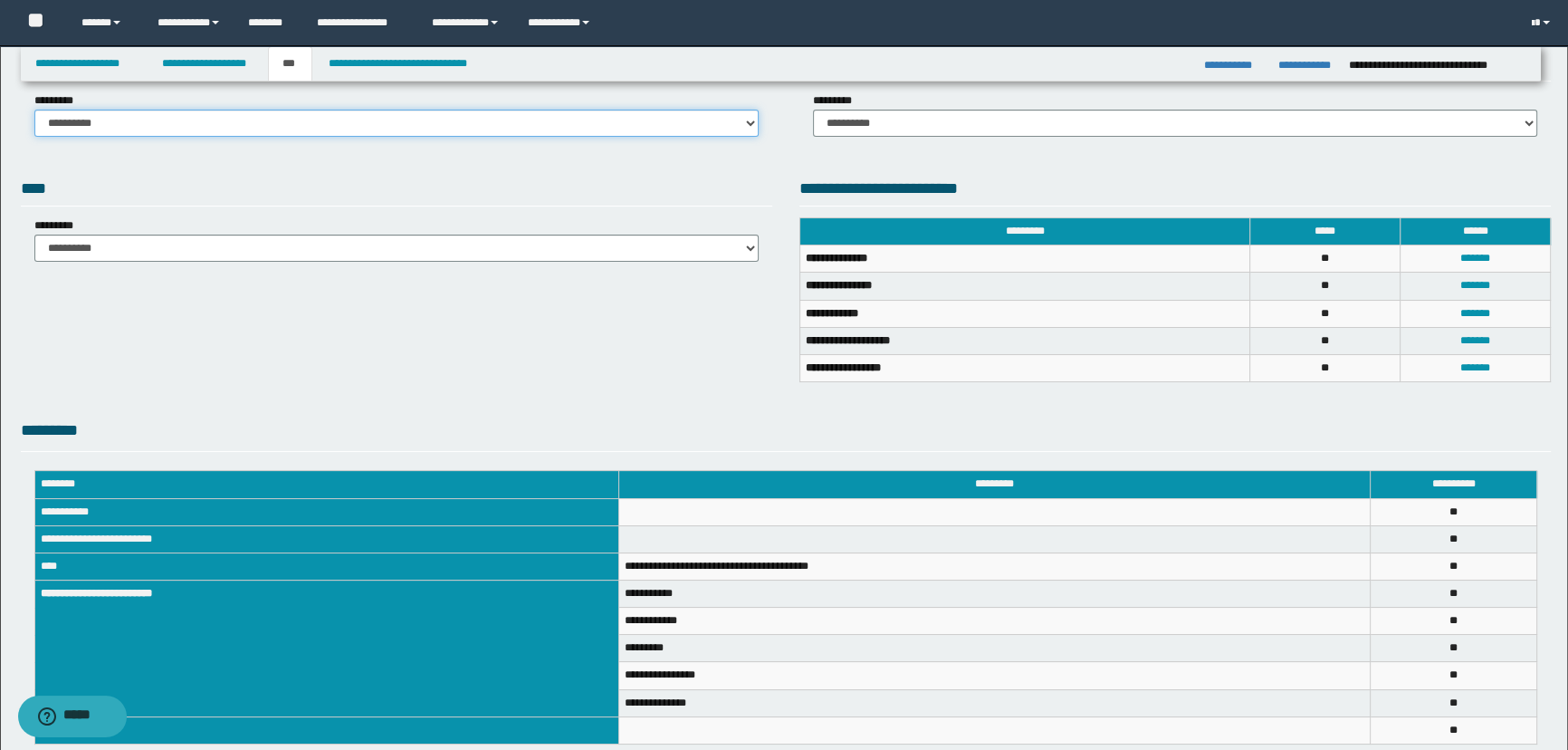 click on "**********" at bounding box center (397, 123) 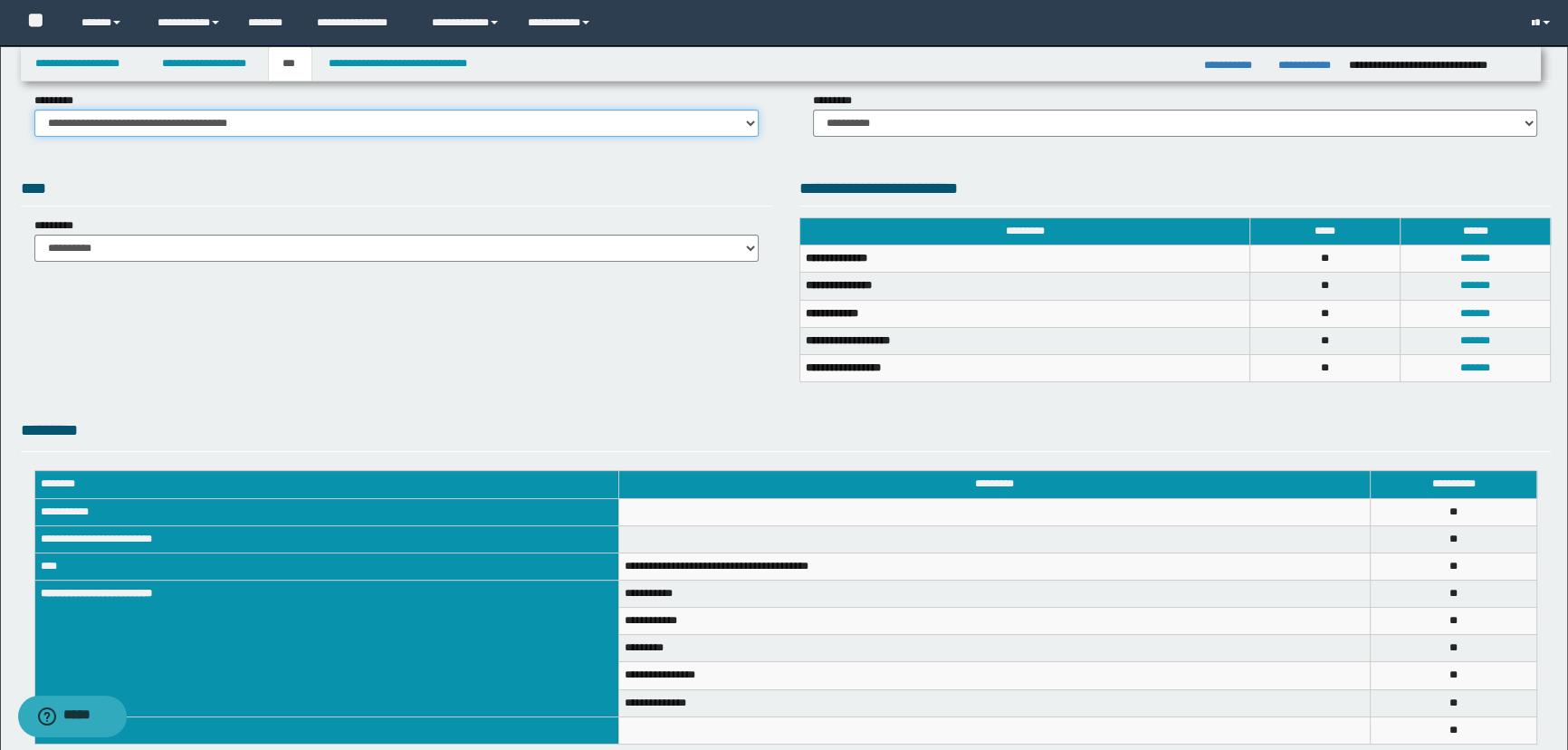 click on "**********" at bounding box center (397, 123) 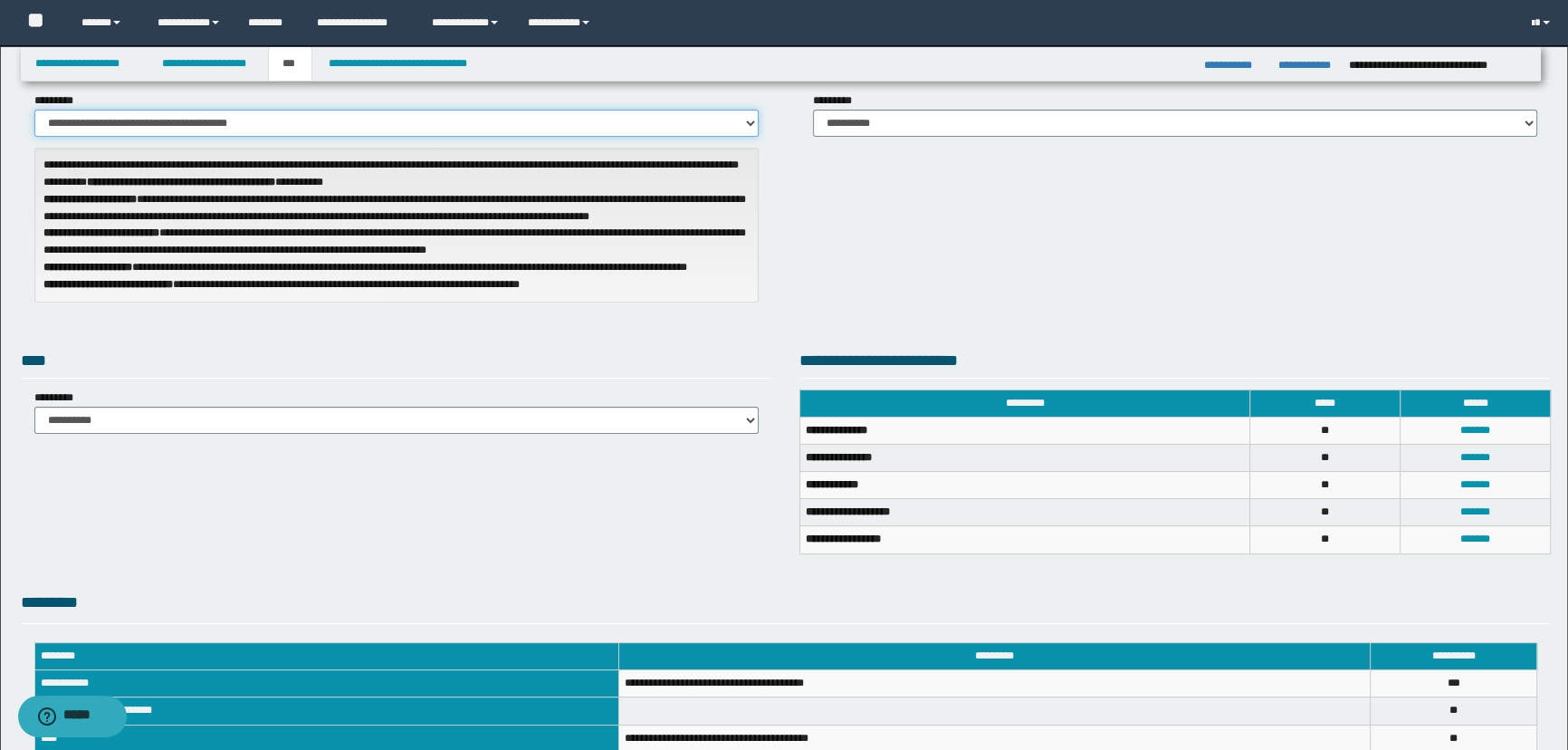 scroll, scrollTop: 0, scrollLeft: 0, axis: both 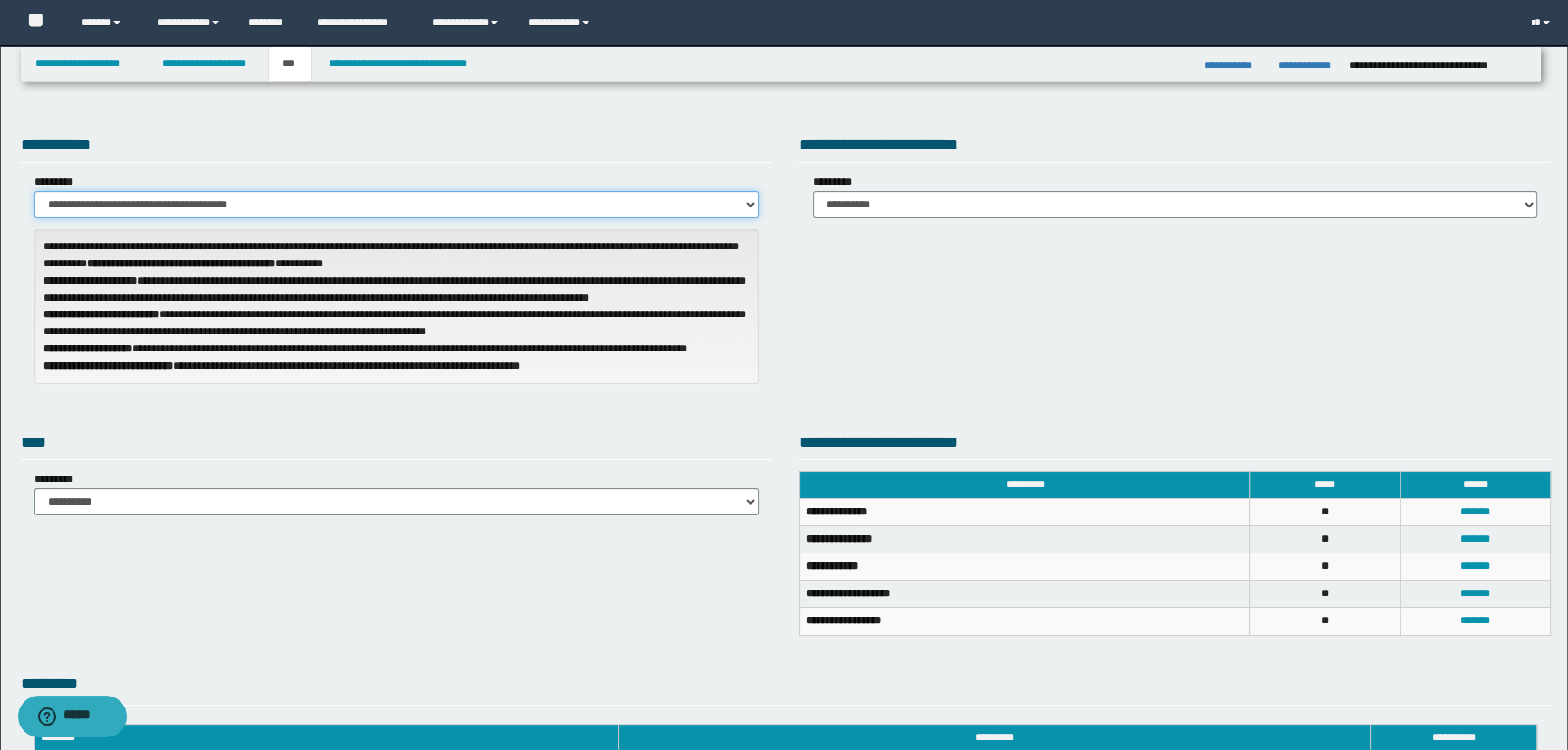 click on "**********" at bounding box center [397, 205] 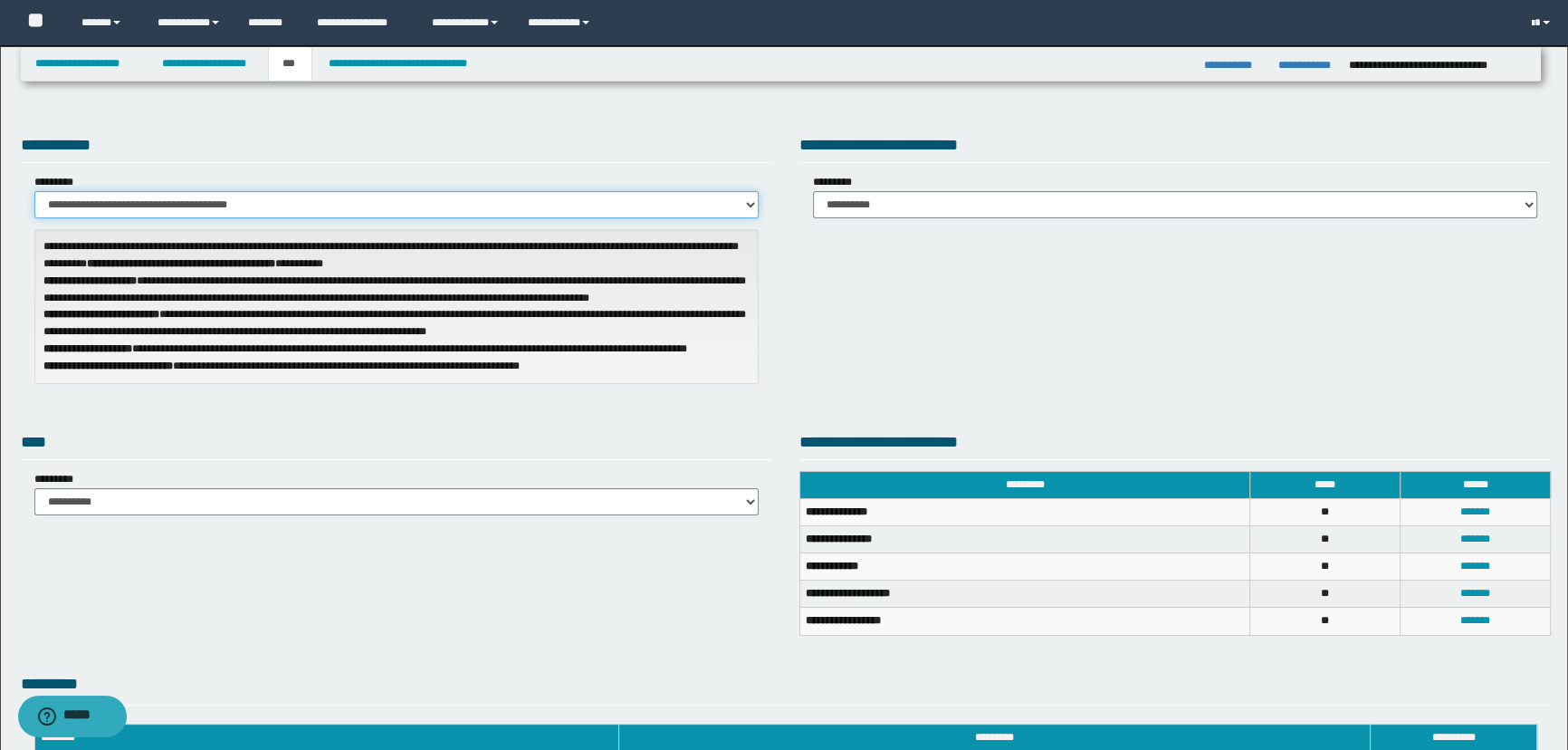 select on "**" 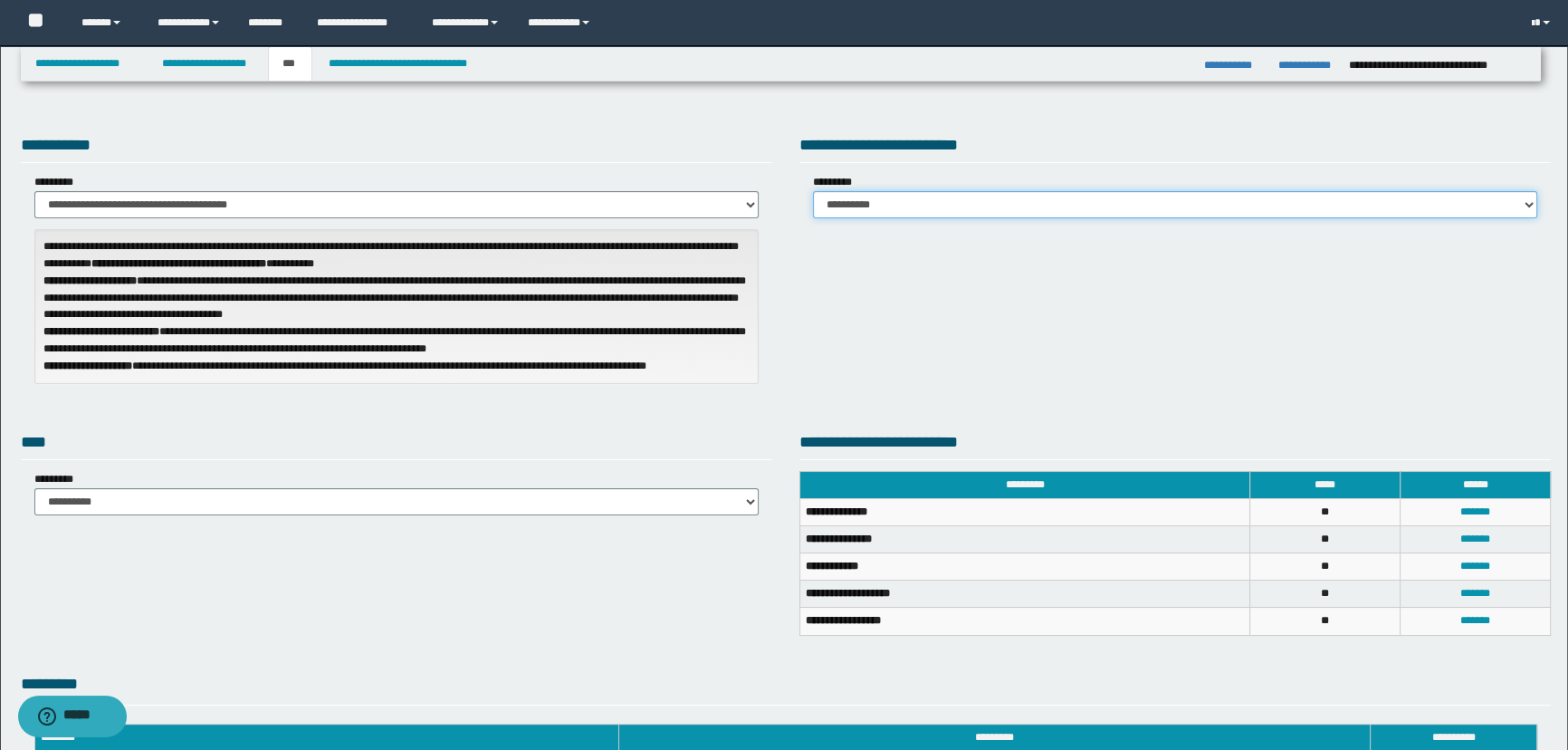 click on "**********" at bounding box center (1175, 205) 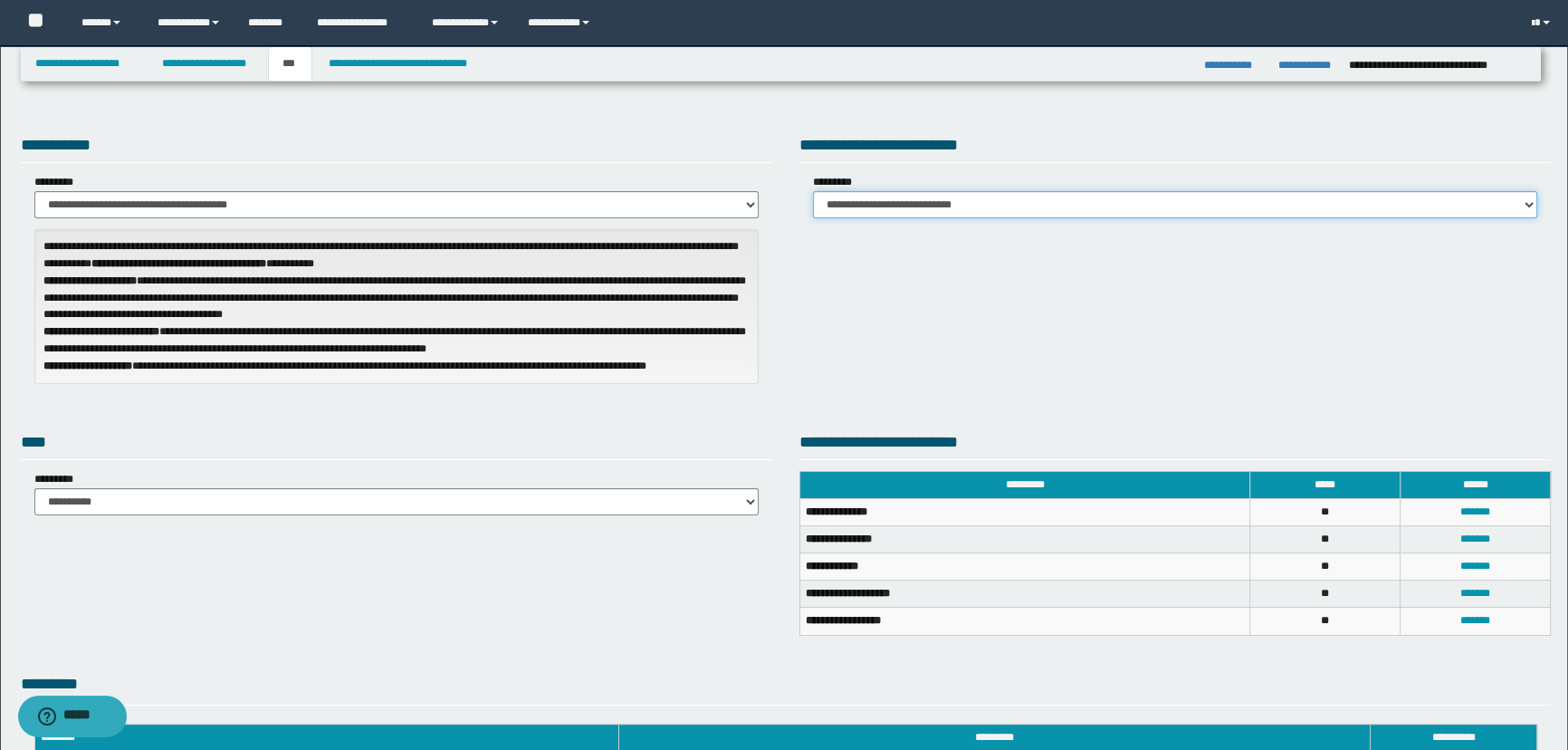 click on "**********" at bounding box center [1175, 205] 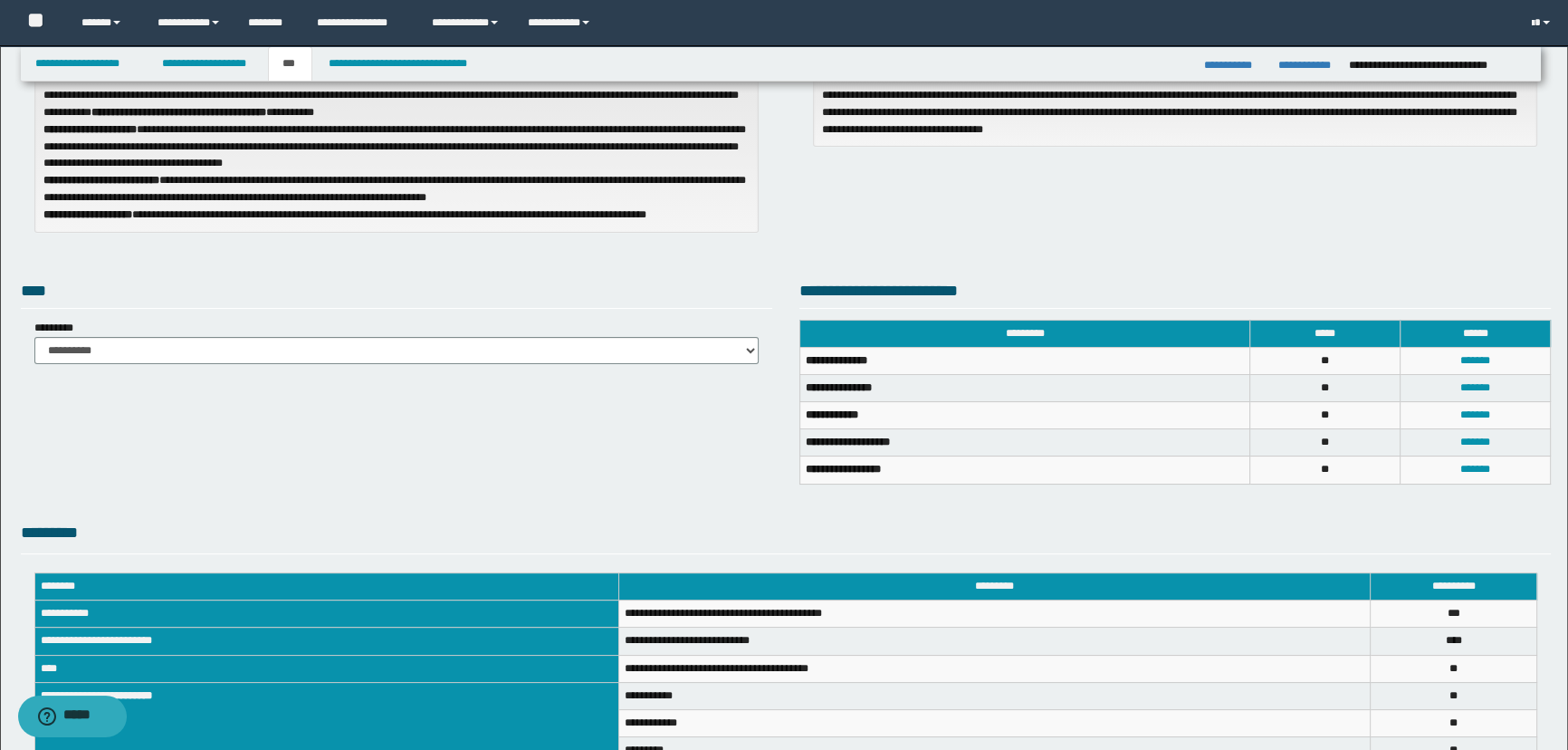 scroll, scrollTop: 0, scrollLeft: 0, axis: both 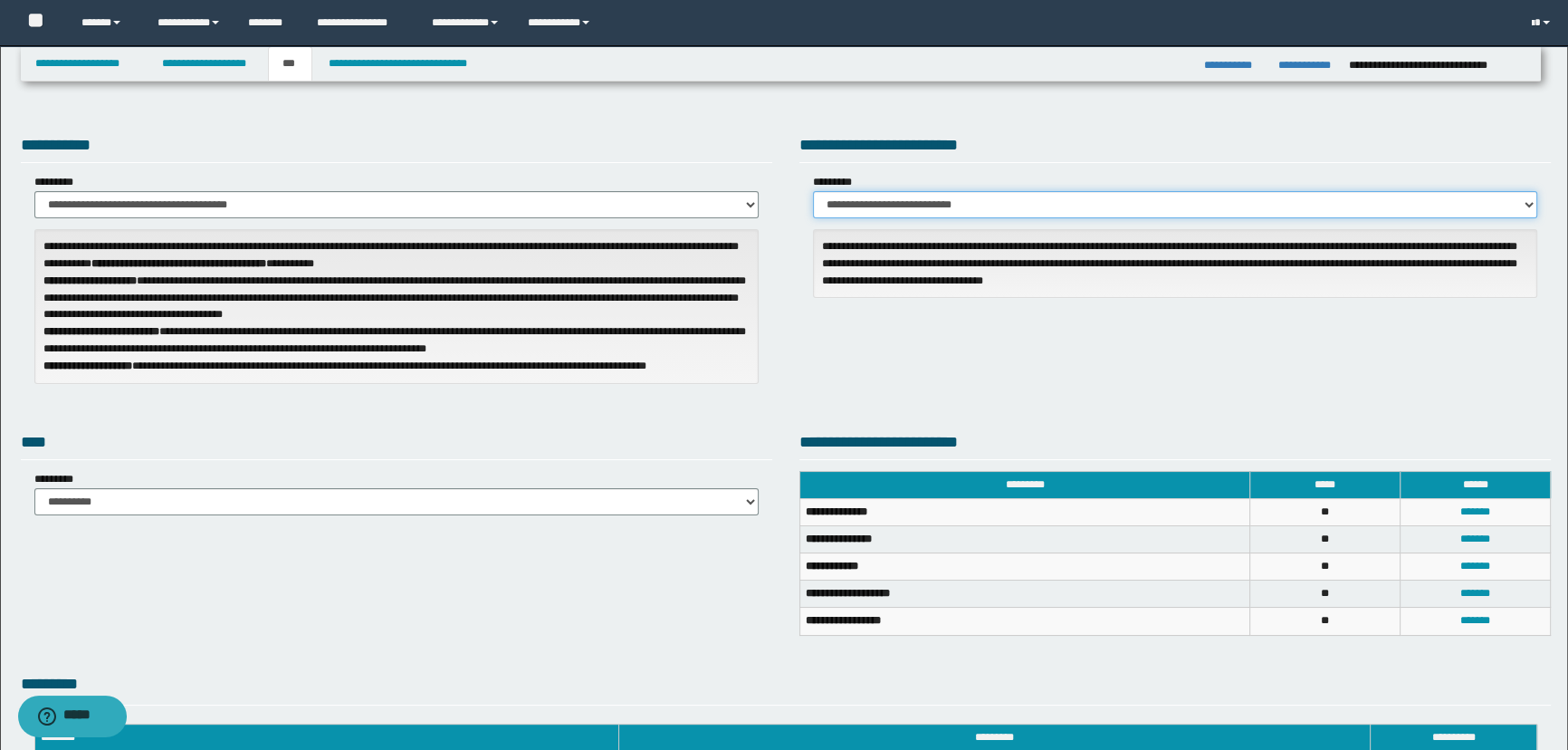 click on "**********" at bounding box center [1175, 205] 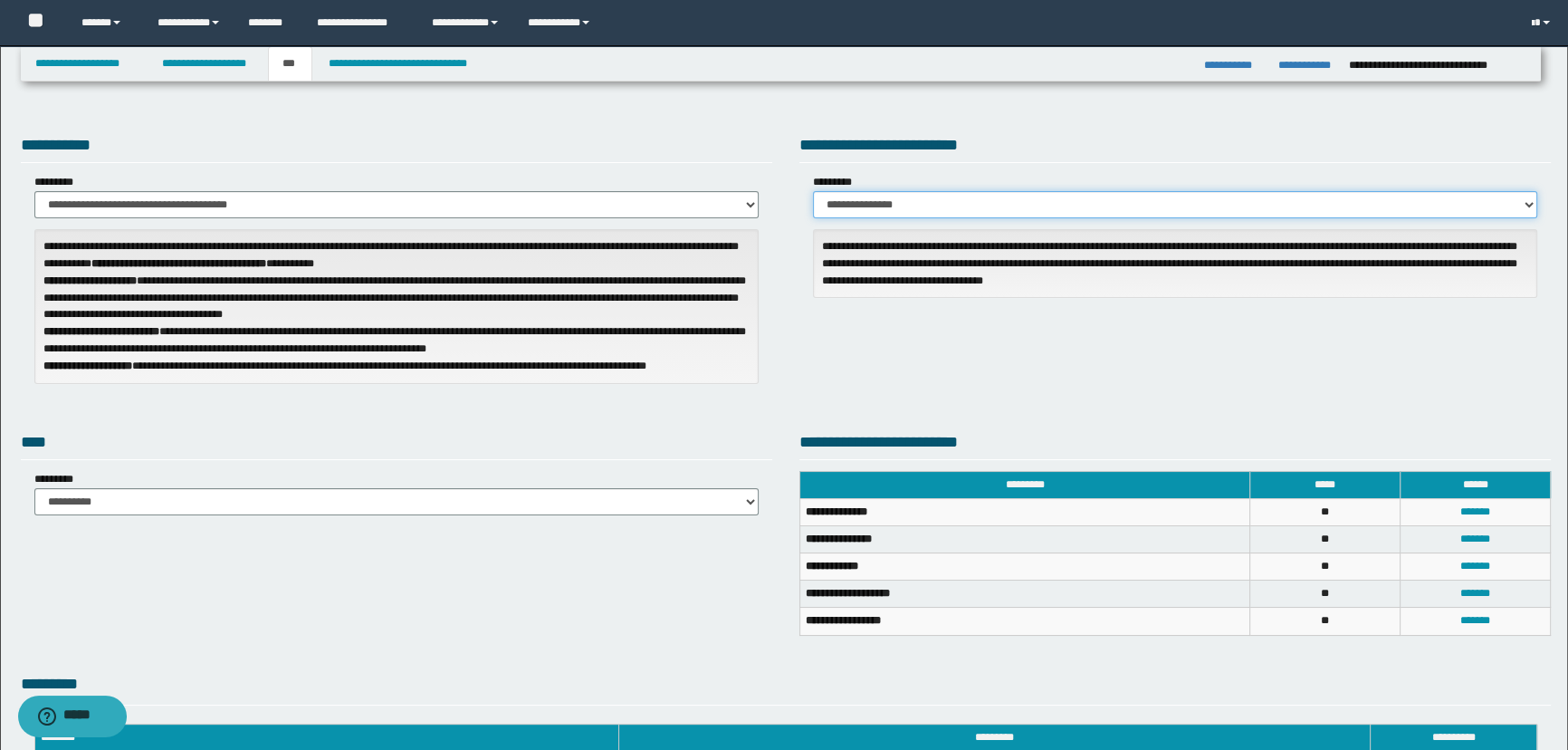 click on "**********" at bounding box center (1175, 205) 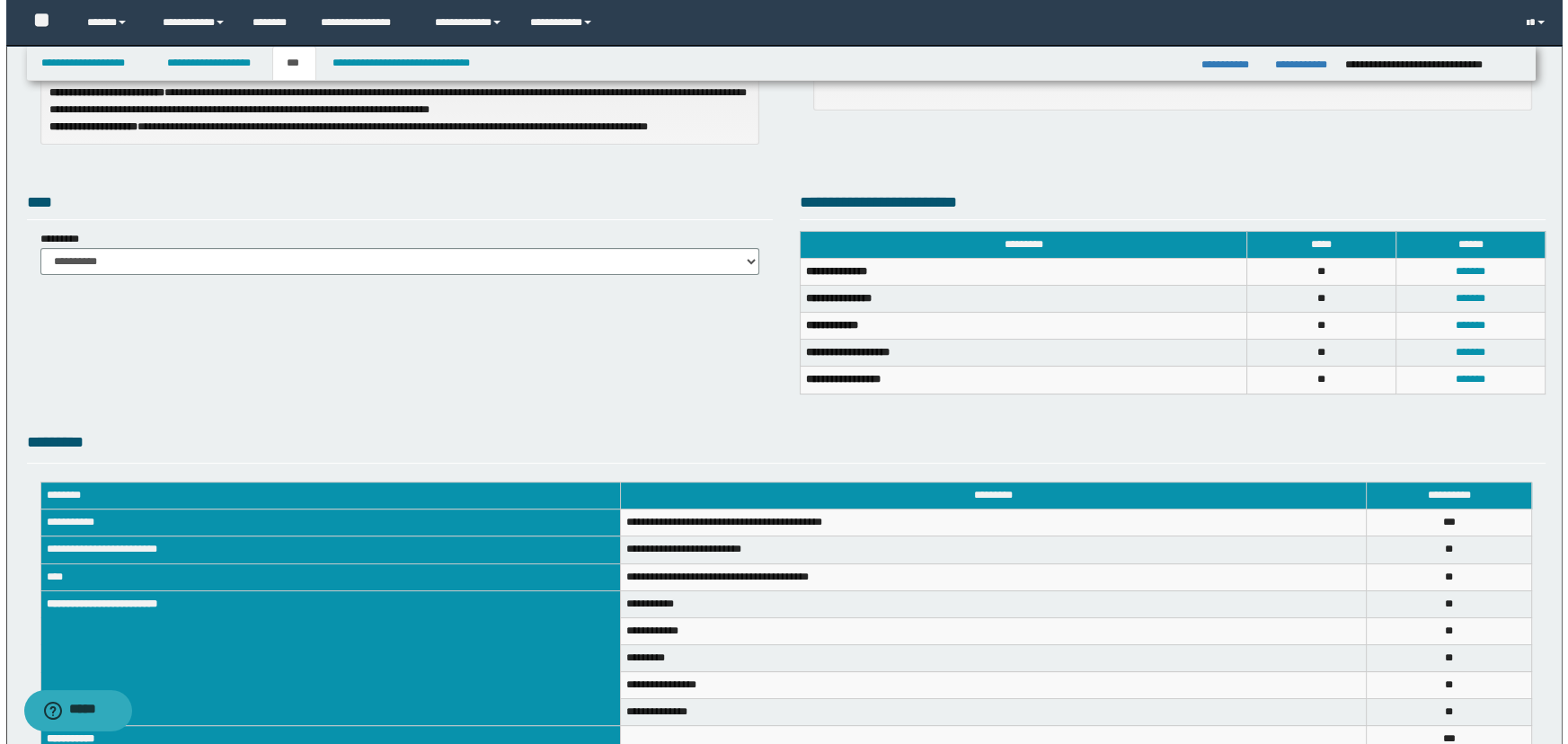 scroll, scrollTop: 326, scrollLeft: 0, axis: vertical 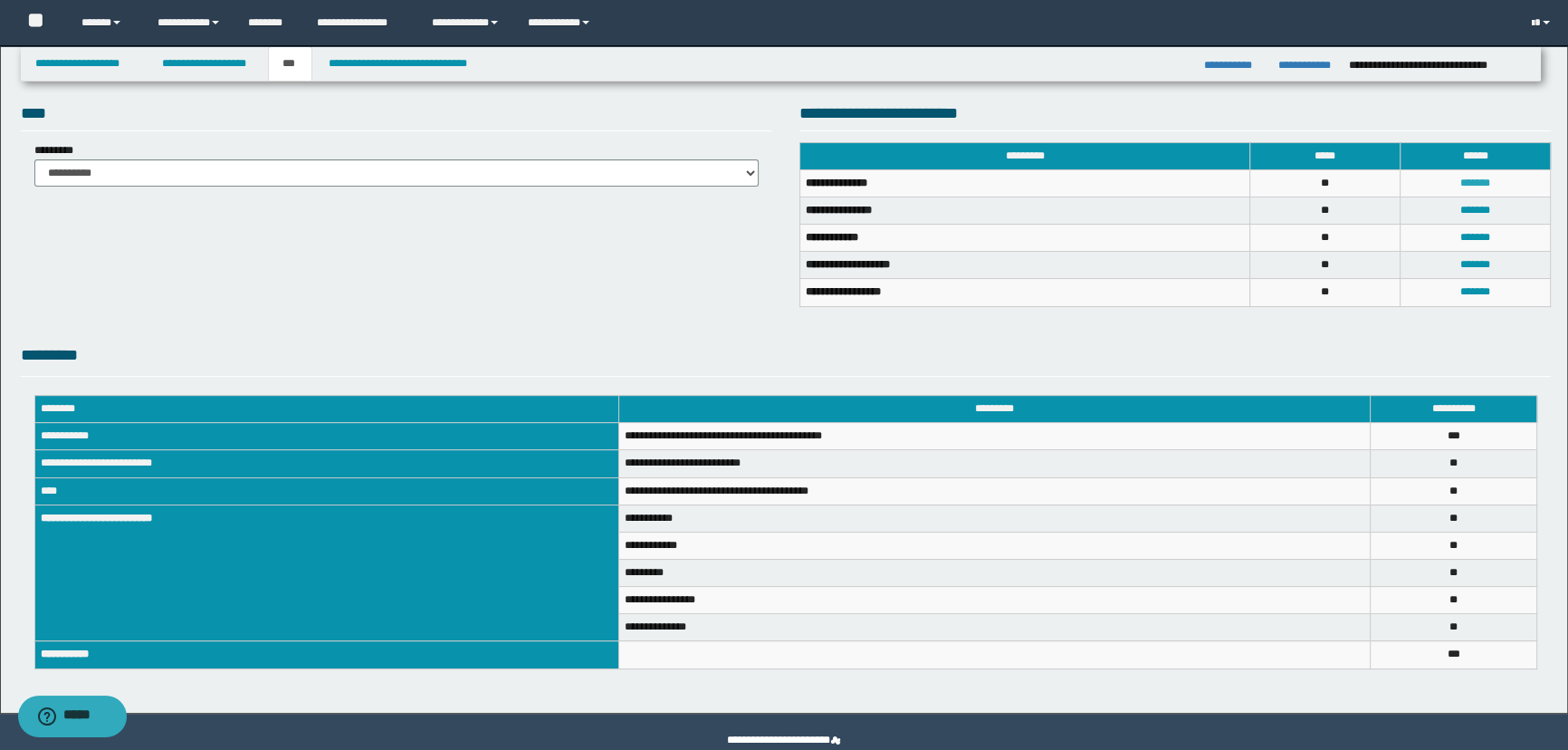 click on "*******" at bounding box center (1475, 183) 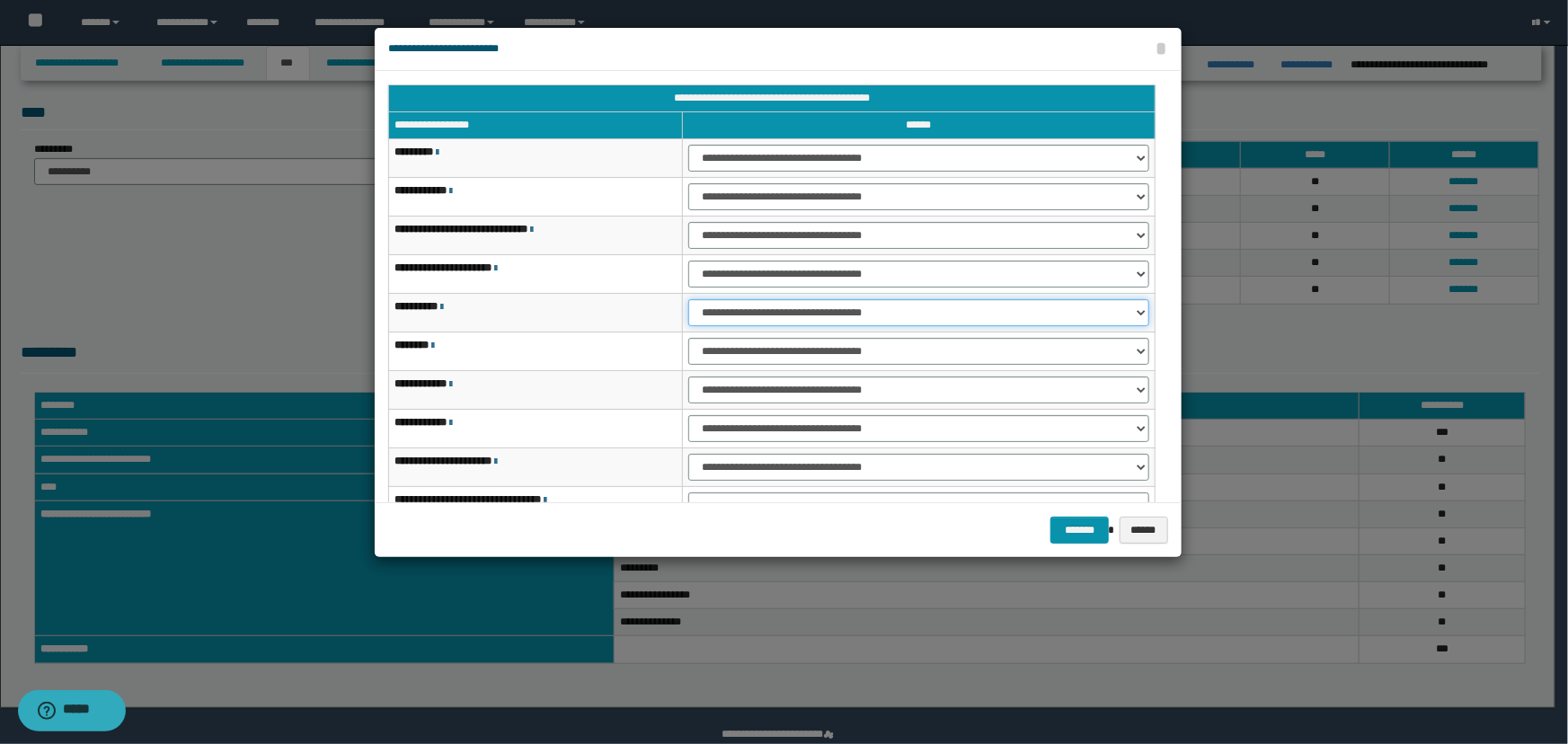 click on "**********" at bounding box center [918, 313] 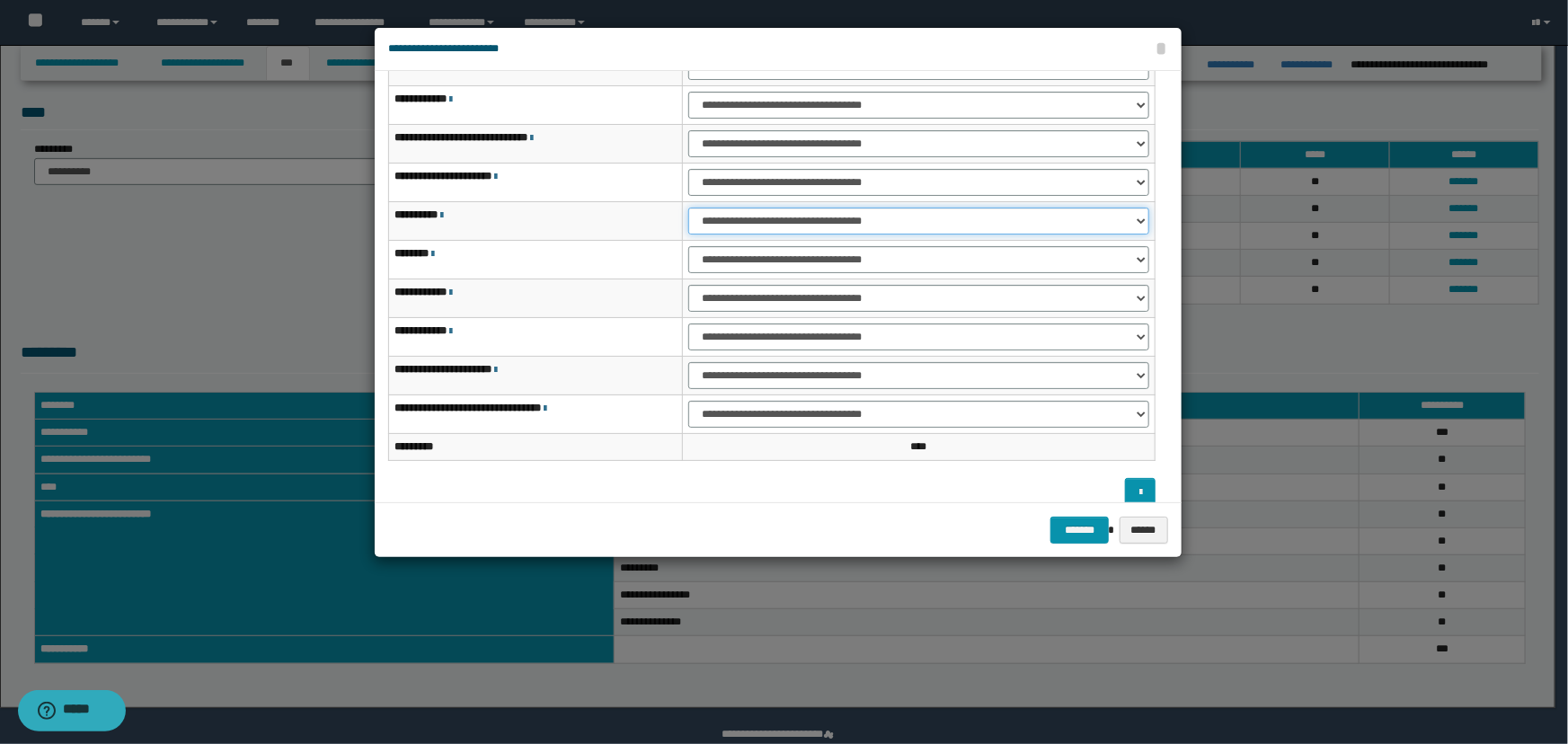 scroll, scrollTop: 108, scrollLeft: 0, axis: vertical 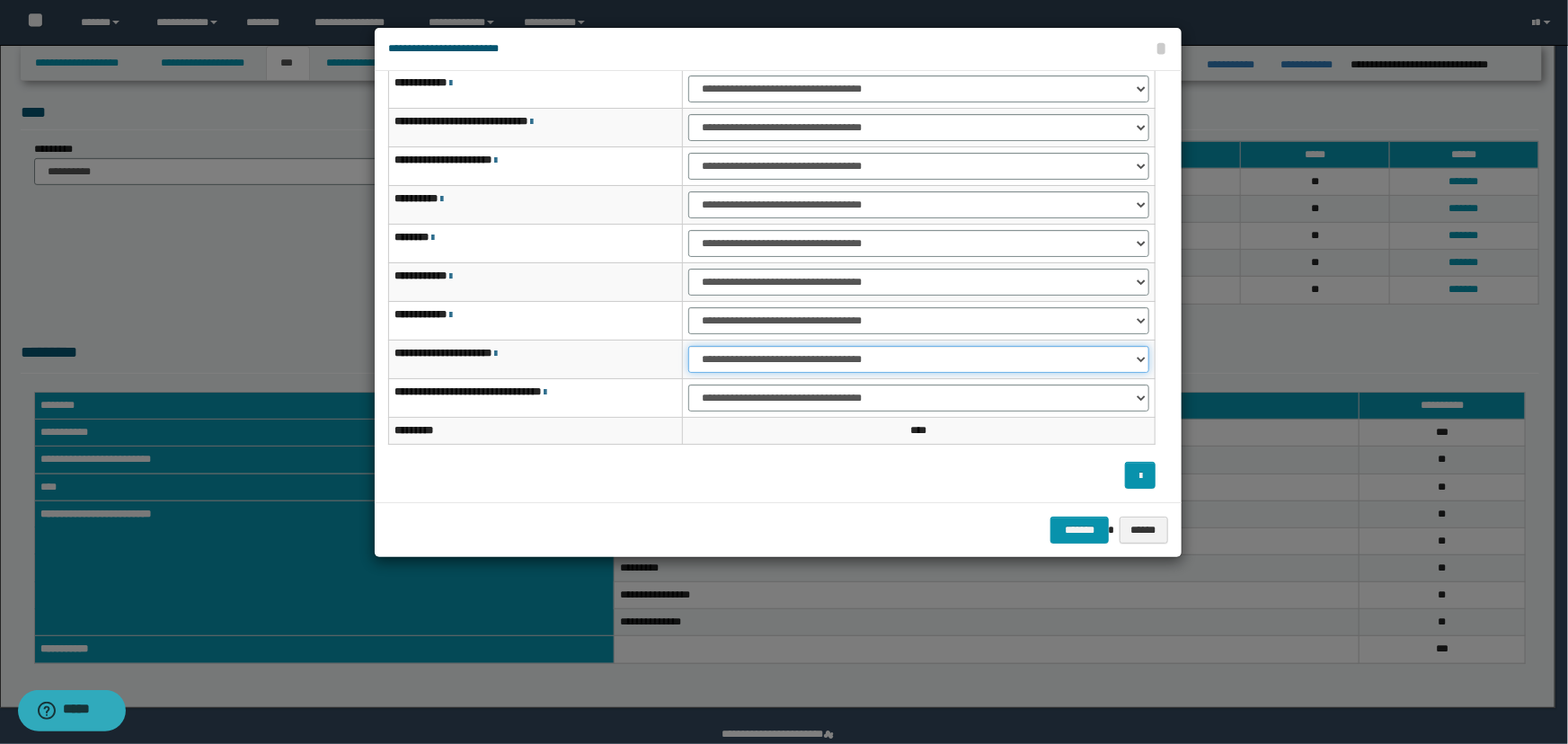 click on "**********" at bounding box center (918, 359) 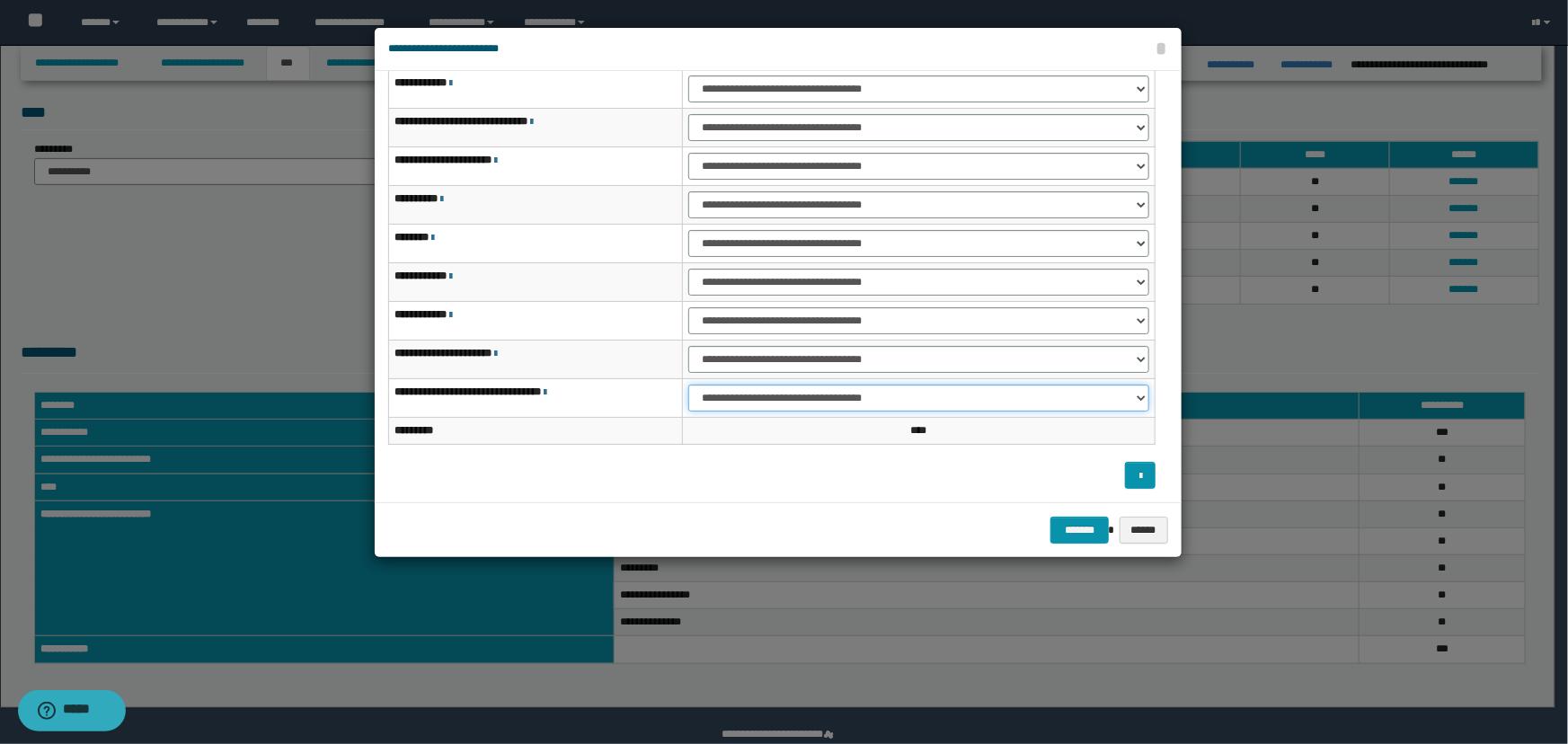 click on "**********" at bounding box center (918, 398) 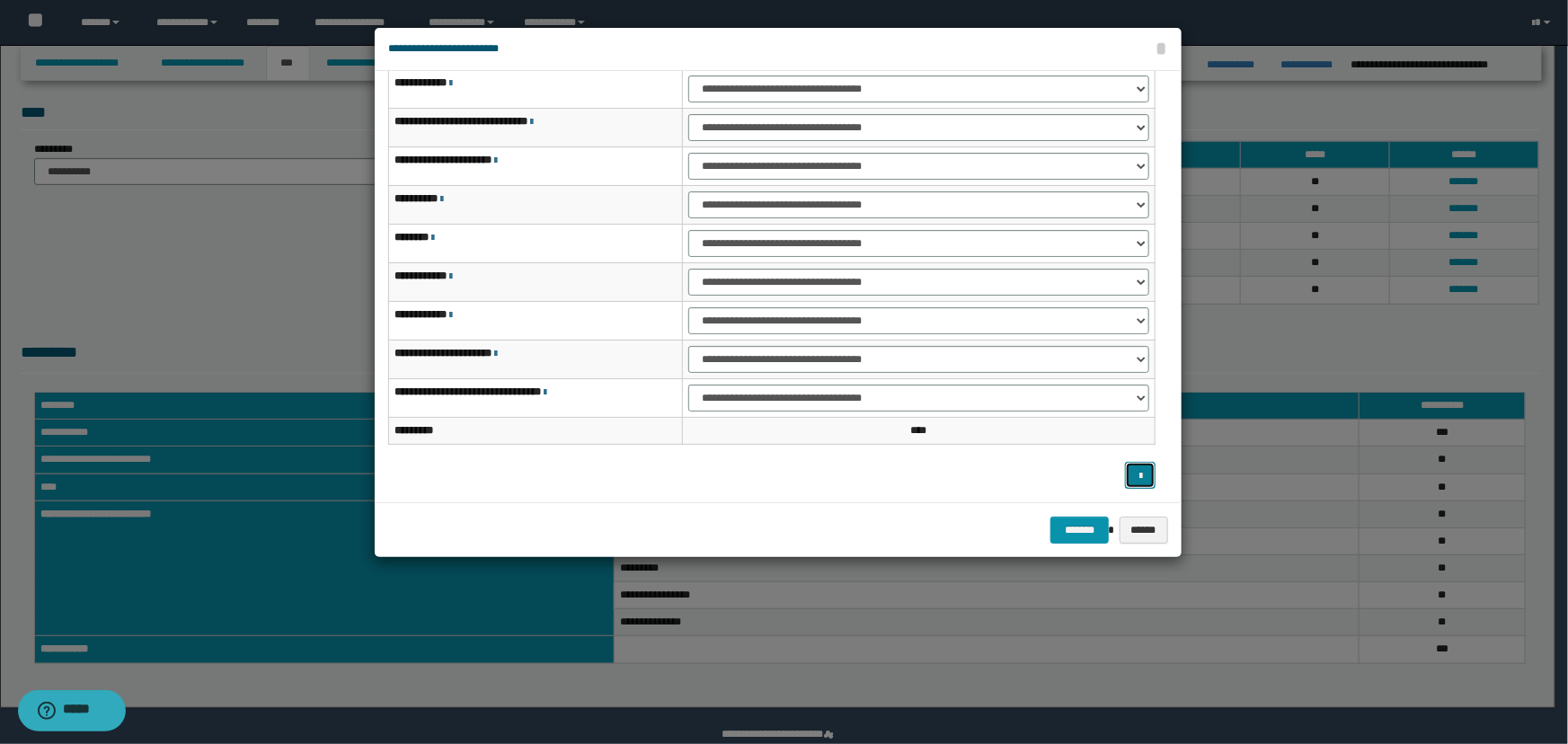 click at bounding box center [1140, 475] 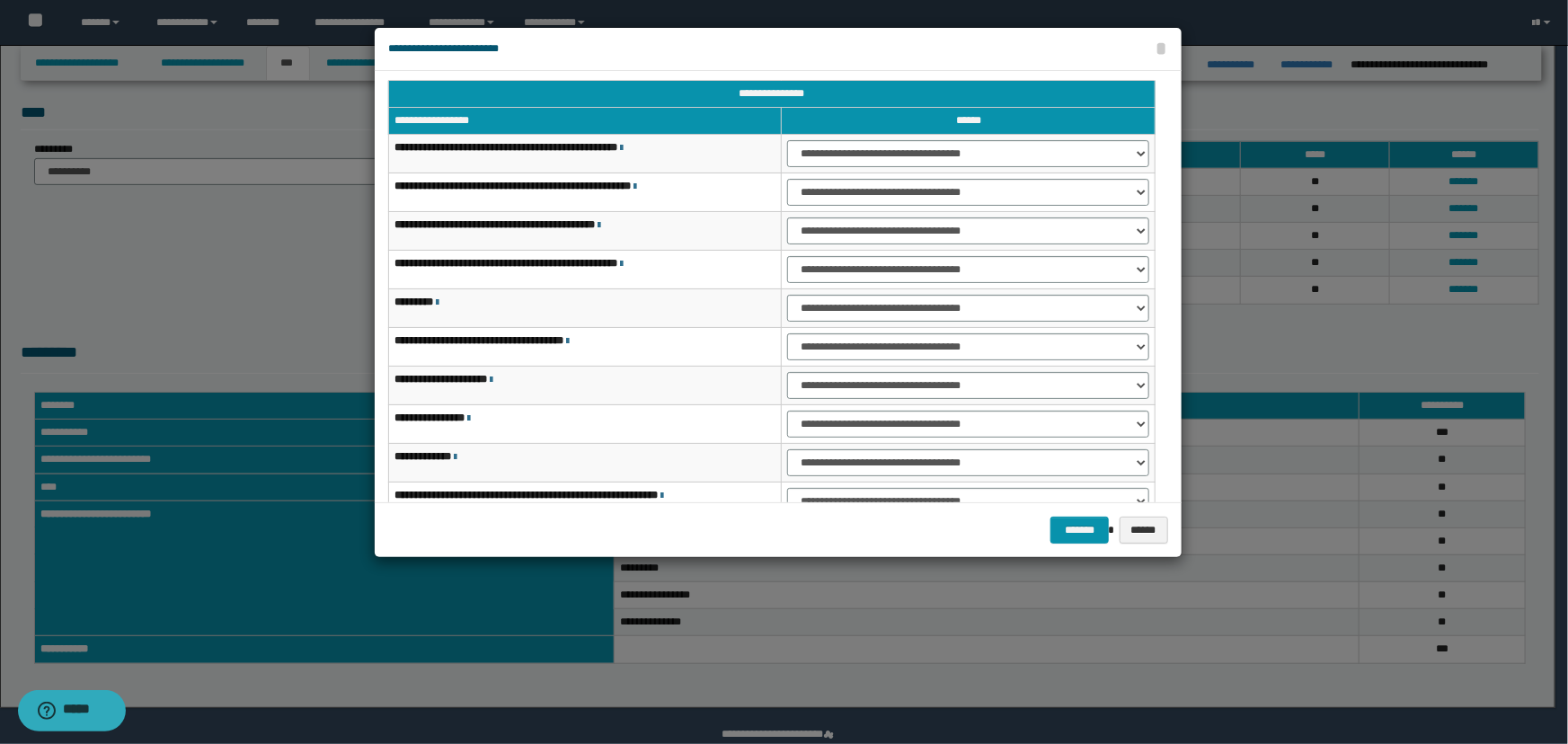scroll, scrollTop: 0, scrollLeft: 0, axis: both 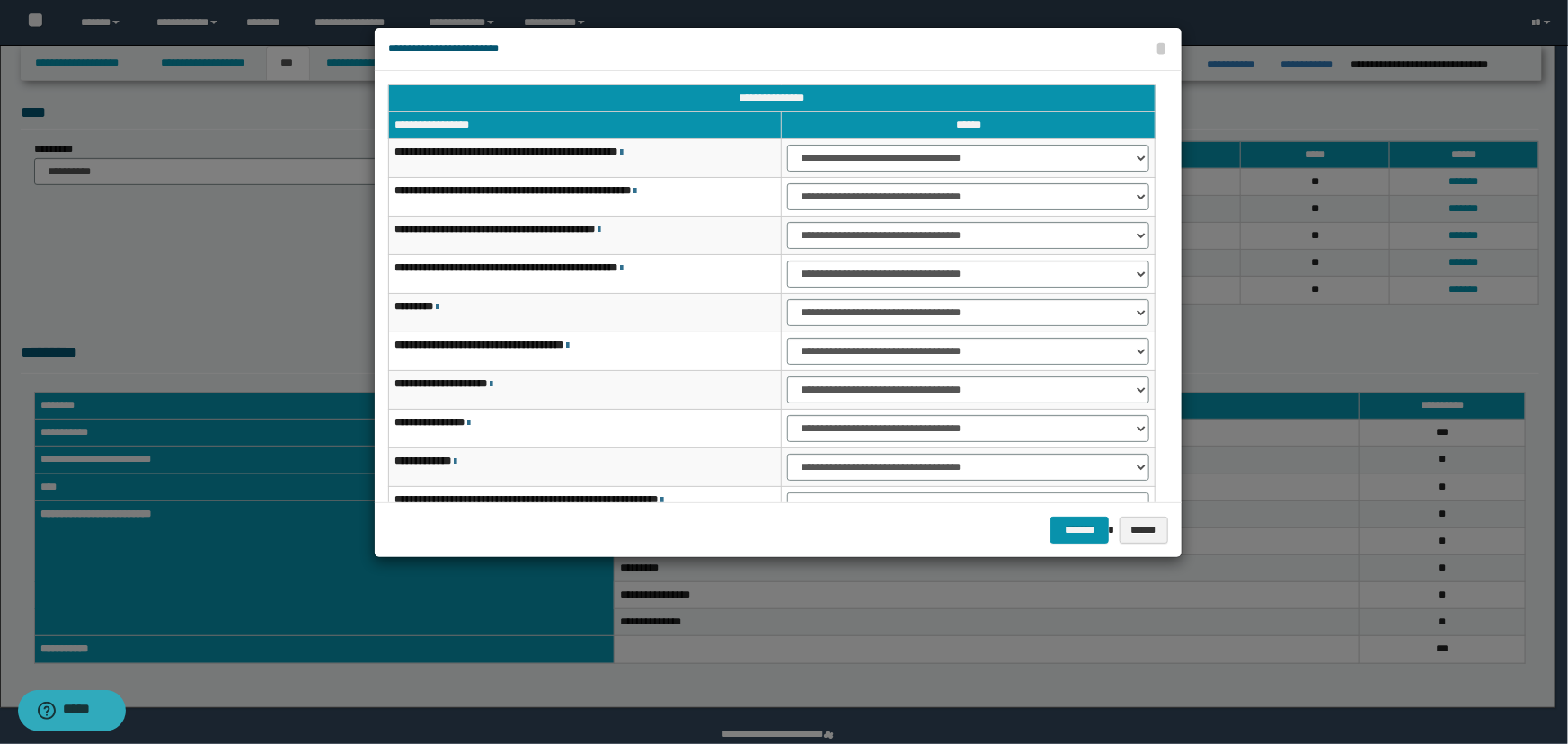 type 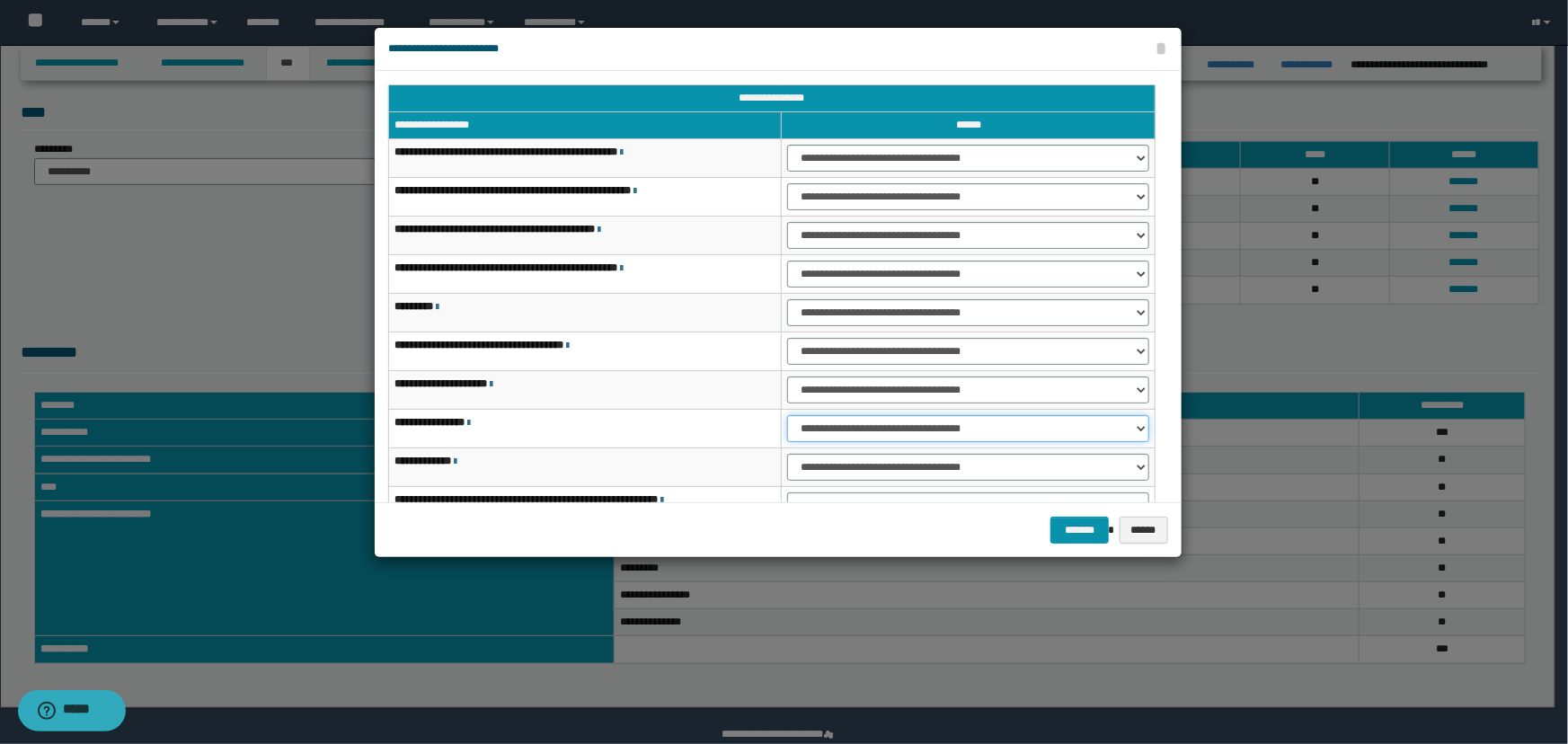 click on "**********" at bounding box center [968, 429] 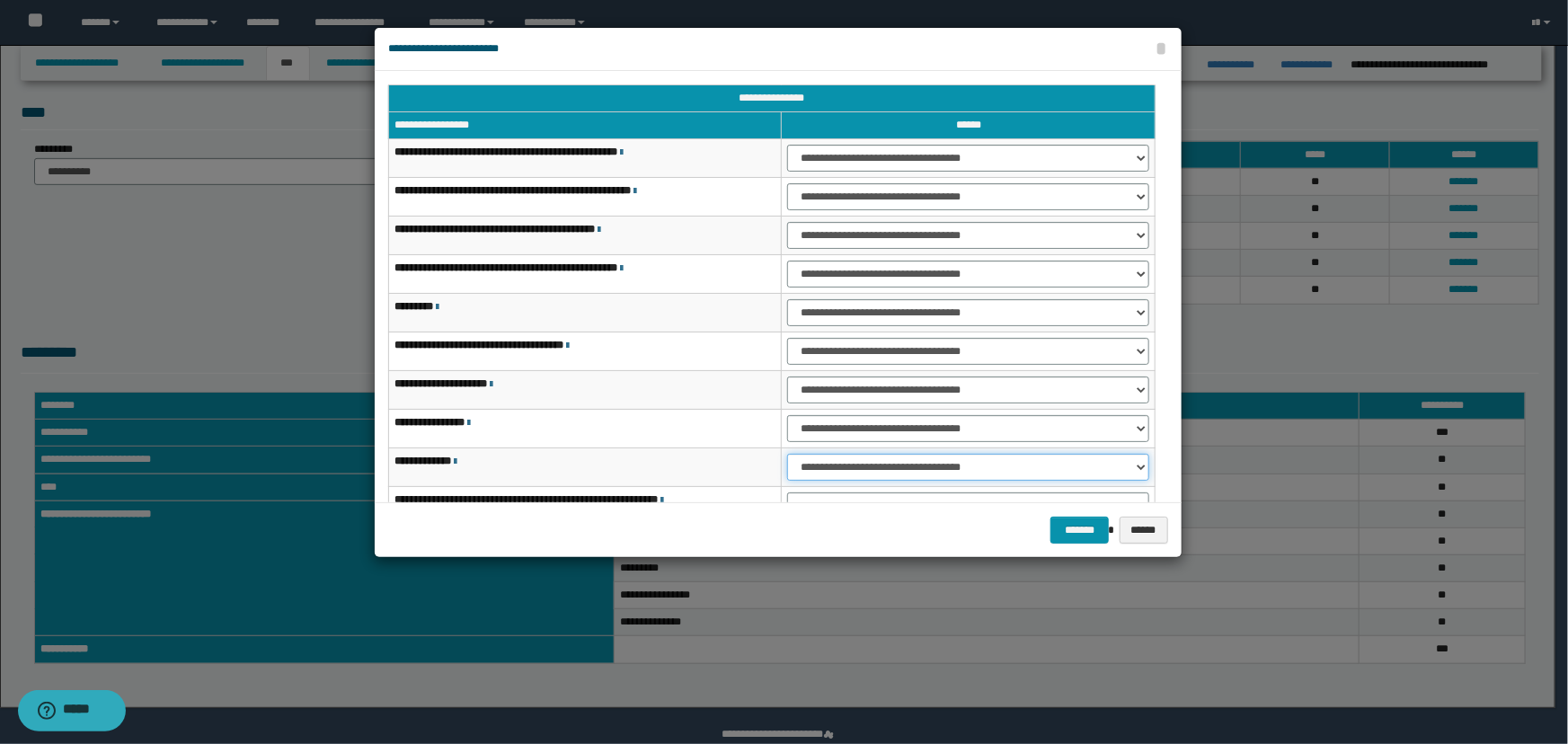 click on "**********" at bounding box center (968, 467) 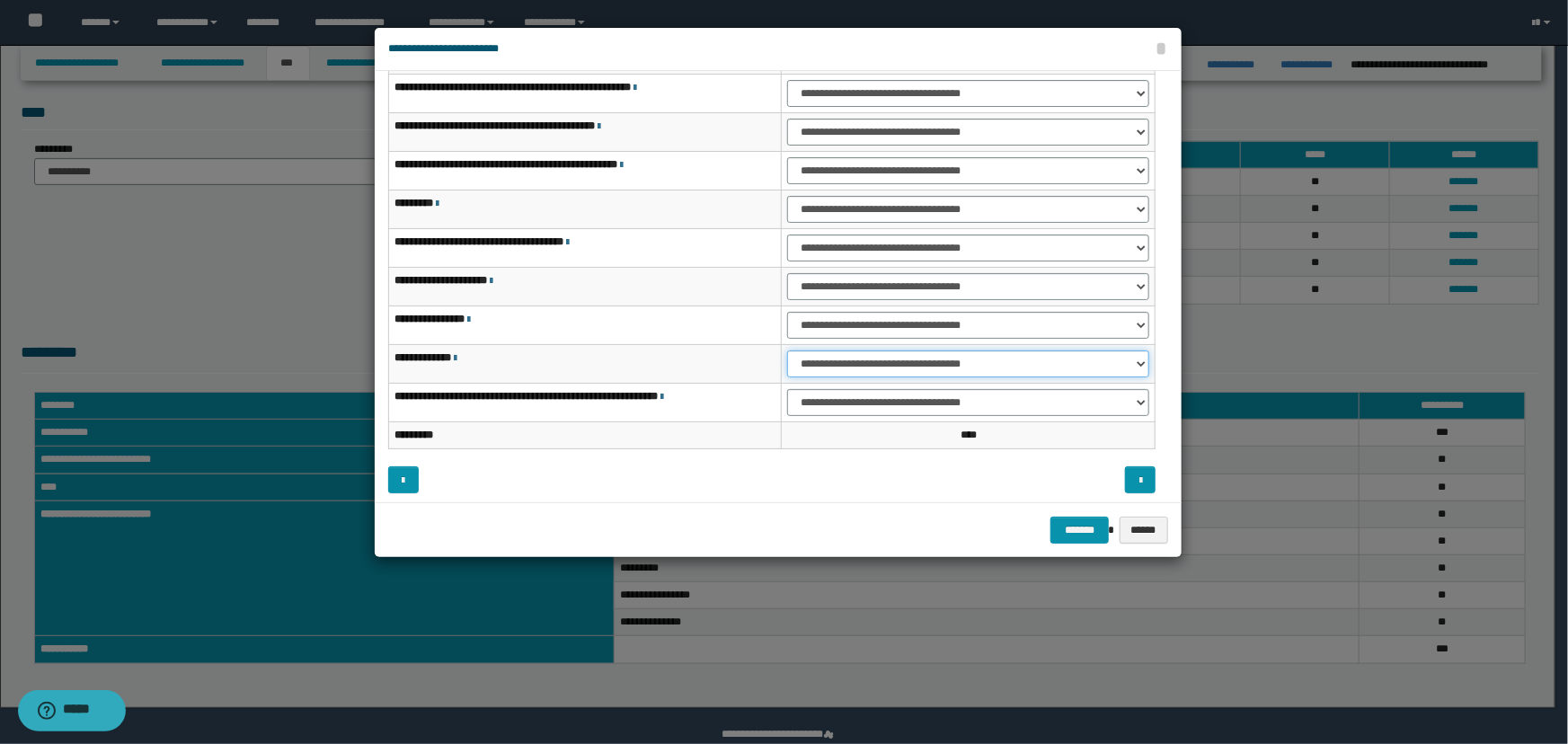 scroll, scrollTop: 108, scrollLeft: 0, axis: vertical 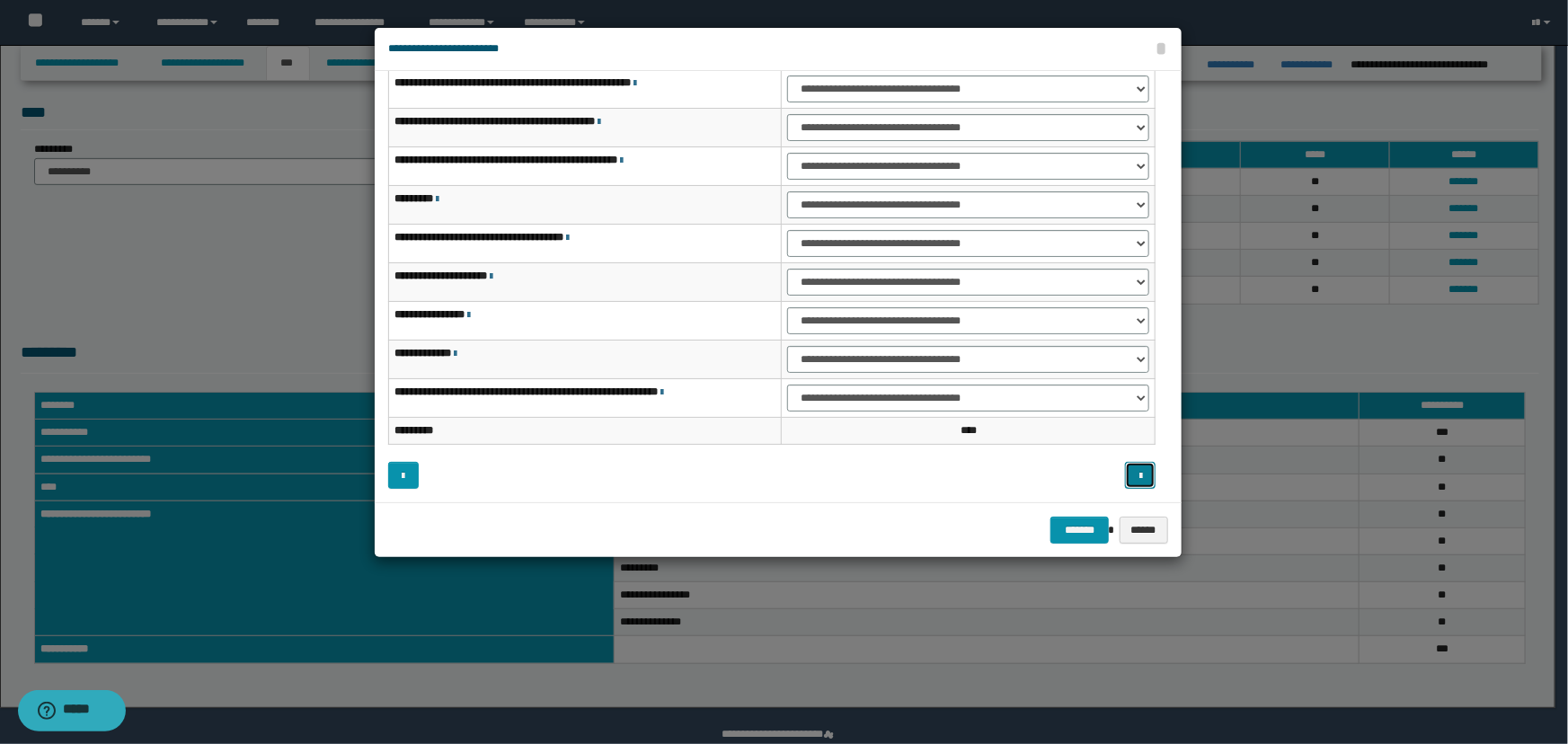 click at bounding box center (1140, 475) 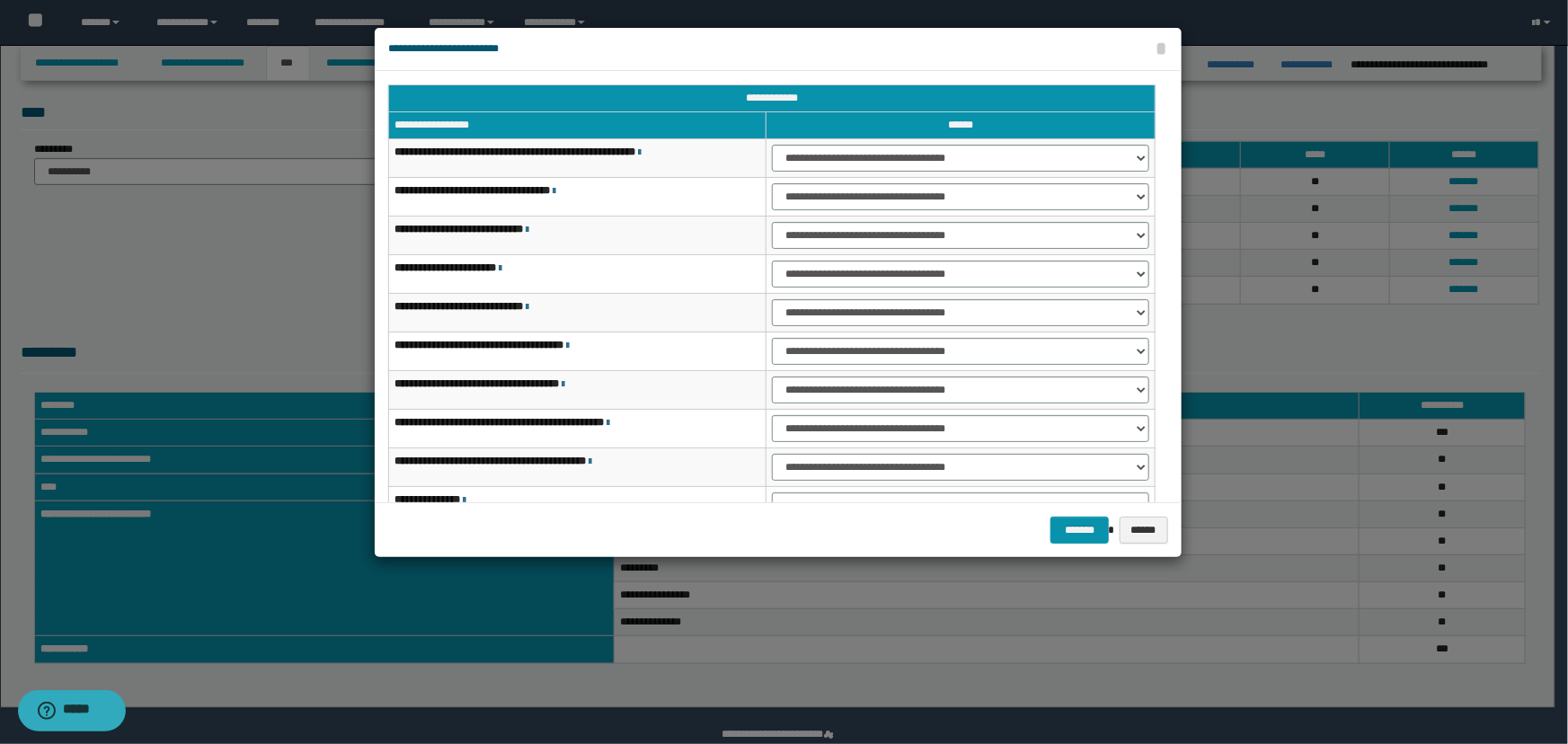 scroll, scrollTop: 0, scrollLeft: 0, axis: both 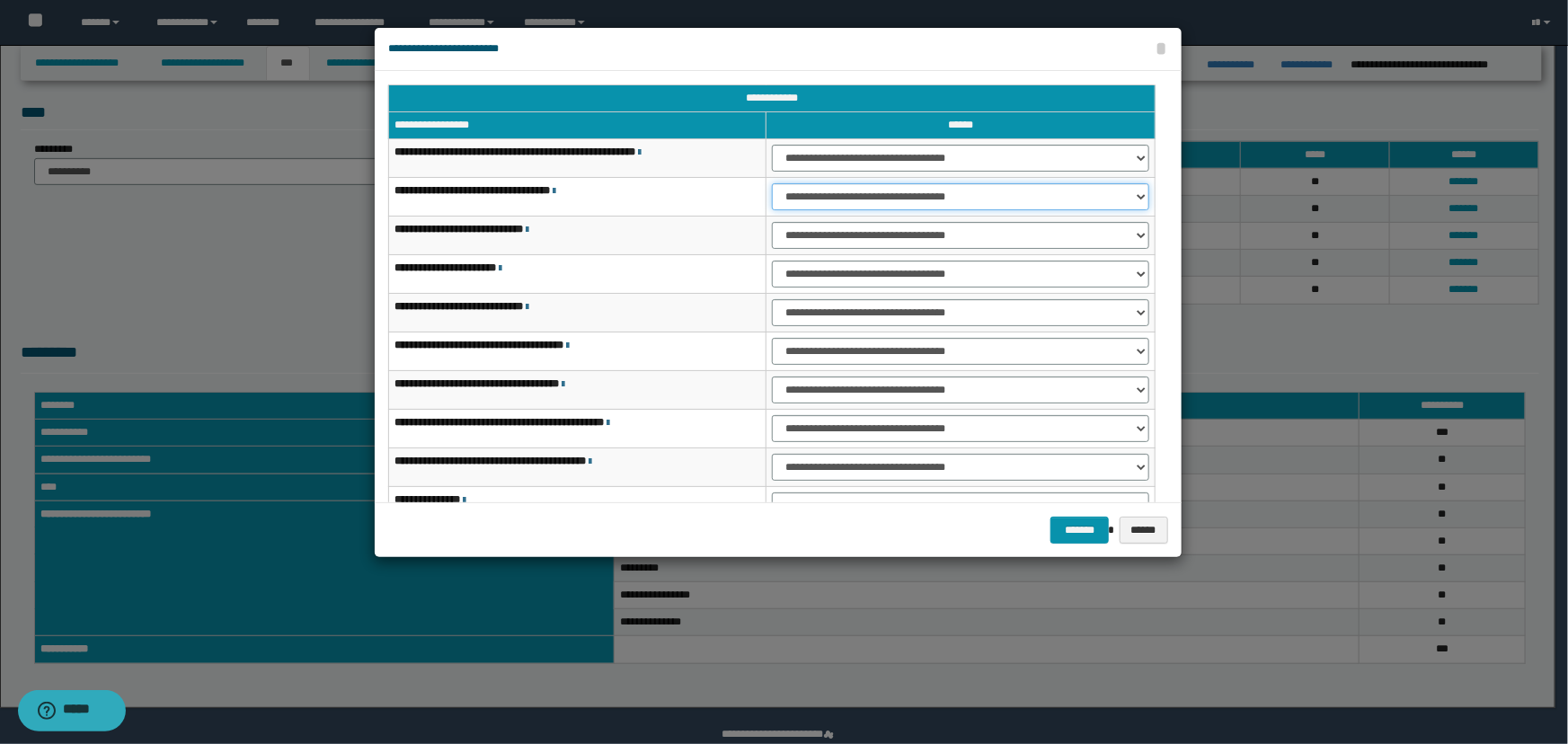 click on "**********" at bounding box center (961, 197) 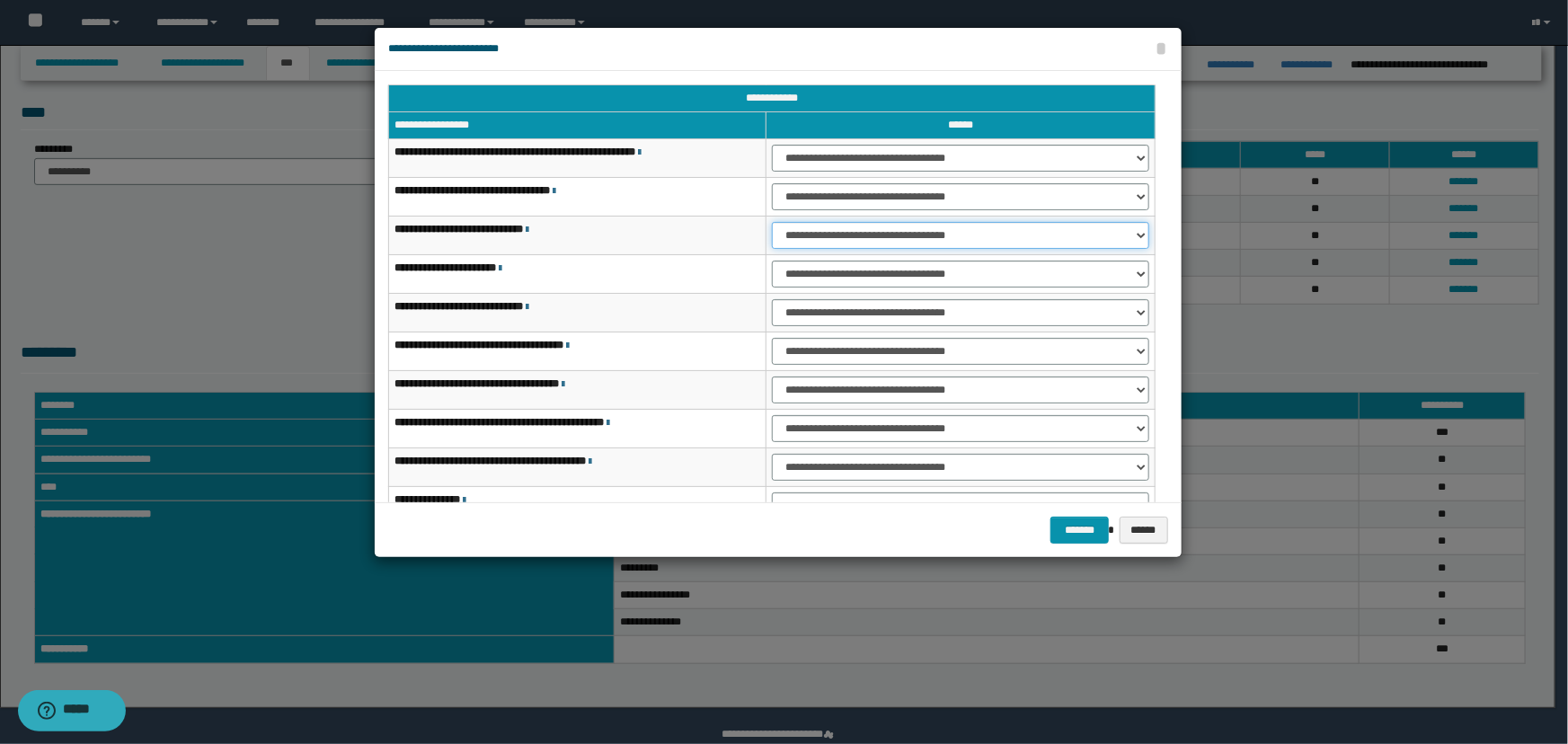 click on "**********" at bounding box center [961, 235] 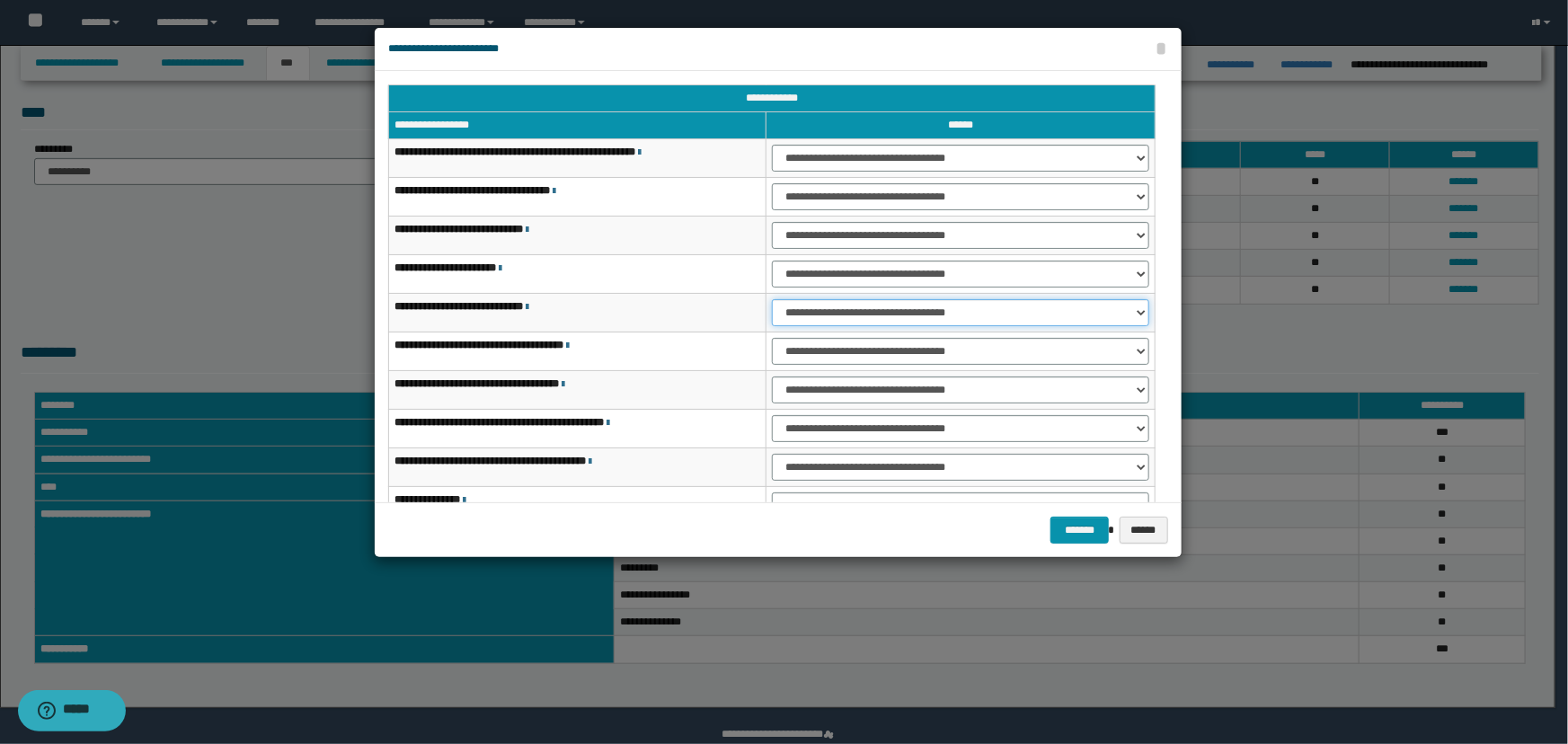 click on "**********" at bounding box center (961, 313) 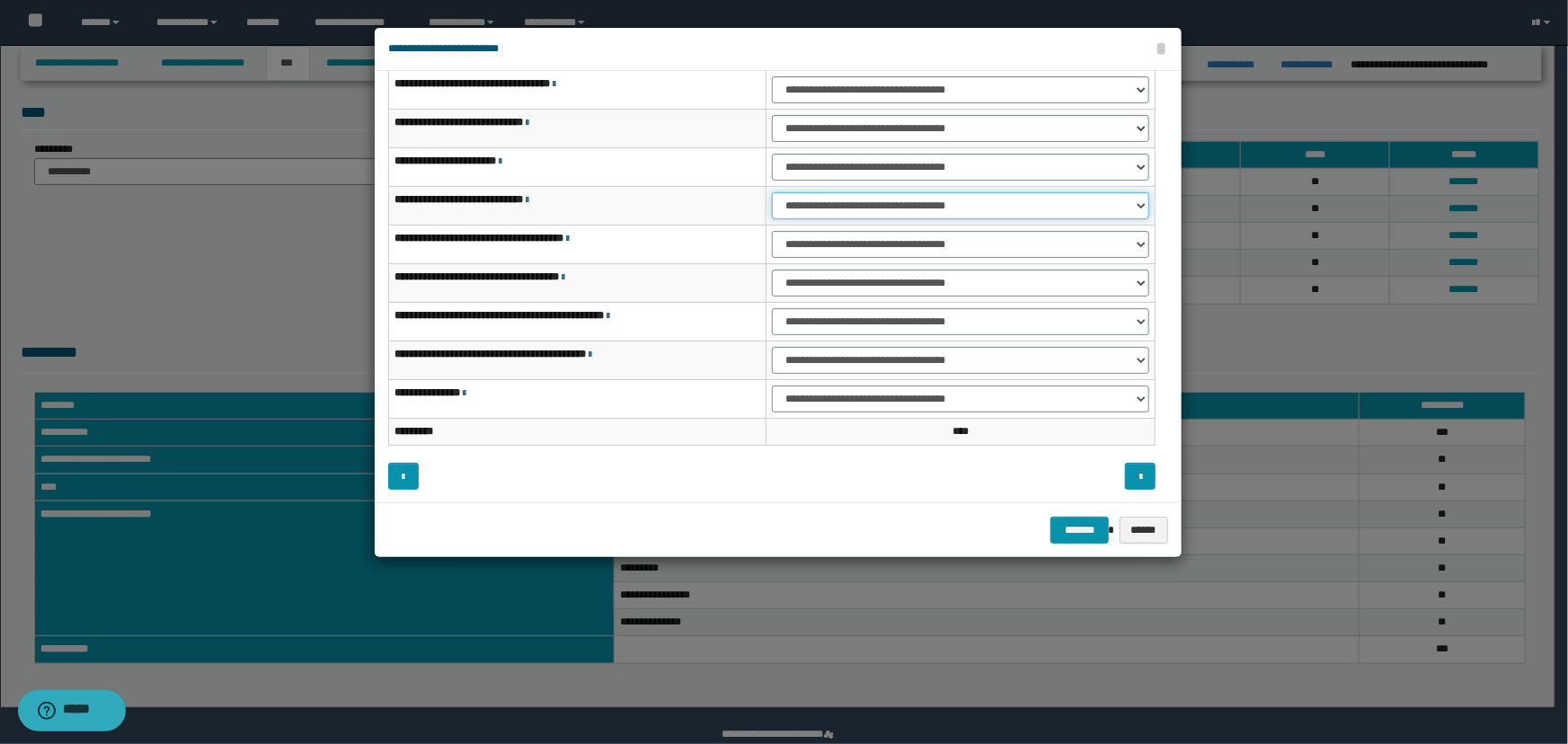 scroll, scrollTop: 108, scrollLeft: 0, axis: vertical 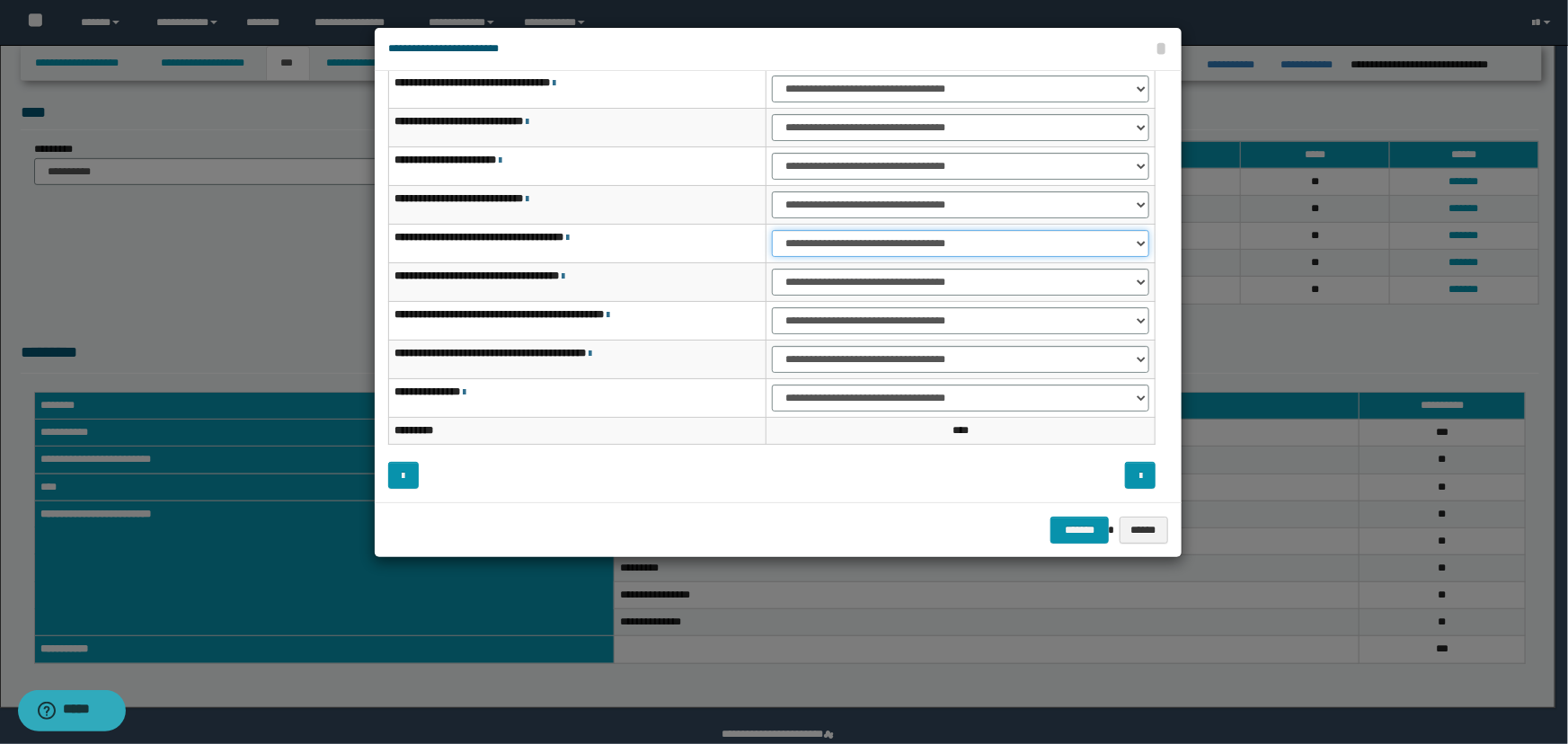 click on "**********" at bounding box center (961, 244) 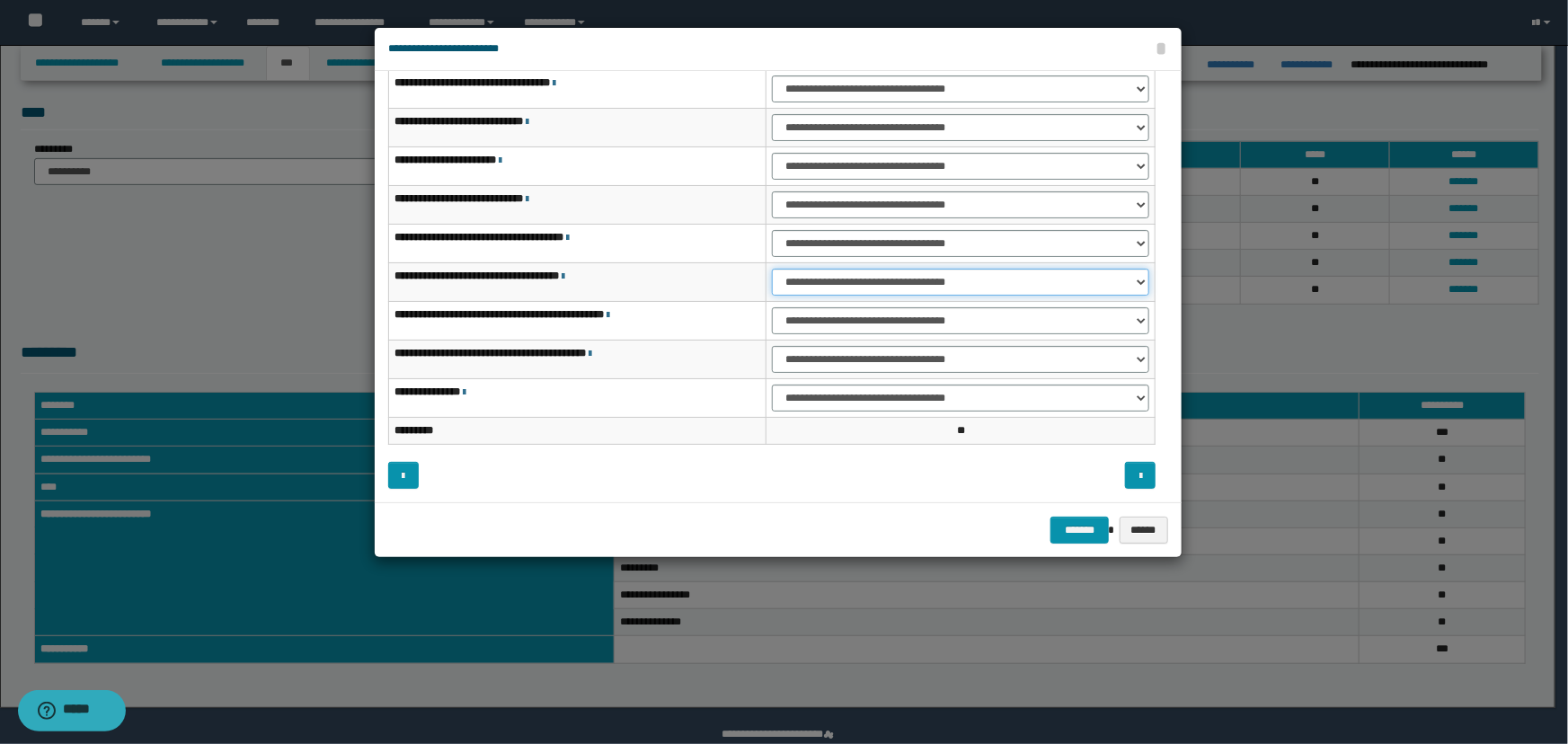 click on "**********" at bounding box center [961, 282] 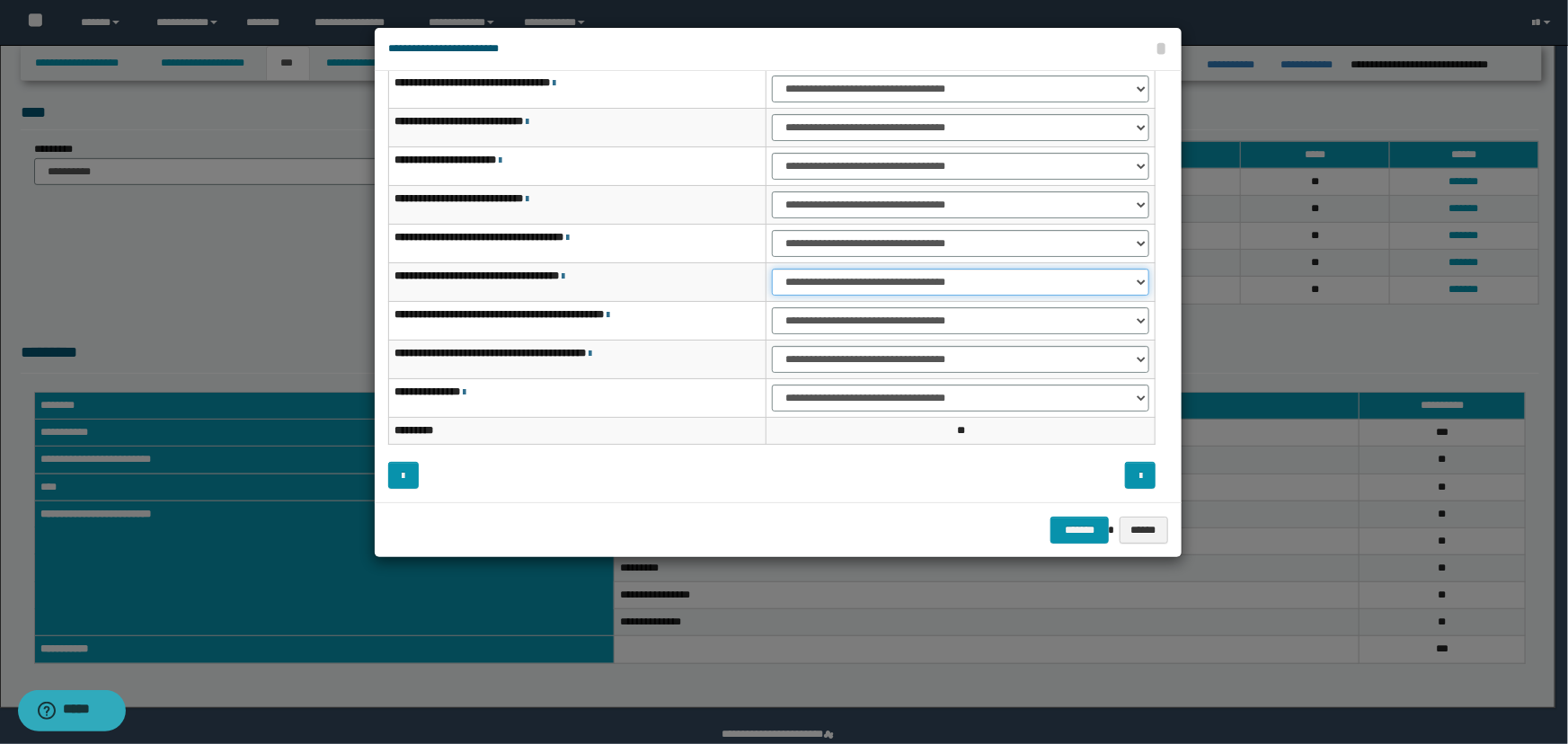select on "***" 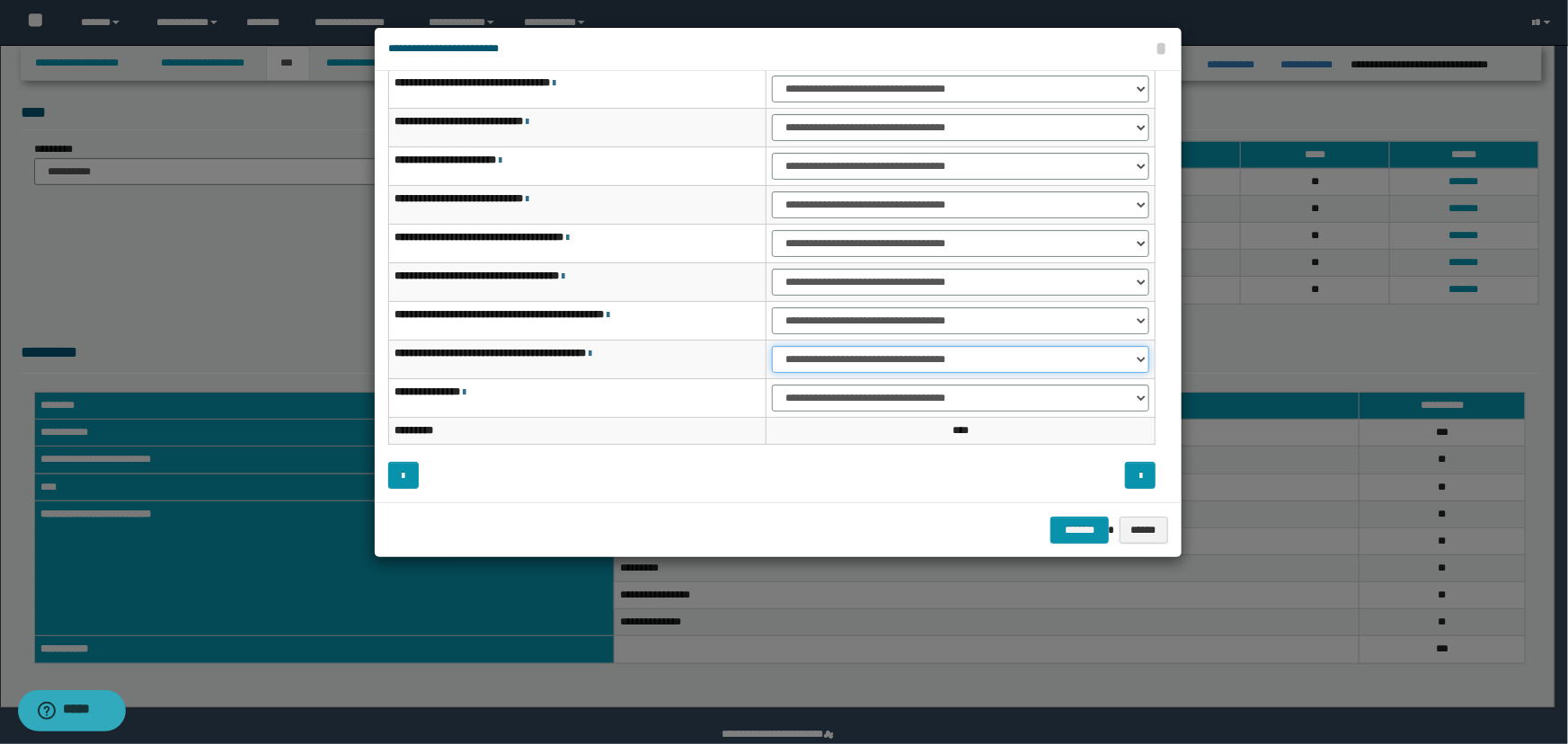 click on "**********" at bounding box center (961, 359) 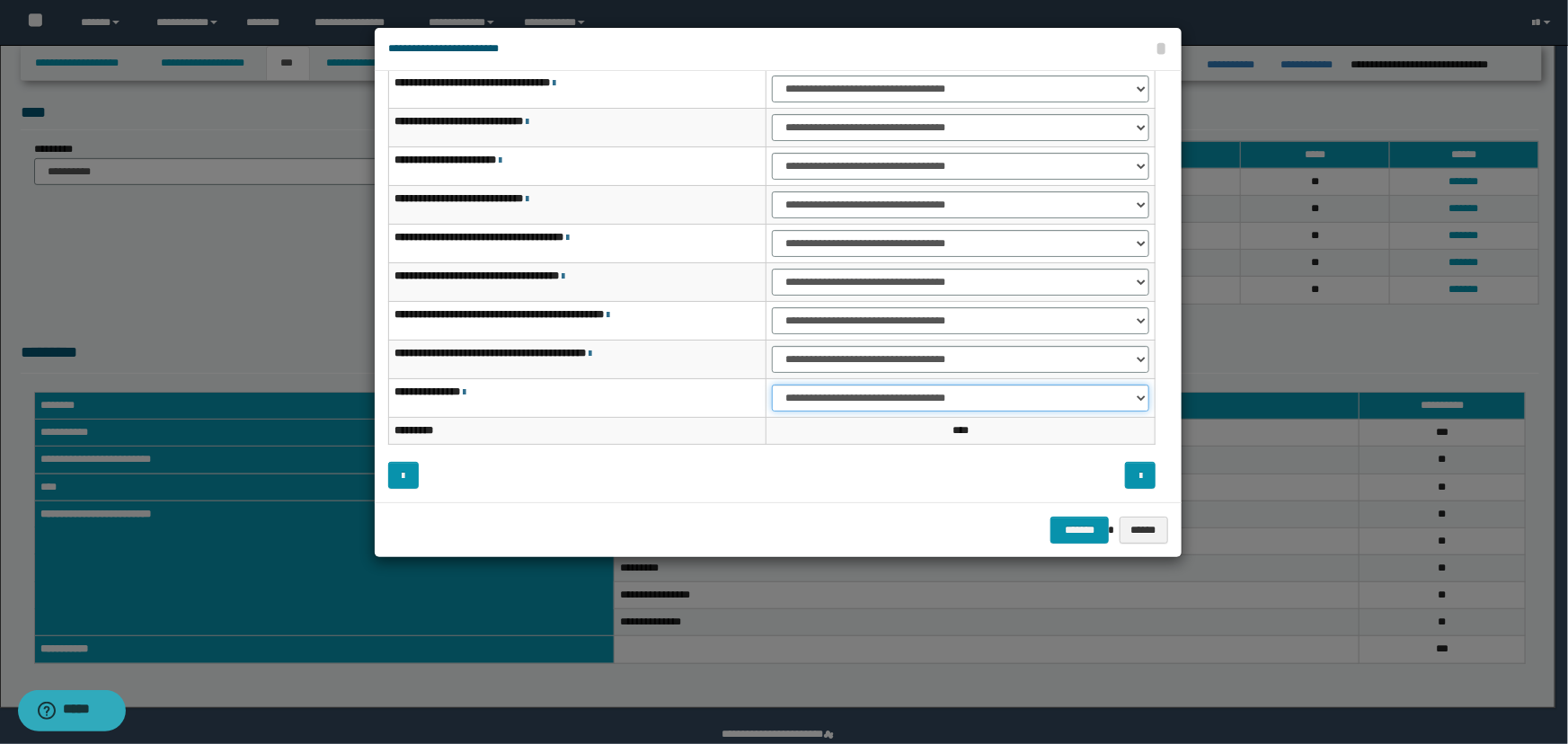 click on "**********" at bounding box center [961, 398] 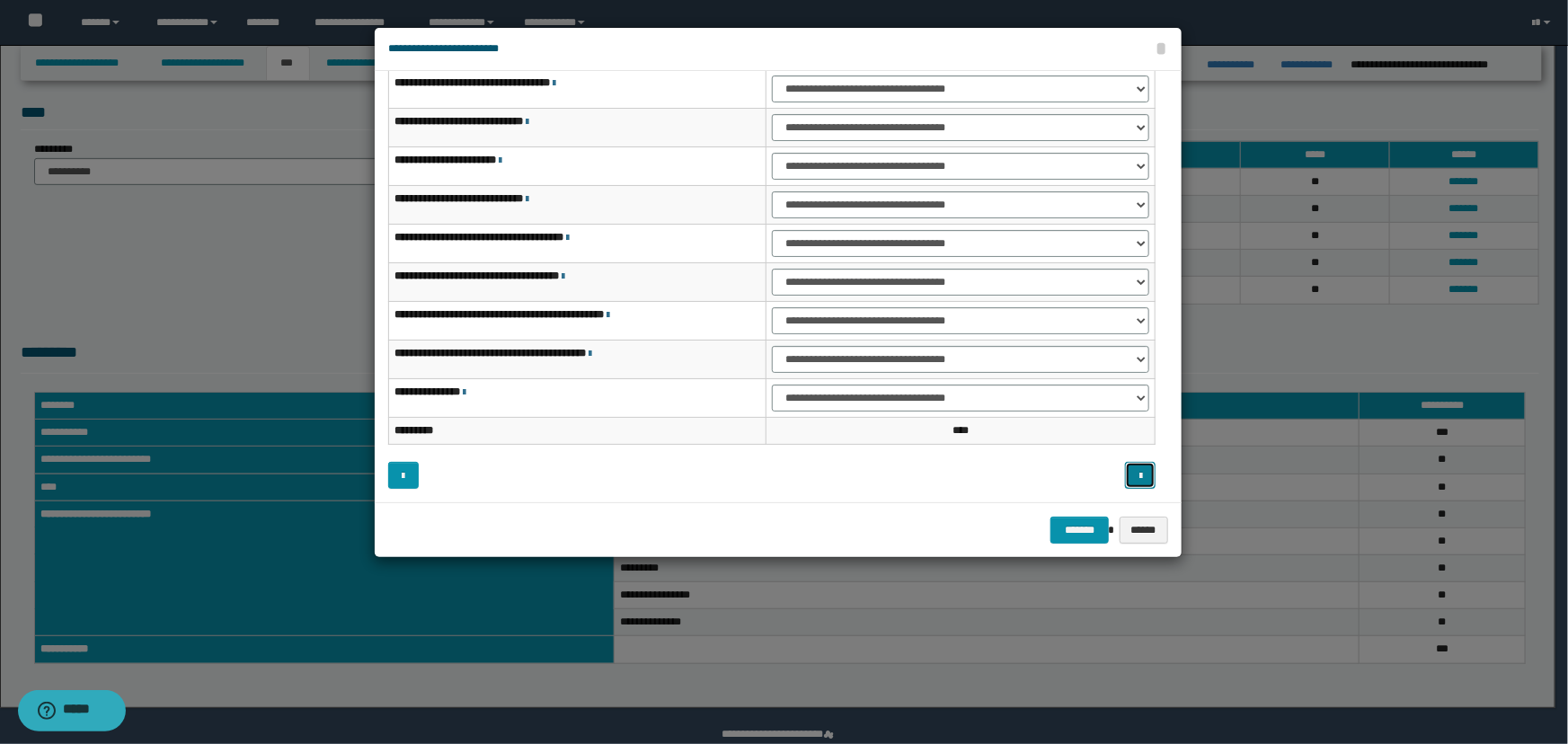click at bounding box center (1140, 475) 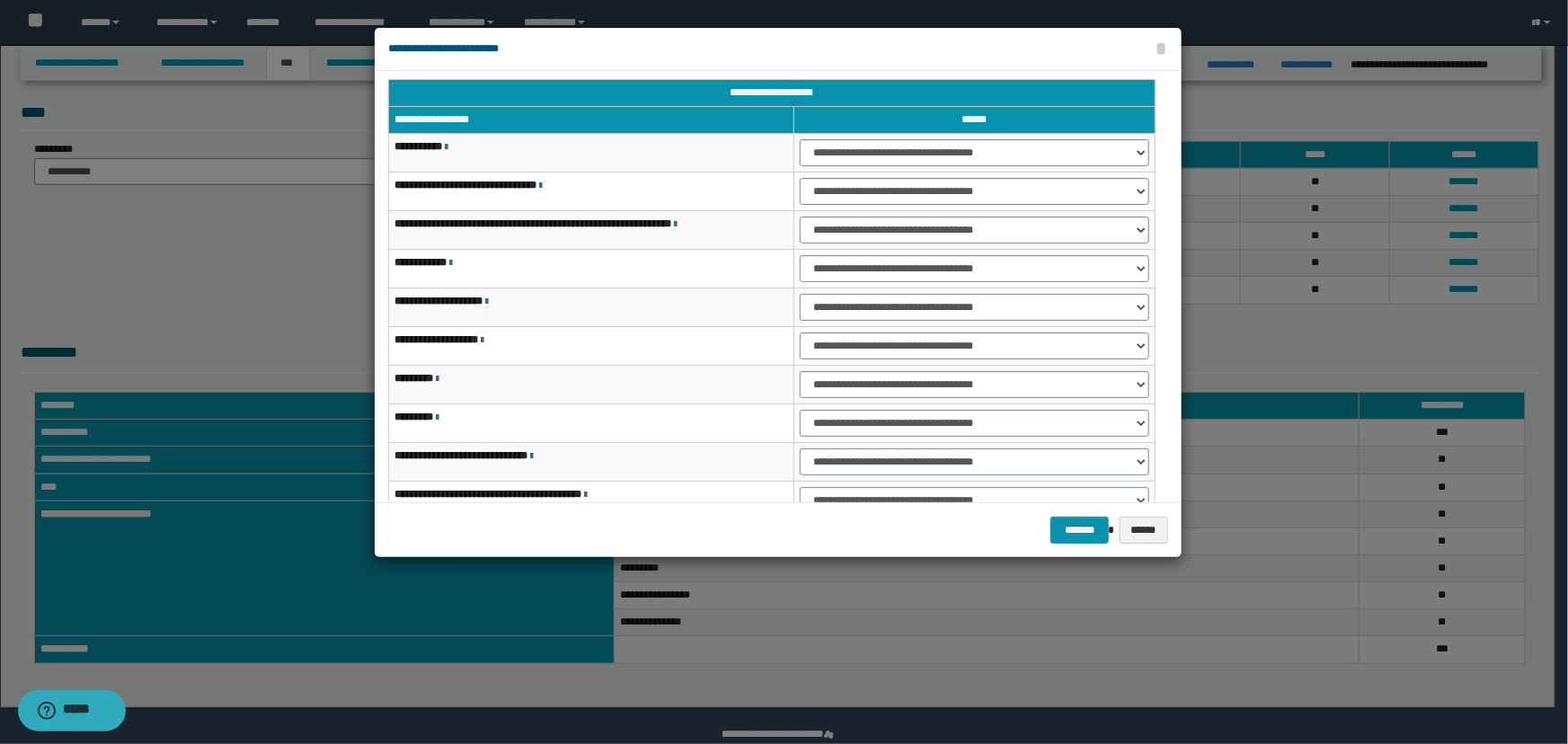 scroll, scrollTop: 0, scrollLeft: 0, axis: both 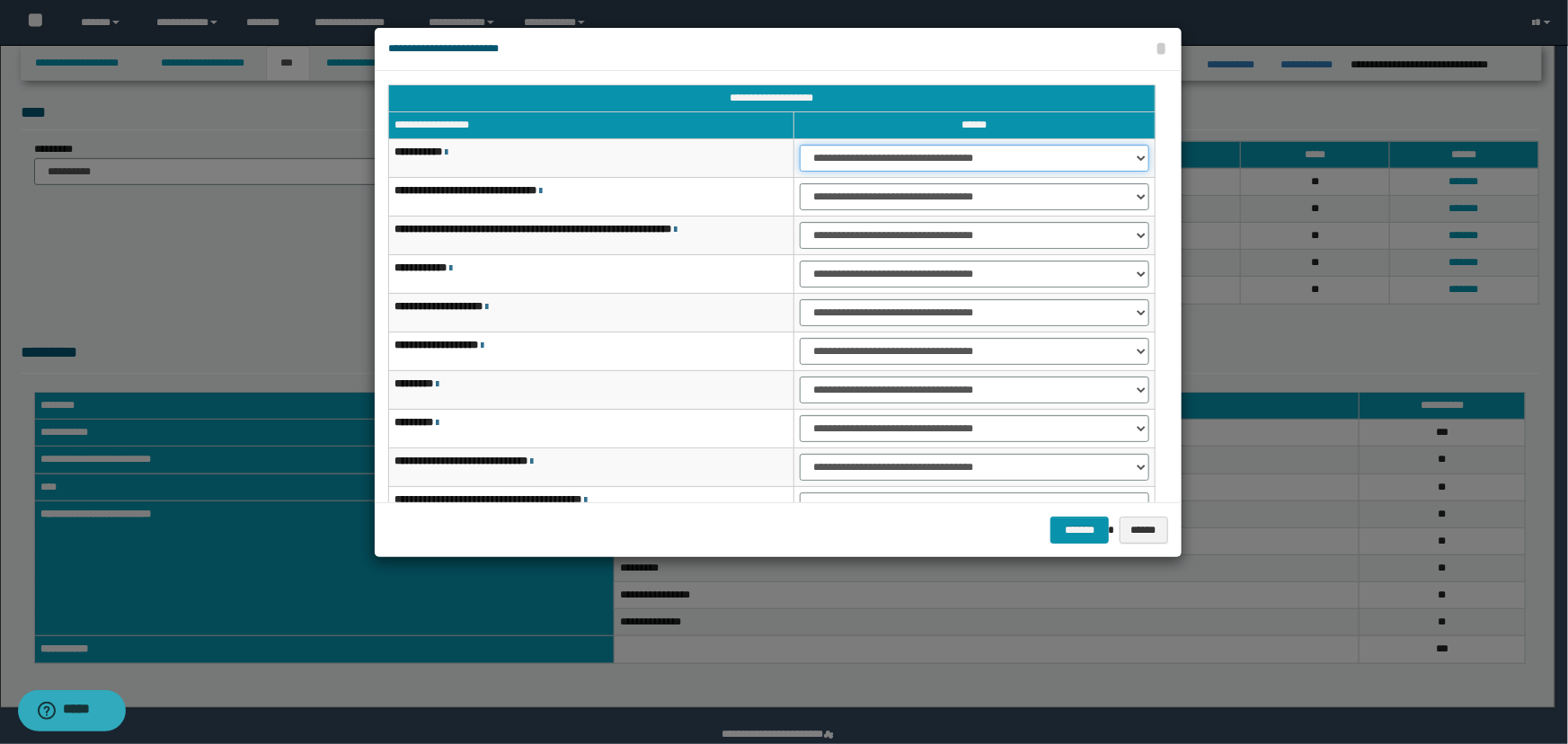 drag, startPoint x: 871, startPoint y: 158, endPoint x: 871, endPoint y: 171, distance: 13 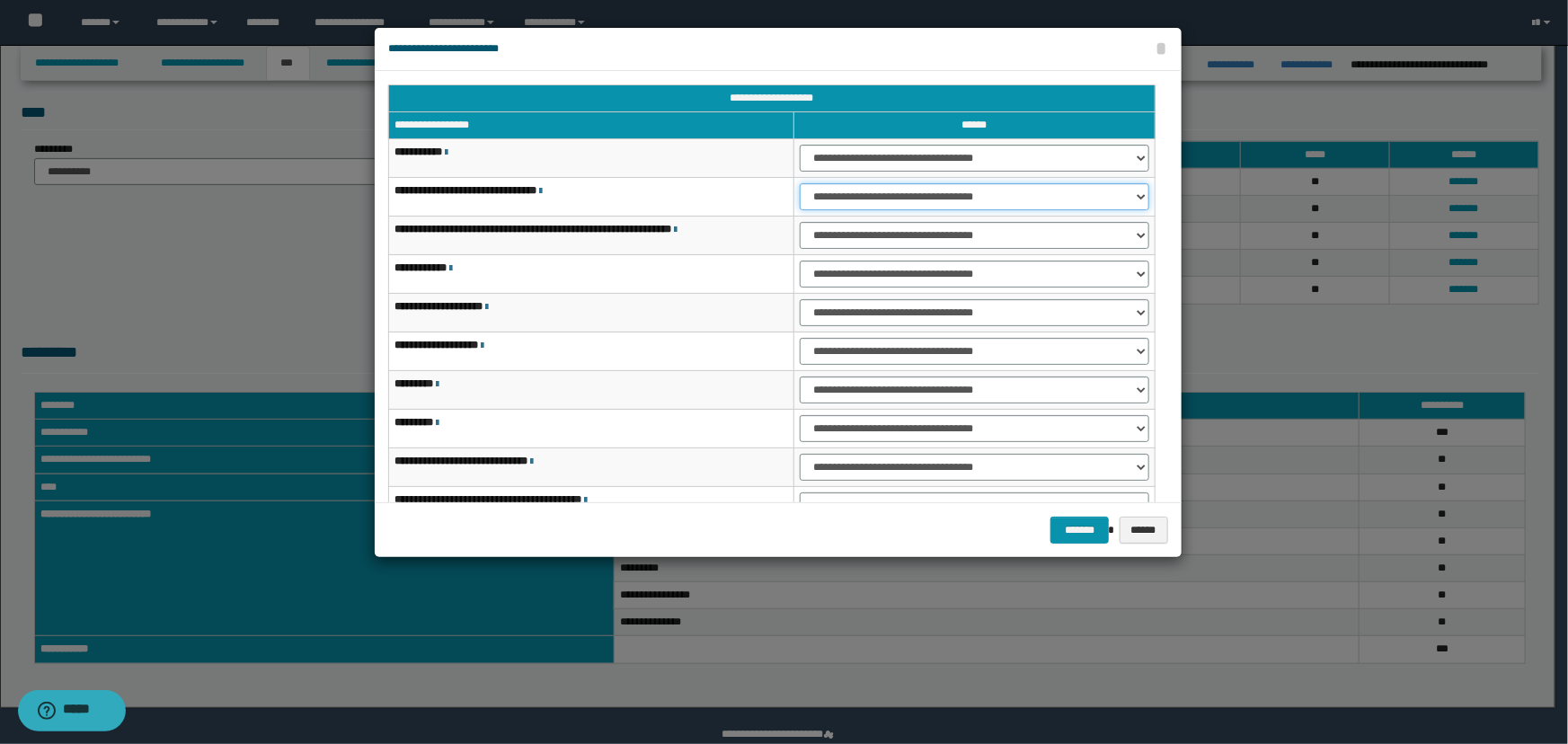 click on "**********" at bounding box center [974, 197] 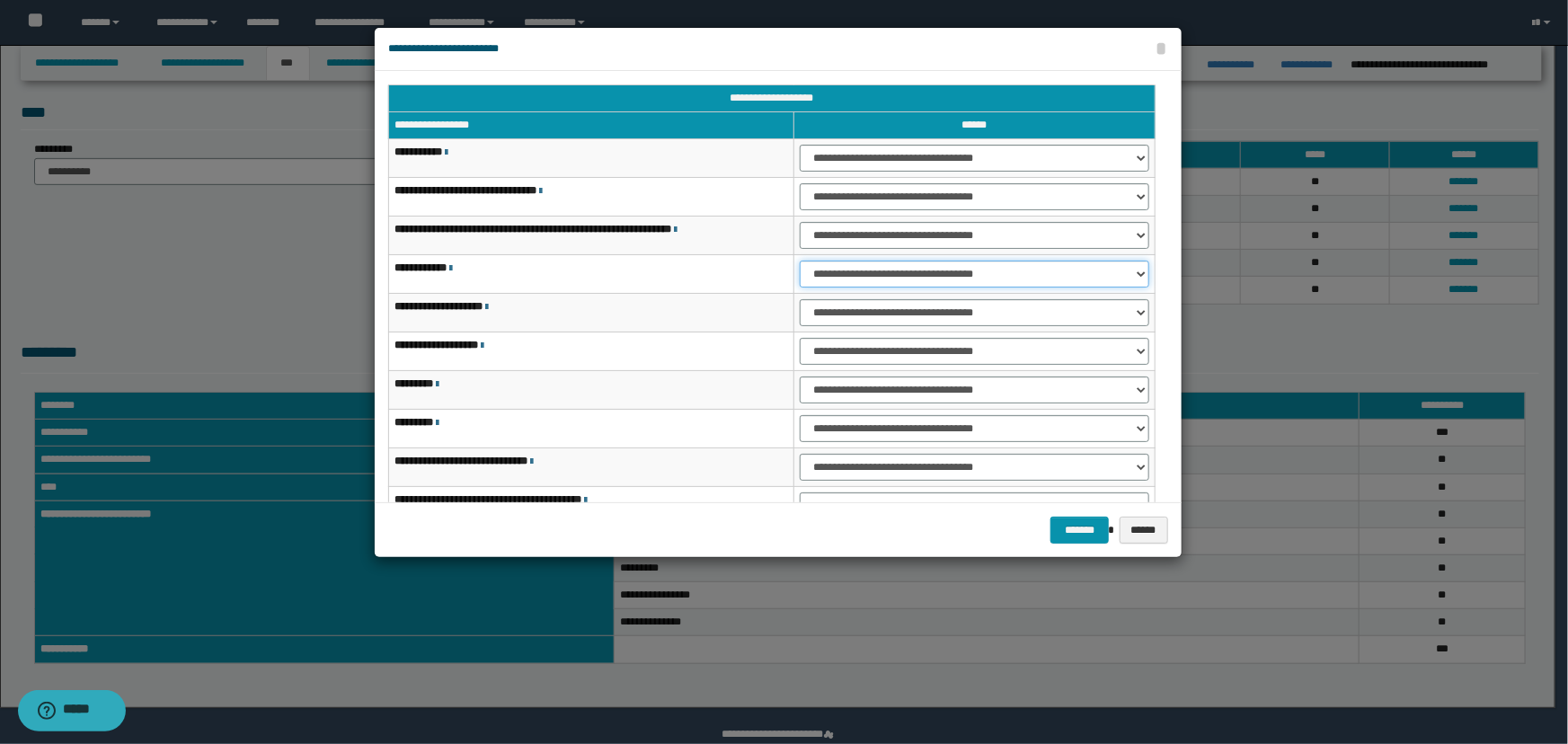 drag, startPoint x: 850, startPoint y: 272, endPoint x: 852, endPoint y: 287, distance: 15.132746 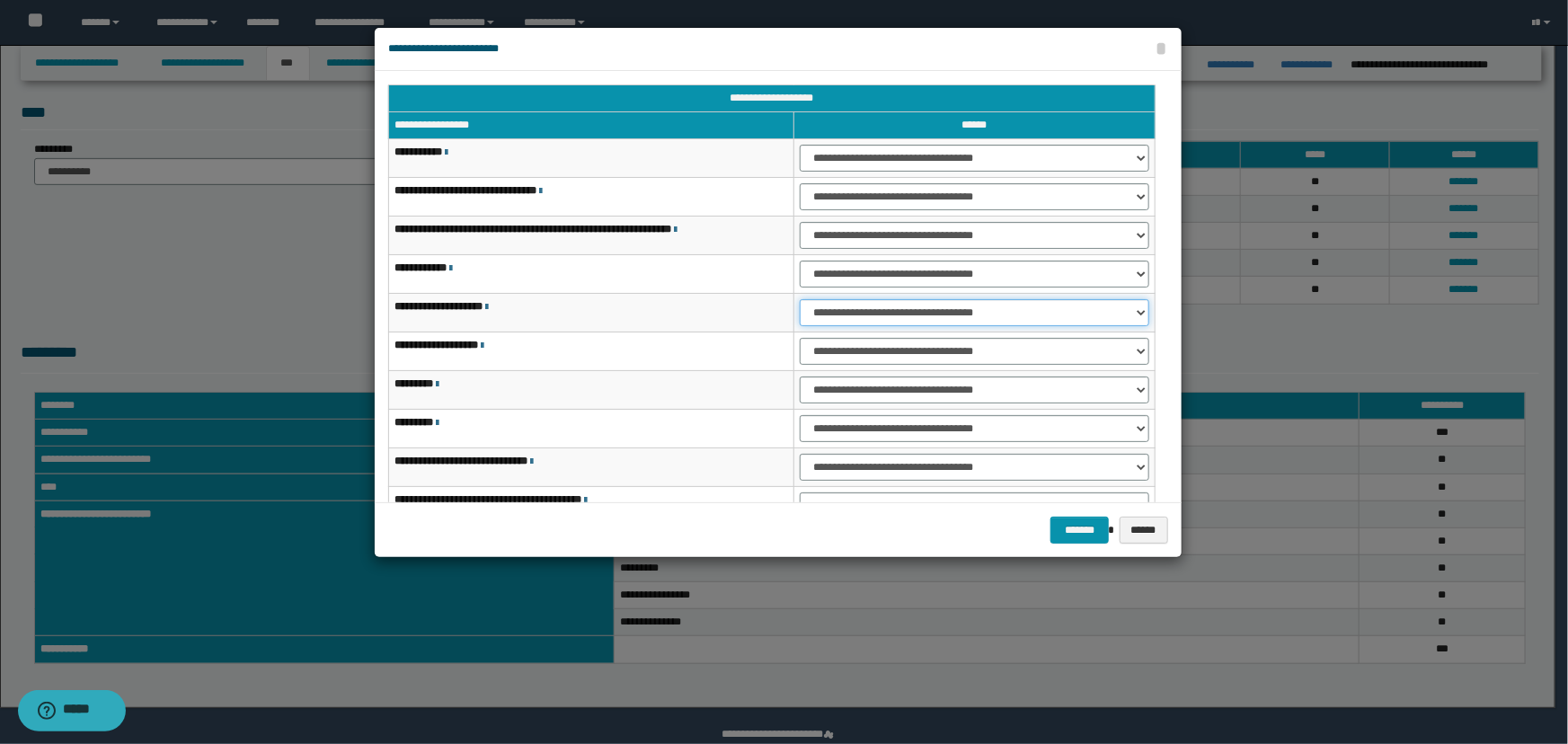 click on "**********" at bounding box center [974, 313] 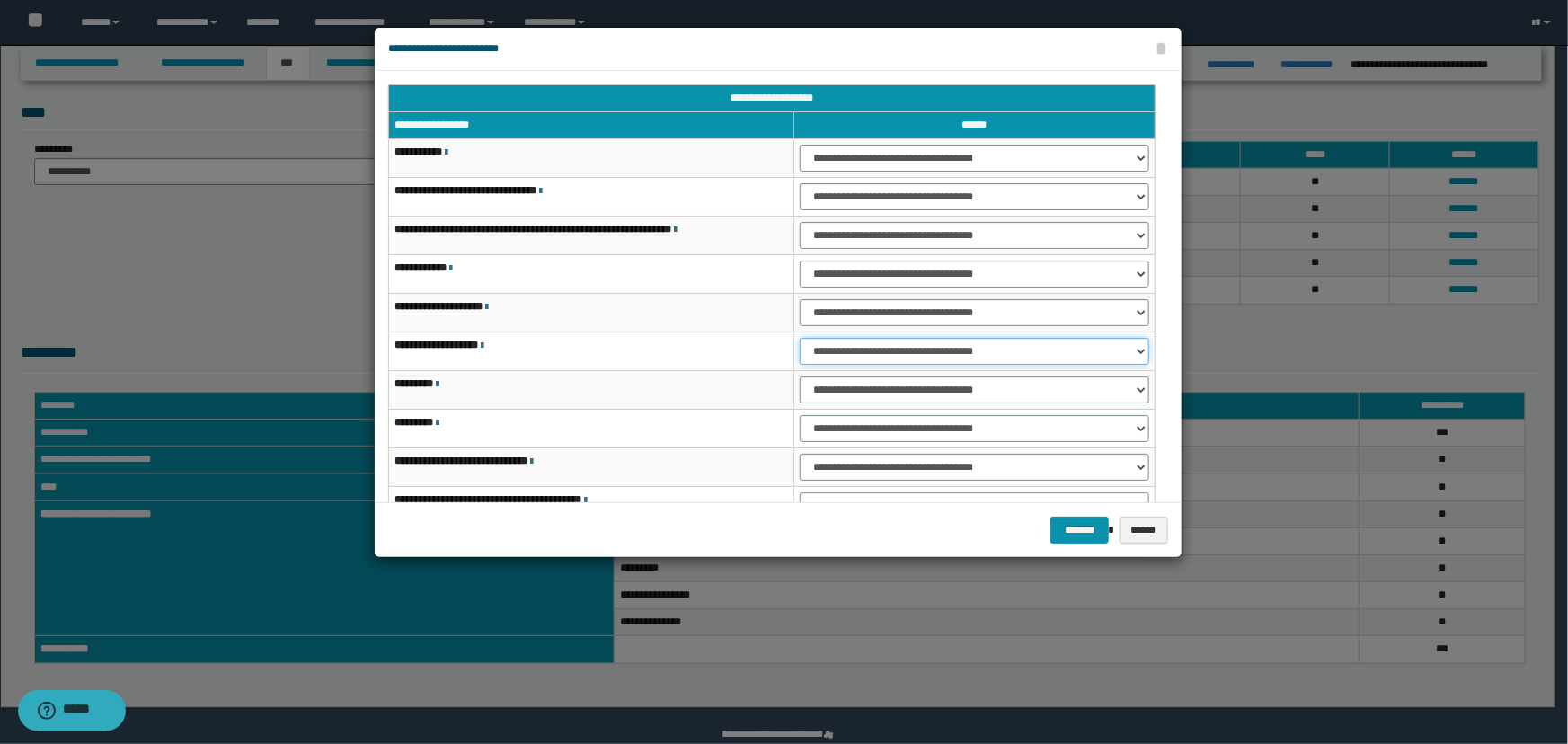 click on "**********" at bounding box center (974, 351) 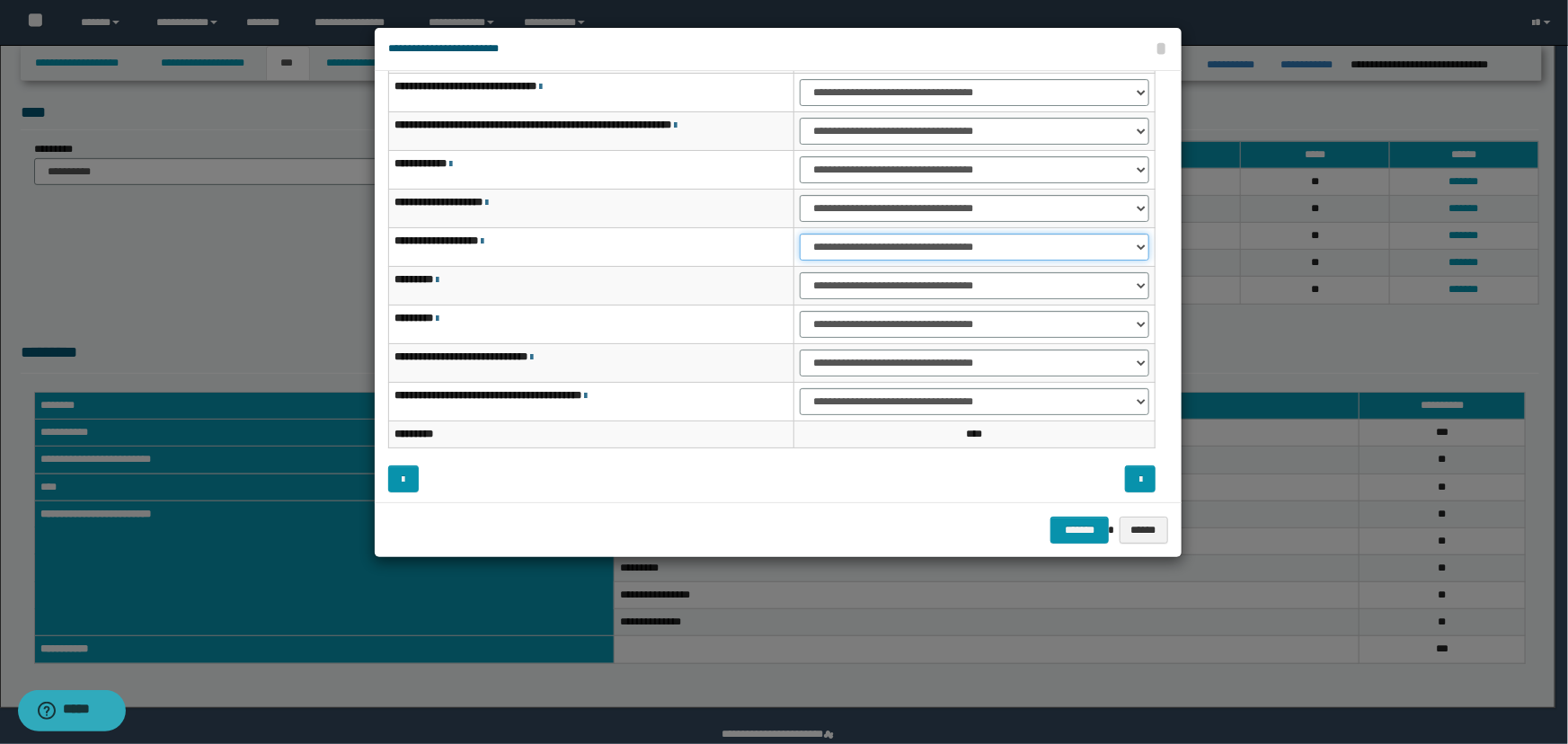 scroll, scrollTop: 108, scrollLeft: 0, axis: vertical 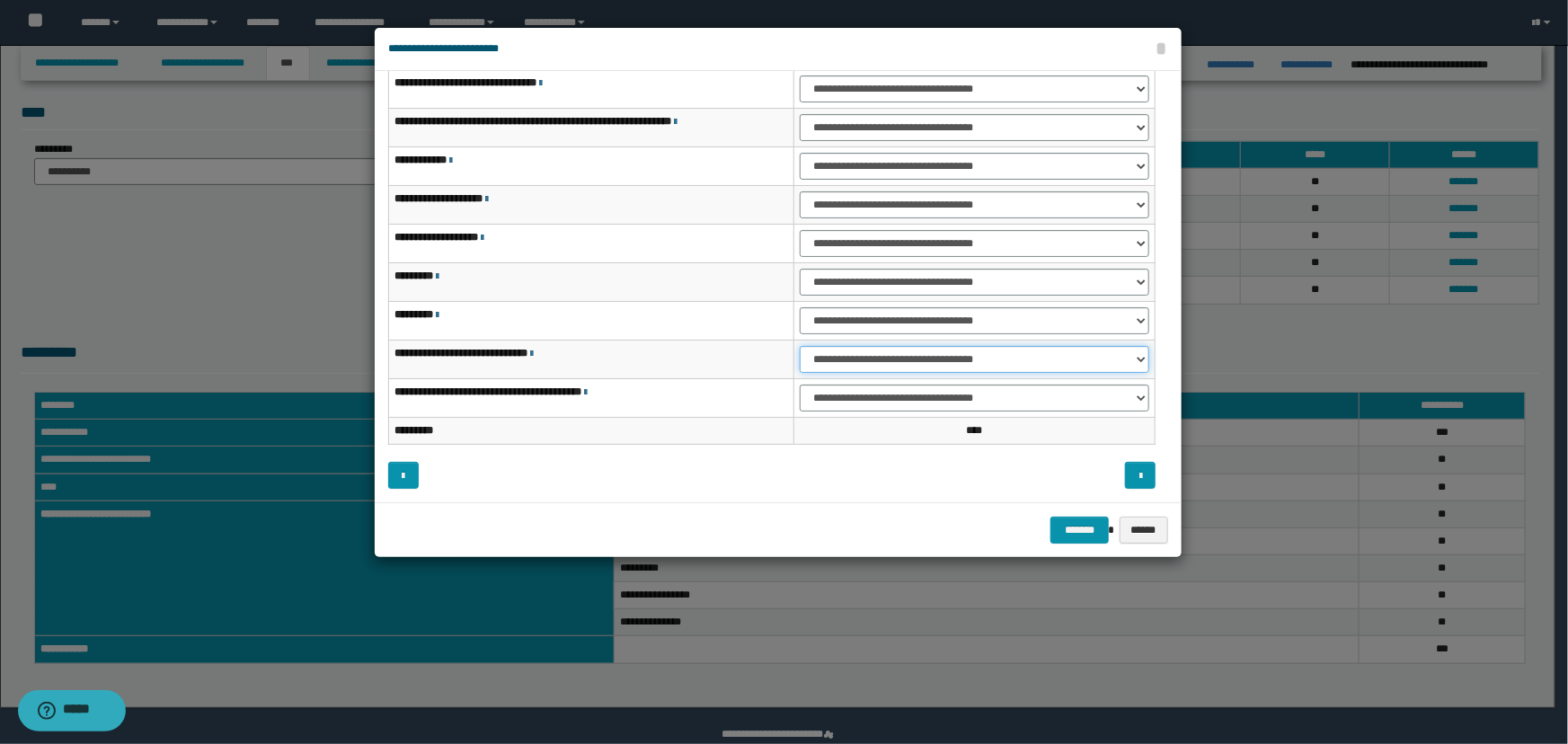 click on "**********" at bounding box center (974, 359) 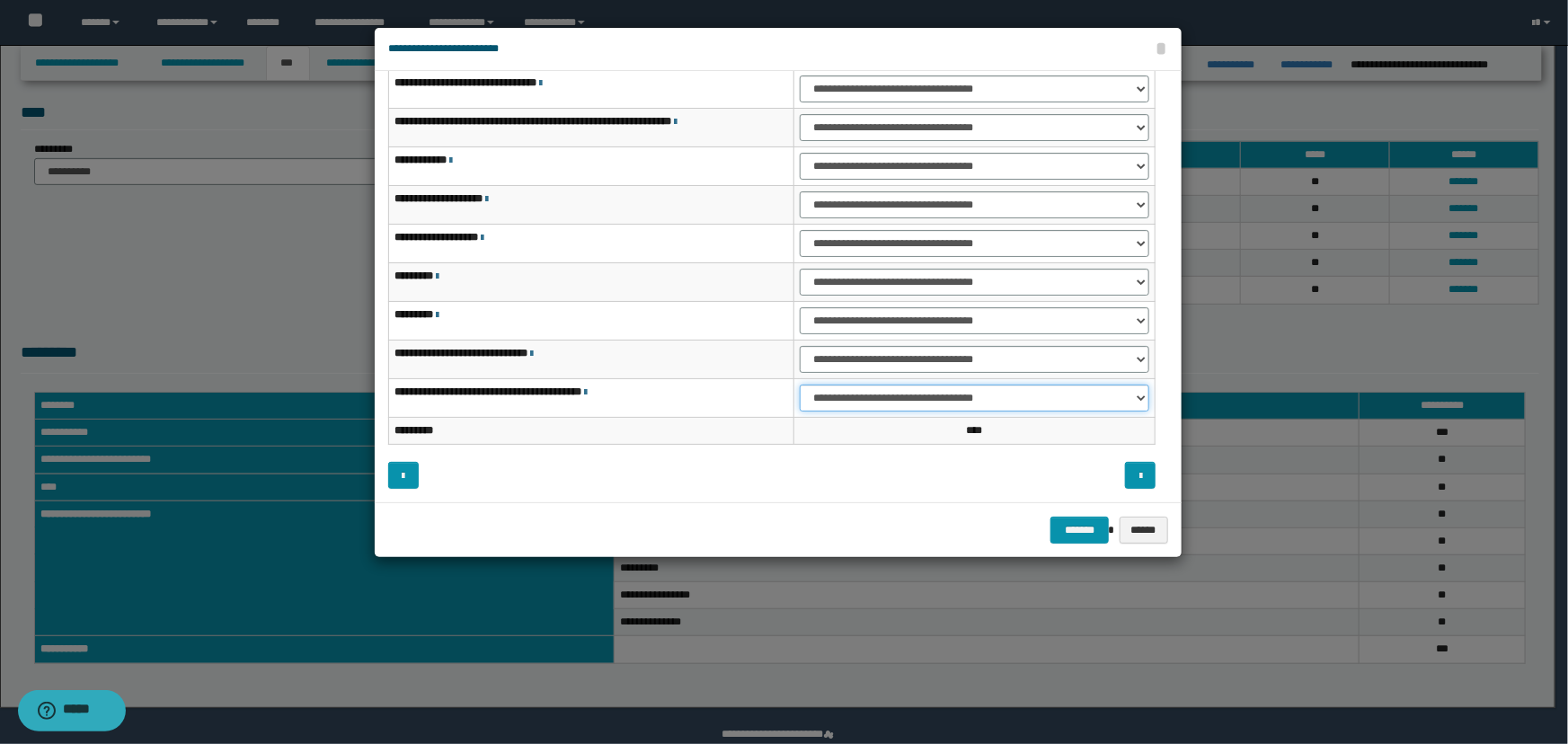 click on "**********" at bounding box center (974, 398) 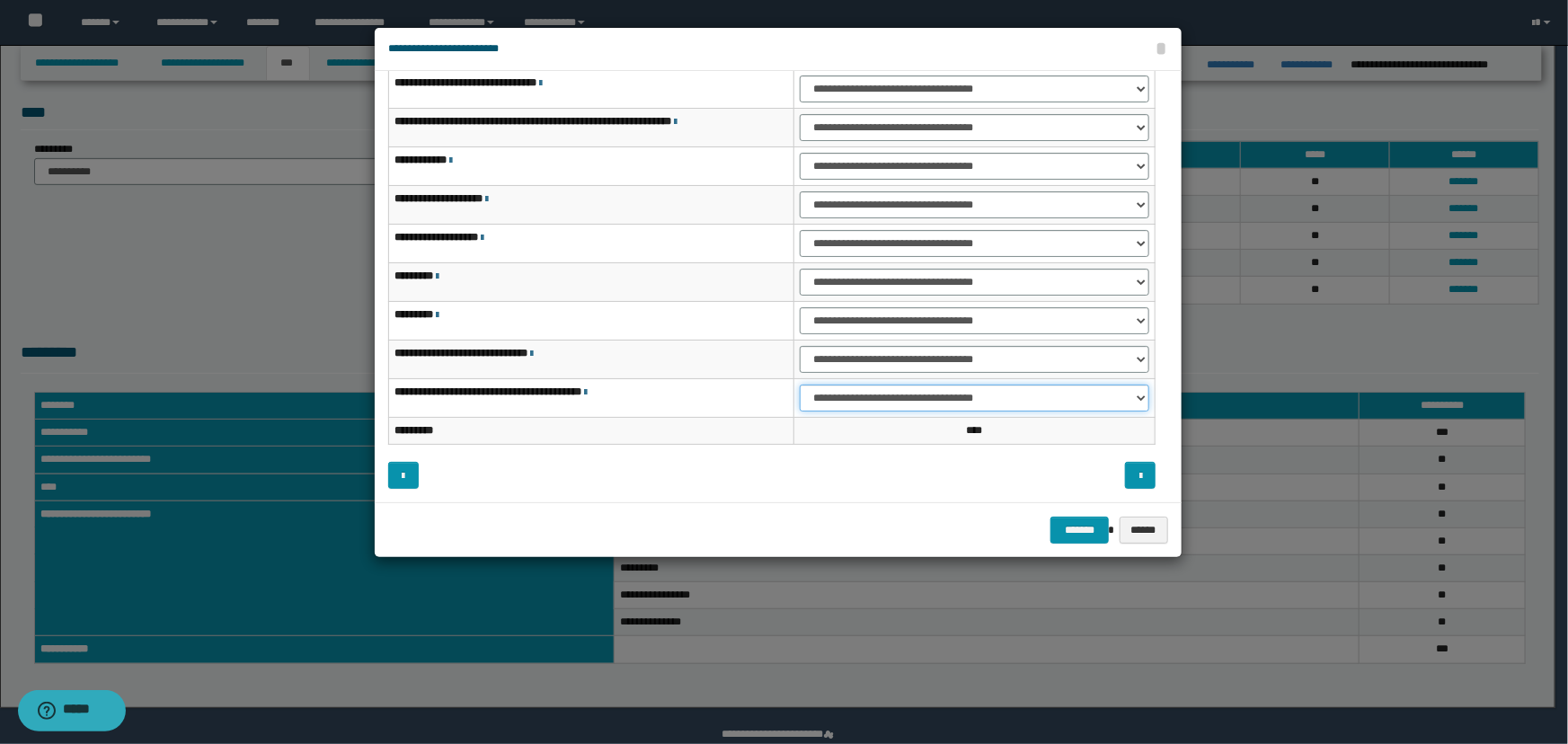 click on "**********" at bounding box center (974, 398) 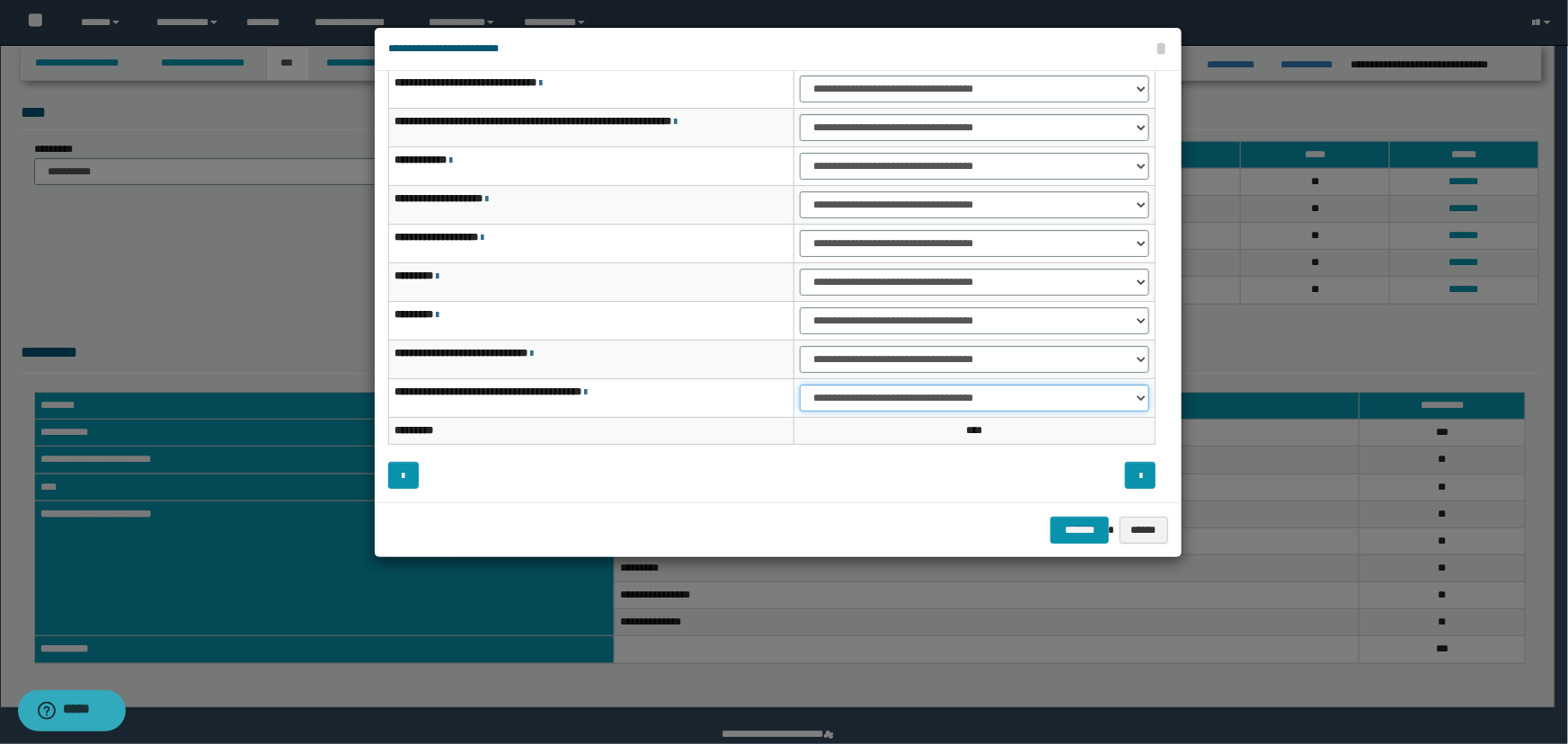 click on "**********" at bounding box center (974, 398) 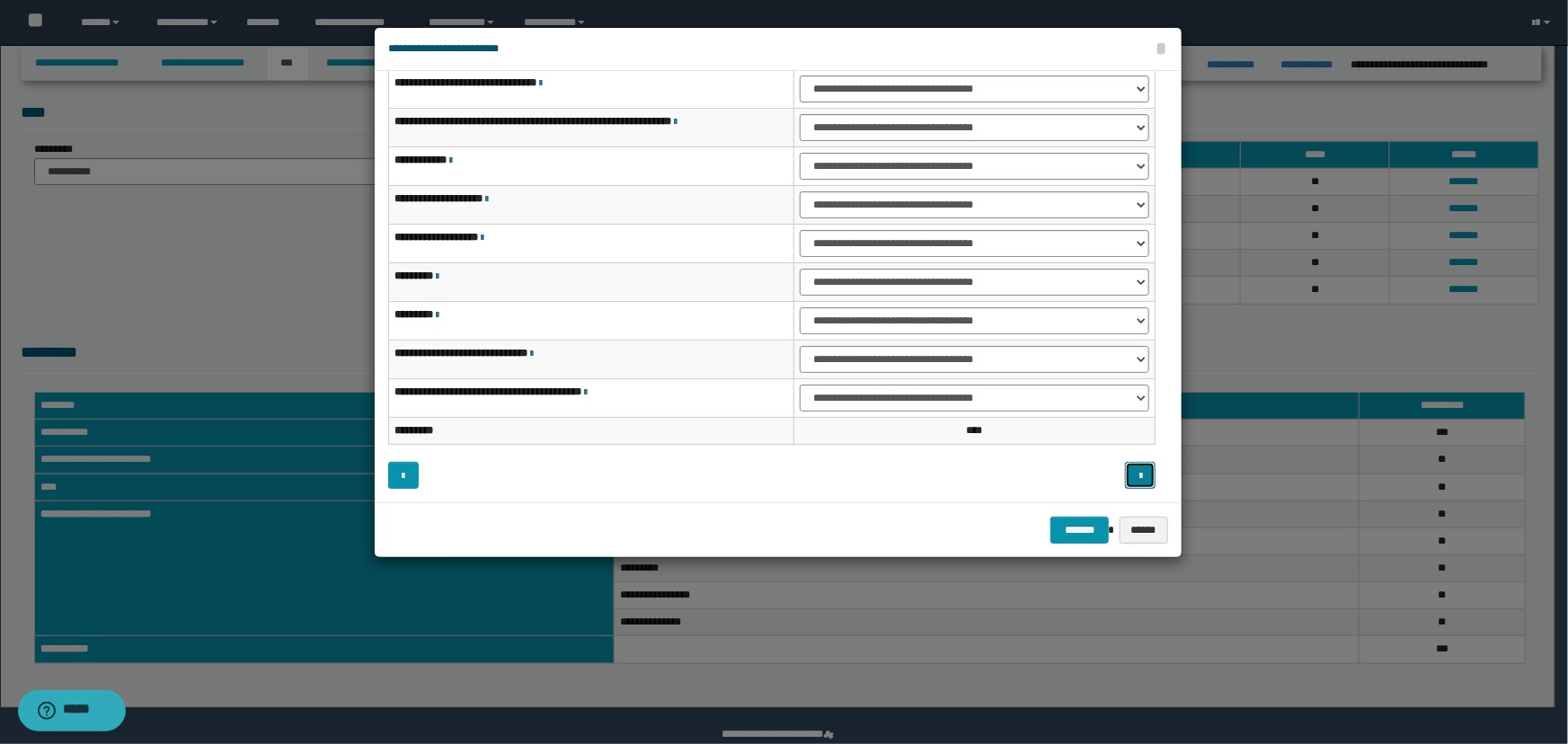 click at bounding box center [1140, 475] 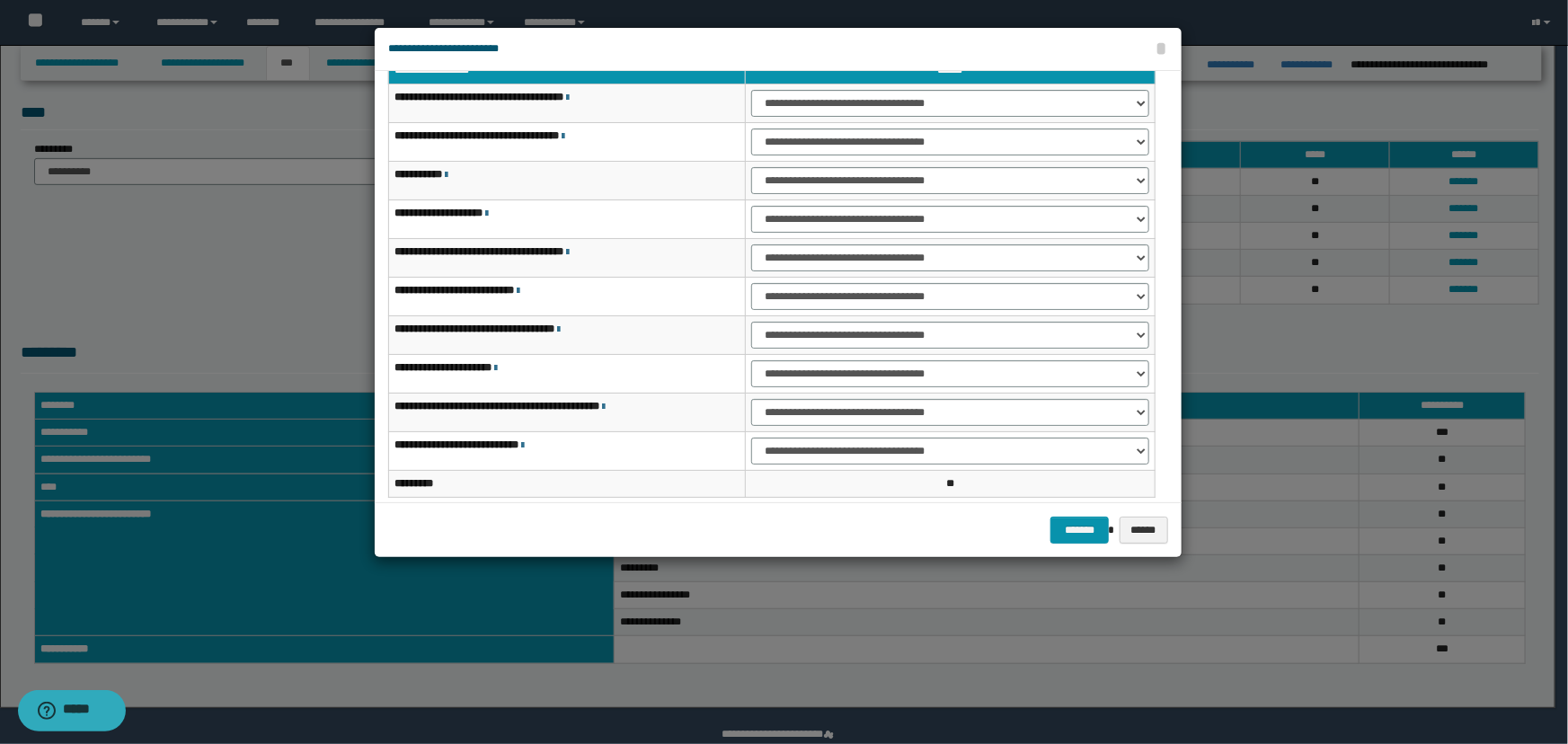 scroll, scrollTop: 26, scrollLeft: 0, axis: vertical 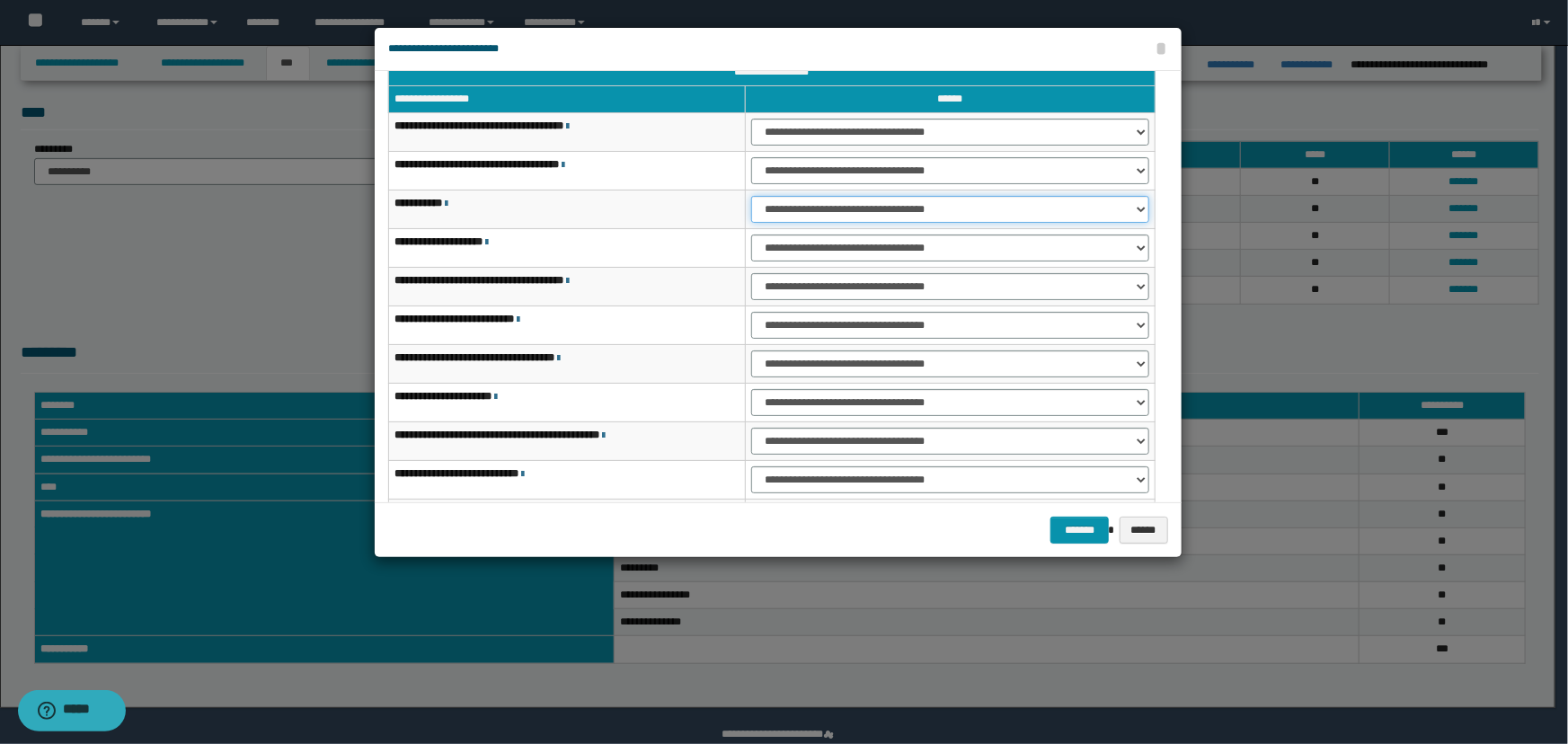 click on "**********" at bounding box center (951, 209) 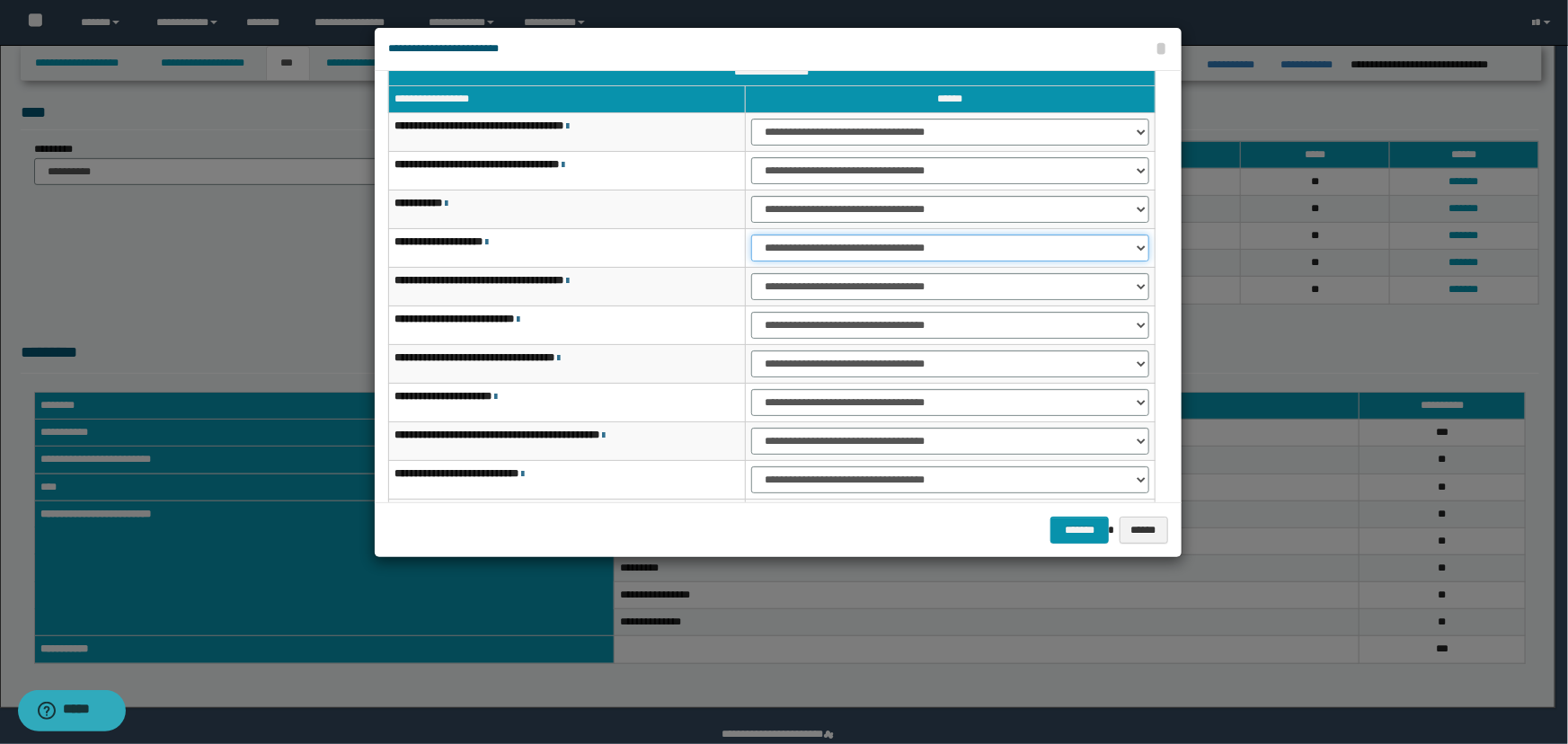 click on "**********" at bounding box center (951, 248) 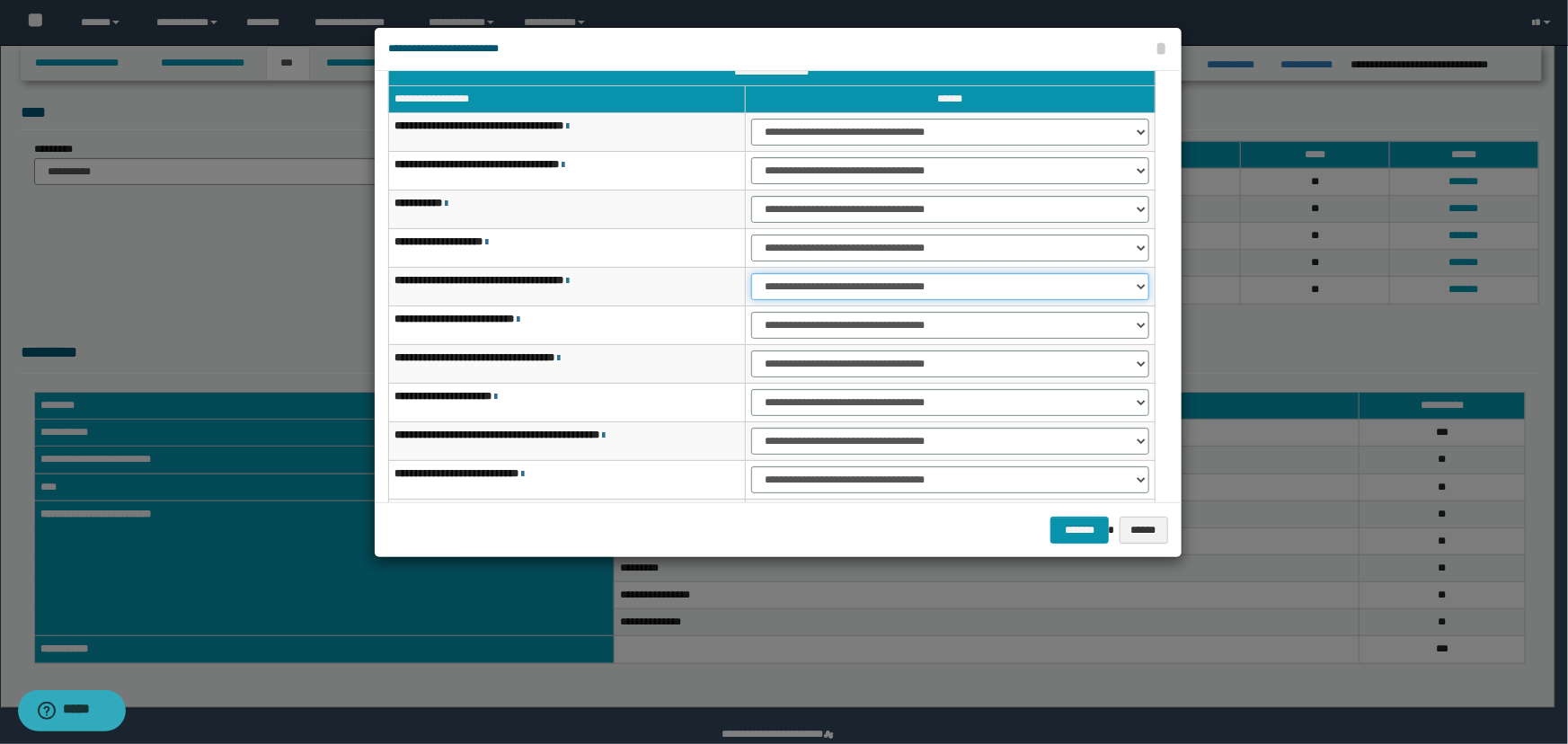 drag, startPoint x: 860, startPoint y: 288, endPoint x: 860, endPoint y: 297, distance: 9 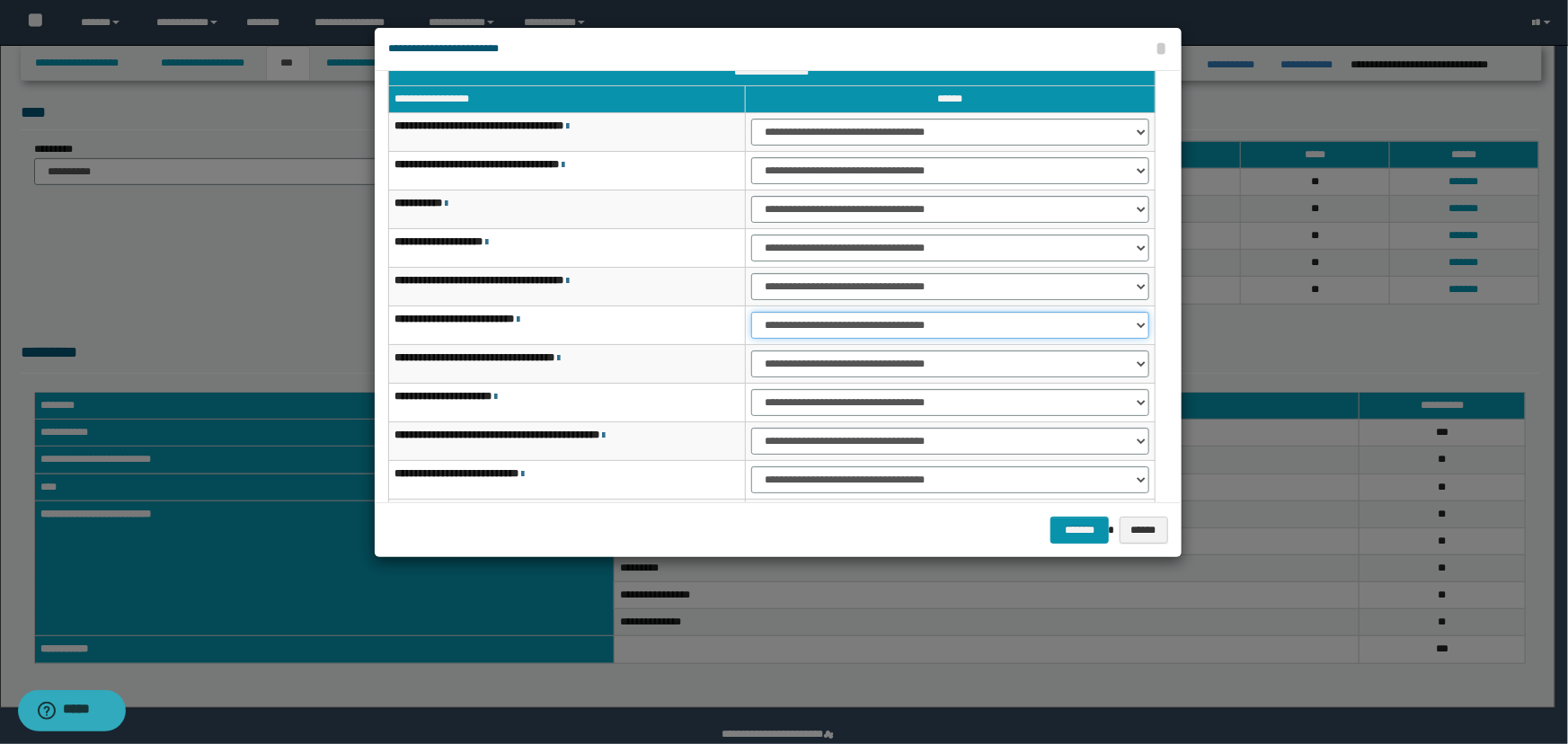 drag, startPoint x: 819, startPoint y: 321, endPoint x: 817, endPoint y: 335, distance: 14.14214 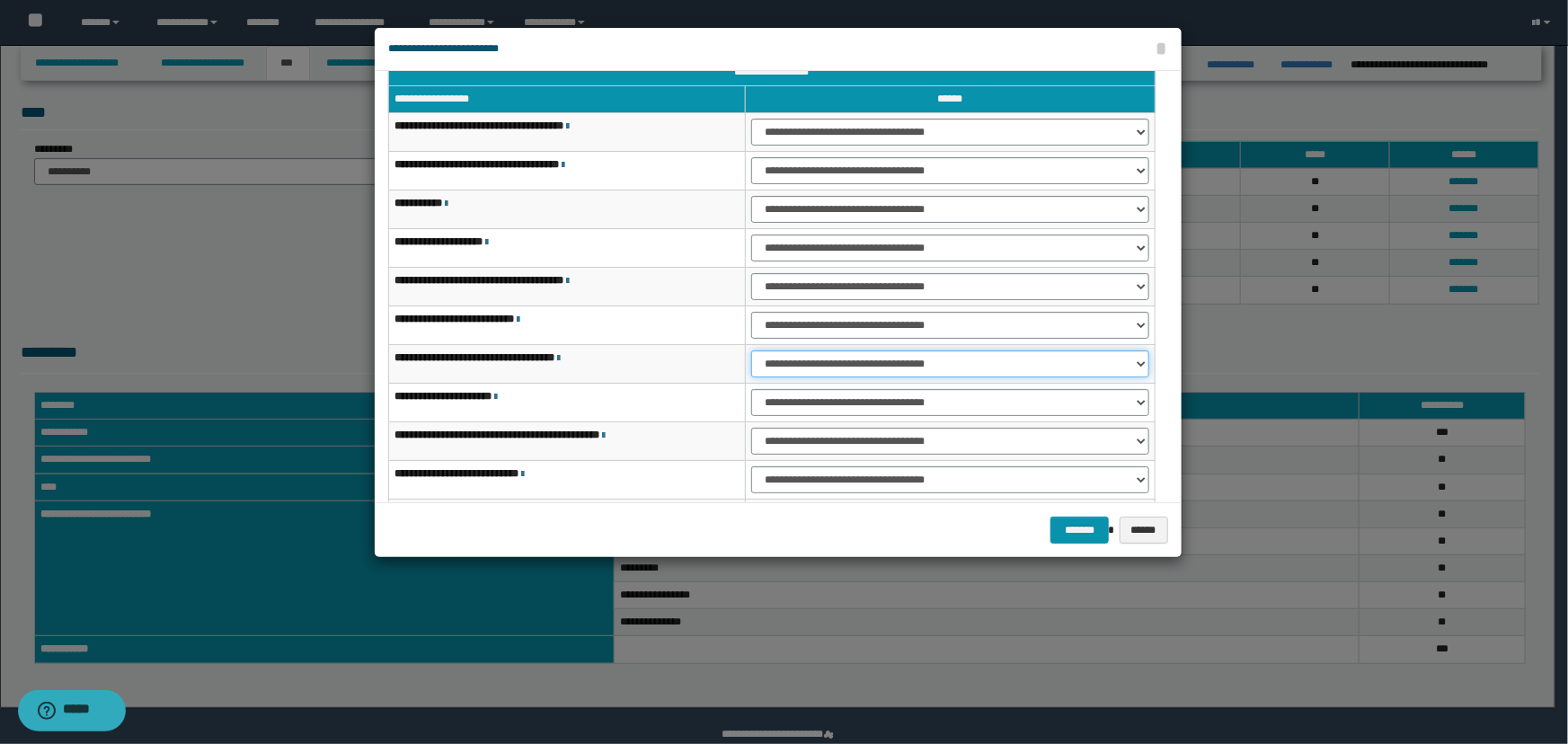 click on "**********" at bounding box center [951, 364] 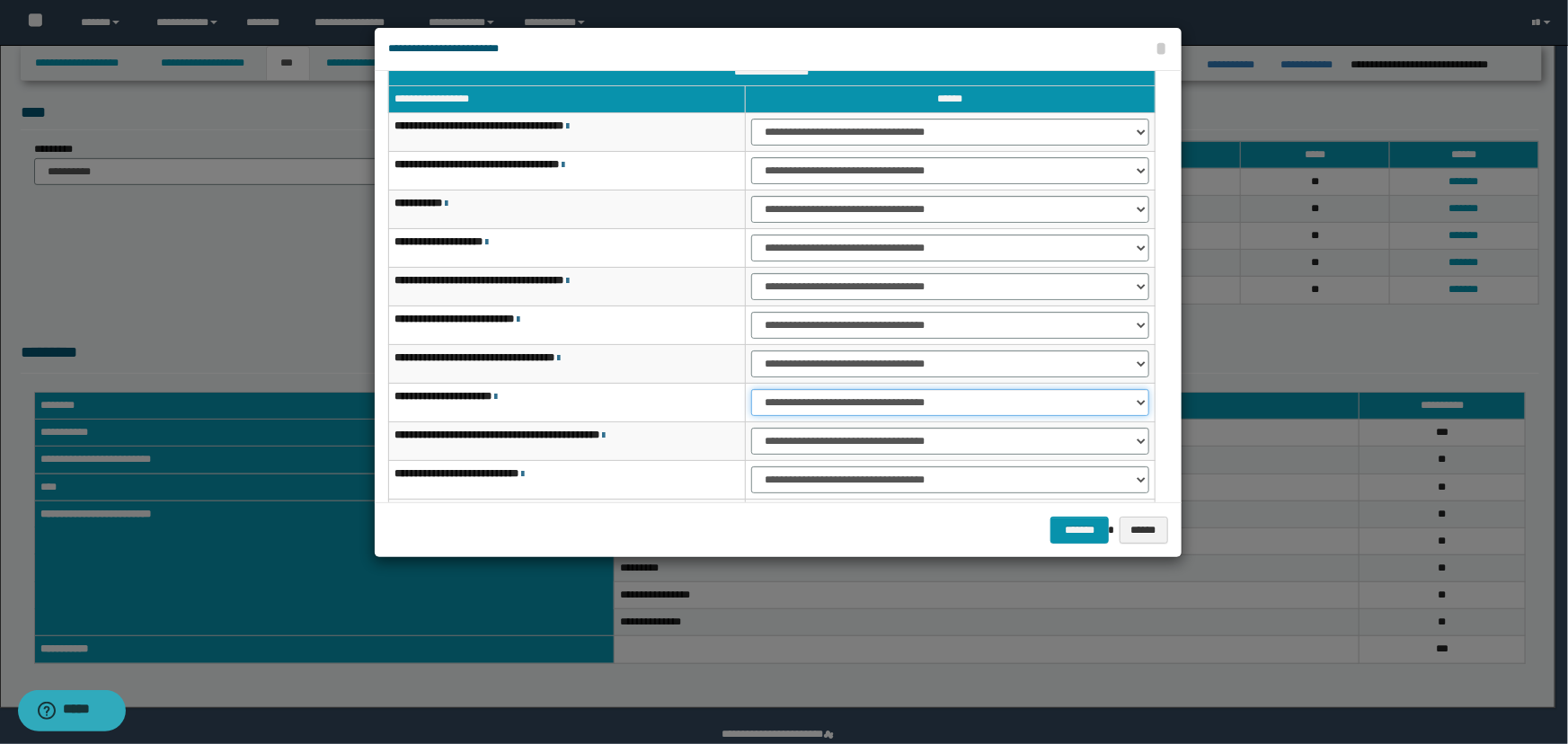 click on "**********" at bounding box center [951, 403] 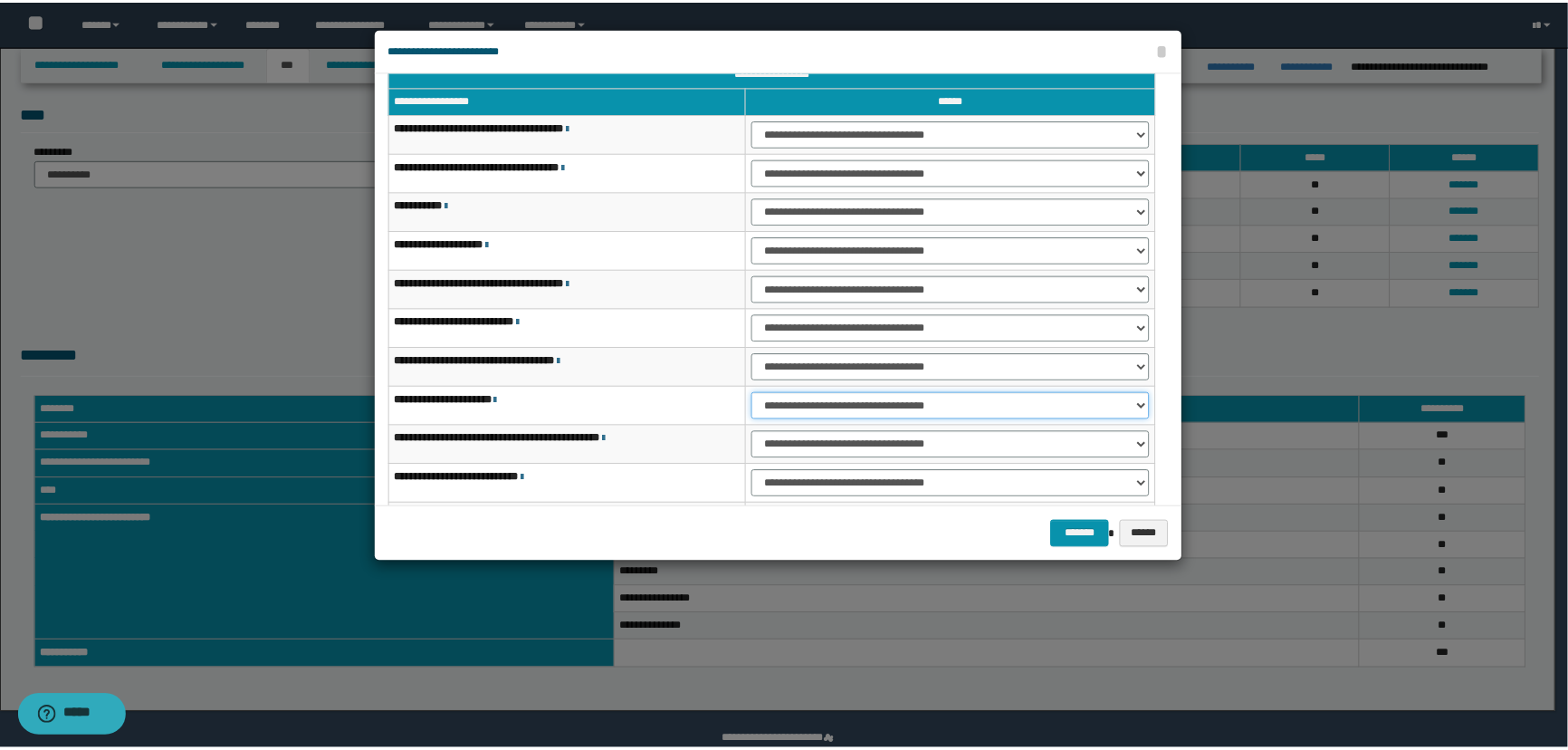 scroll, scrollTop: 109, scrollLeft: 0, axis: vertical 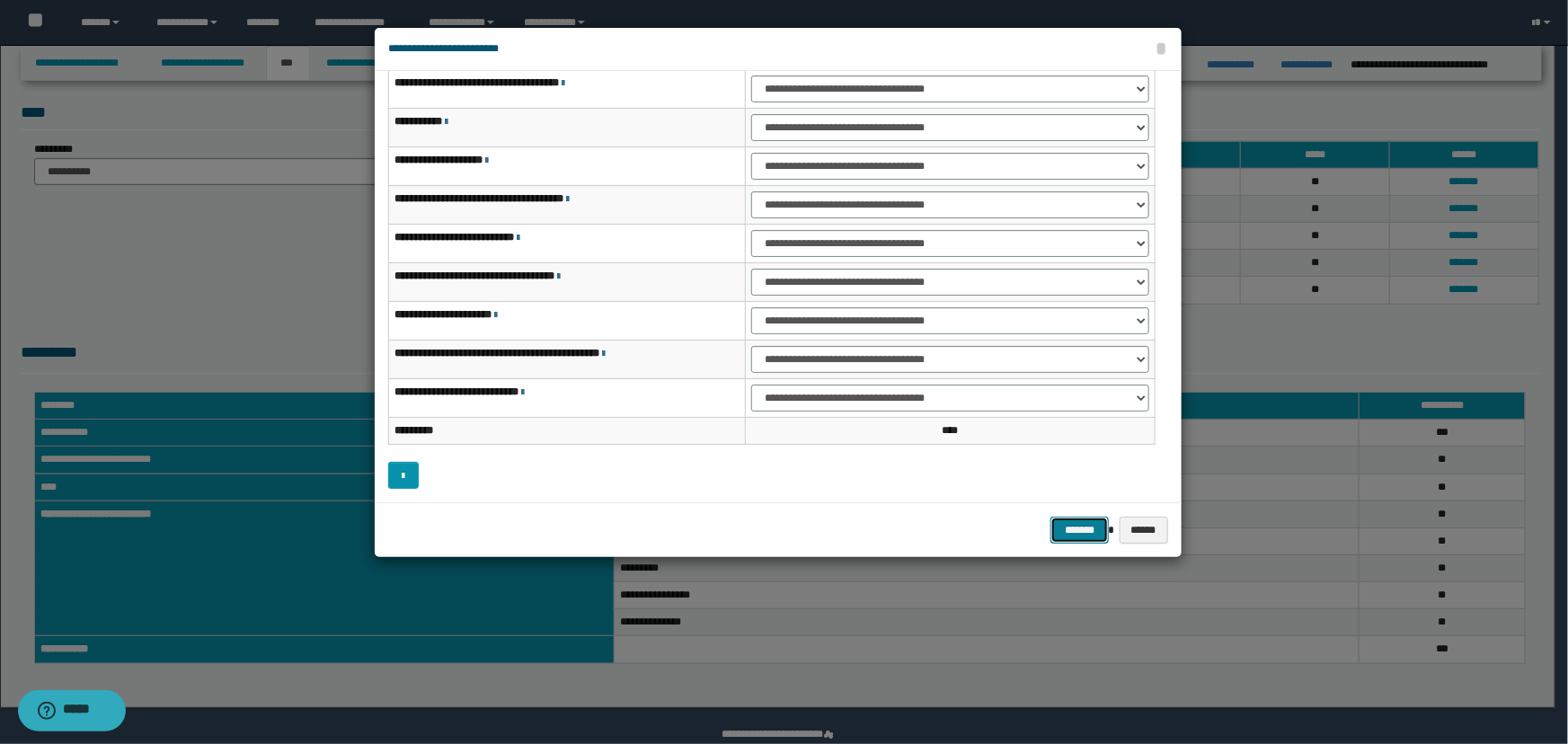 click on "*******" at bounding box center [1079, 530] 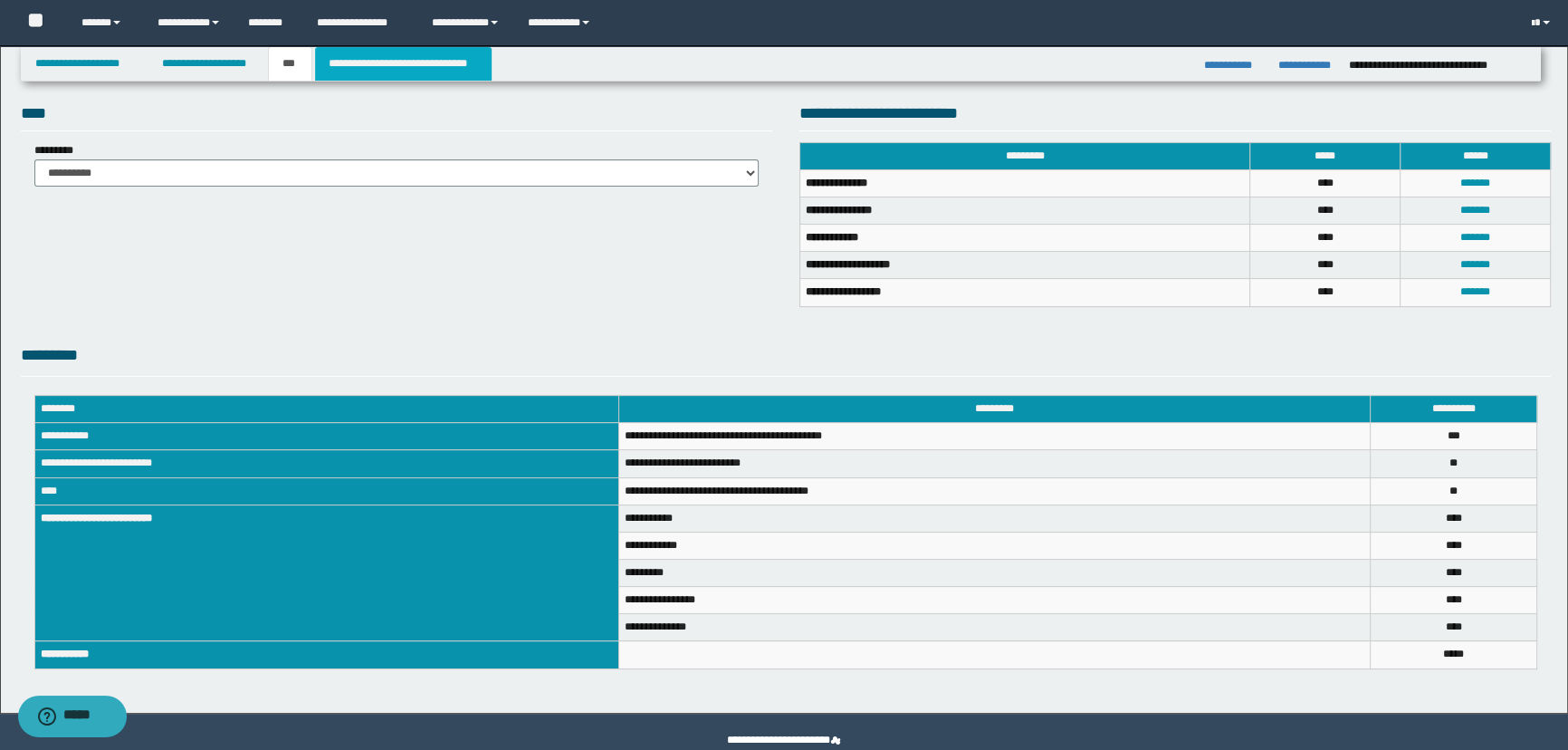click on "**********" at bounding box center [403, 63] 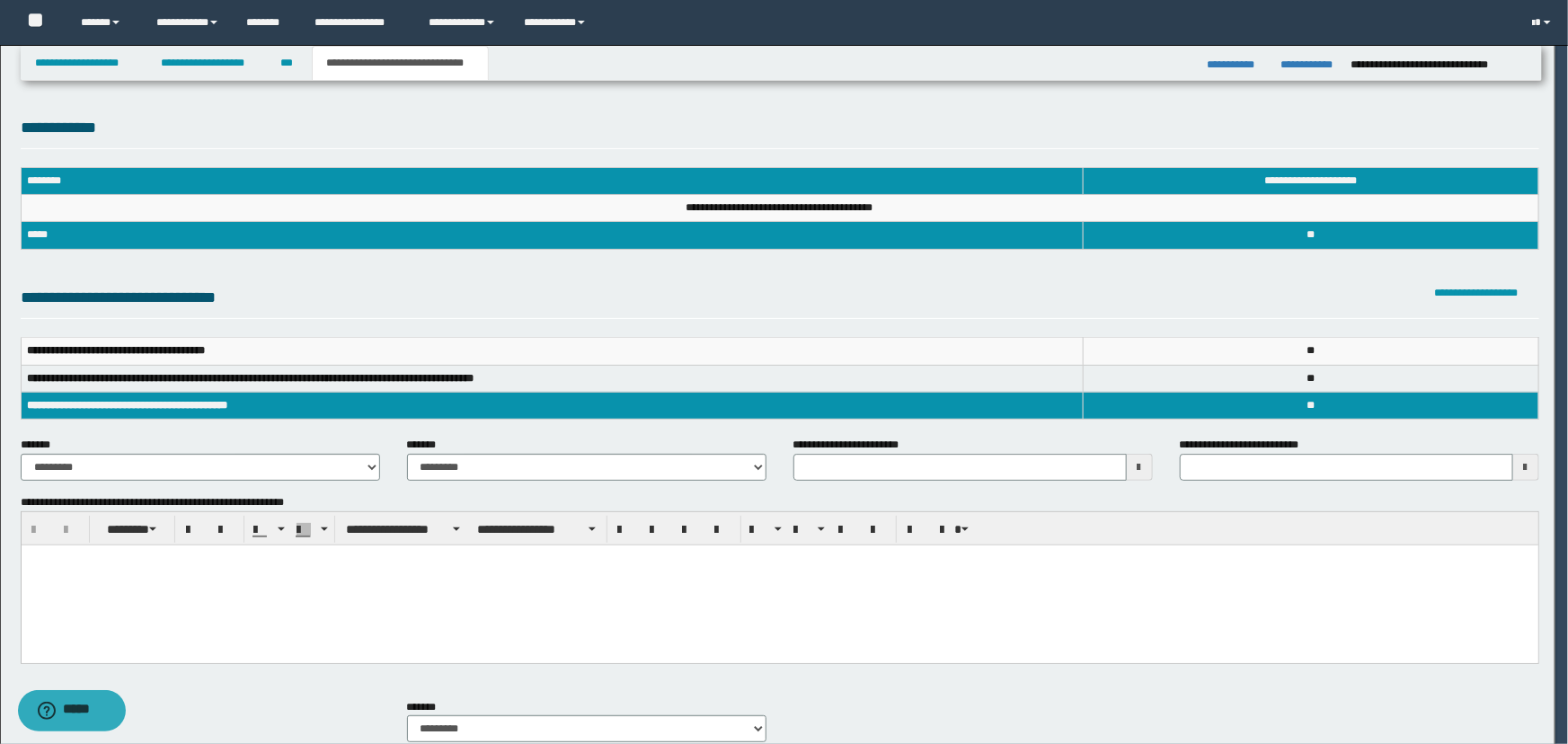 scroll, scrollTop: 0, scrollLeft: 0, axis: both 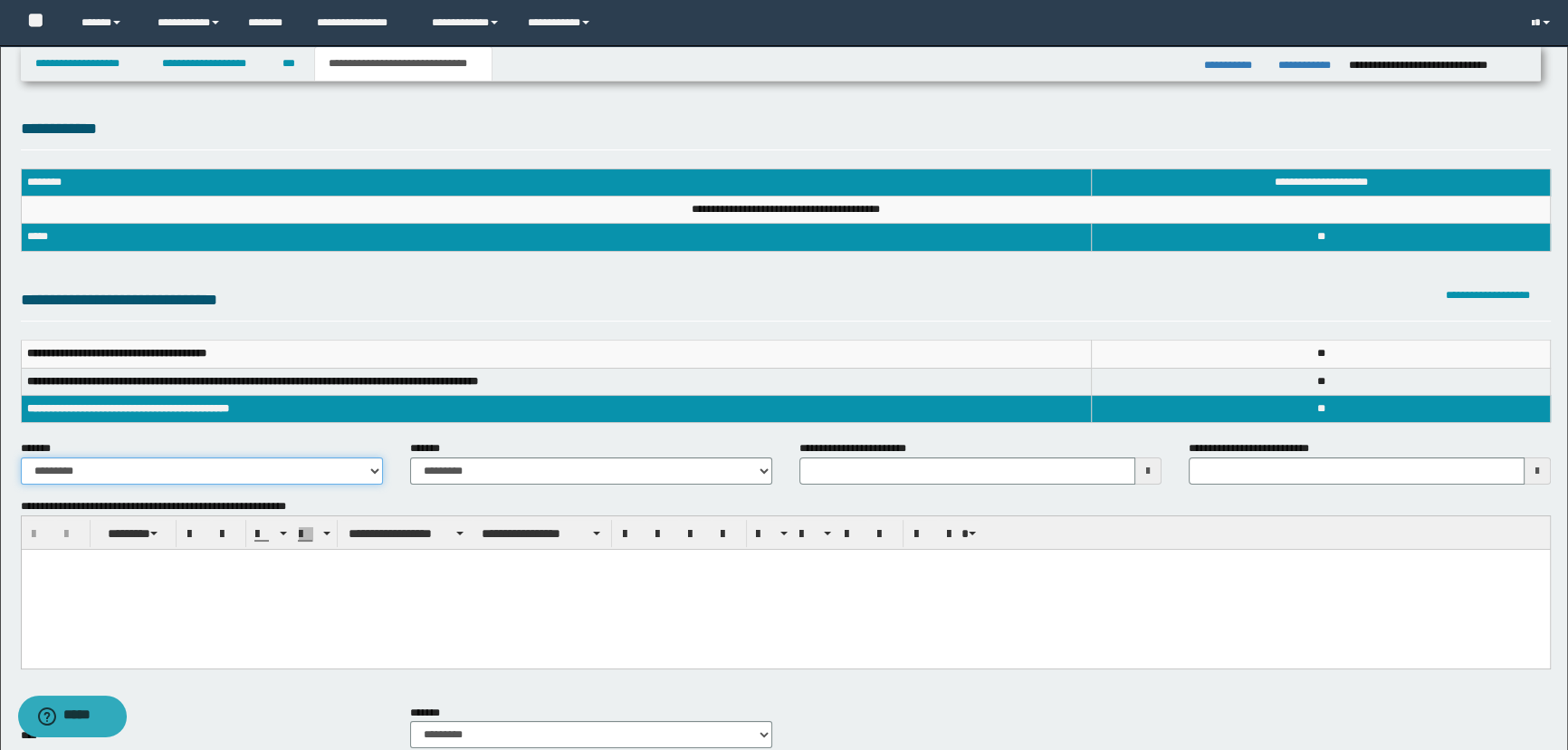 click on "**********" at bounding box center [202, 471] 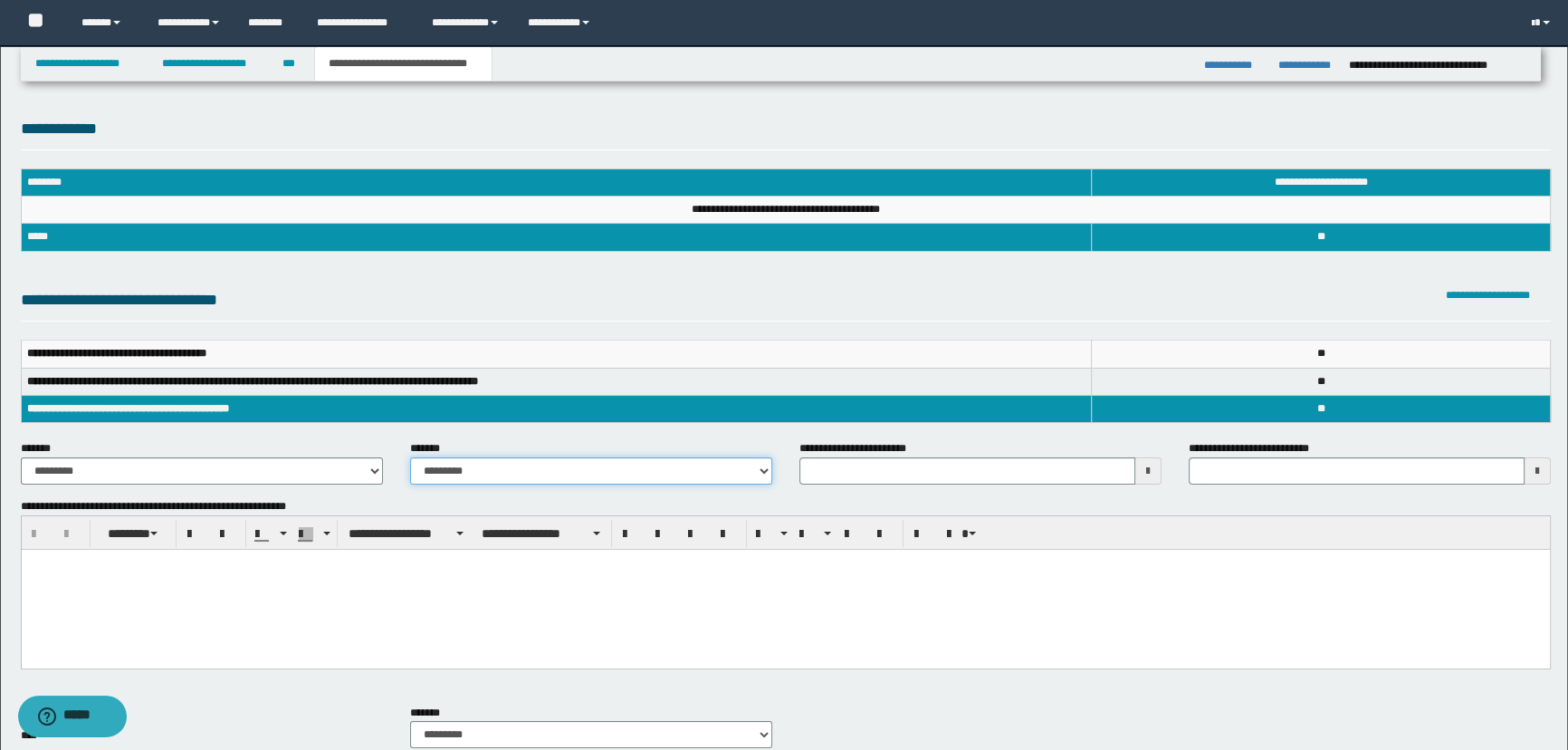 click on "**********" at bounding box center (591, 471) 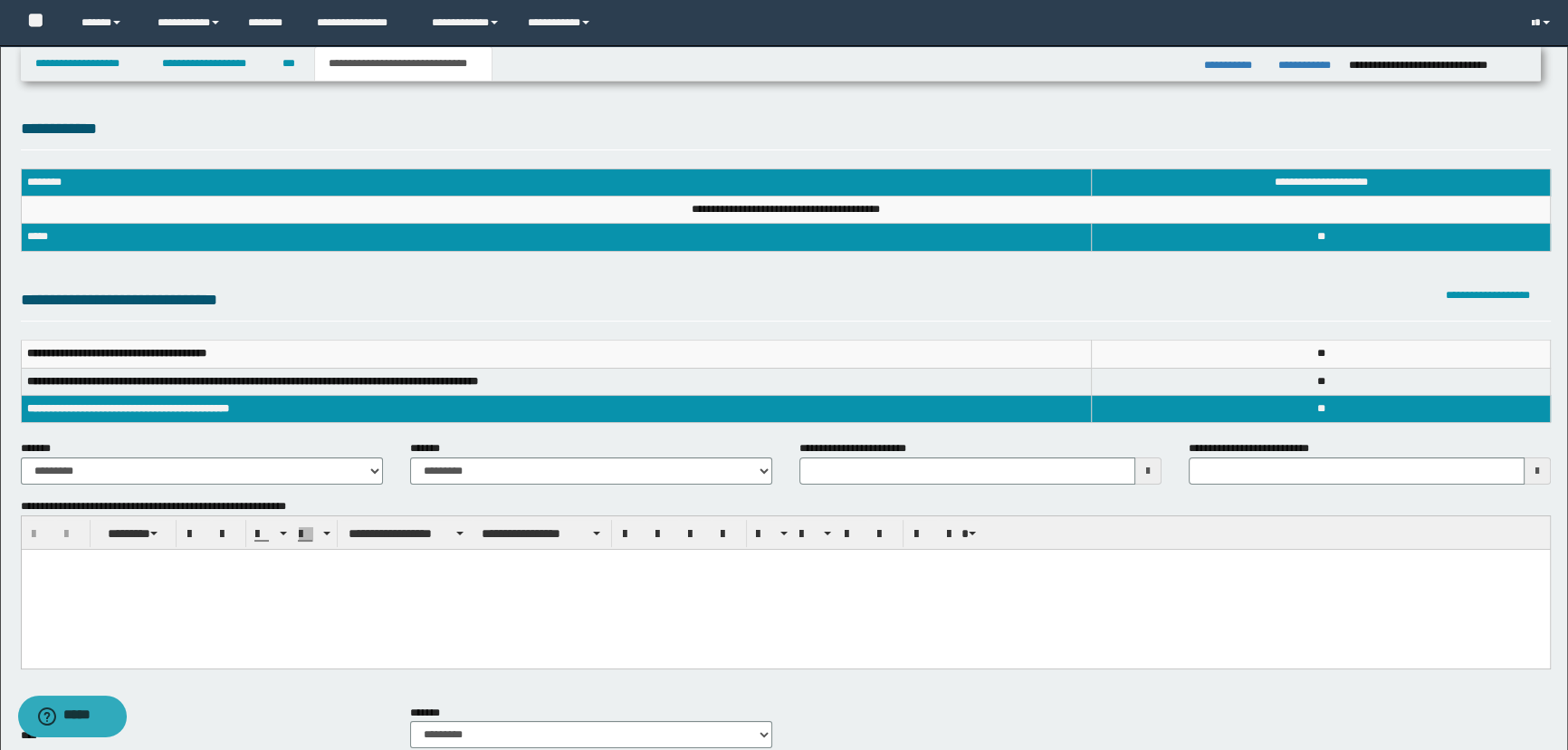 click on "**********" at bounding box center [786, 389] 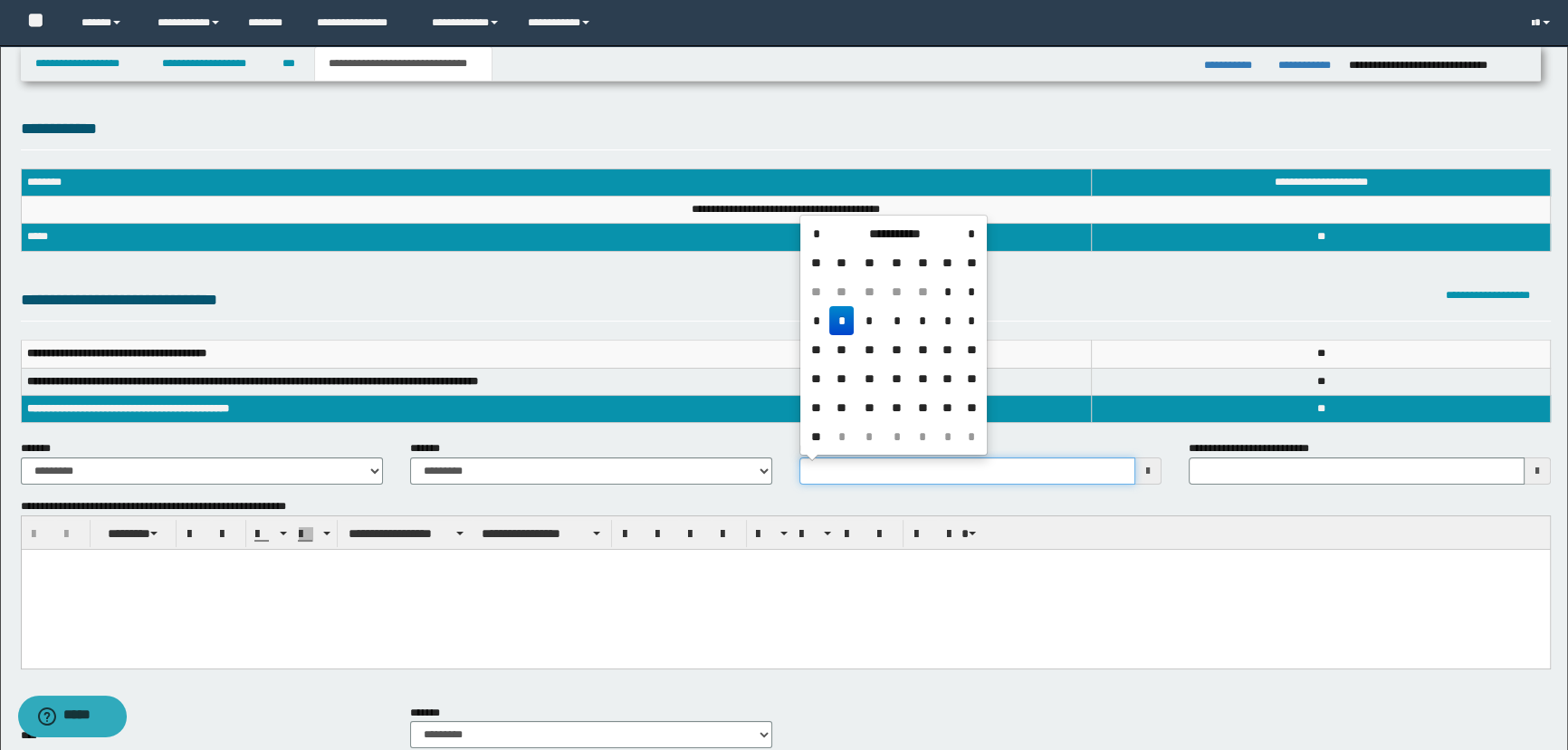 click on "**********" at bounding box center [967, 471] 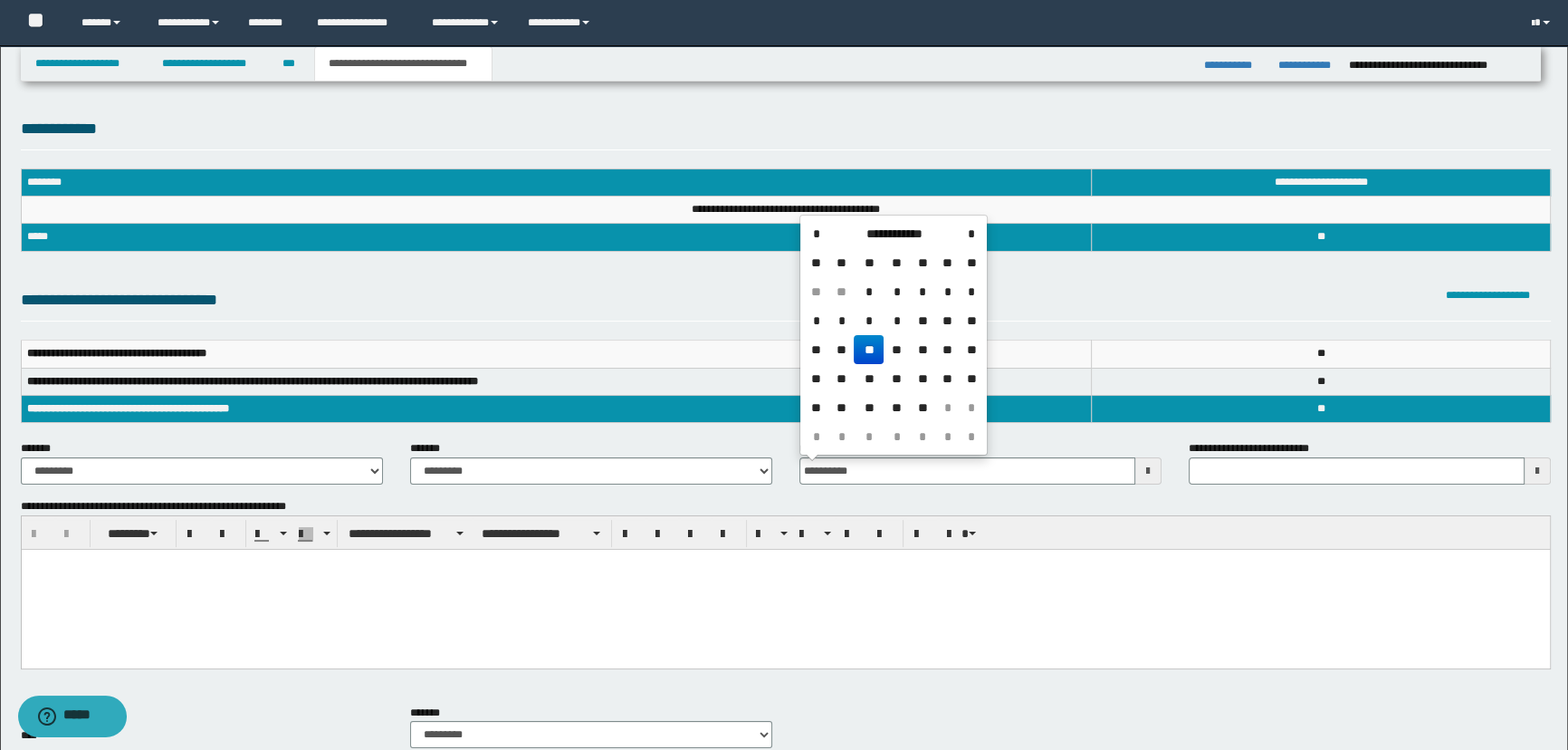 click at bounding box center (785, 586) 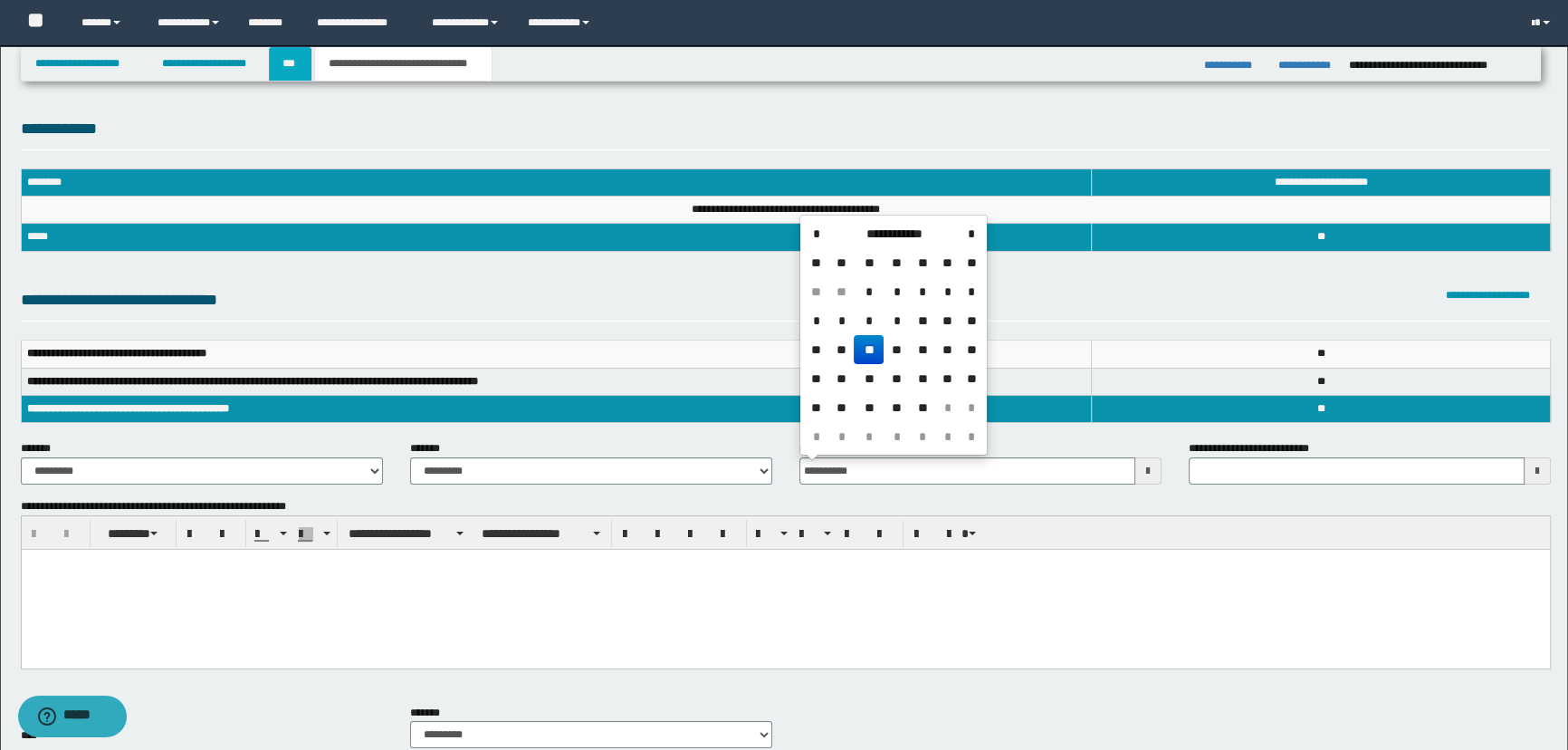 type on "**********" 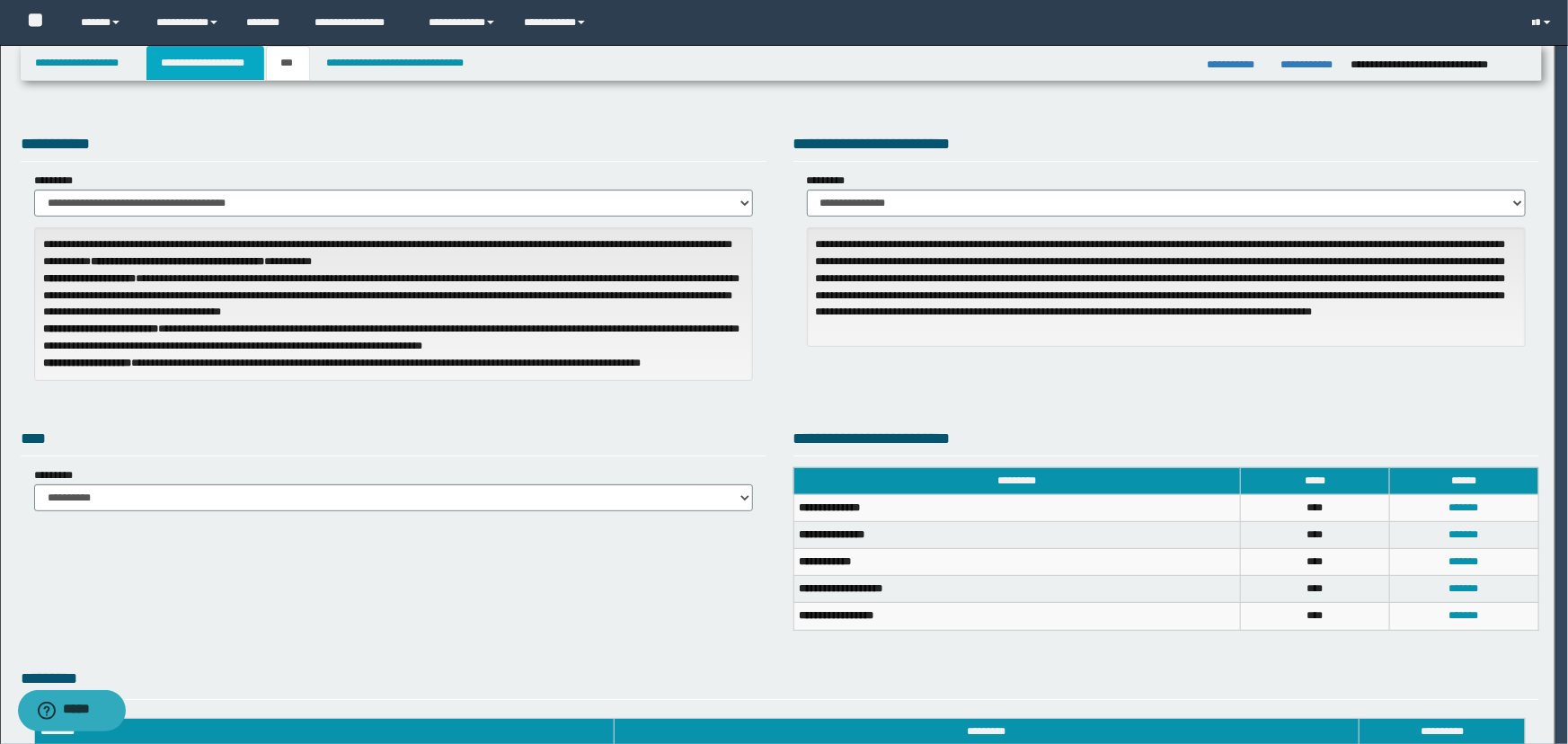 click on "**********" at bounding box center [205, 63] 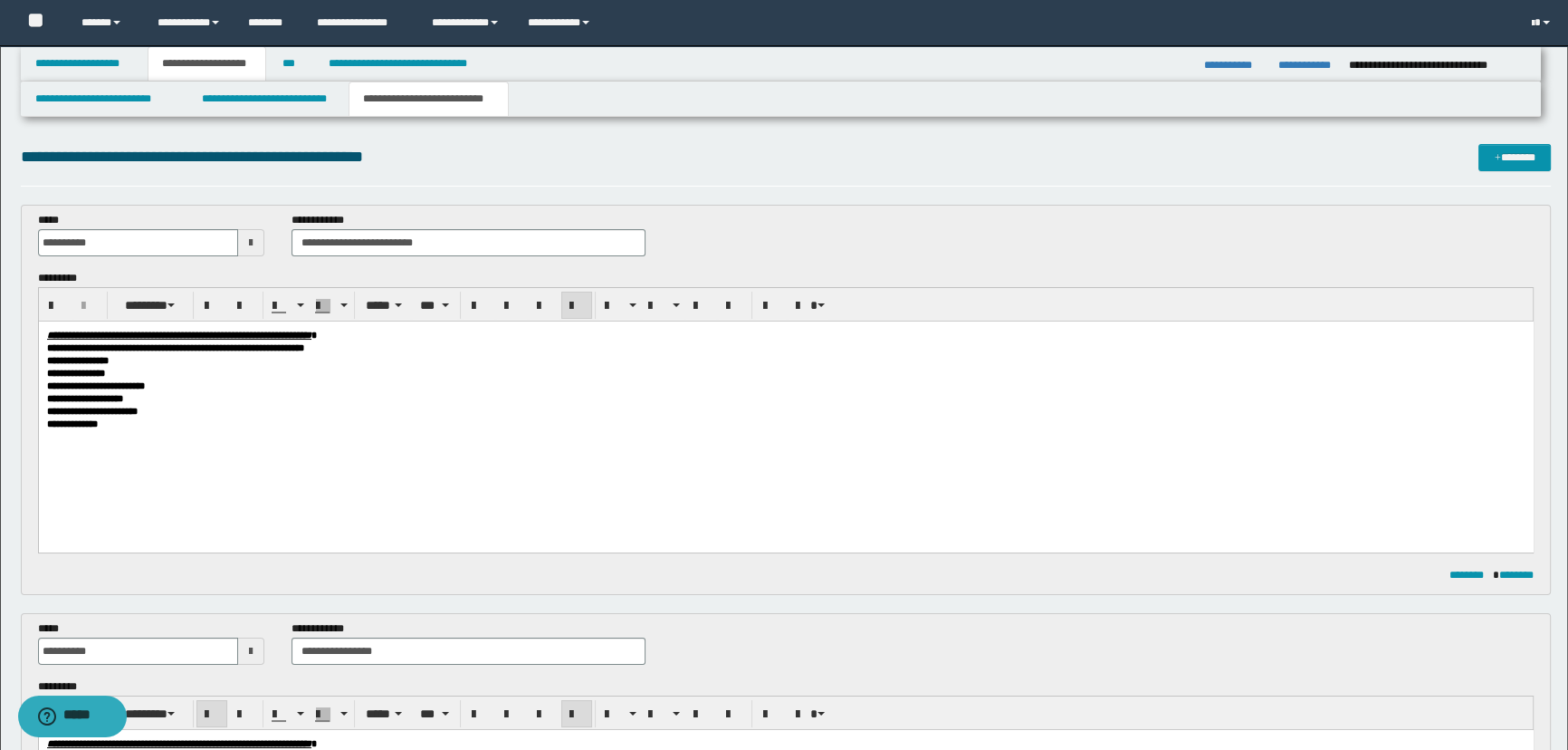 click on "**********" at bounding box center (785, 386) 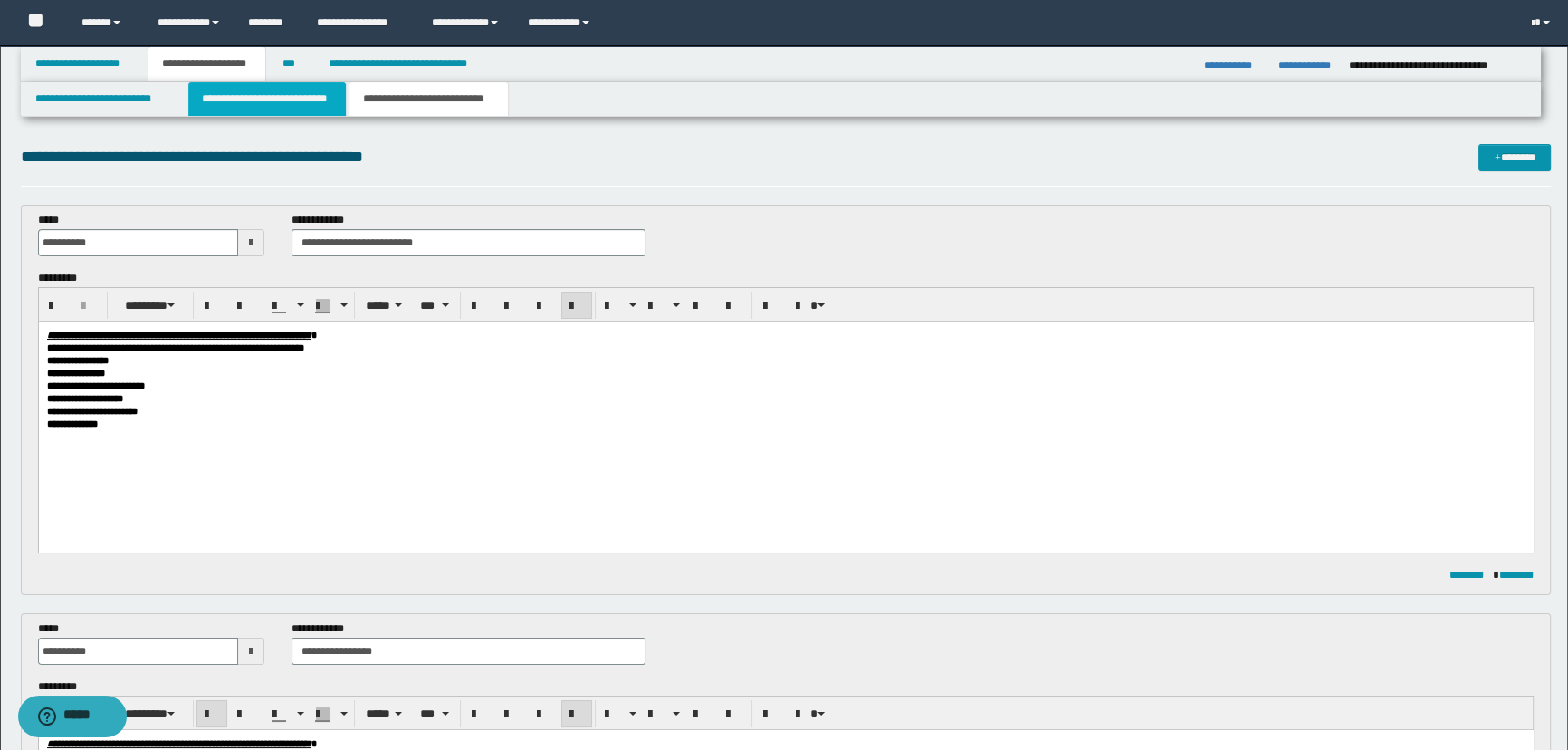 click on "**********" at bounding box center (266, 99) 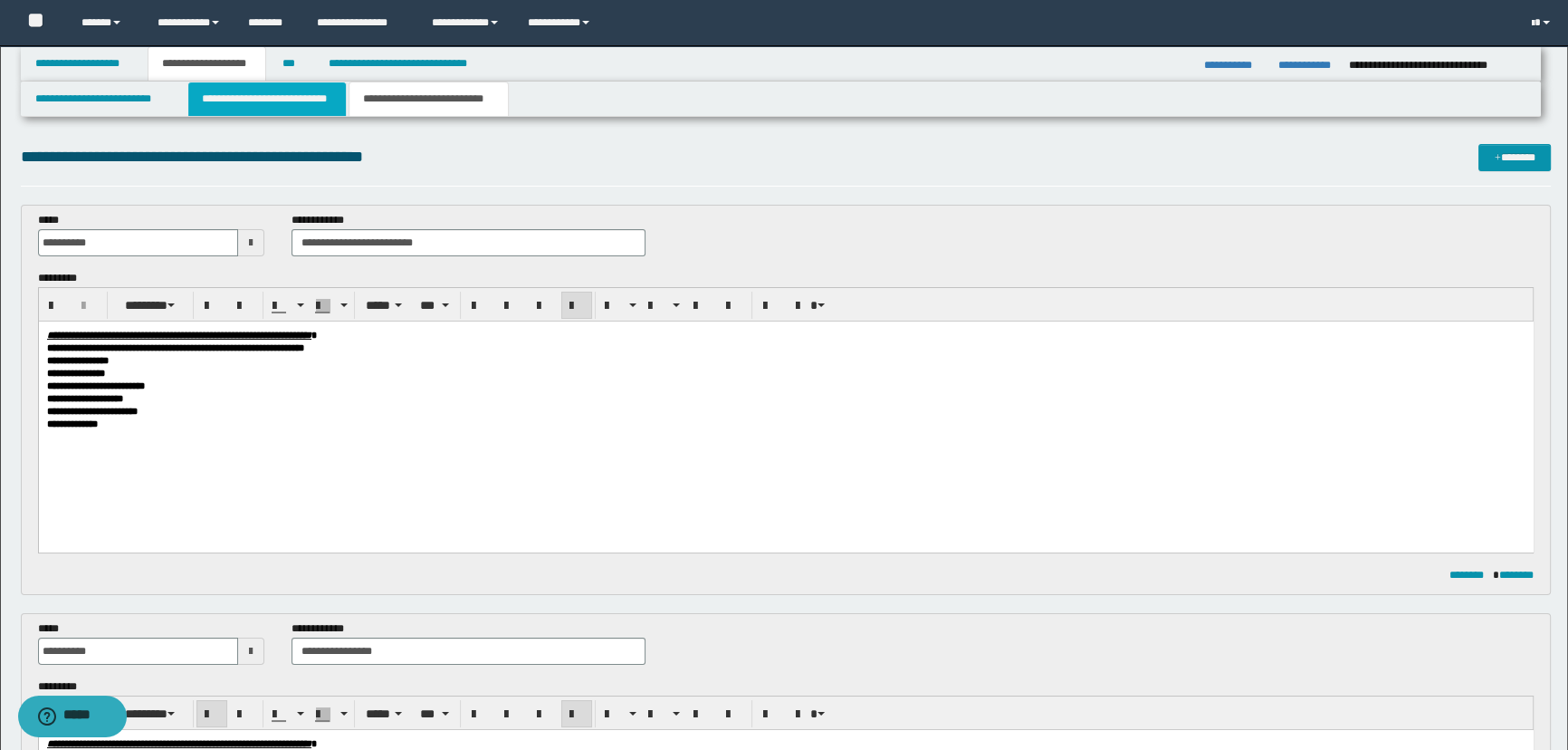 type 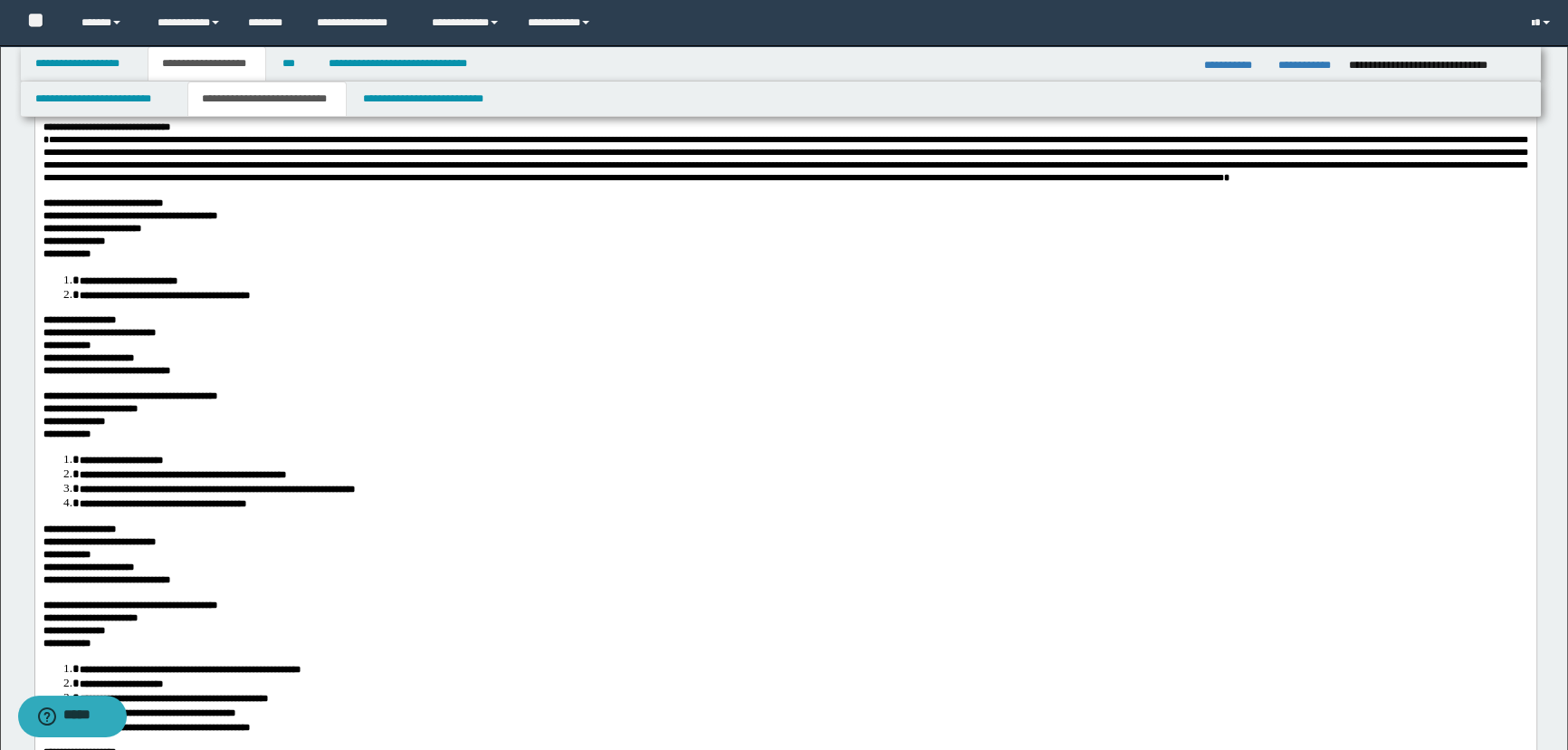 scroll, scrollTop: 1152, scrollLeft: 0, axis: vertical 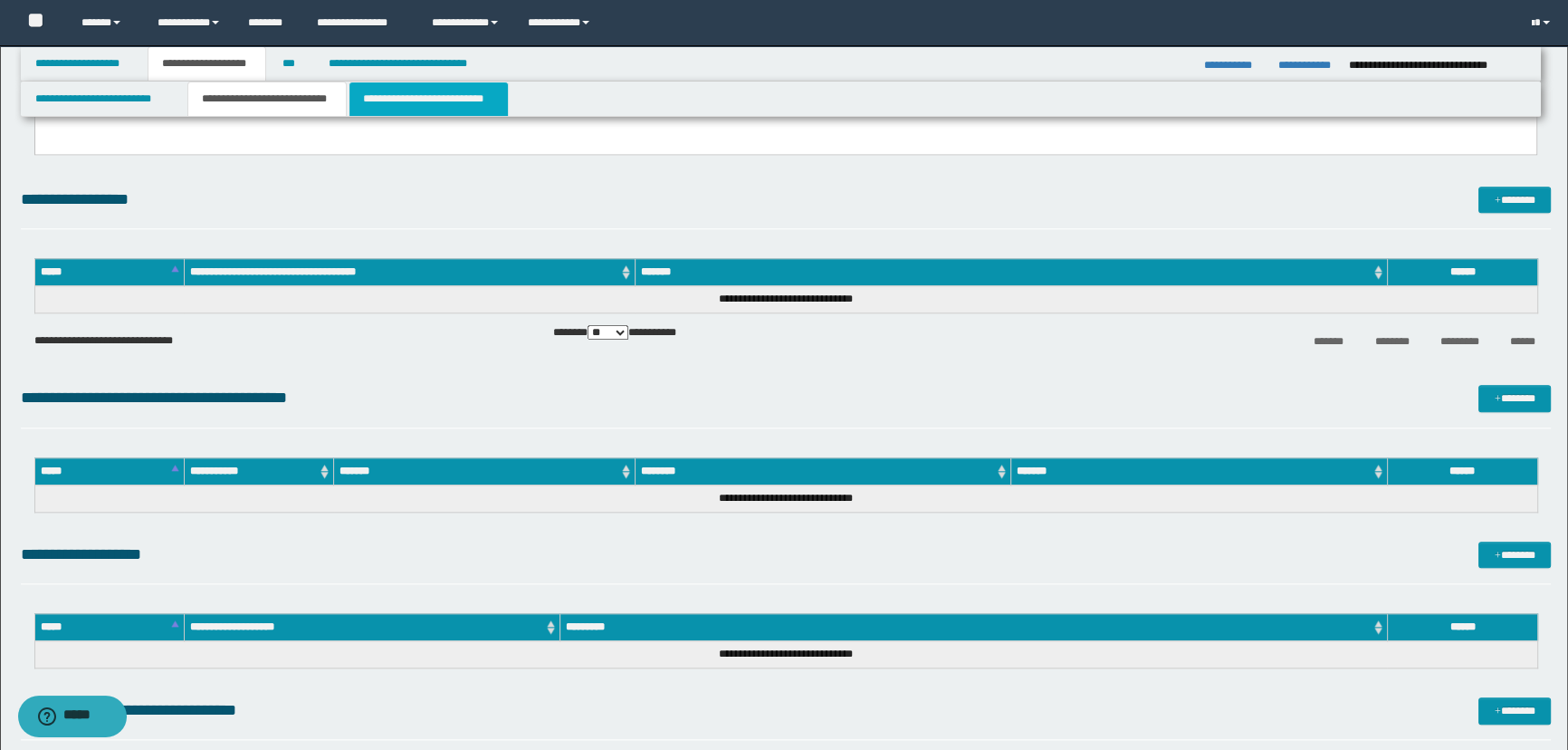 click on "**********" at bounding box center [428, 99] 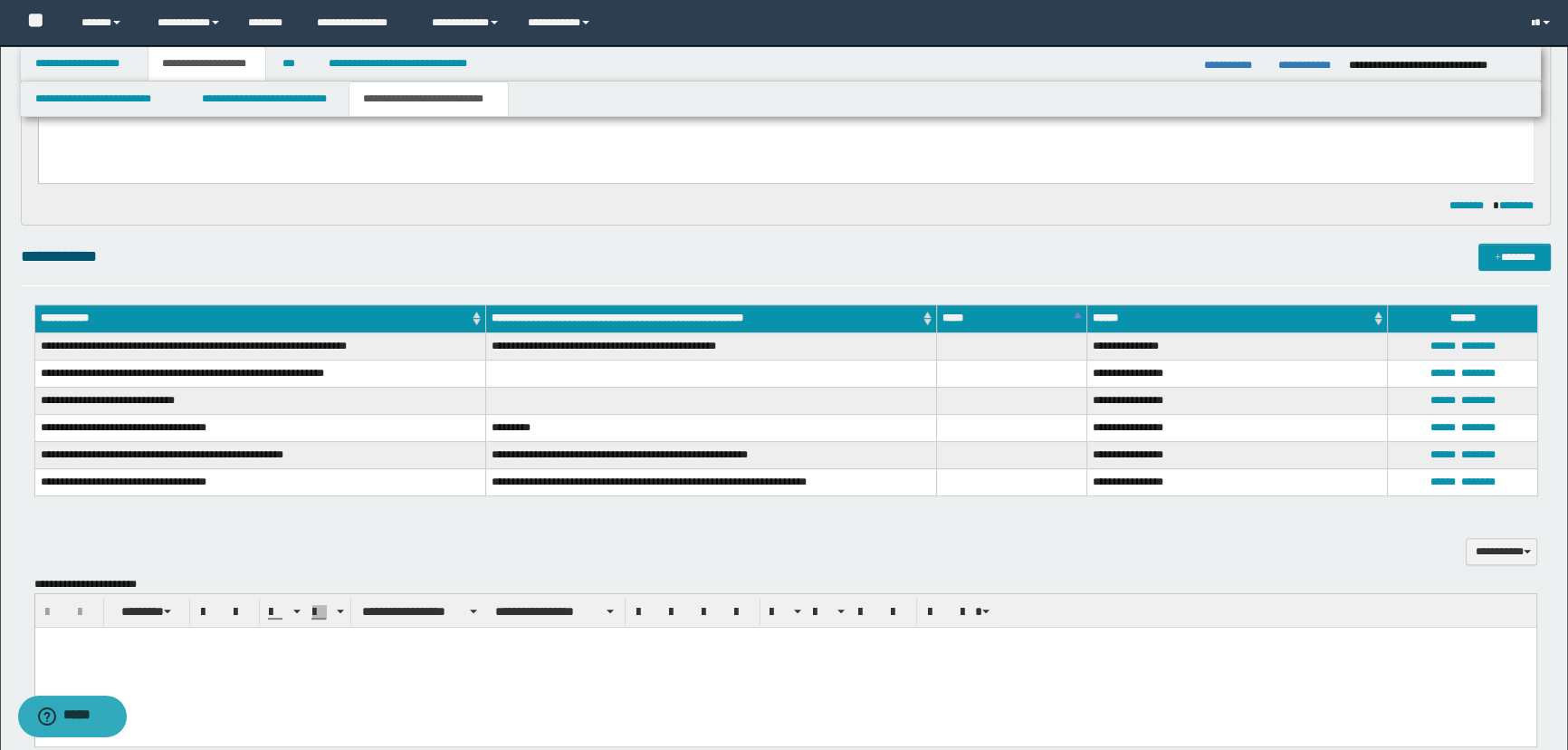 scroll, scrollTop: 725, scrollLeft: 0, axis: vertical 